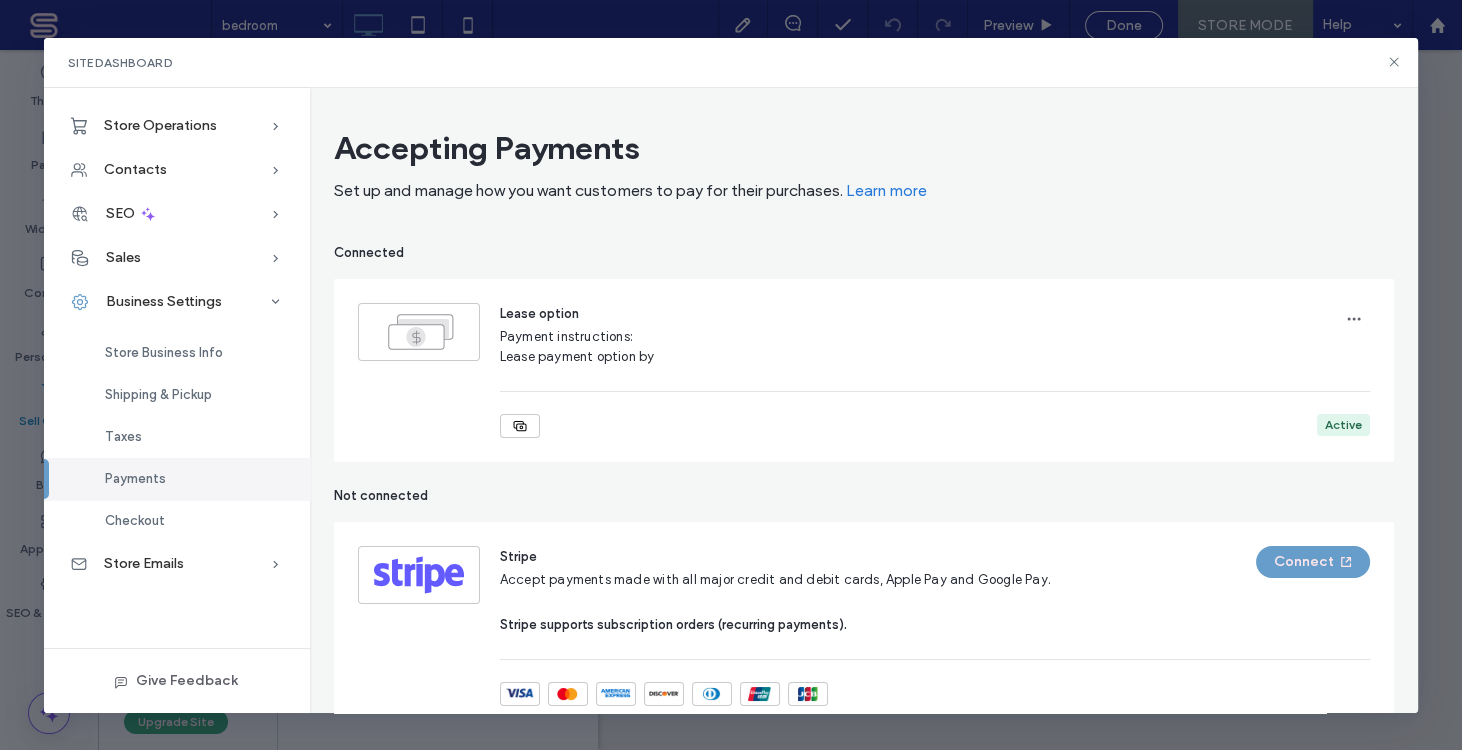 scroll, scrollTop: 0, scrollLeft: 0, axis: both 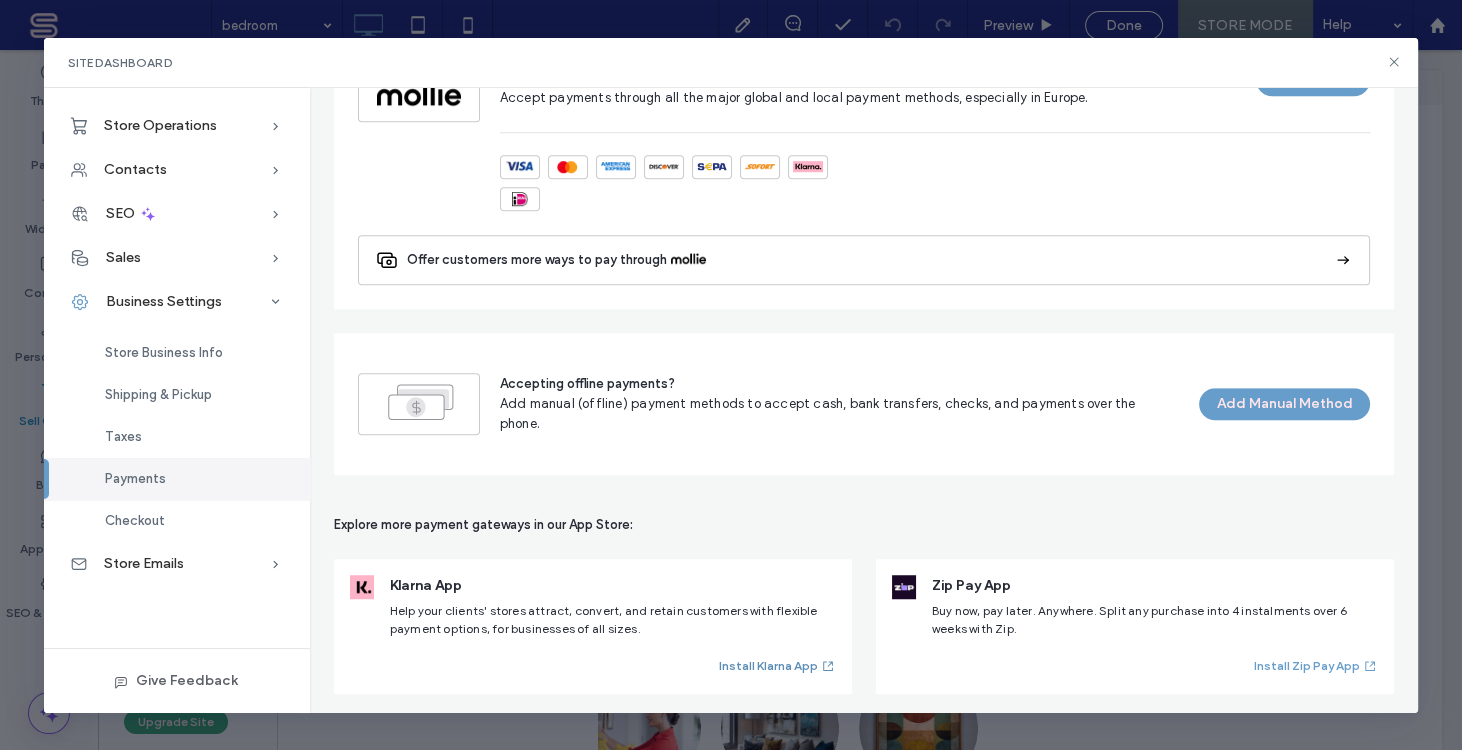 click on "Install Klarna App" at bounding box center (777, 666) 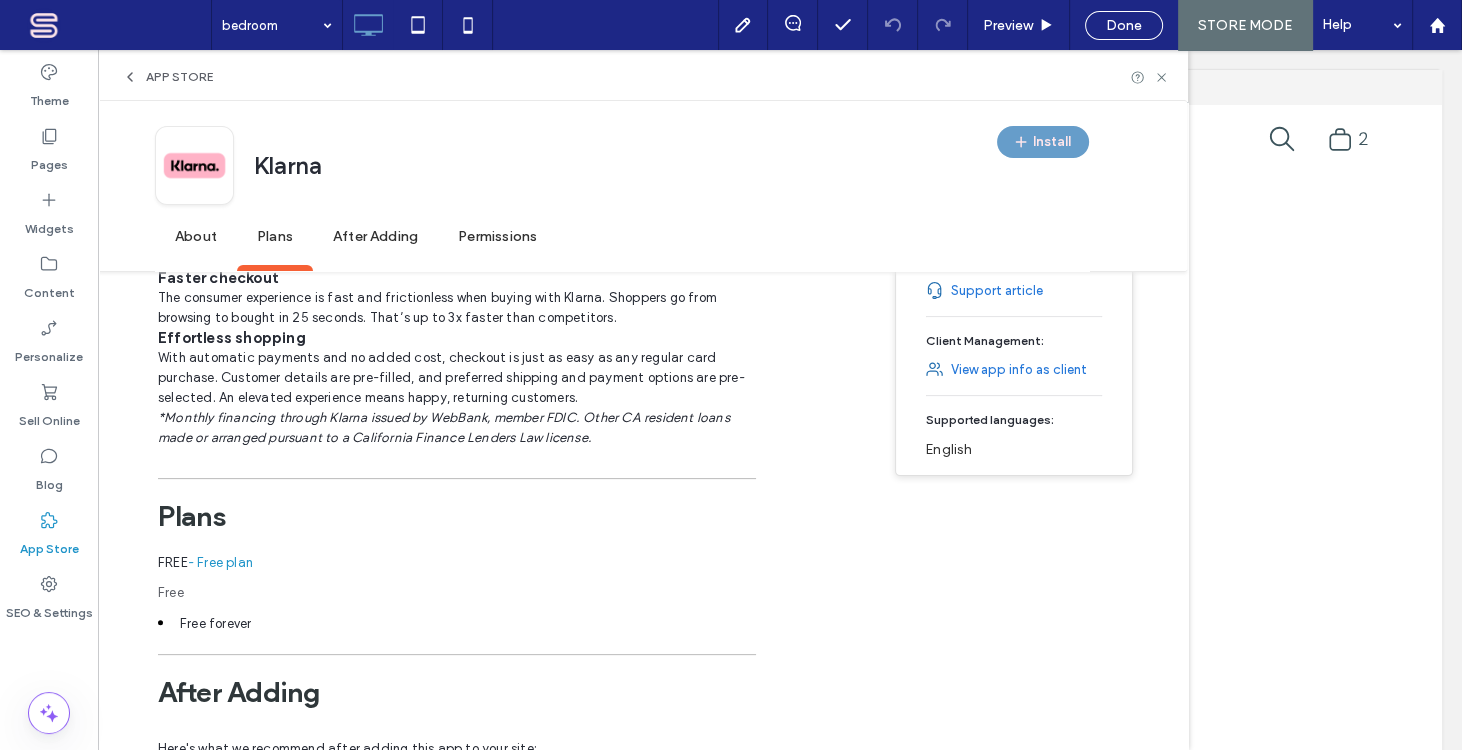 scroll, scrollTop: 0, scrollLeft: 0, axis: both 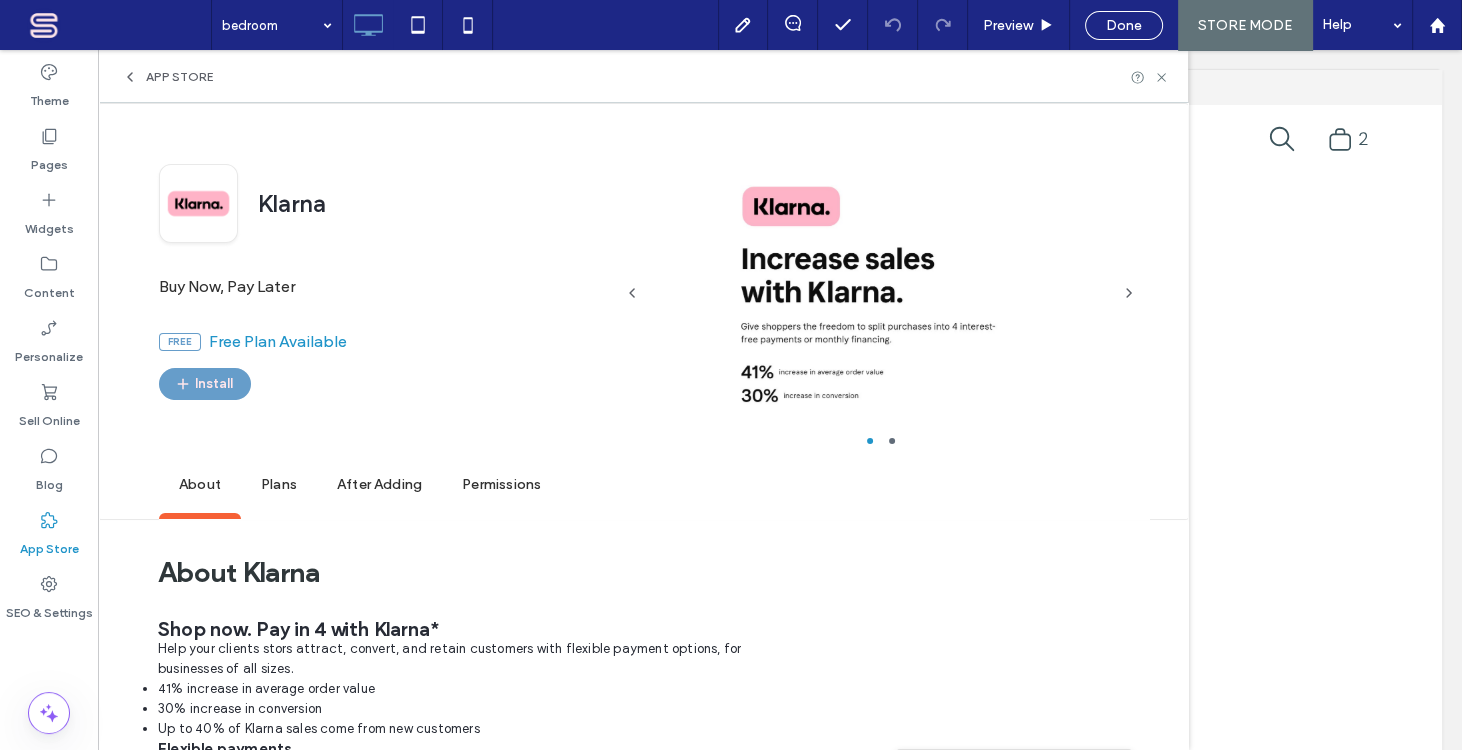 click on "Plans" at bounding box center (279, 485) 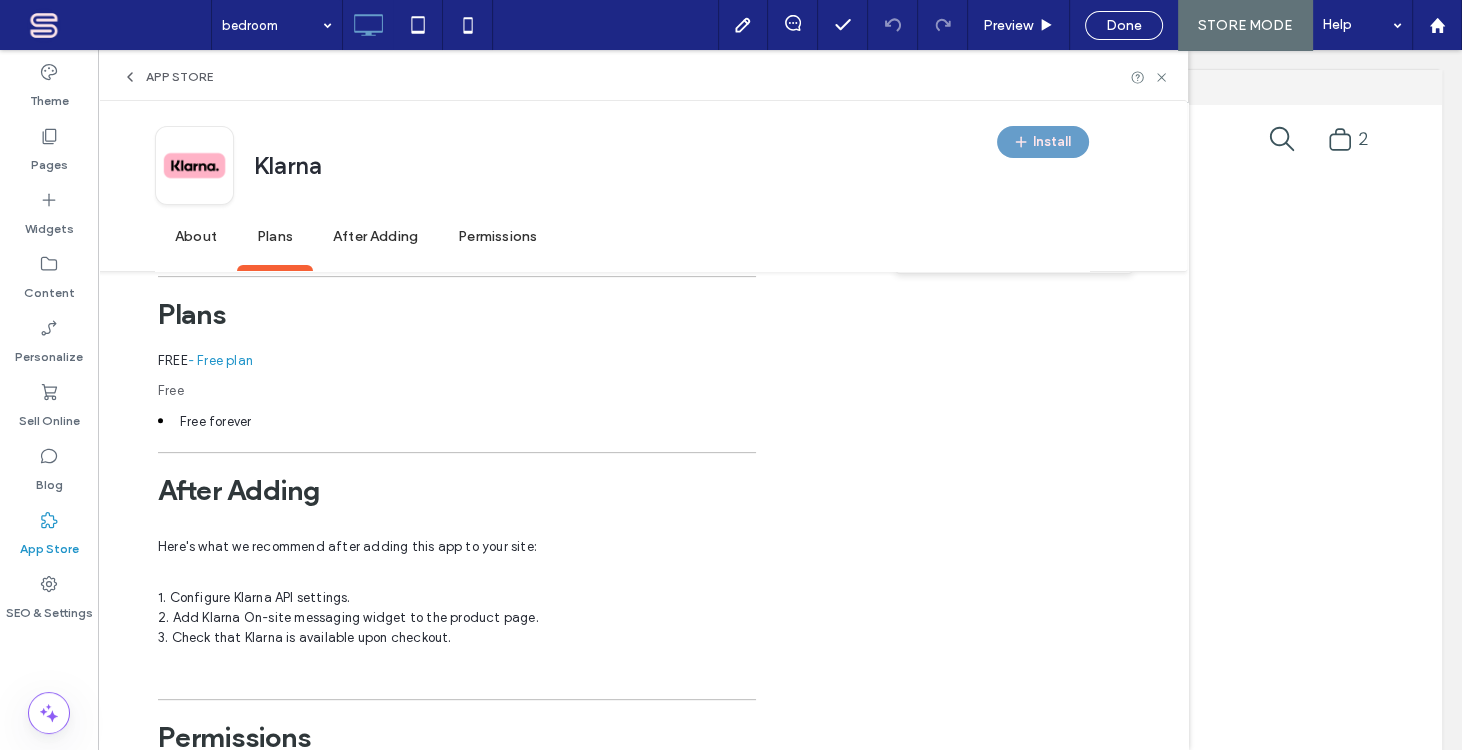 scroll, scrollTop: 759, scrollLeft: 0, axis: vertical 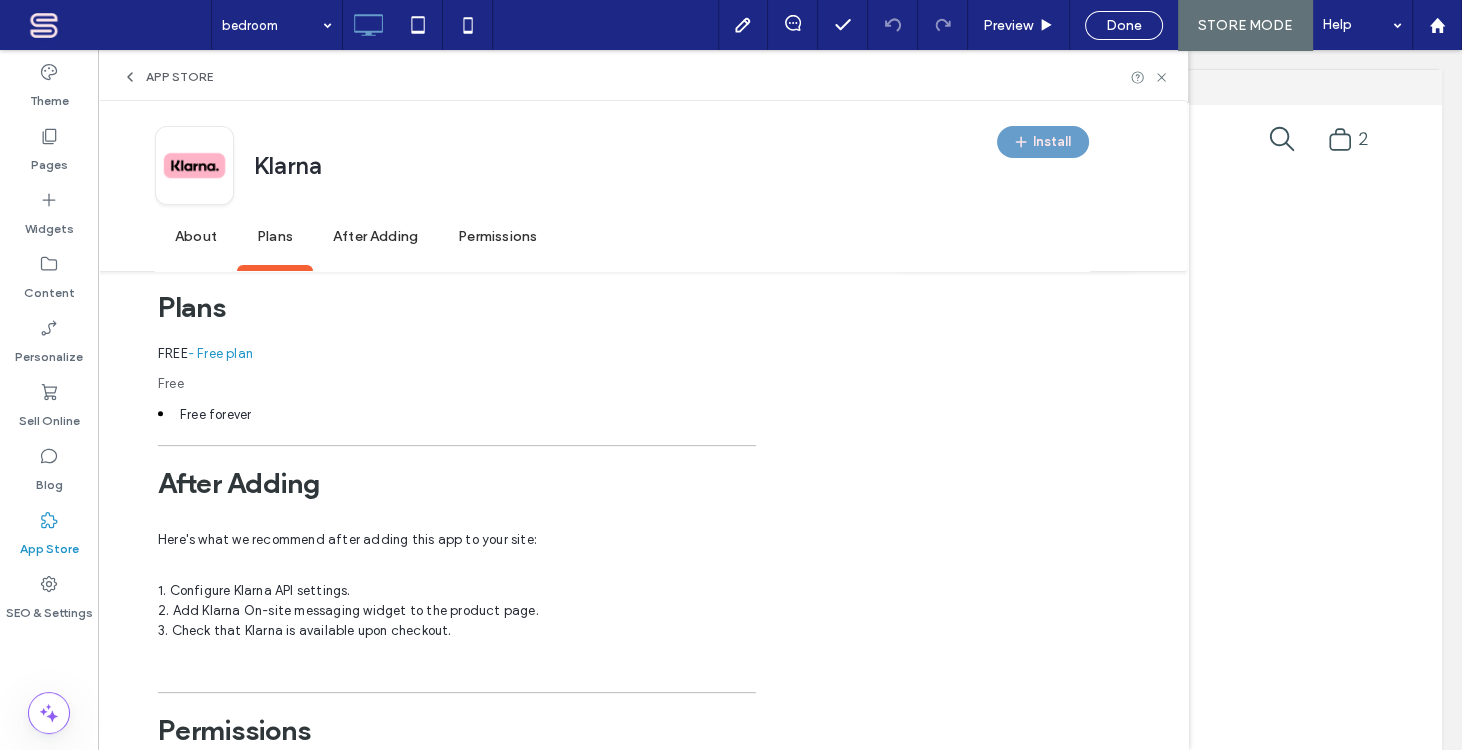 click on "After Adding" at bounding box center [375, 237] 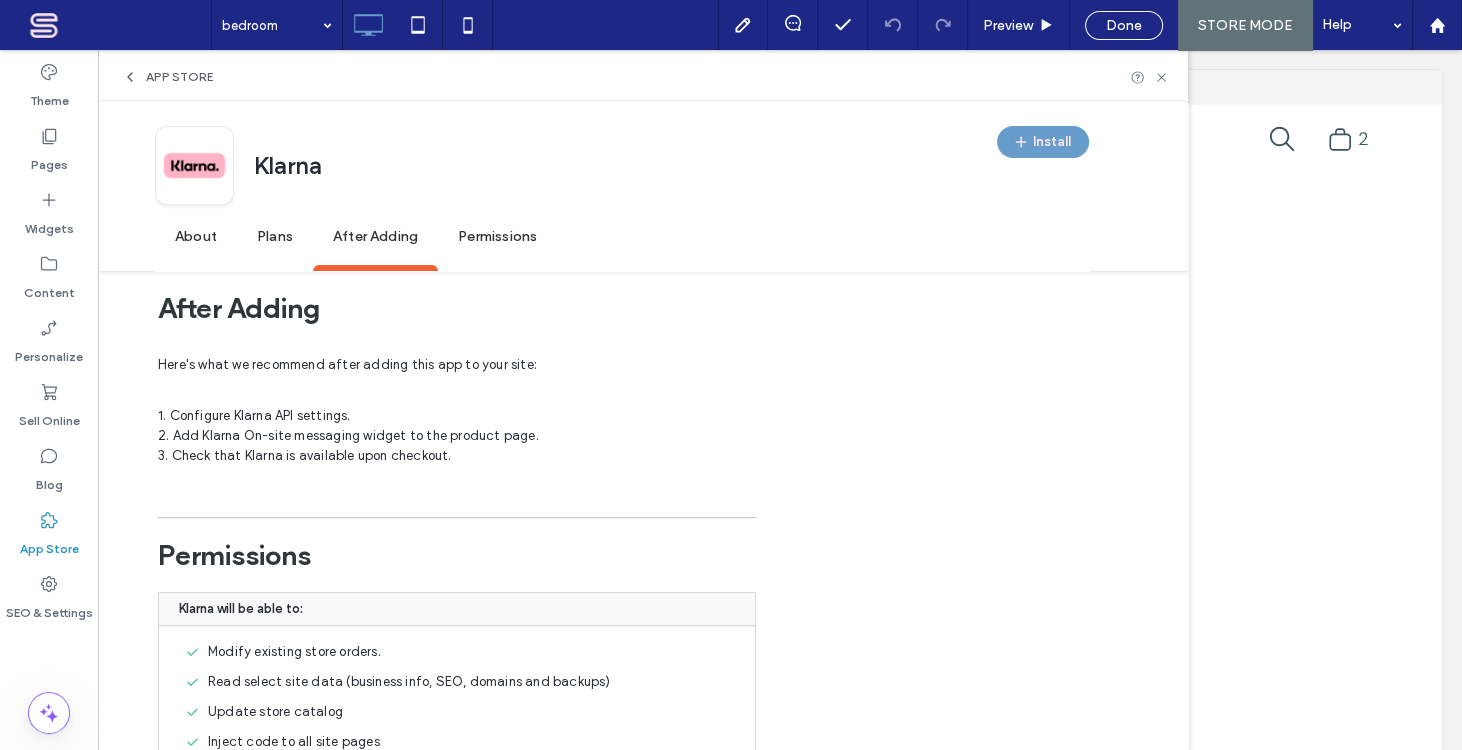 scroll, scrollTop: 1102, scrollLeft: 0, axis: vertical 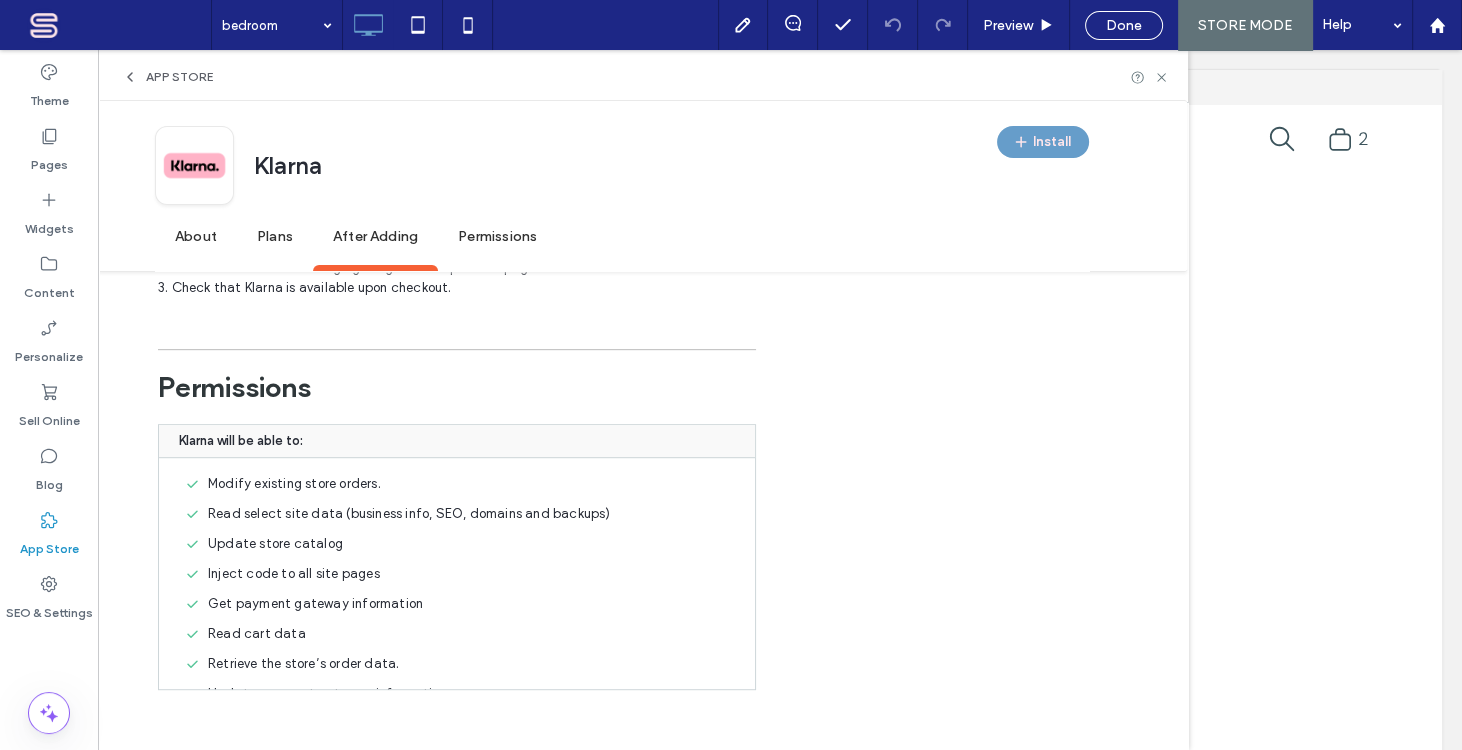 click on "Permissions" at bounding box center (497, 237) 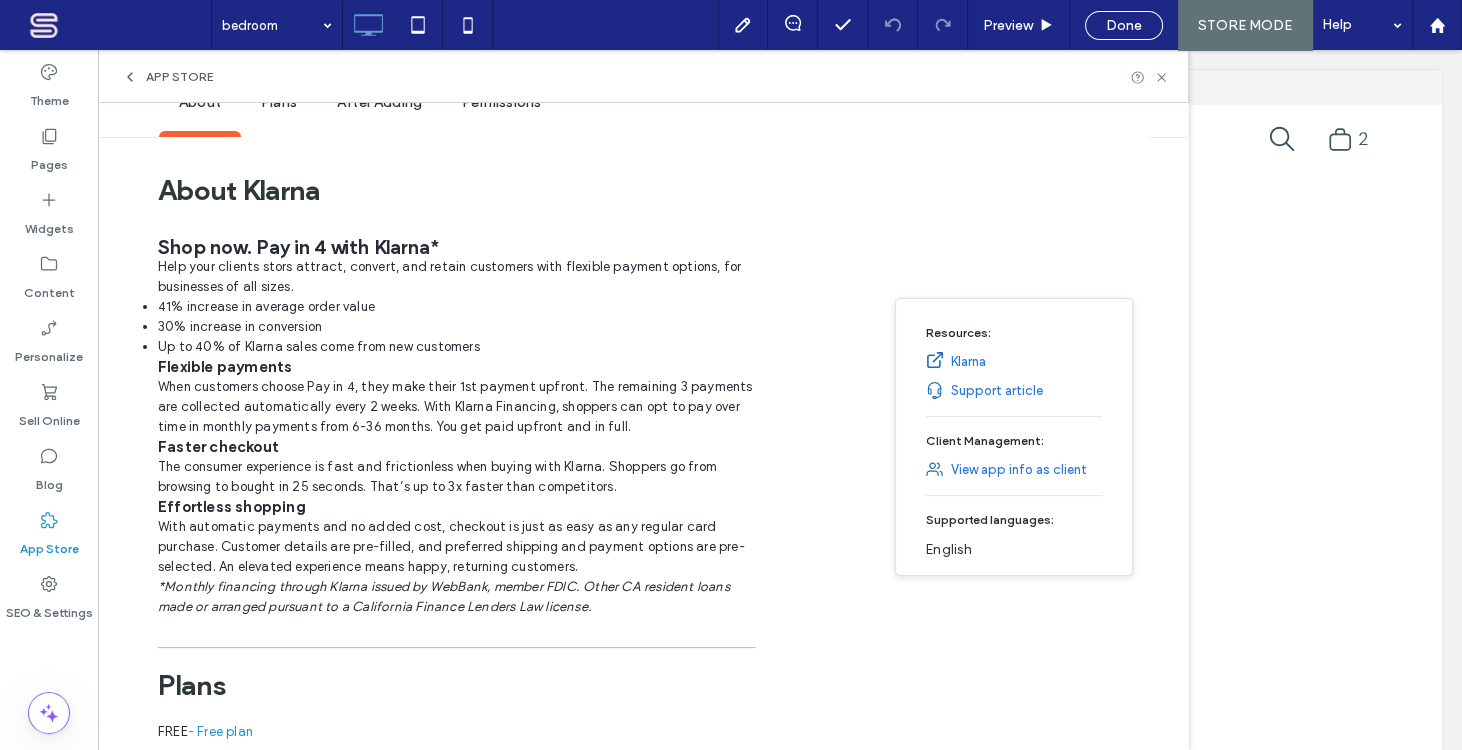 scroll, scrollTop: 262, scrollLeft: 0, axis: vertical 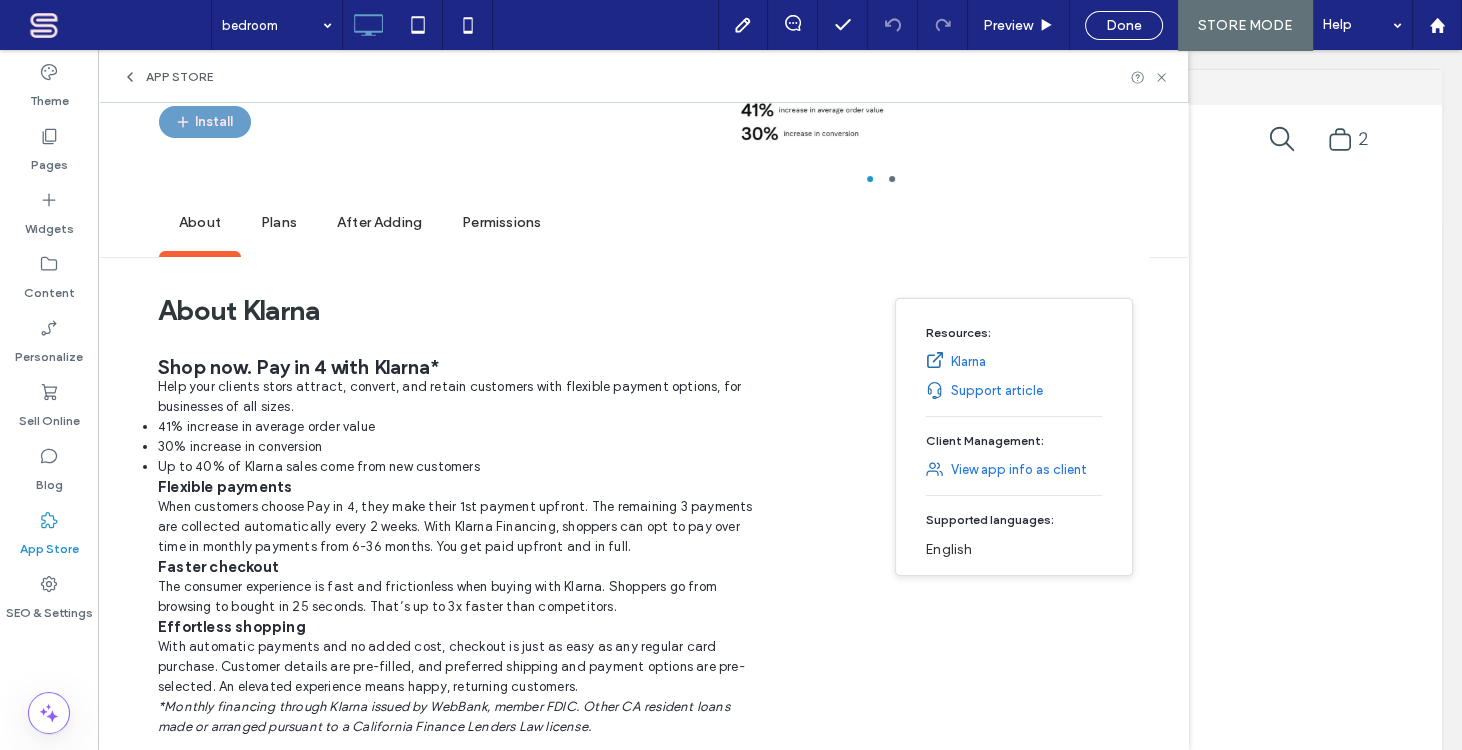 click on "View app info as client" at bounding box center (1019, 470) 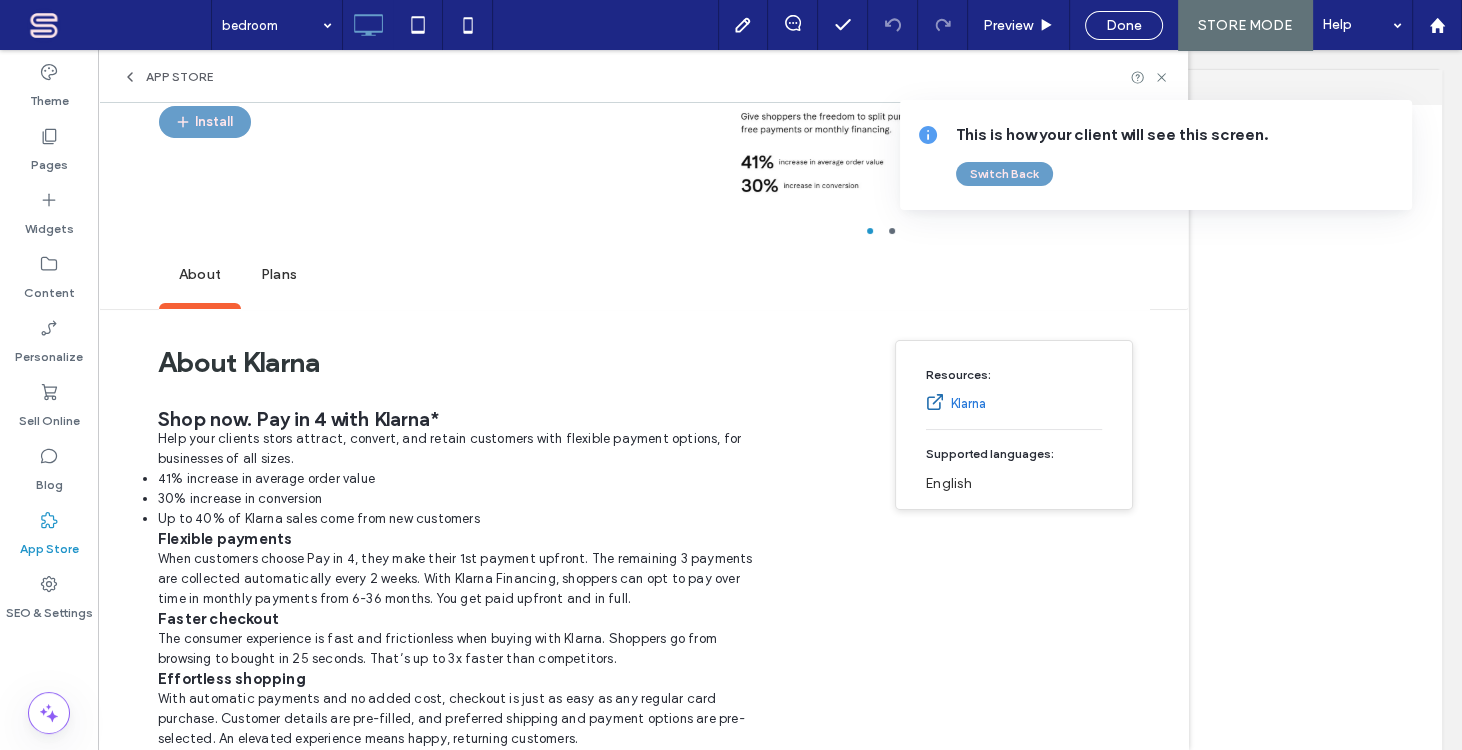 click on "Plans" at bounding box center [279, 275] 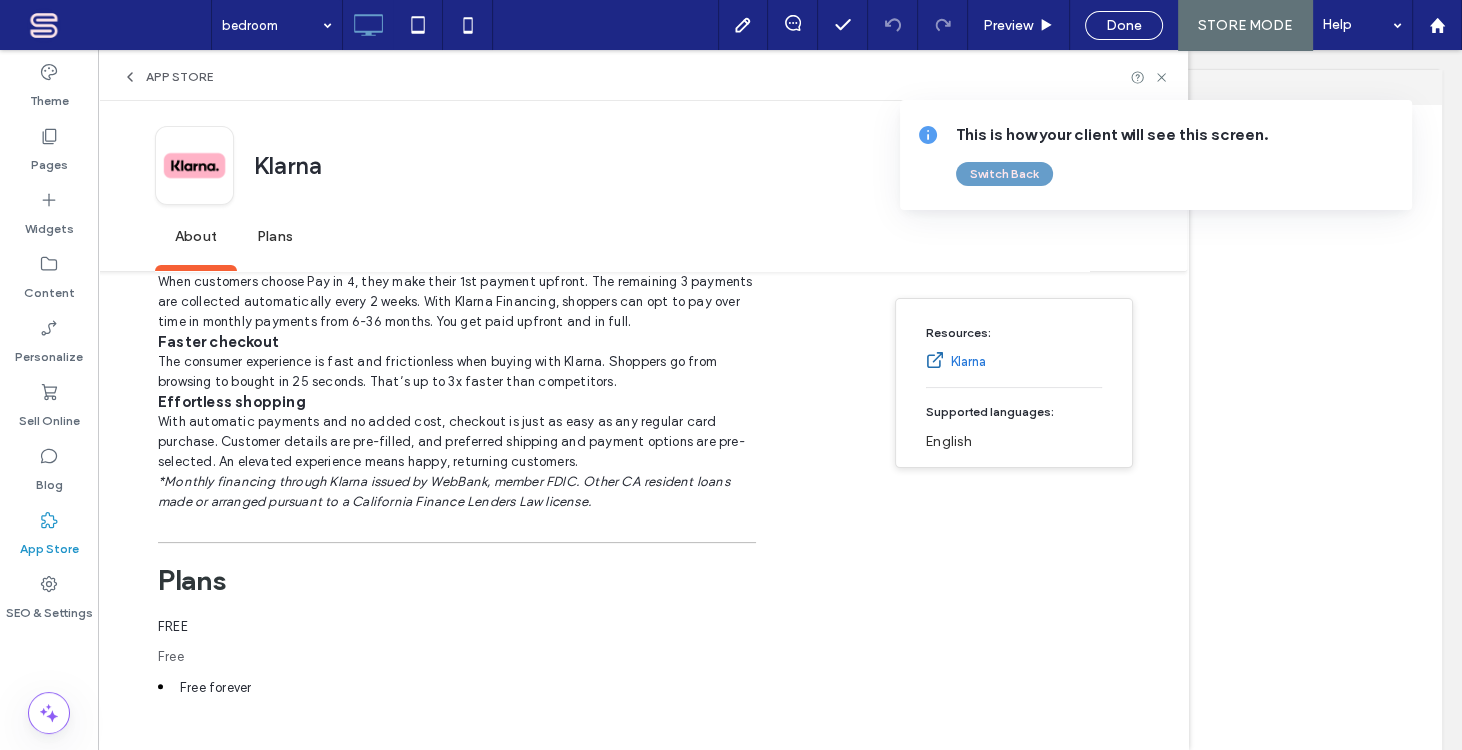 scroll, scrollTop: 494, scrollLeft: 0, axis: vertical 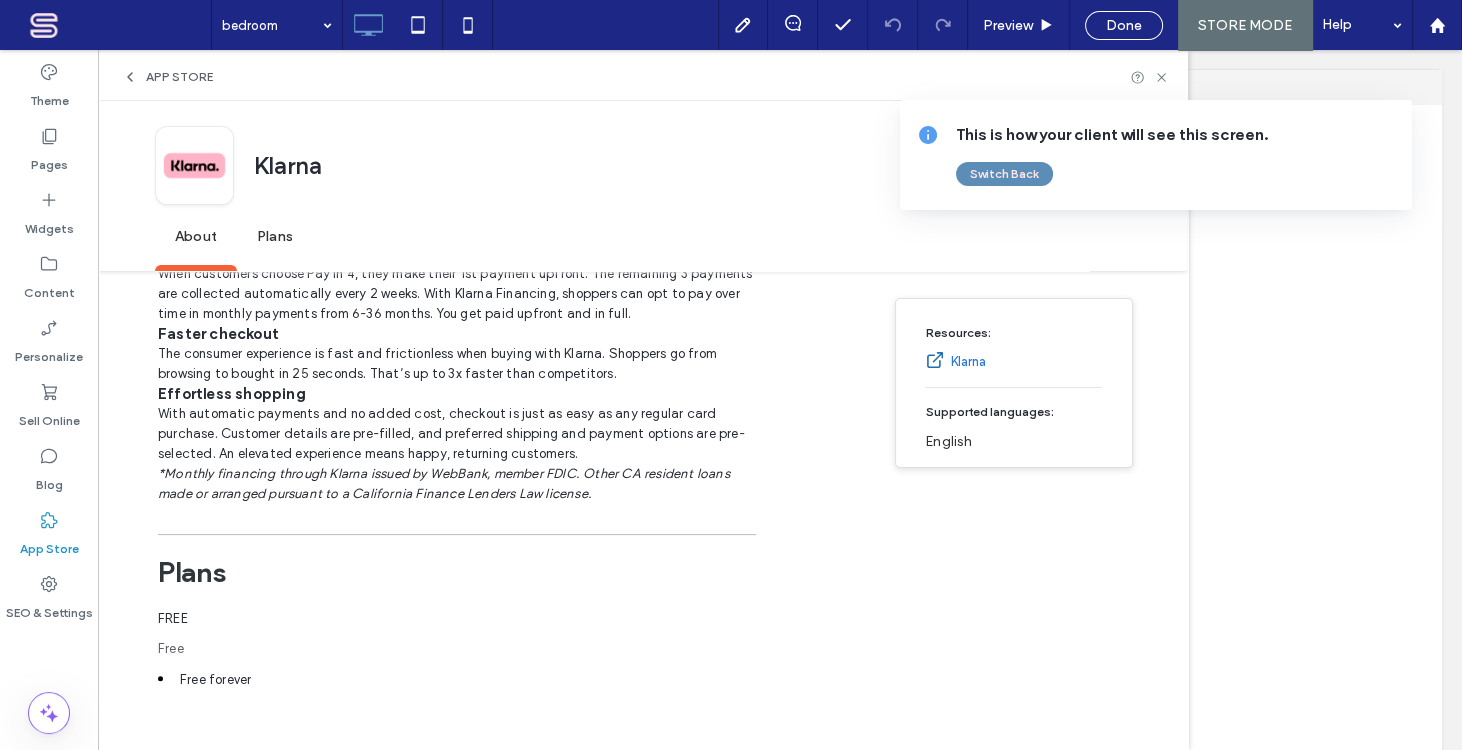 click on "Switch Back" at bounding box center [1004, 174] 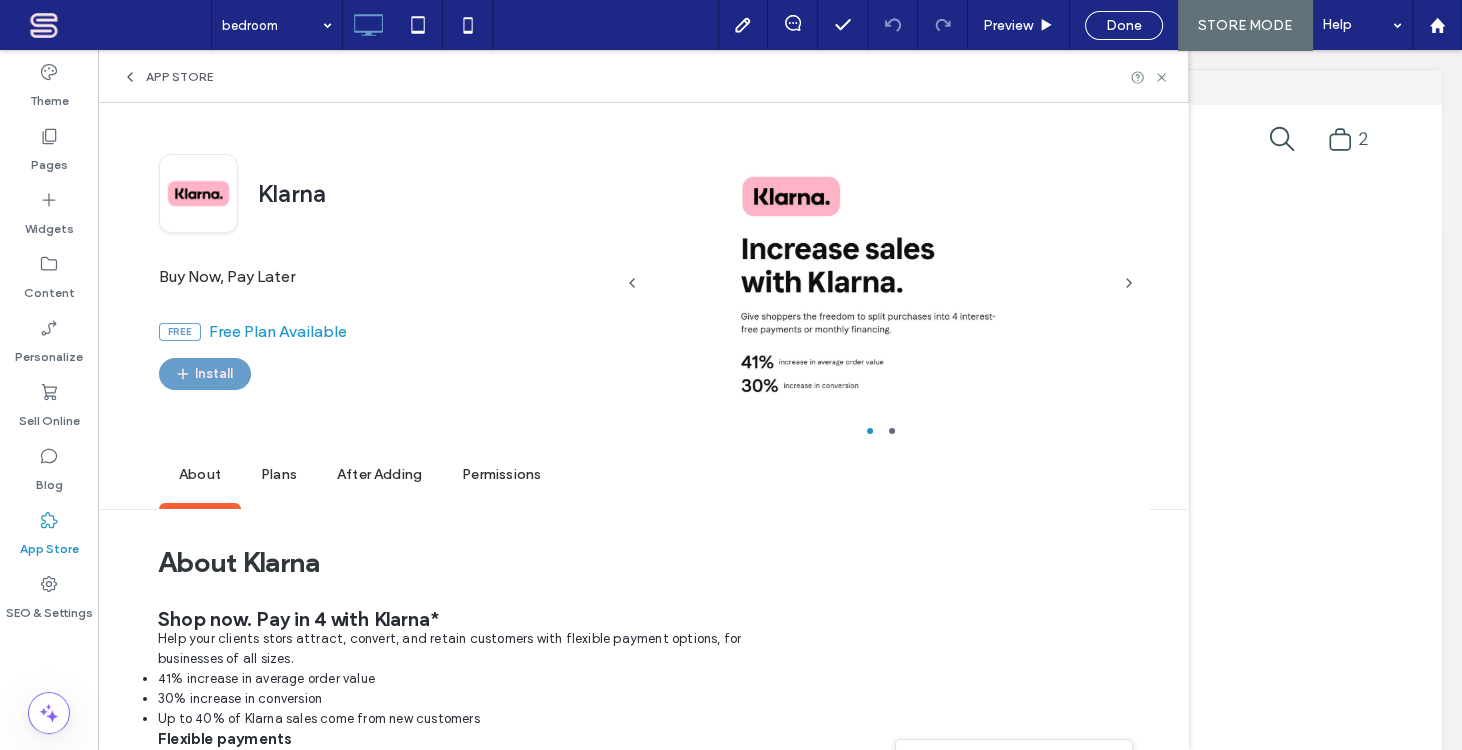 scroll, scrollTop: 251, scrollLeft: 0, axis: vertical 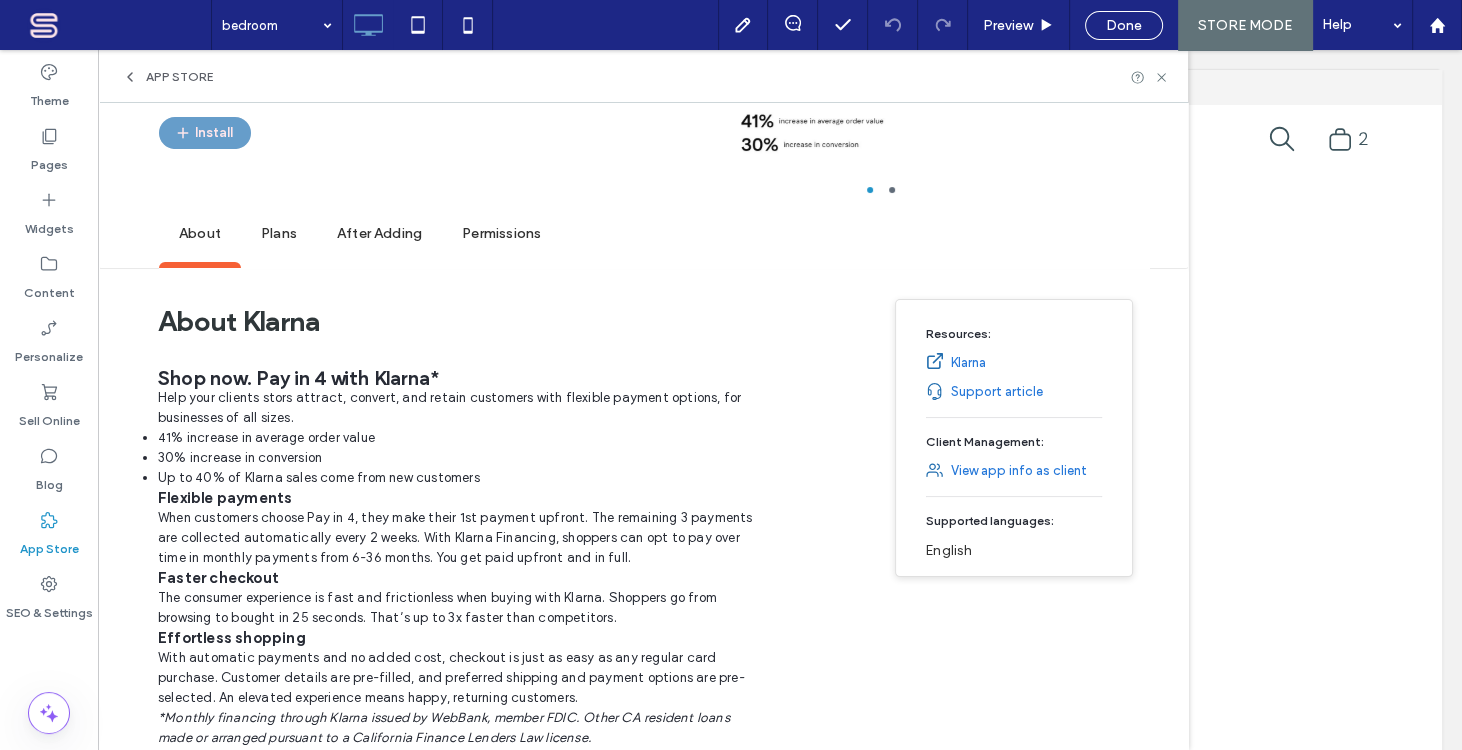 click on "Plans" at bounding box center [279, 234] 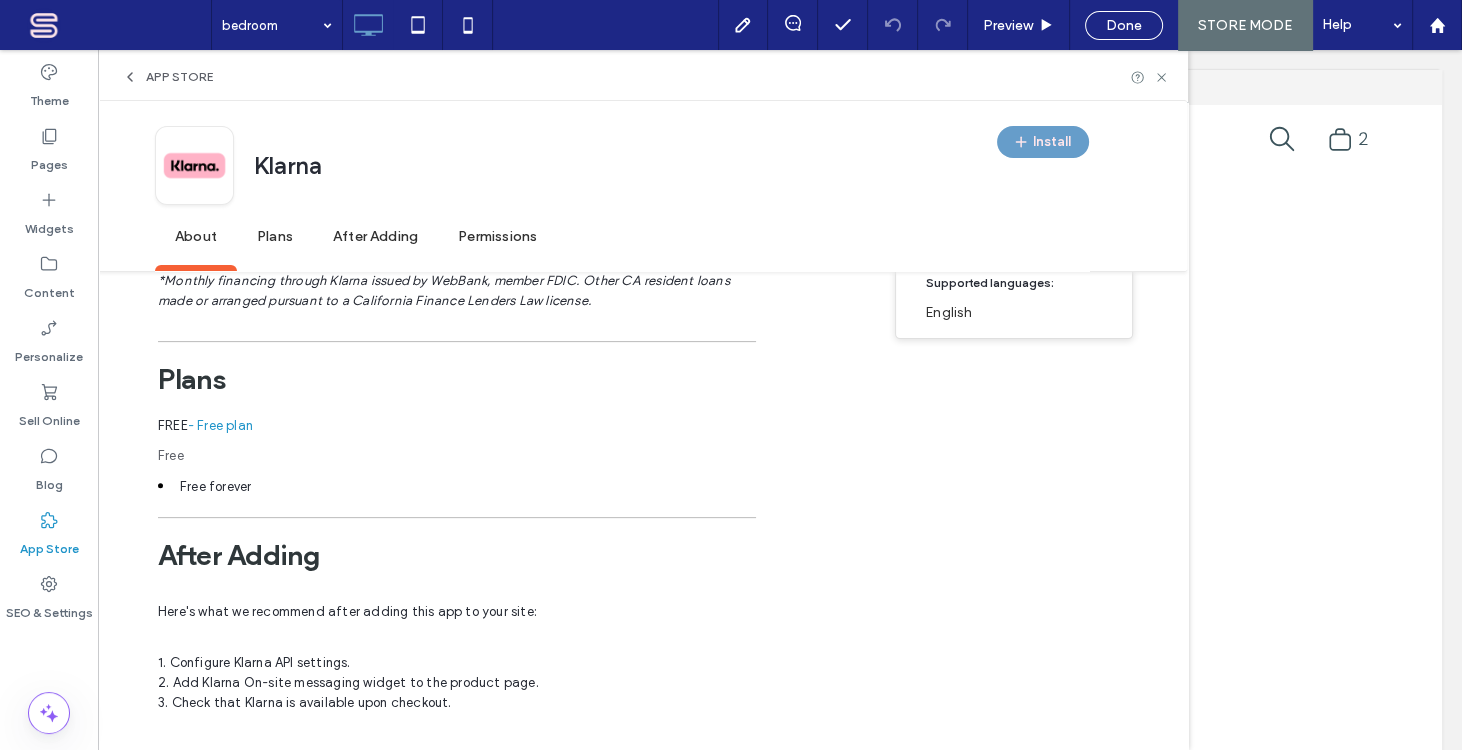 scroll, scrollTop: 759, scrollLeft: 0, axis: vertical 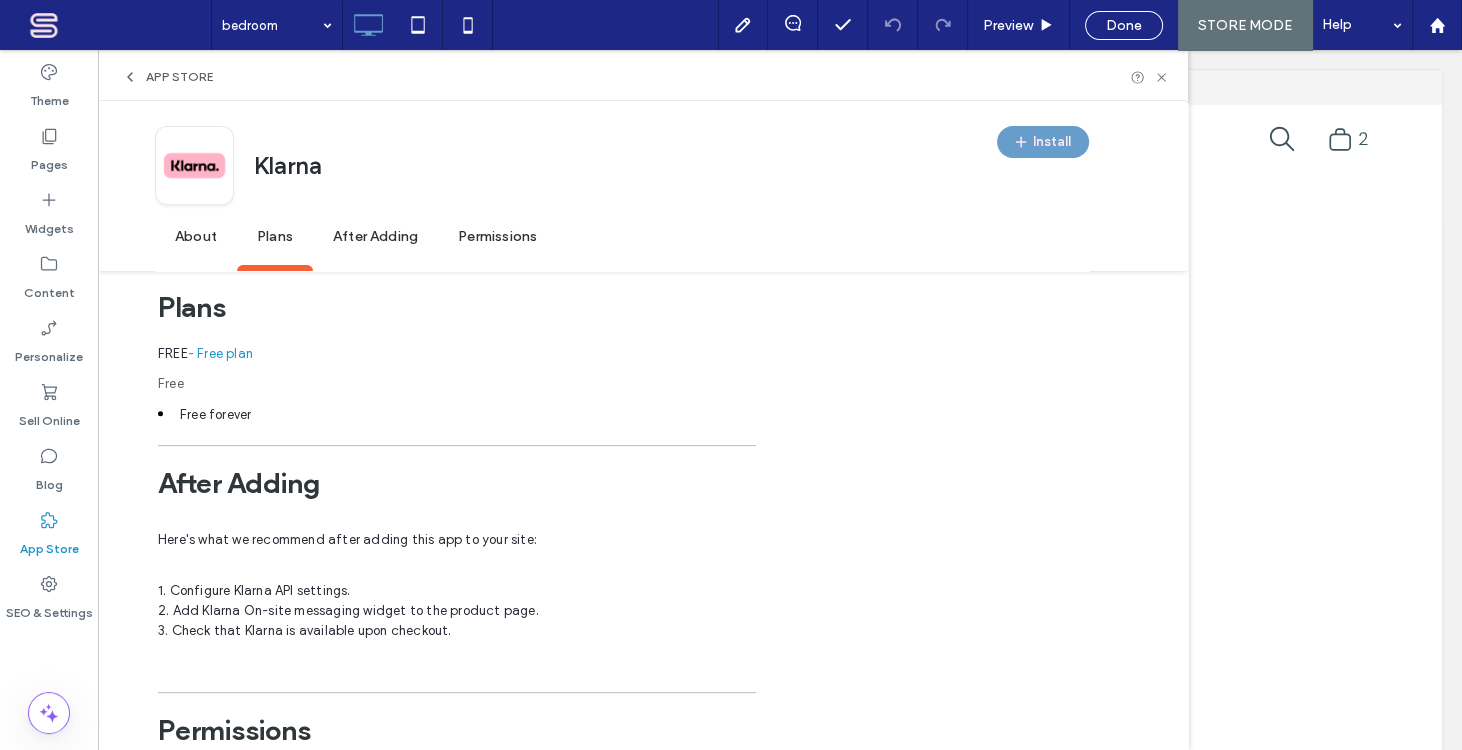 click on "After Adding" at bounding box center [375, 237] 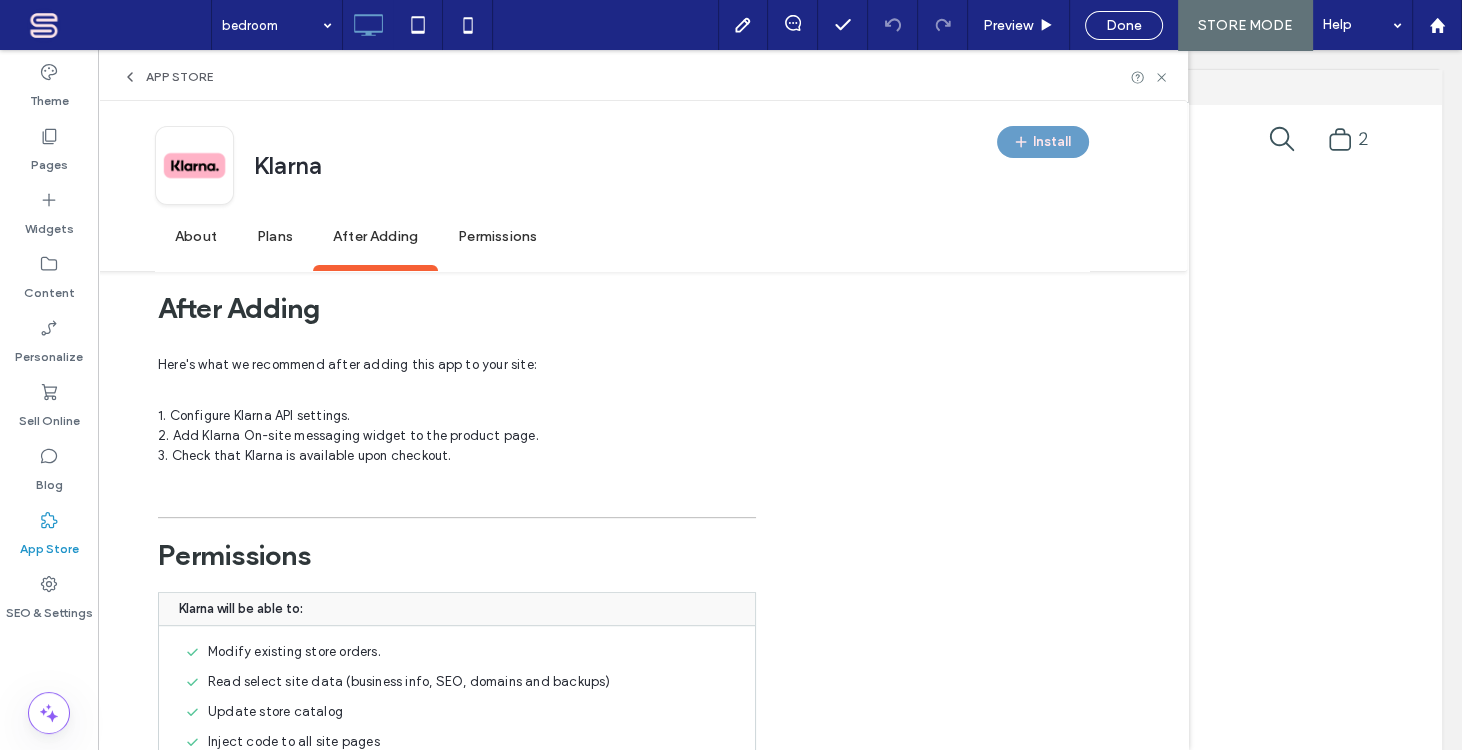 scroll, scrollTop: 1102, scrollLeft: 0, axis: vertical 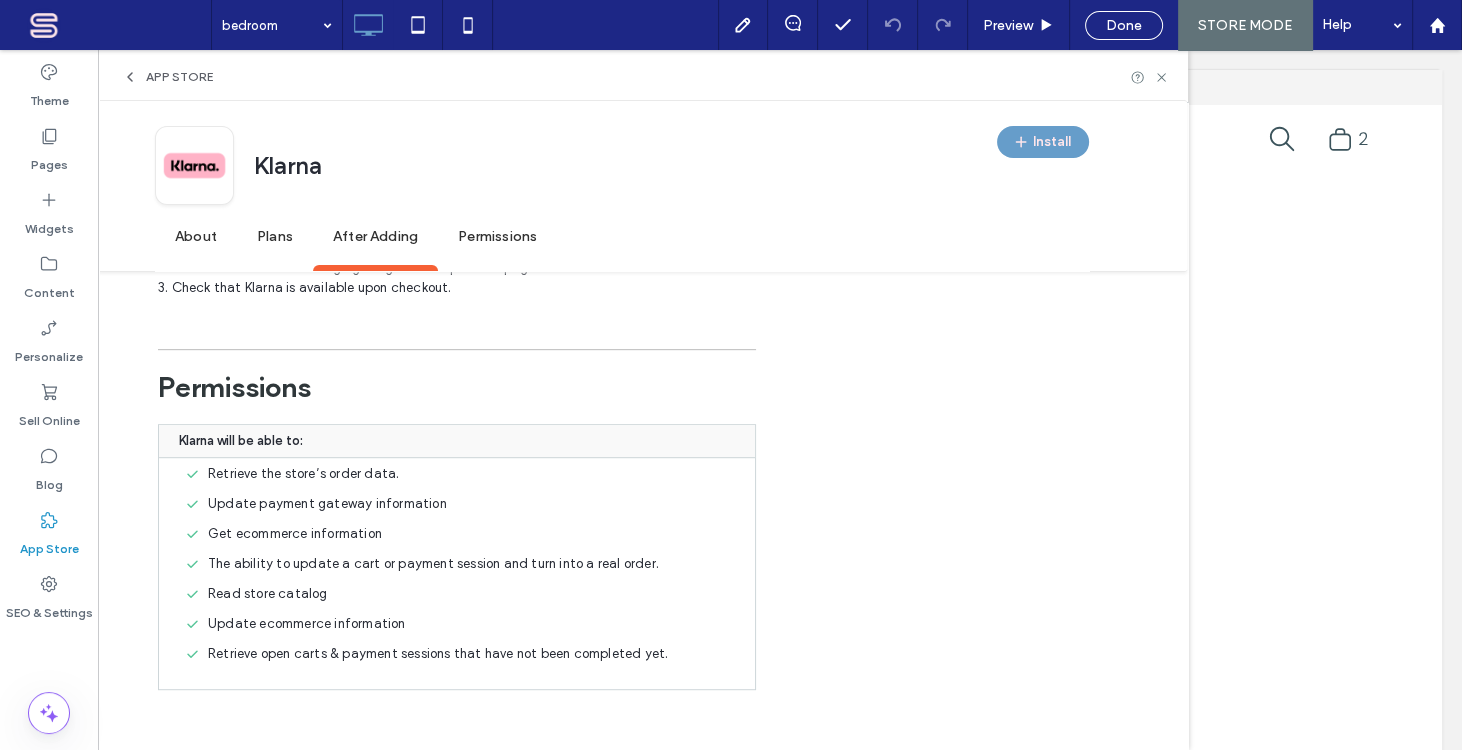 click on "About" at bounding box center [196, 237] 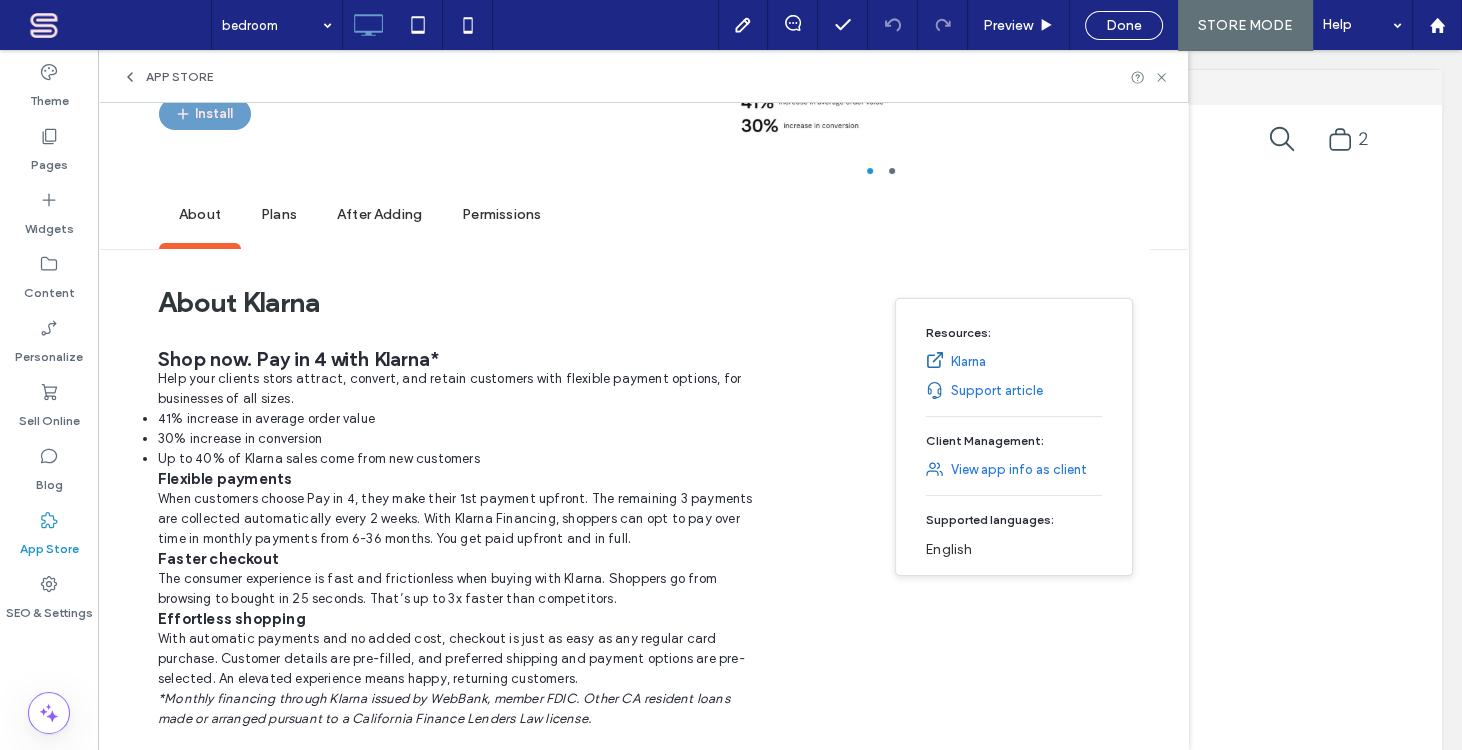 scroll, scrollTop: 262, scrollLeft: 0, axis: vertical 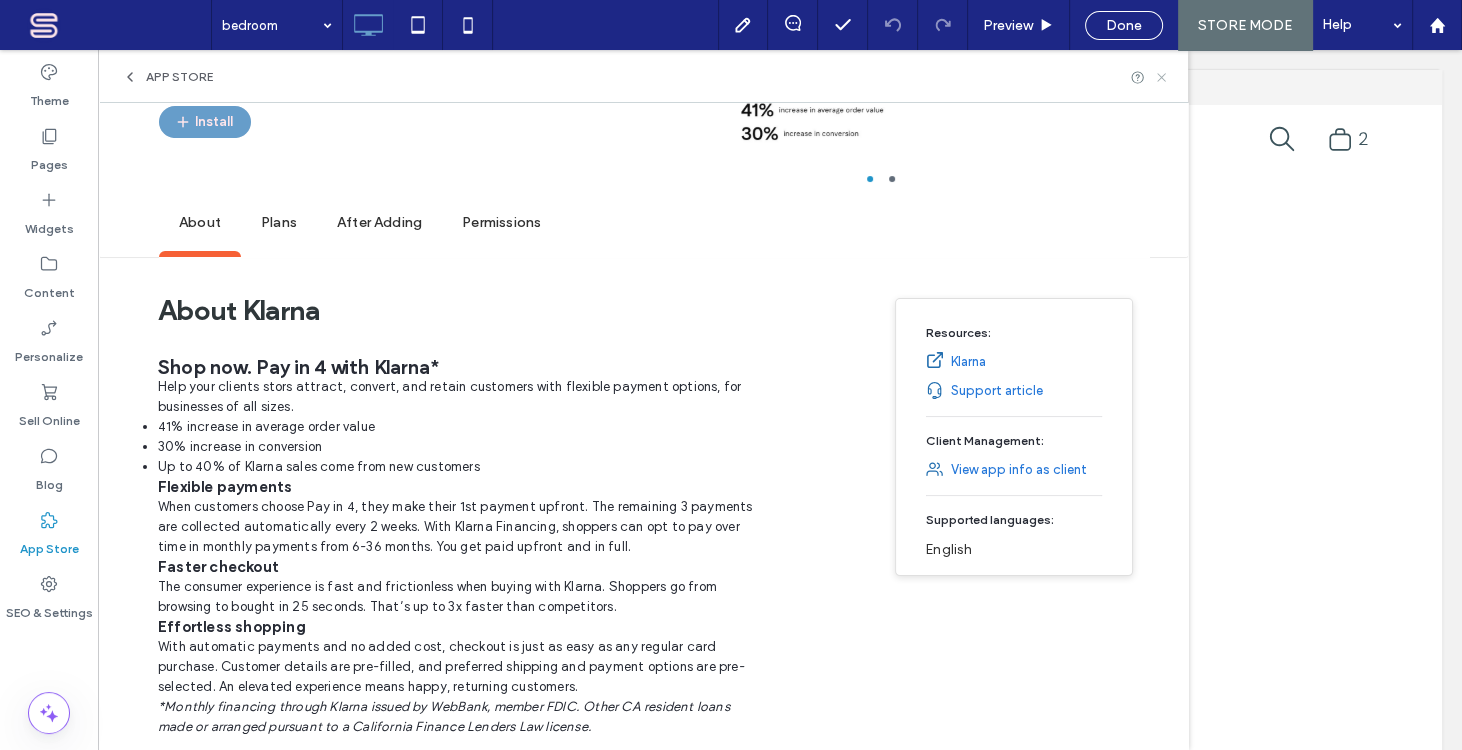 drag, startPoint x: 1175, startPoint y: 78, endPoint x: 1076, endPoint y: 29, distance: 110.46266 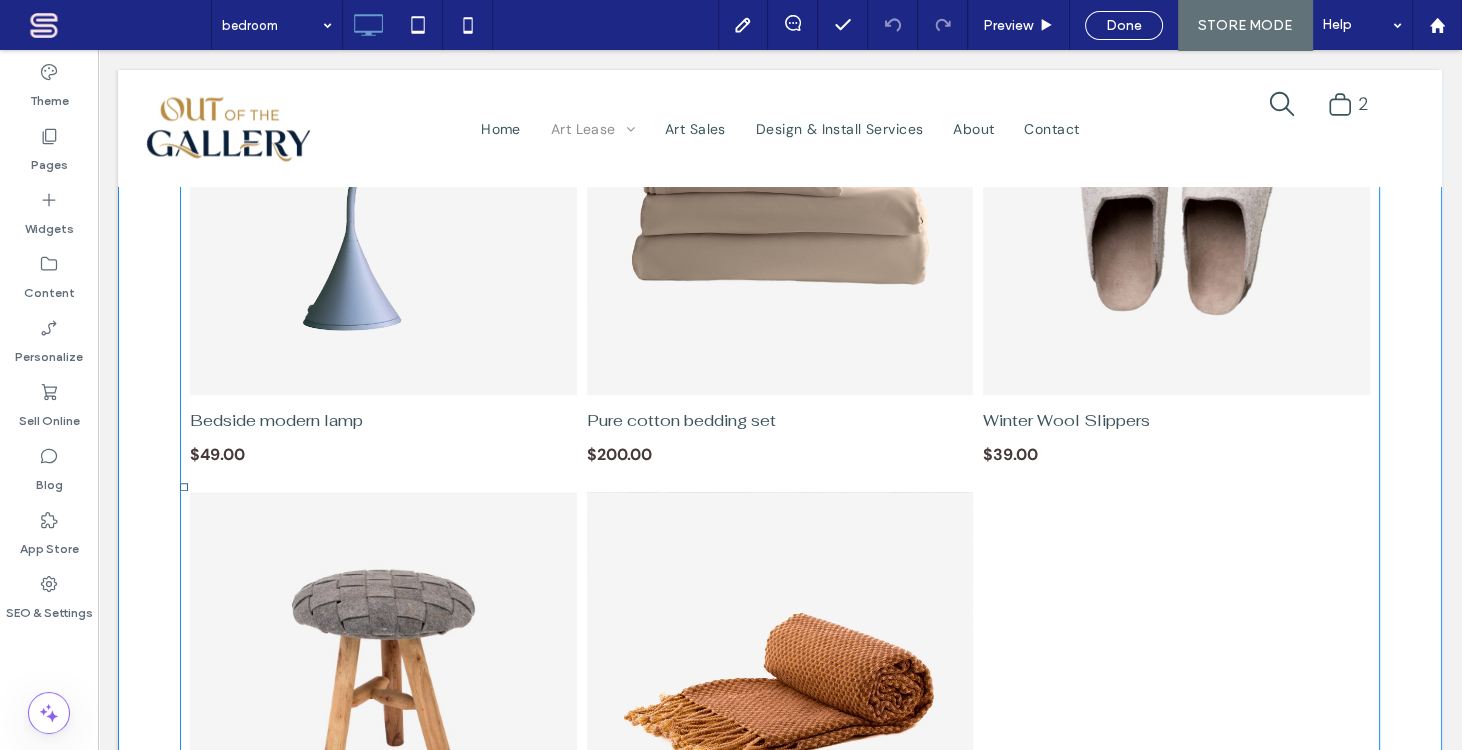 scroll, scrollTop: 0, scrollLeft: 0, axis: both 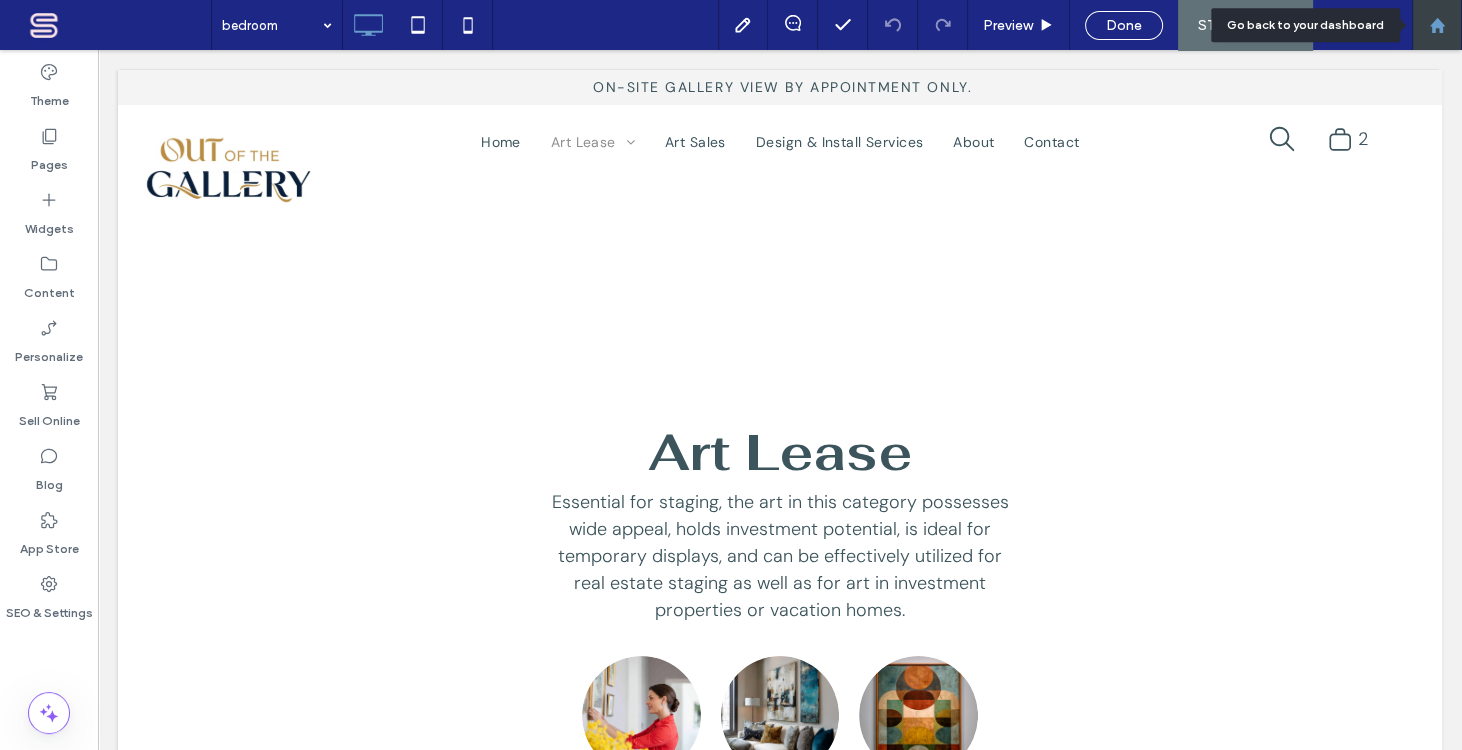 click 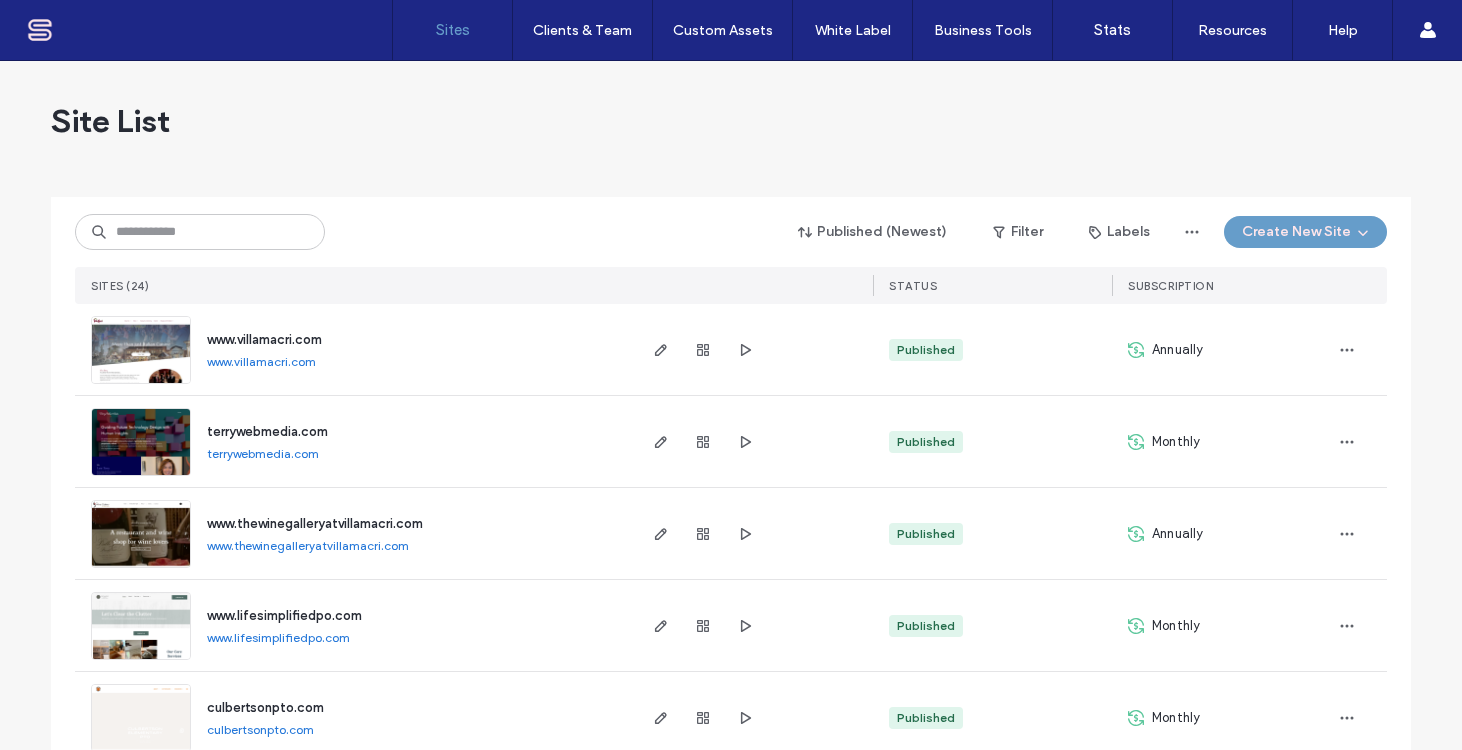 scroll, scrollTop: 0, scrollLeft: 0, axis: both 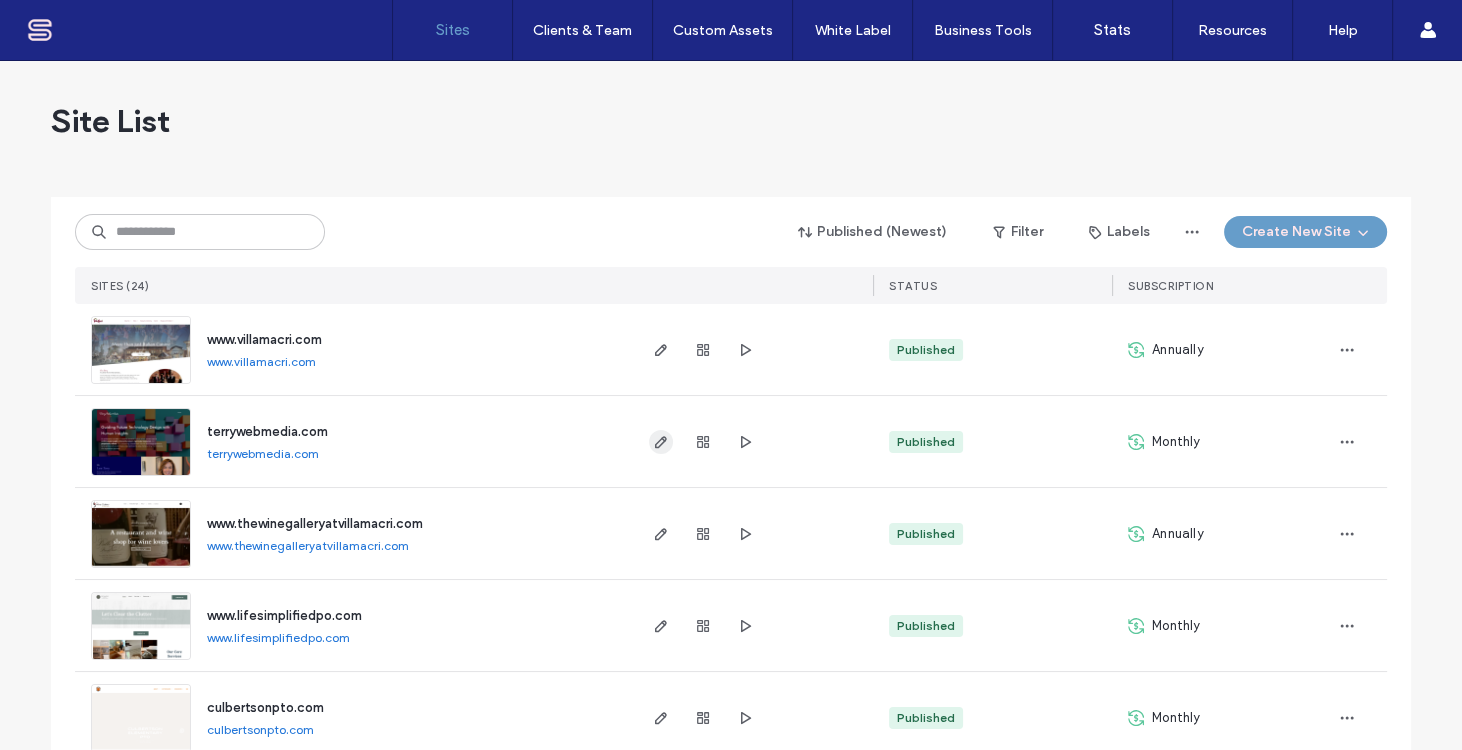 click 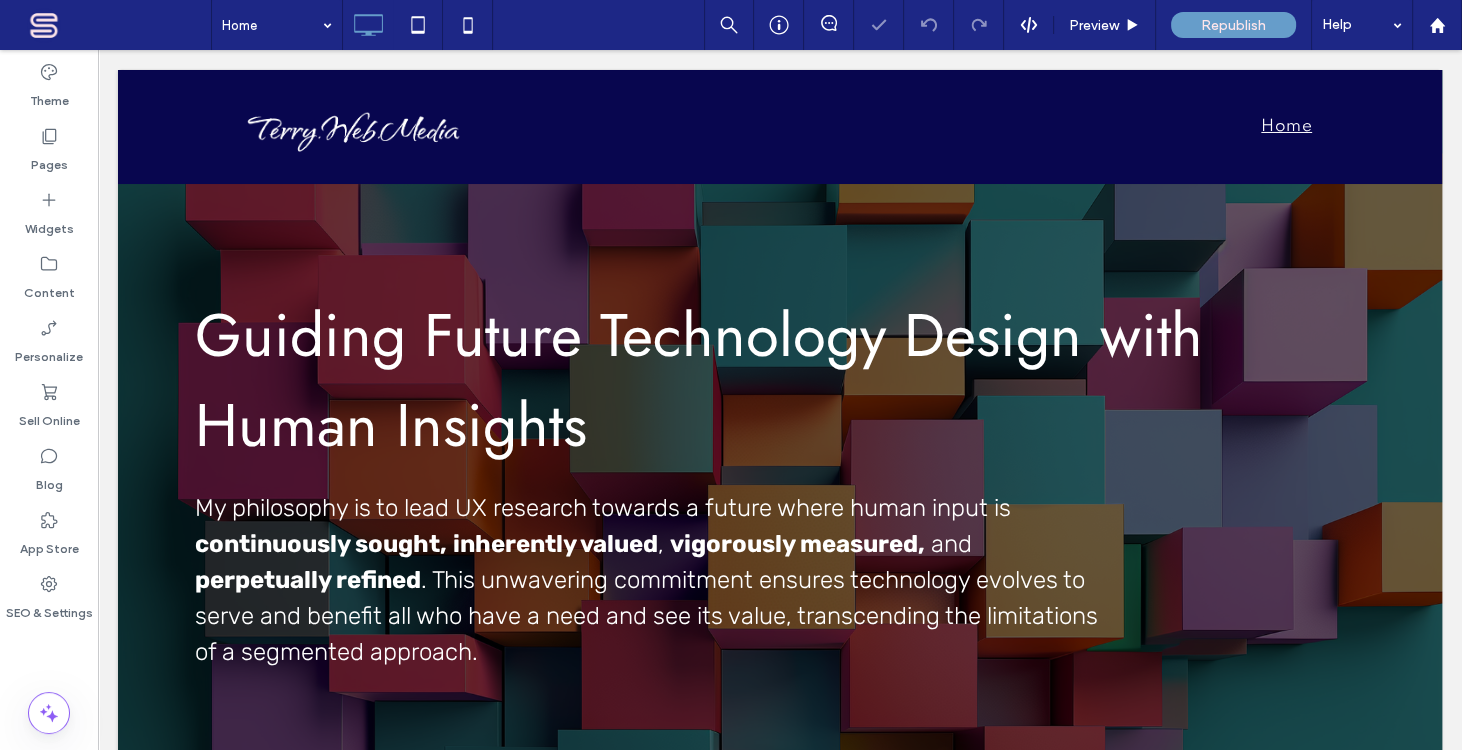 scroll, scrollTop: 727, scrollLeft: 0, axis: vertical 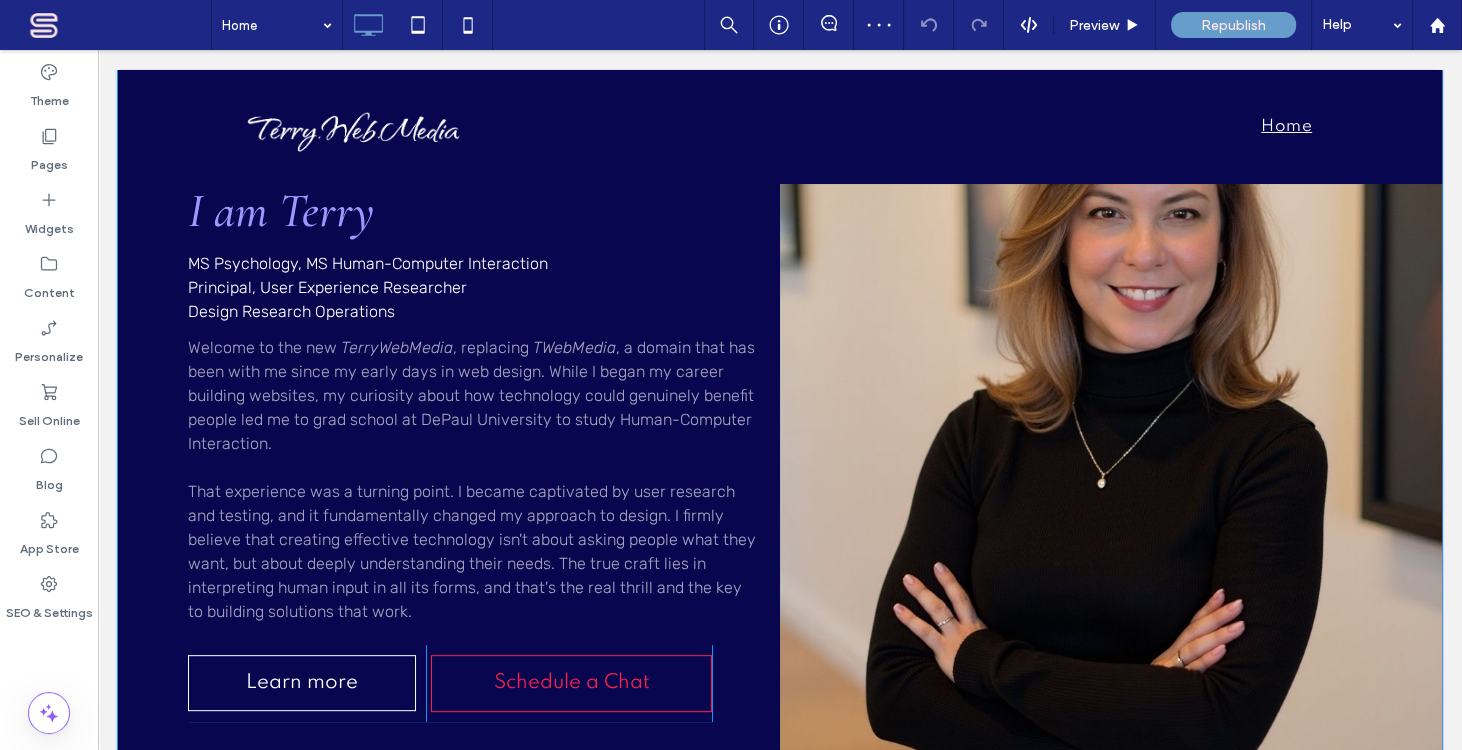 click on "Click To Paste" at bounding box center (1111, 417) 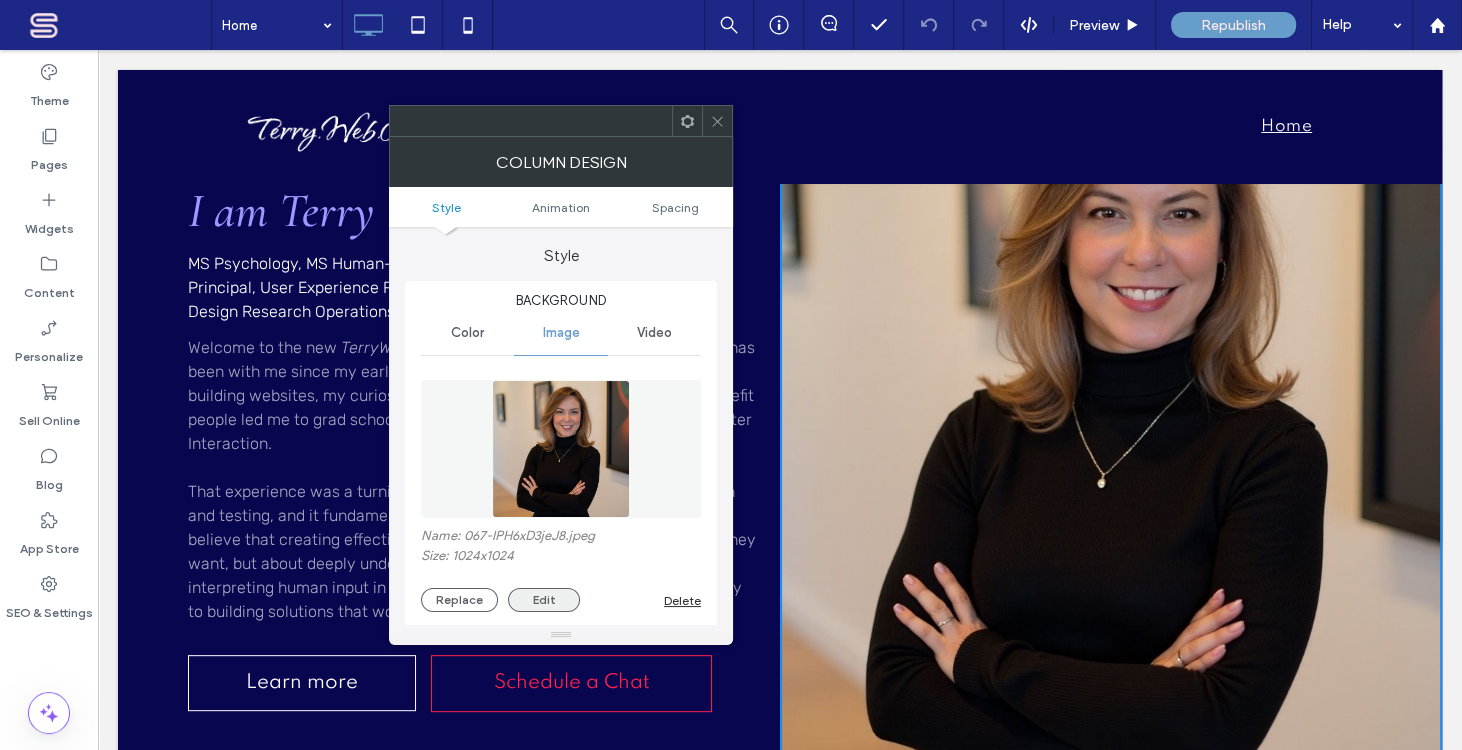 click on "Edit" at bounding box center (544, 600) 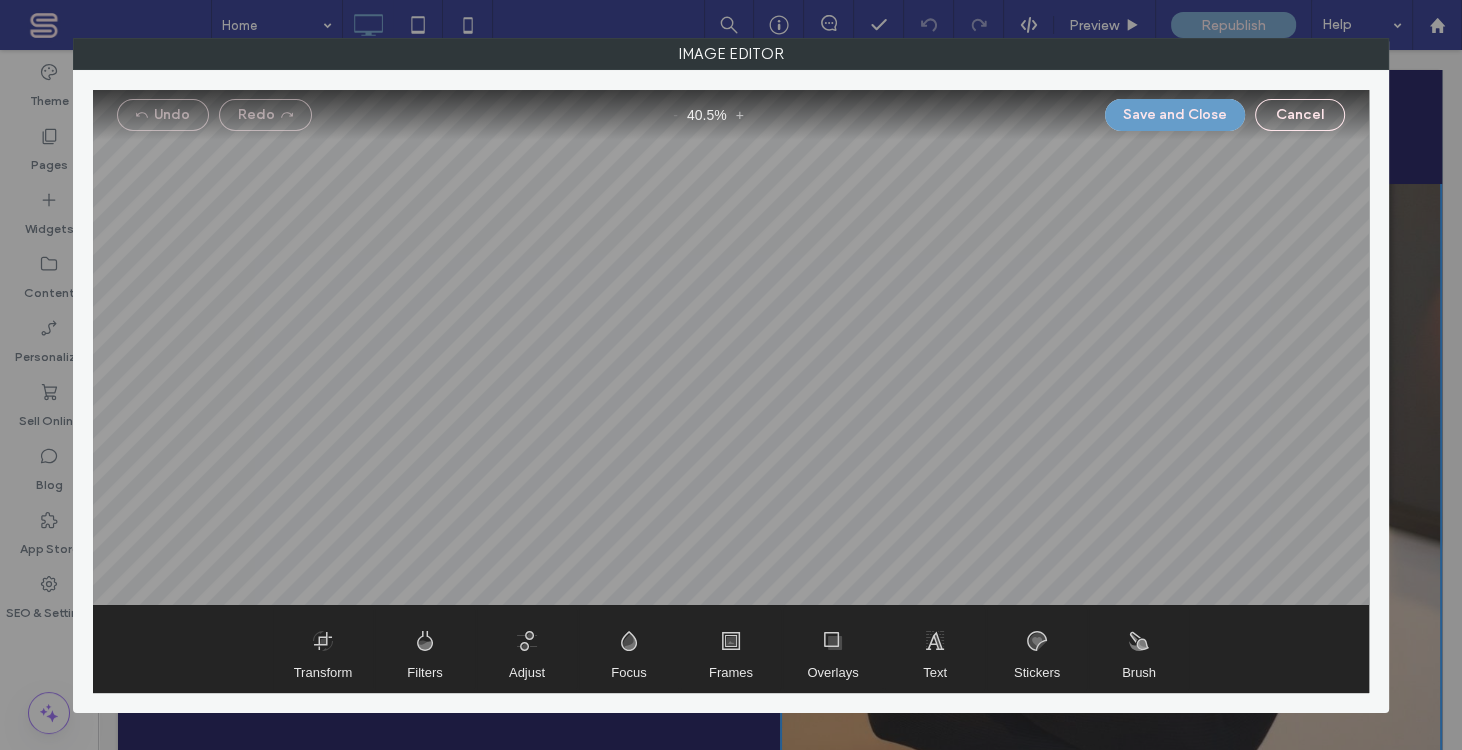 click at bounding box center [731, 347] 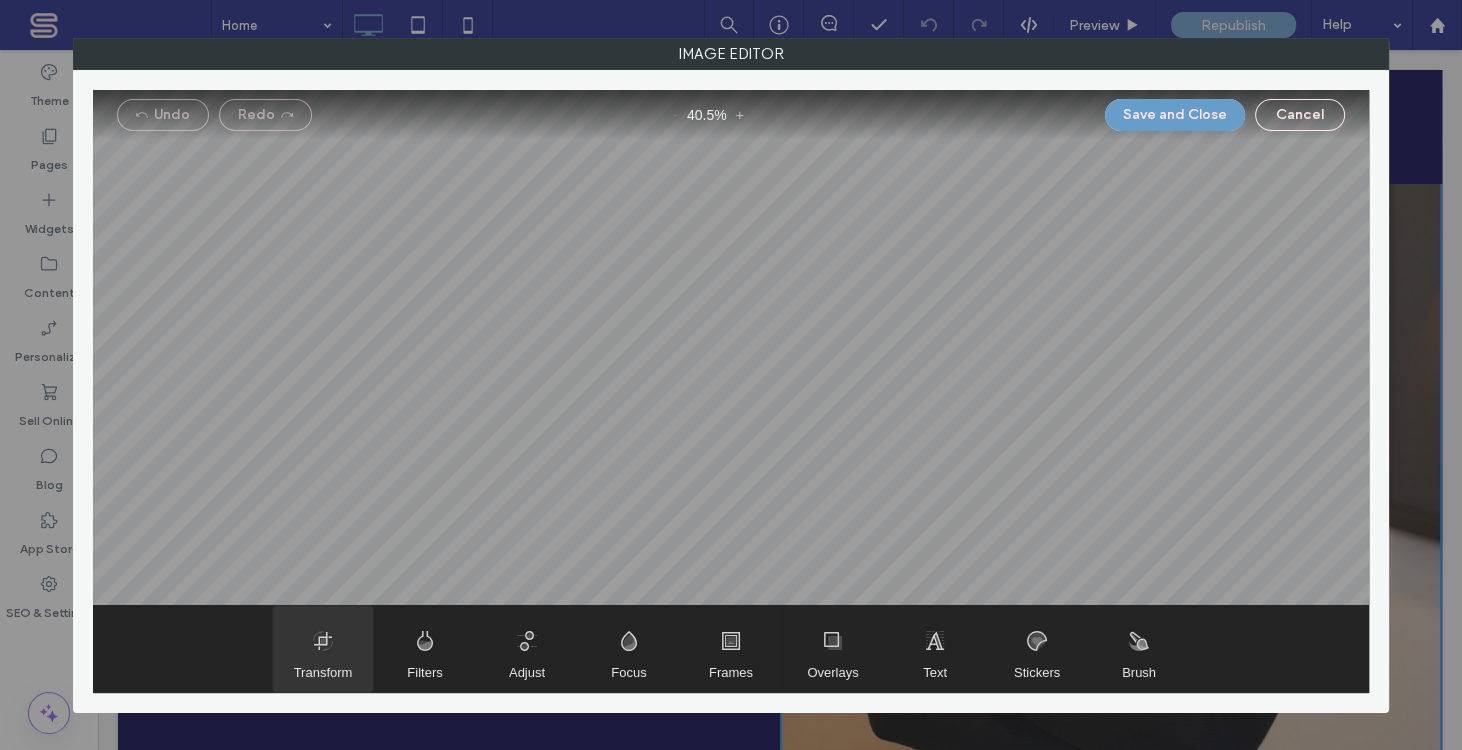 click at bounding box center [323, 649] 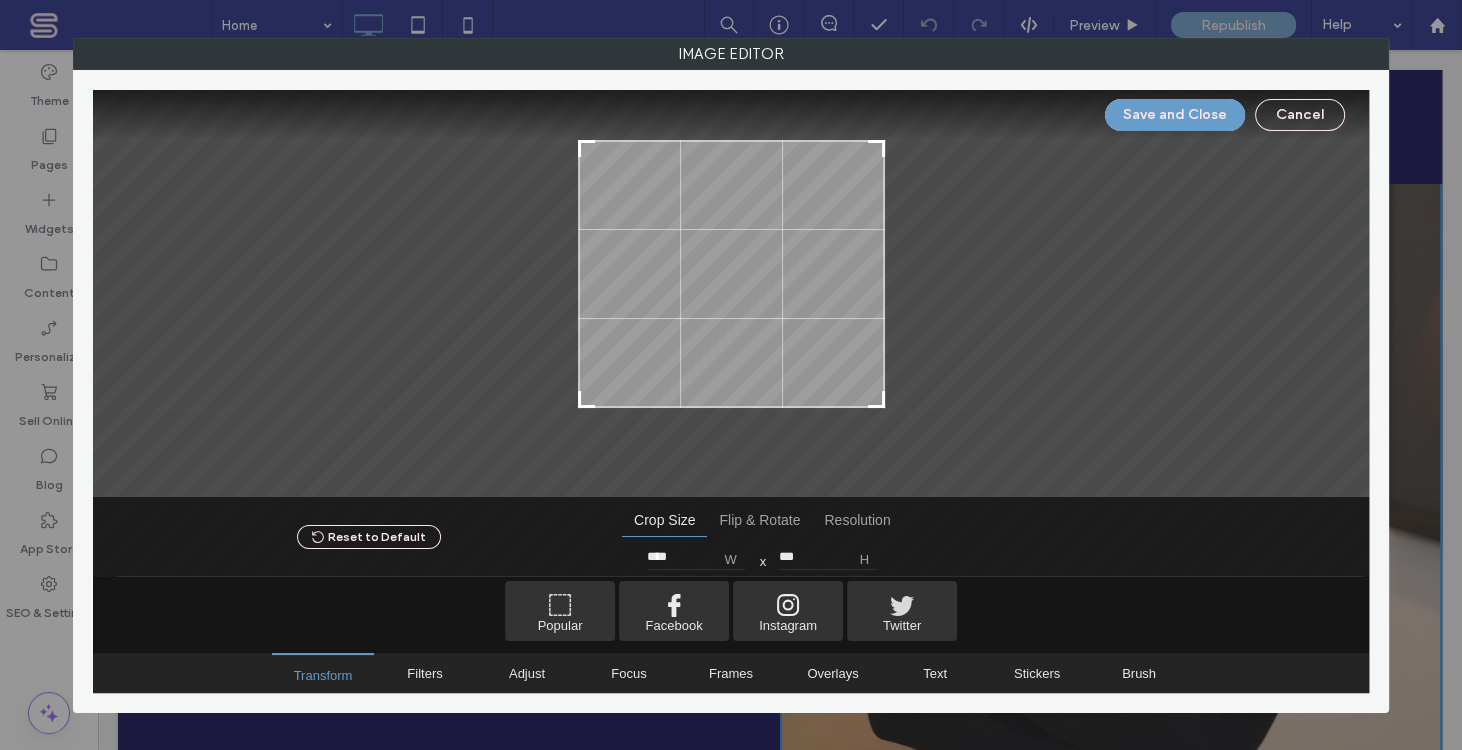 type on "***" 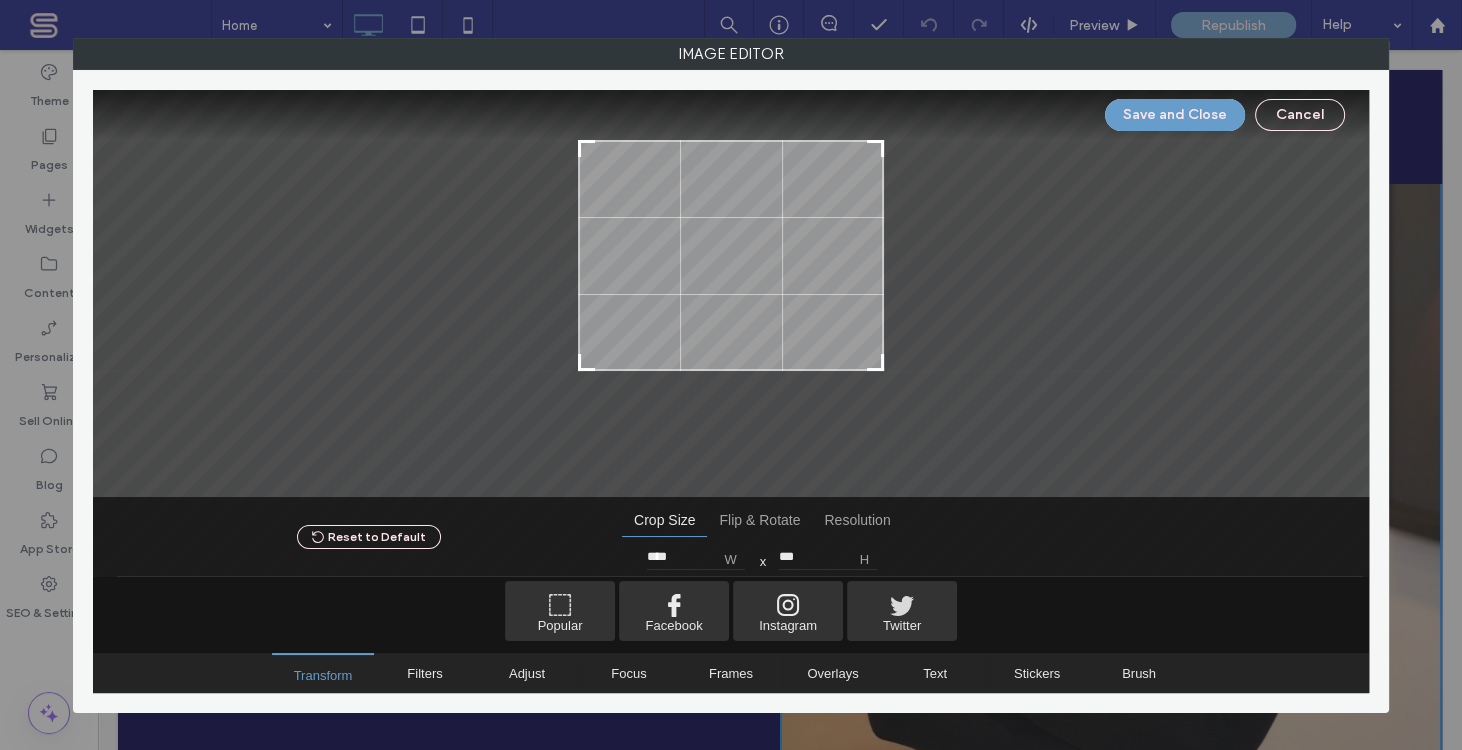 type on "***" 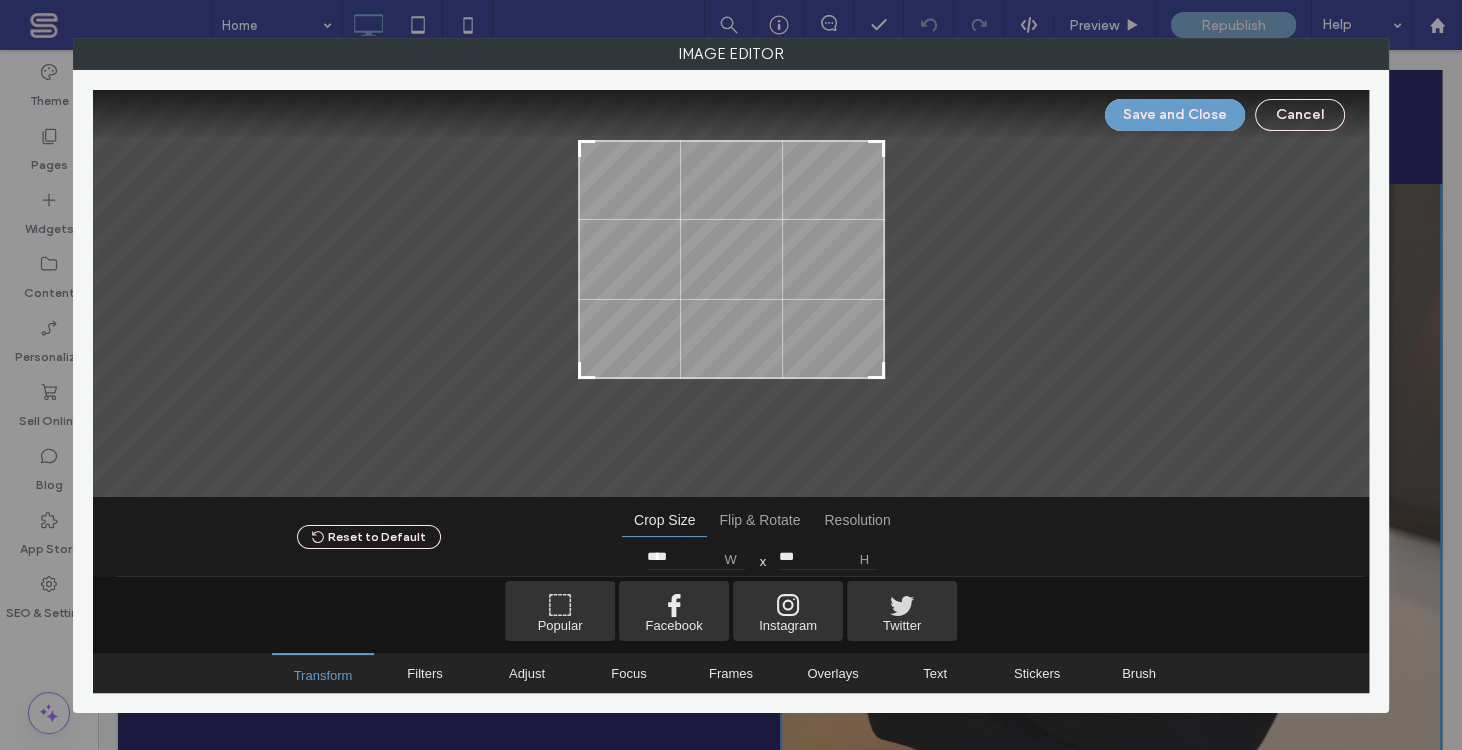 type on "***" 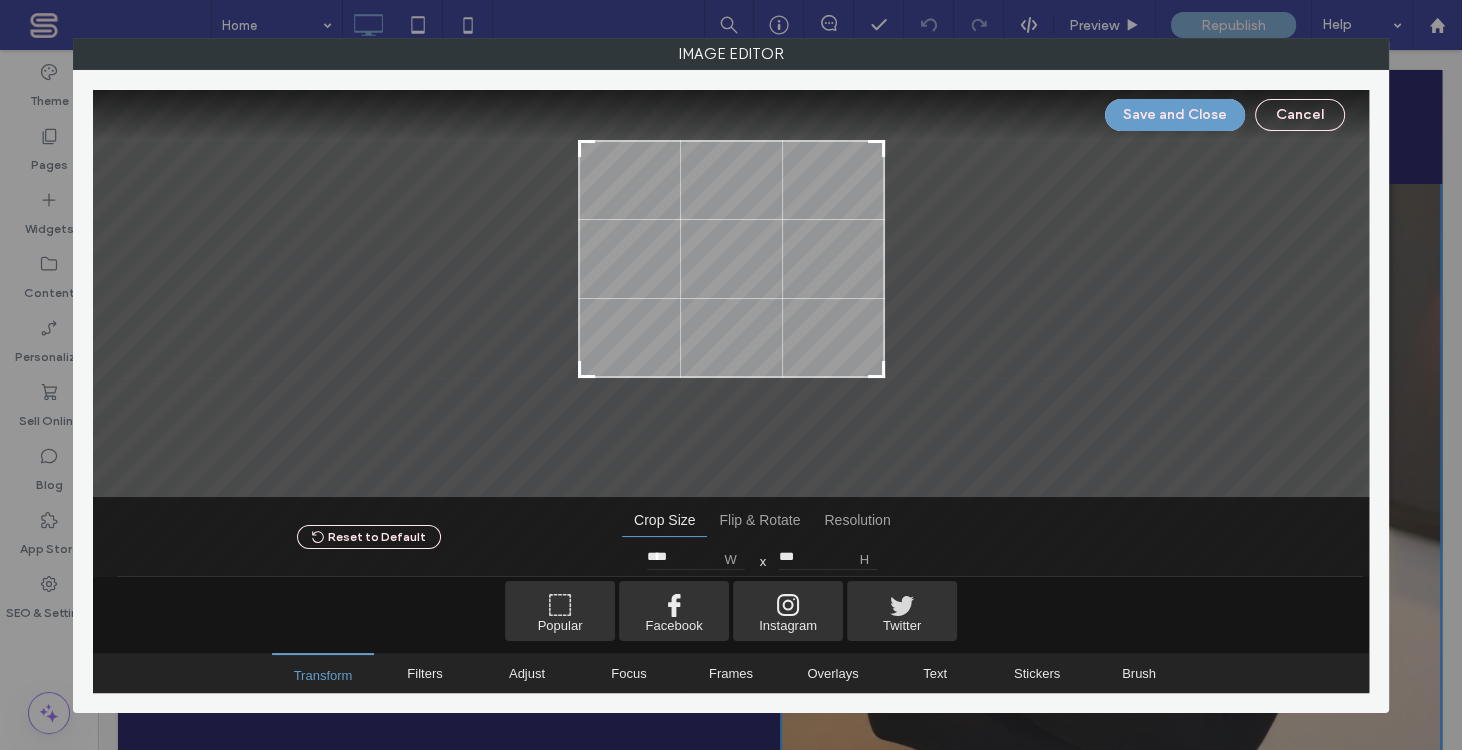 drag, startPoint x: 871, startPoint y: 440, endPoint x: 879, endPoint y: 371, distance: 69.46222 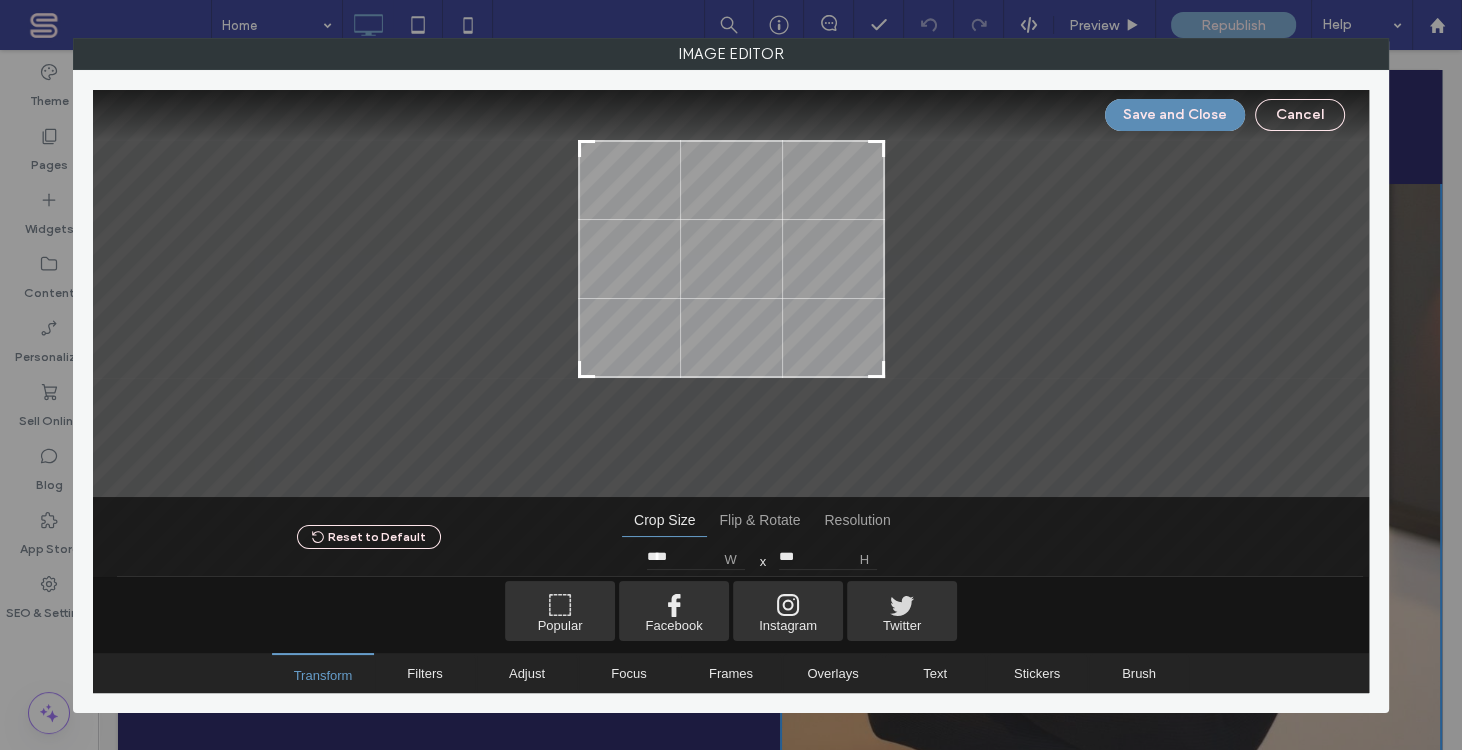 click on "Save and Close" at bounding box center (1175, 115) 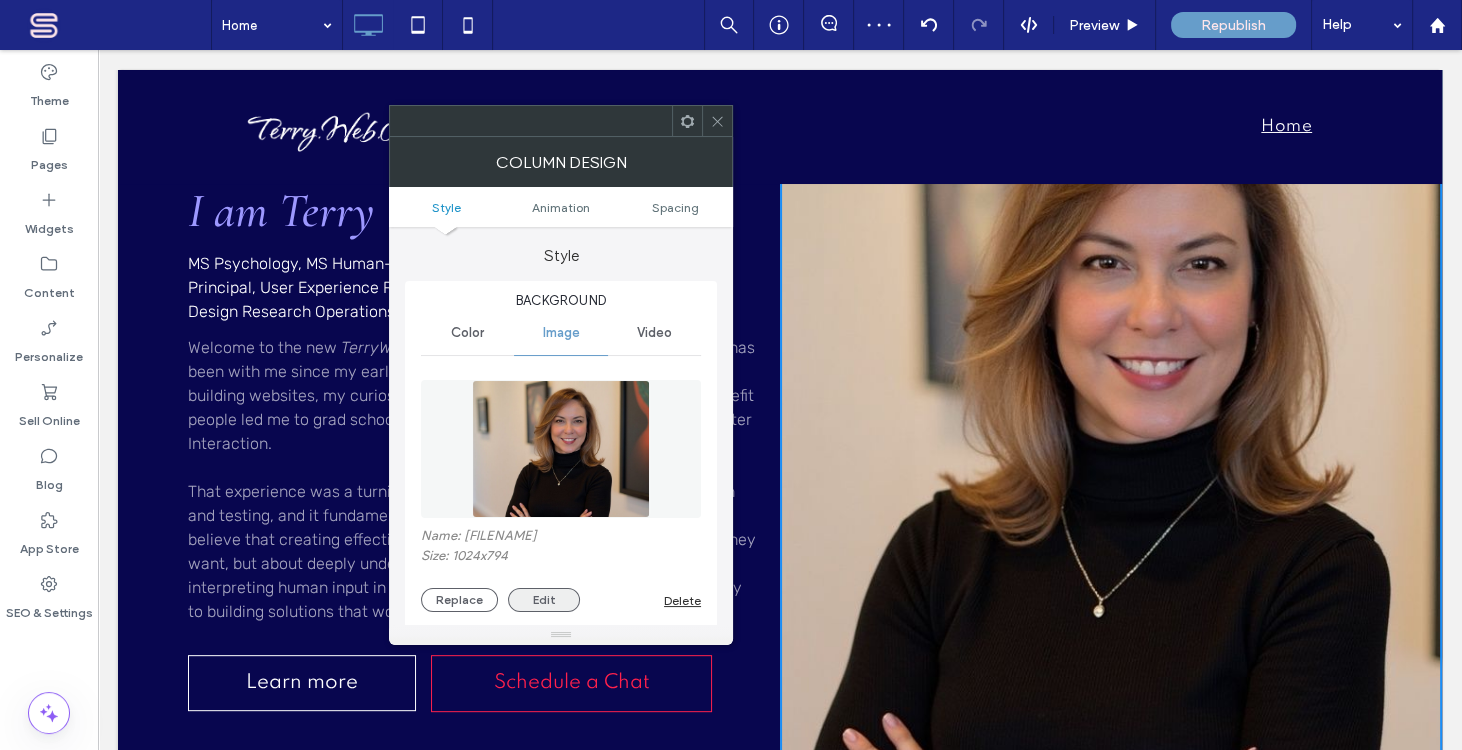 click on "Edit" at bounding box center [544, 600] 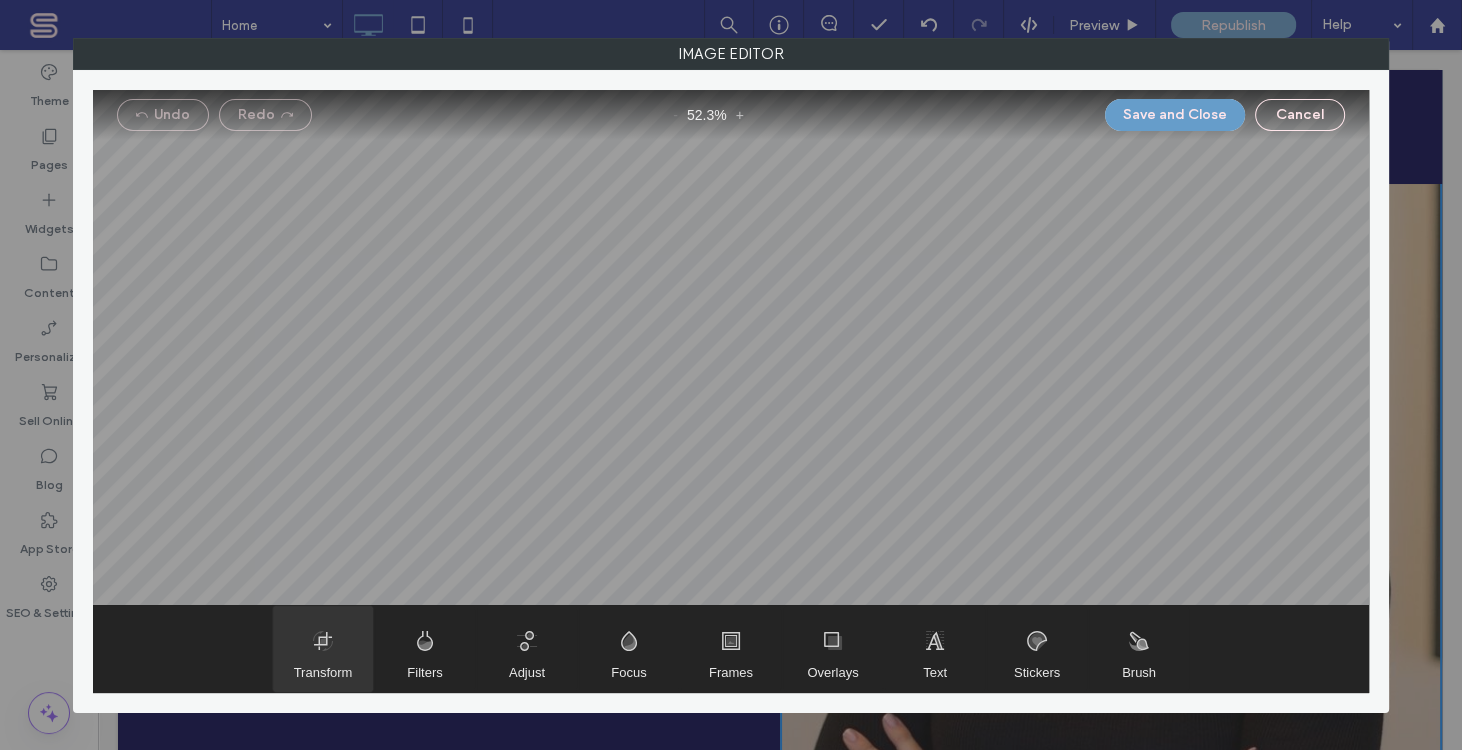 click at bounding box center [323, 649] 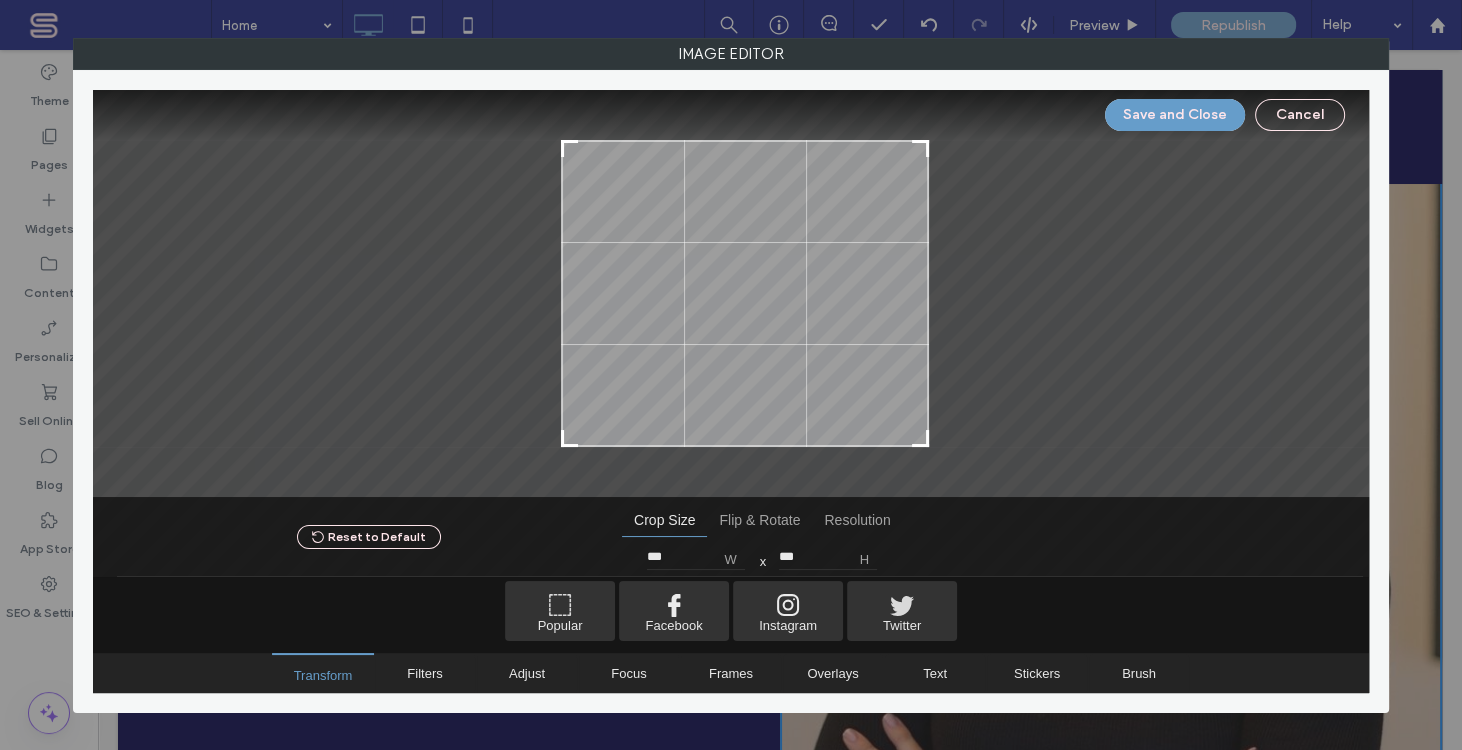 type on "***" 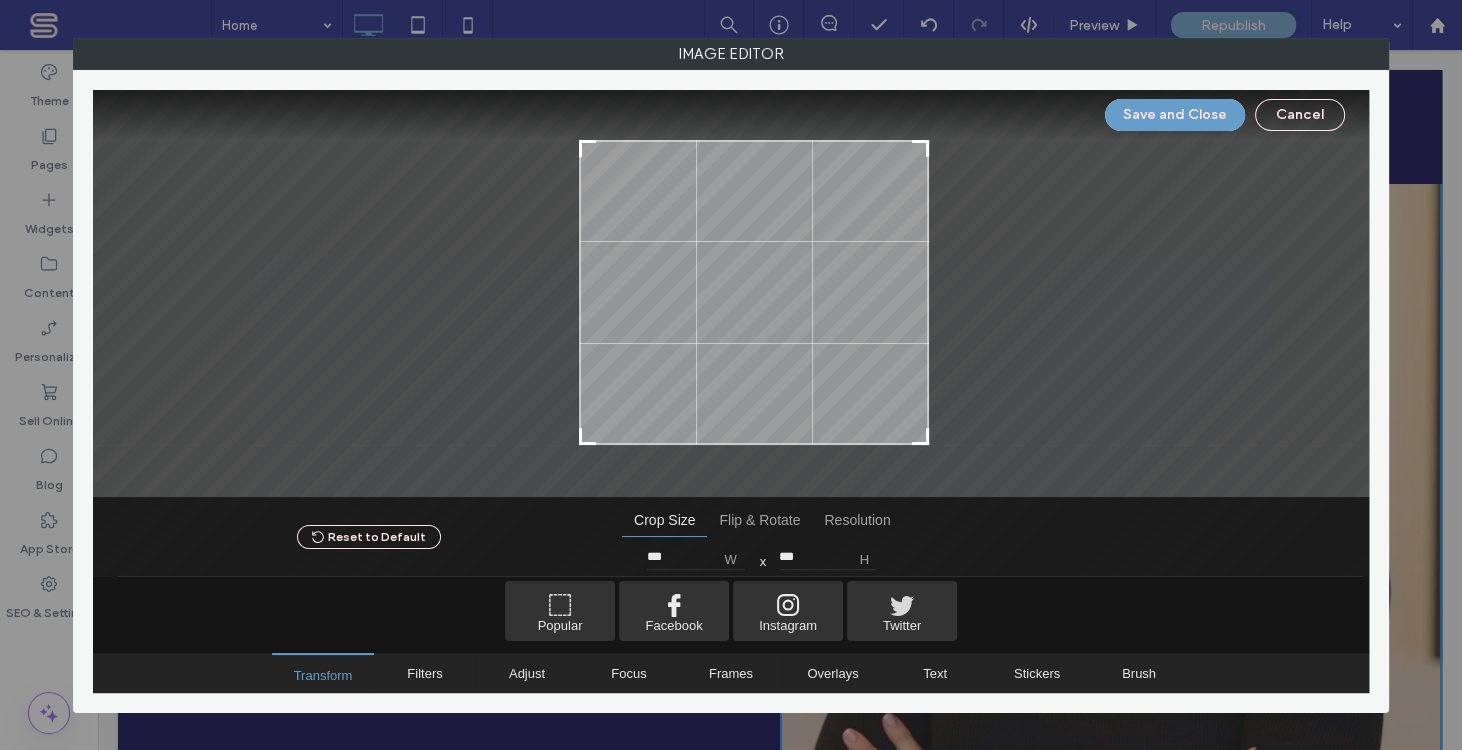 type on "***" 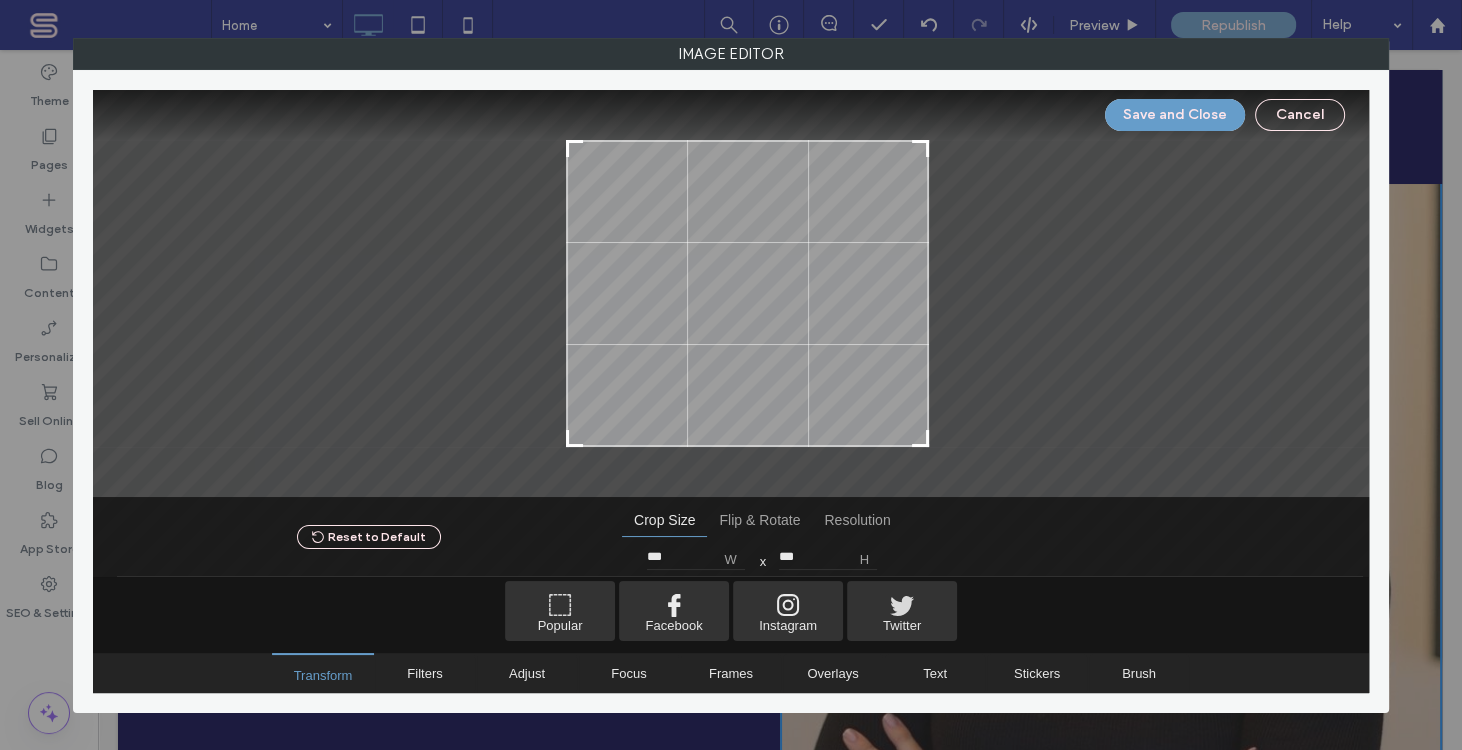 drag, startPoint x: 534, startPoint y: 442, endPoint x: 567, endPoint y: 448, distance: 33.54102 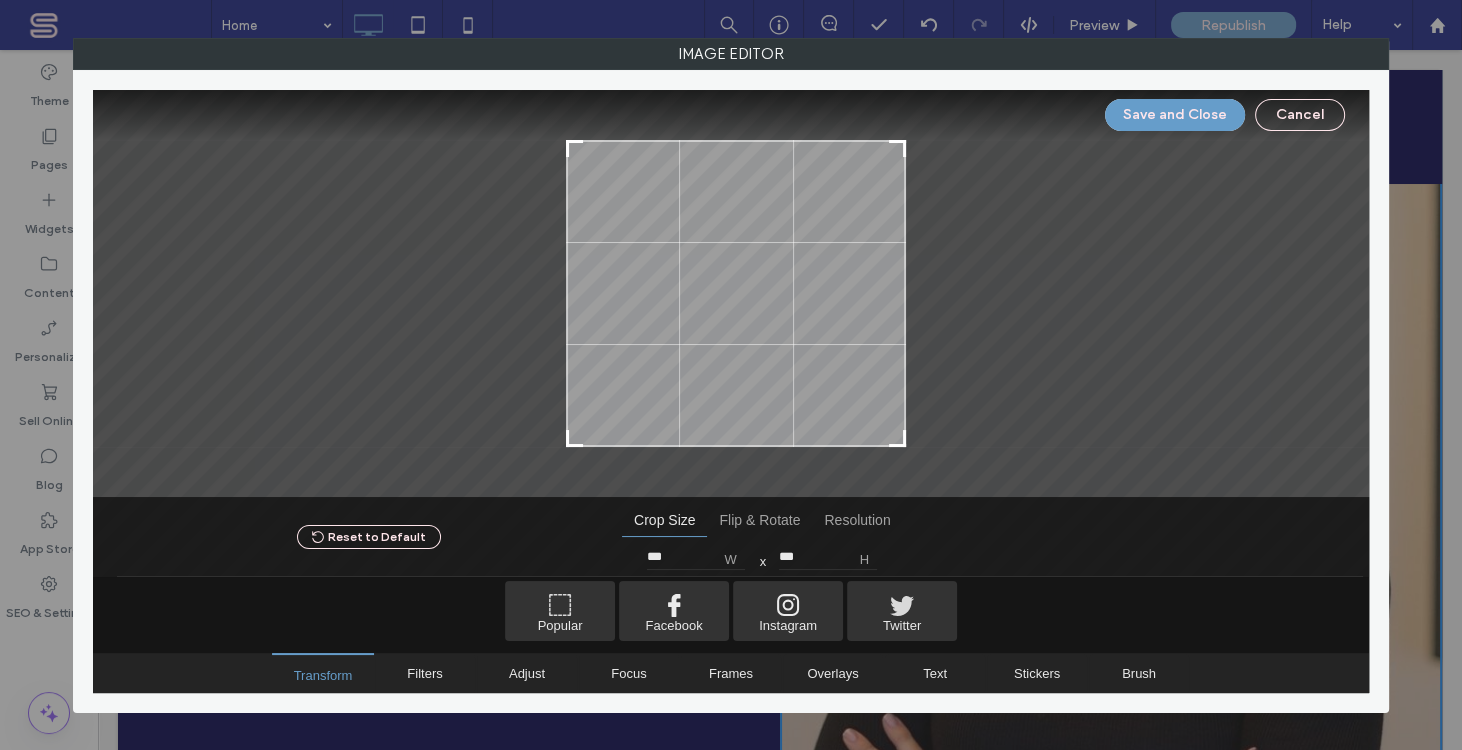 type on "***" 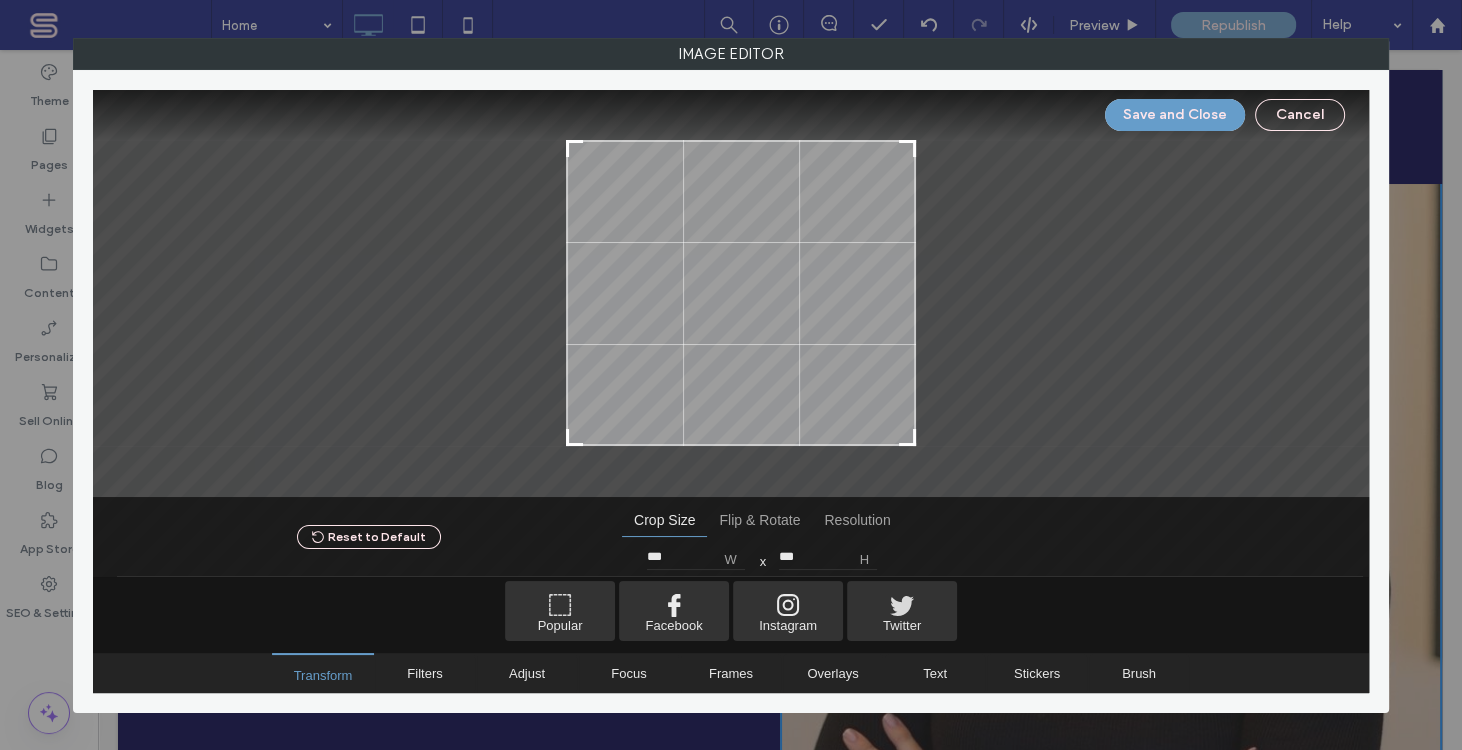 type on "***" 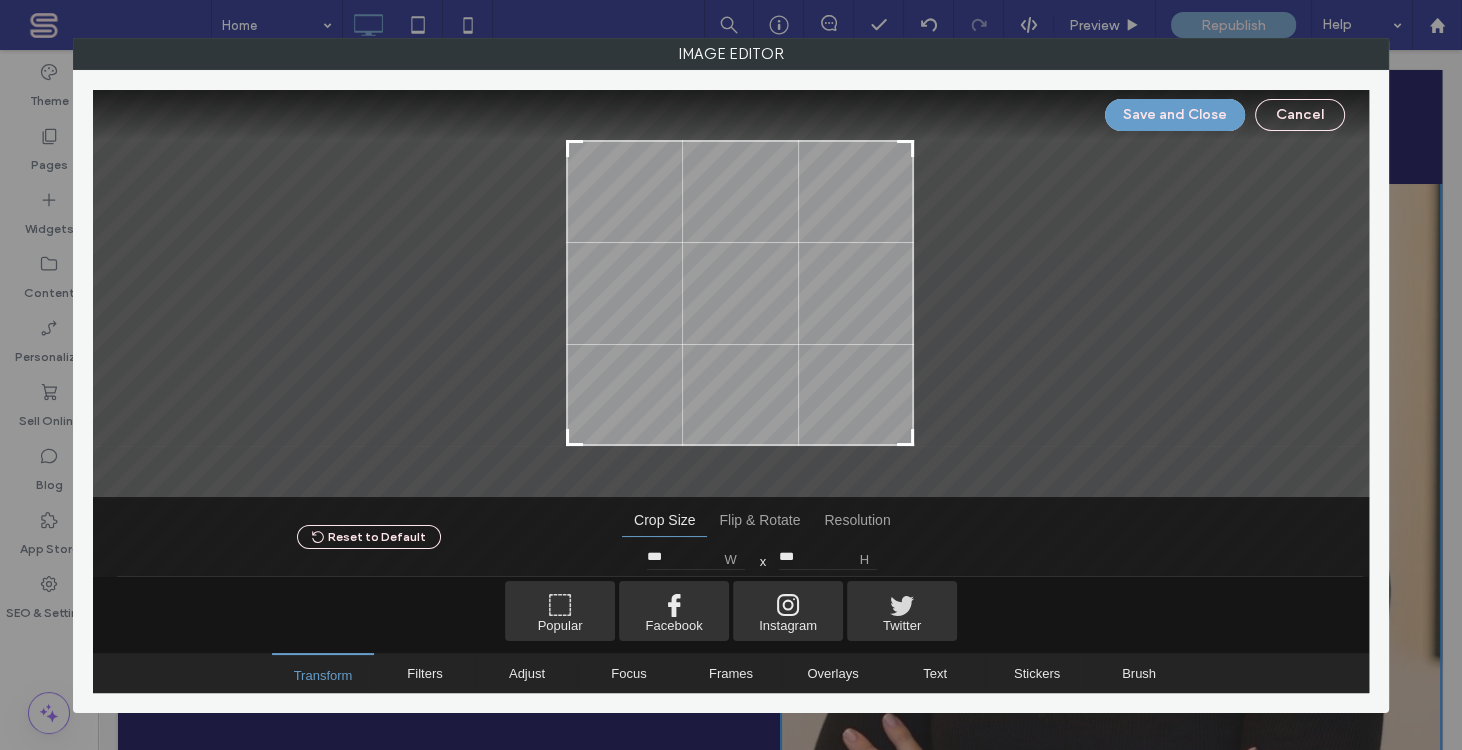 drag, startPoint x: 924, startPoint y: 441, endPoint x: 909, endPoint y: 447, distance: 16.155495 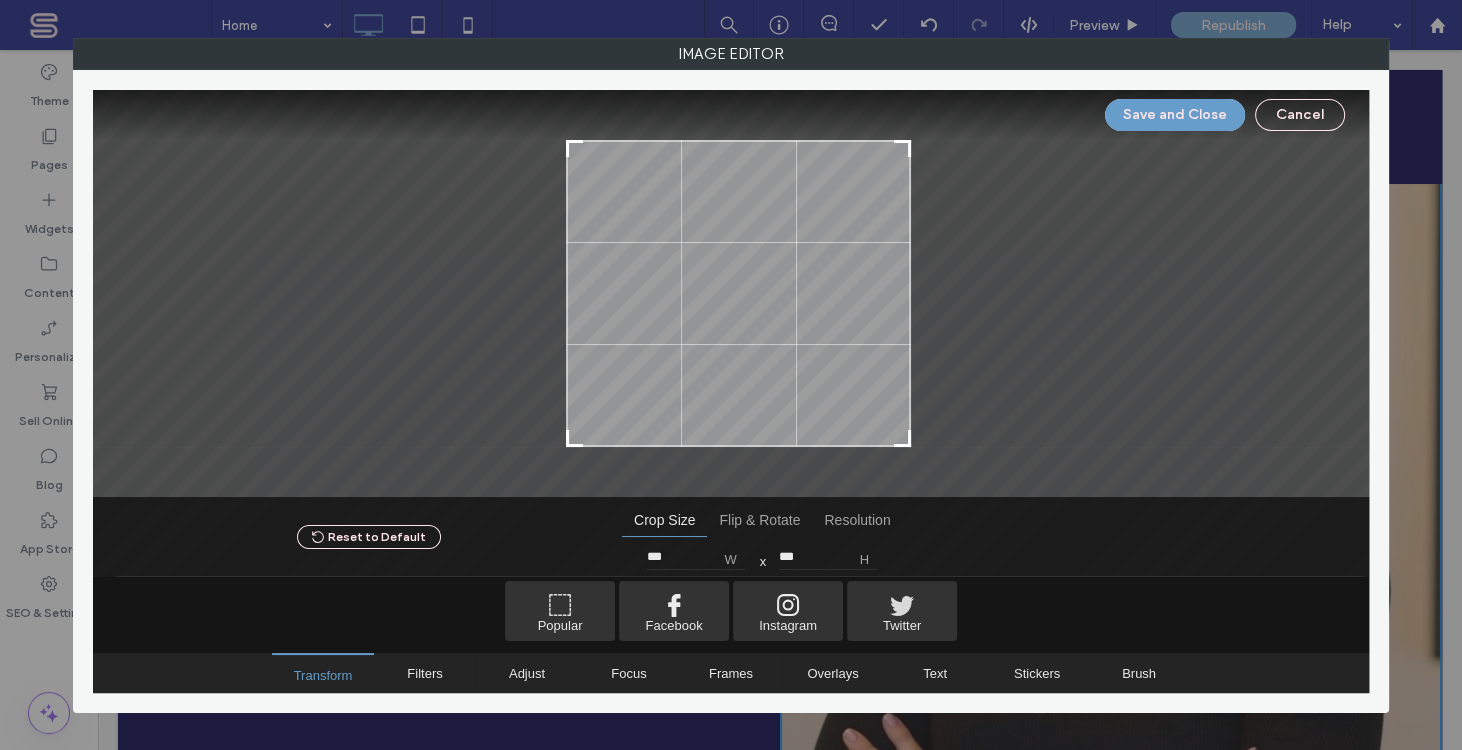type on "***" 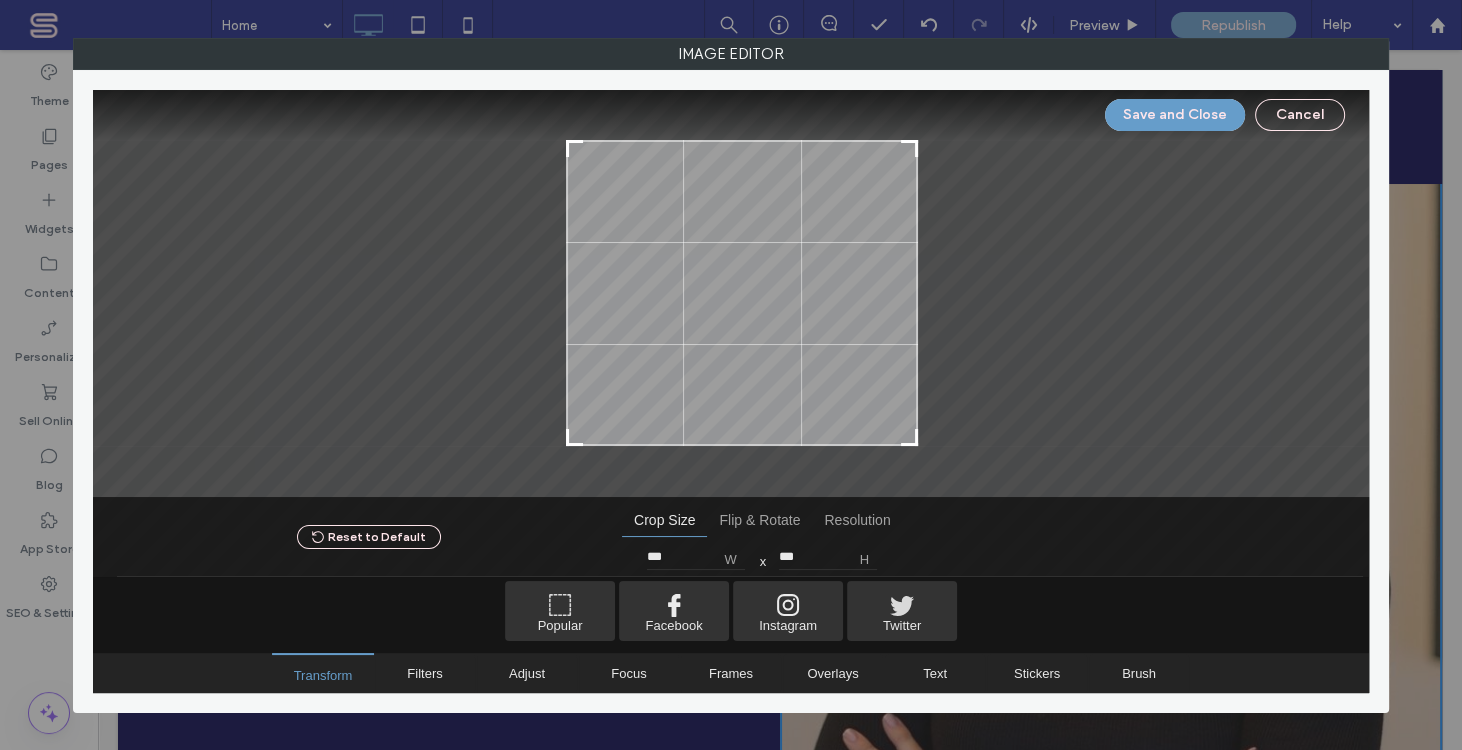 drag, startPoint x: 906, startPoint y: 438, endPoint x: 910, endPoint y: 456, distance: 18.439089 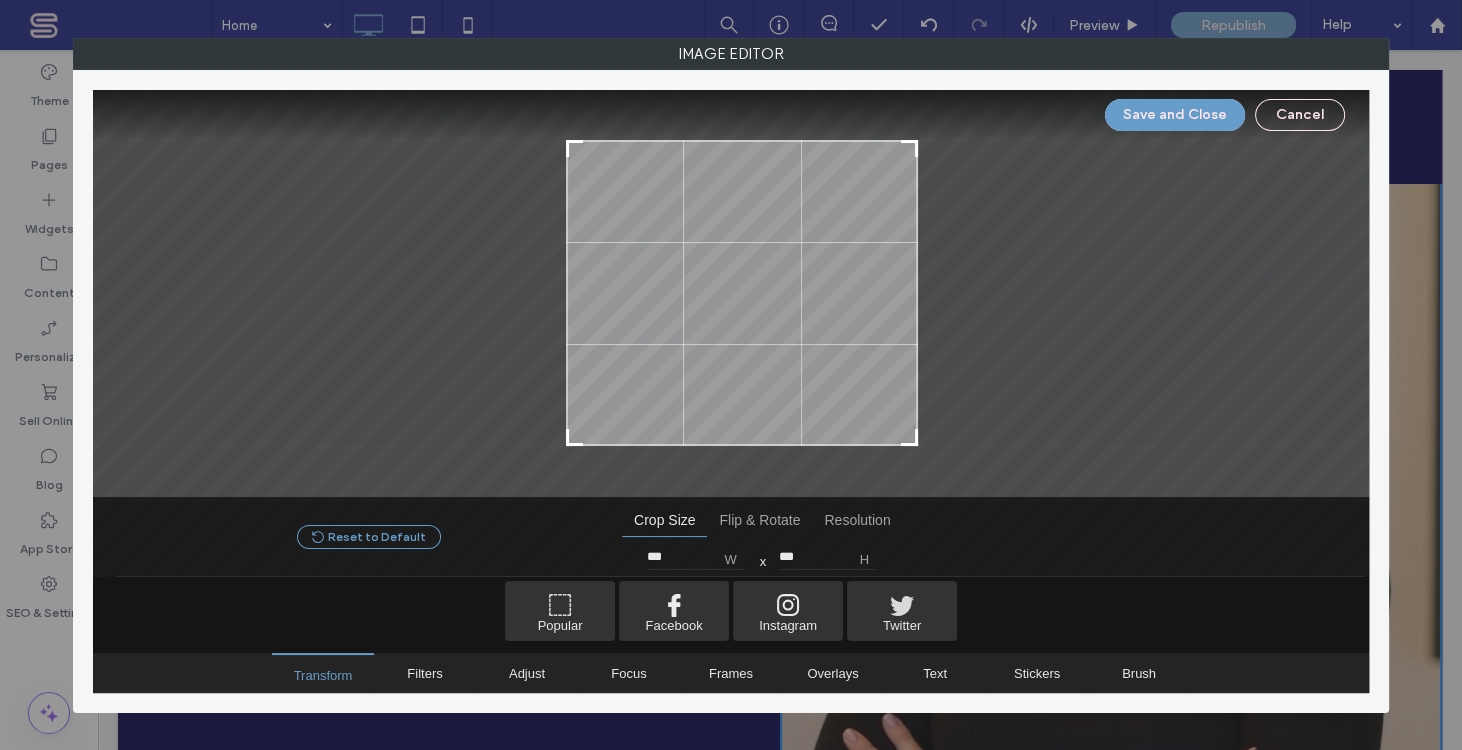 click on "Reset to Default" at bounding box center [369, 537] 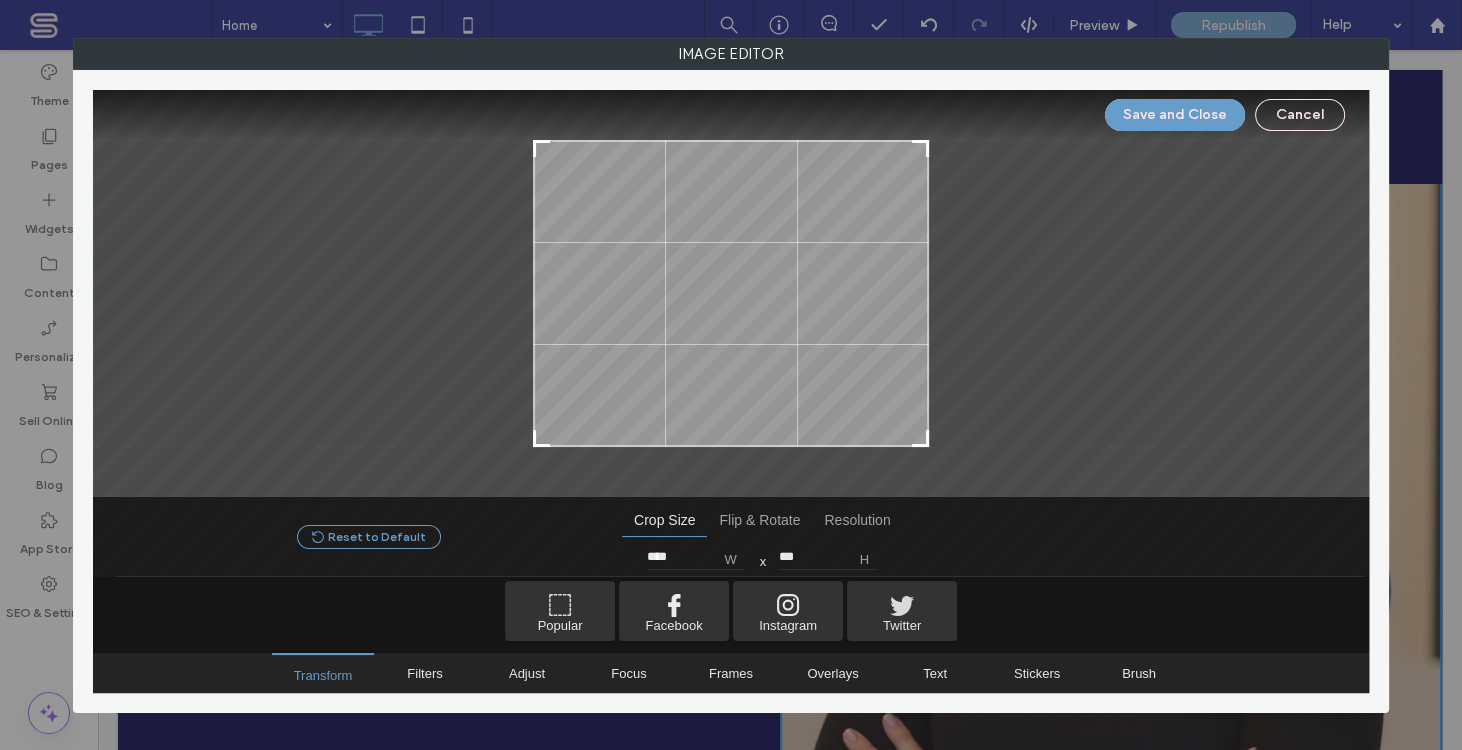 click on "Reset to Default" at bounding box center [369, 537] 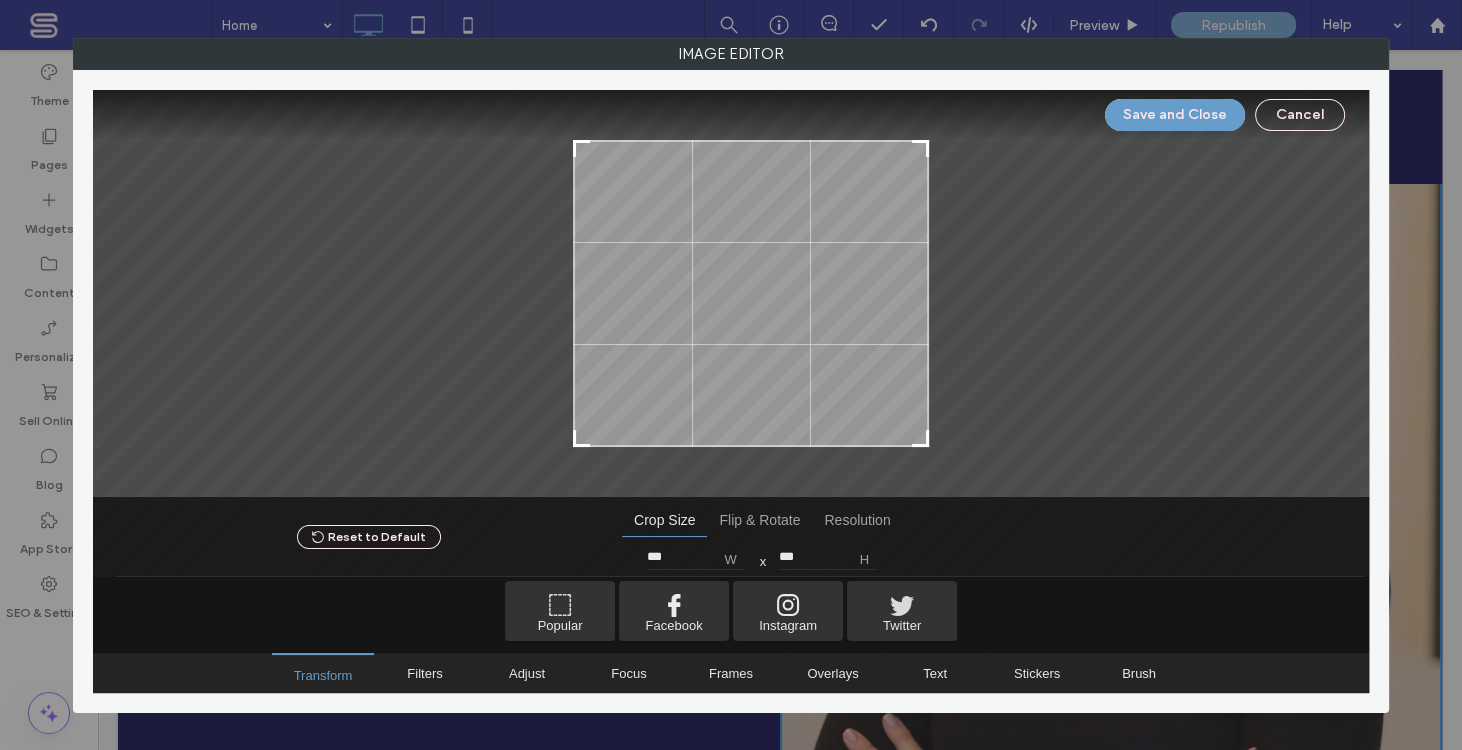 drag, startPoint x: 535, startPoint y: 435, endPoint x: 575, endPoint y: 435, distance: 40 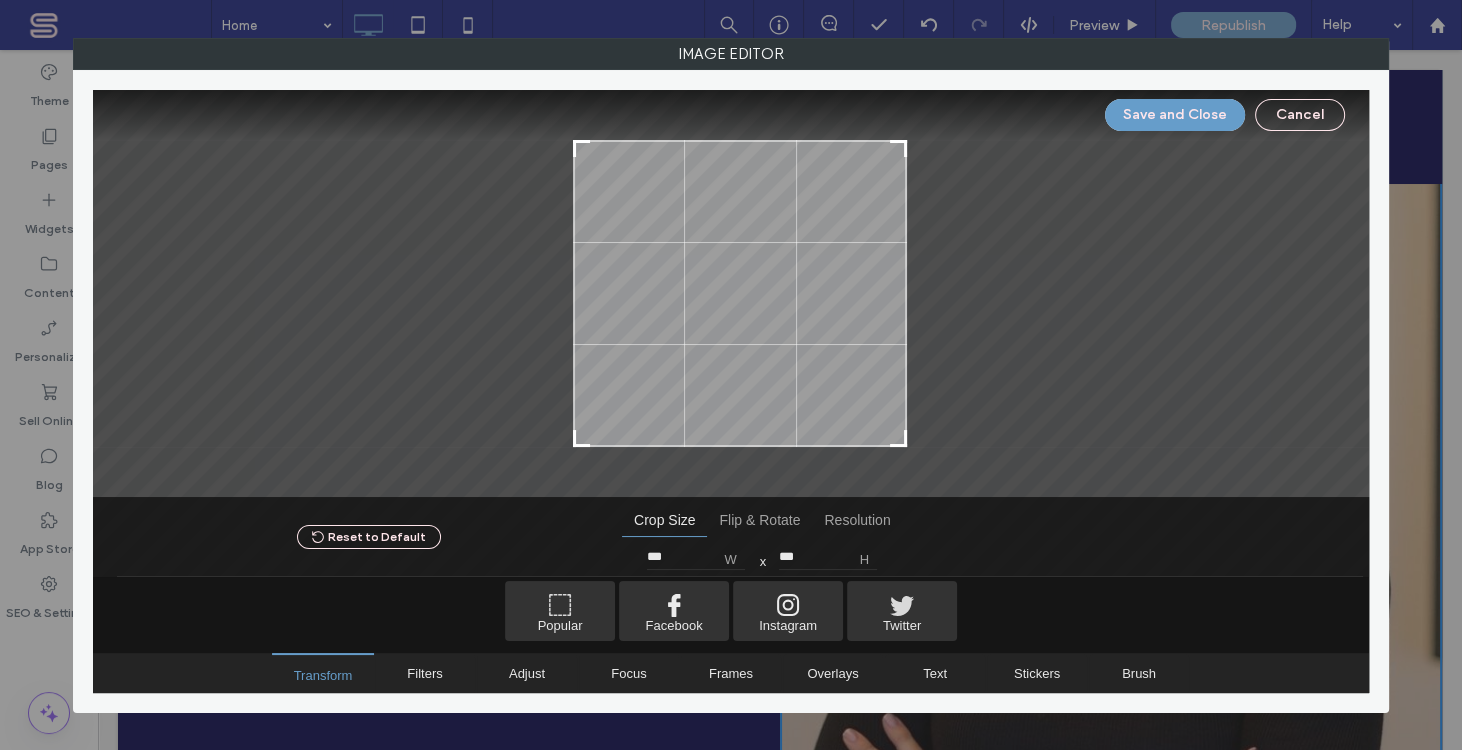 type on "***" 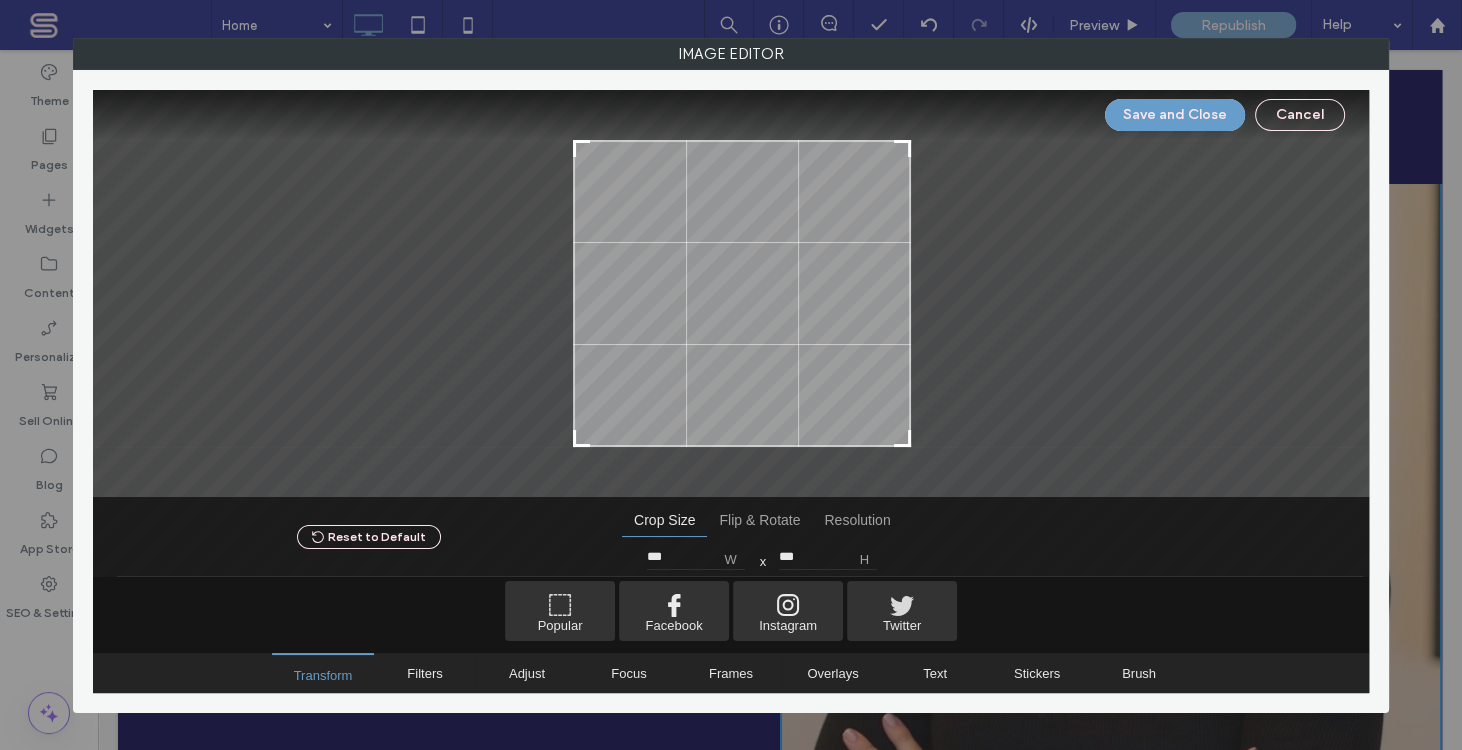drag, startPoint x: 927, startPoint y: 439, endPoint x: 909, endPoint y: 439, distance: 18 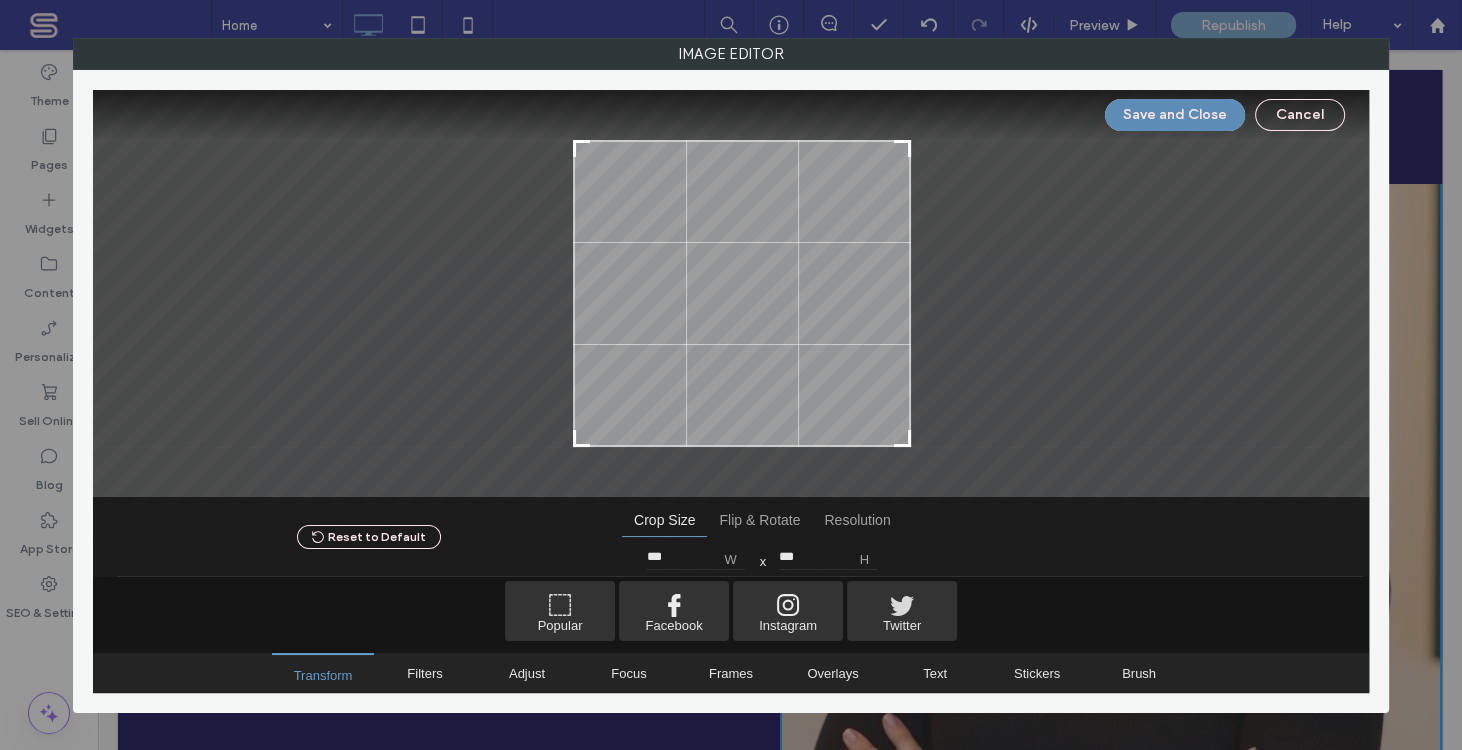 click on "Save and Close" at bounding box center [1175, 115] 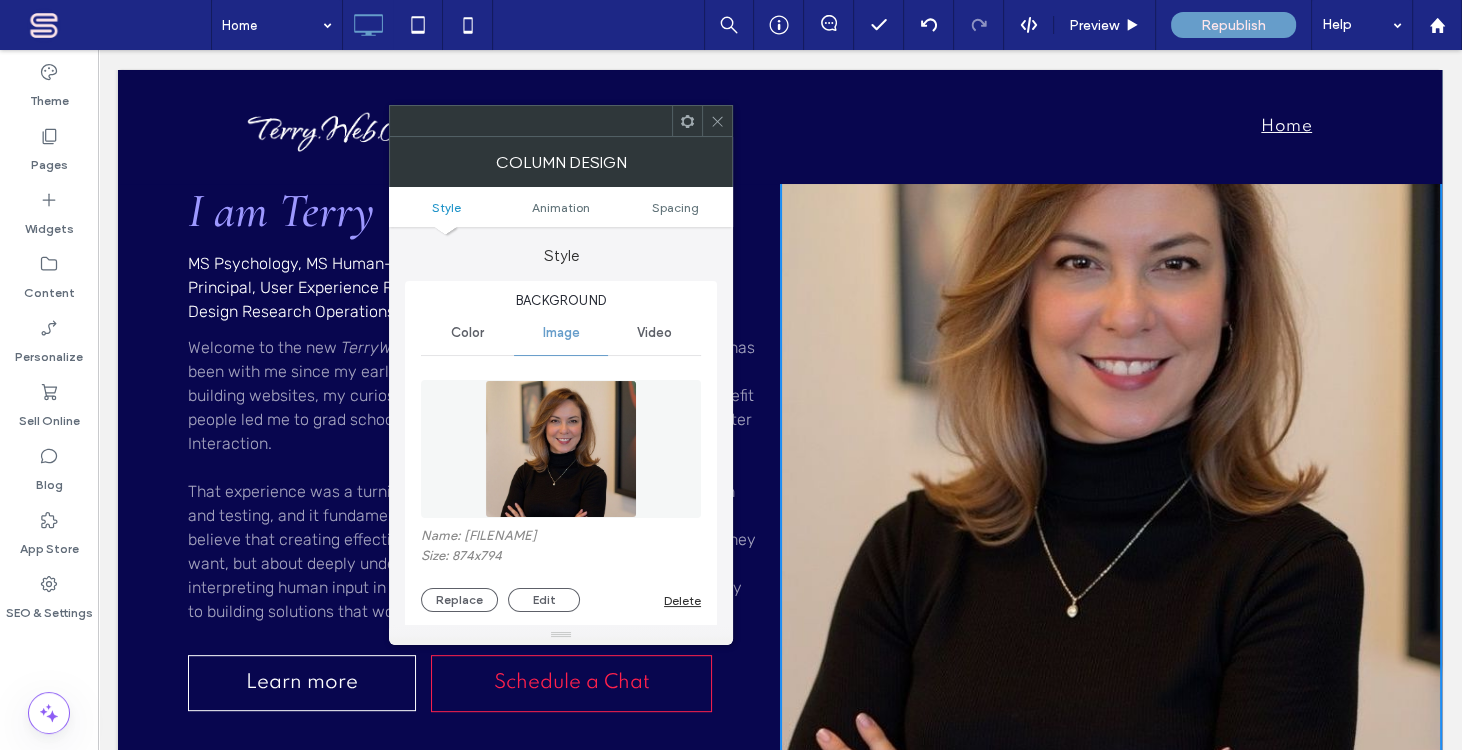 click 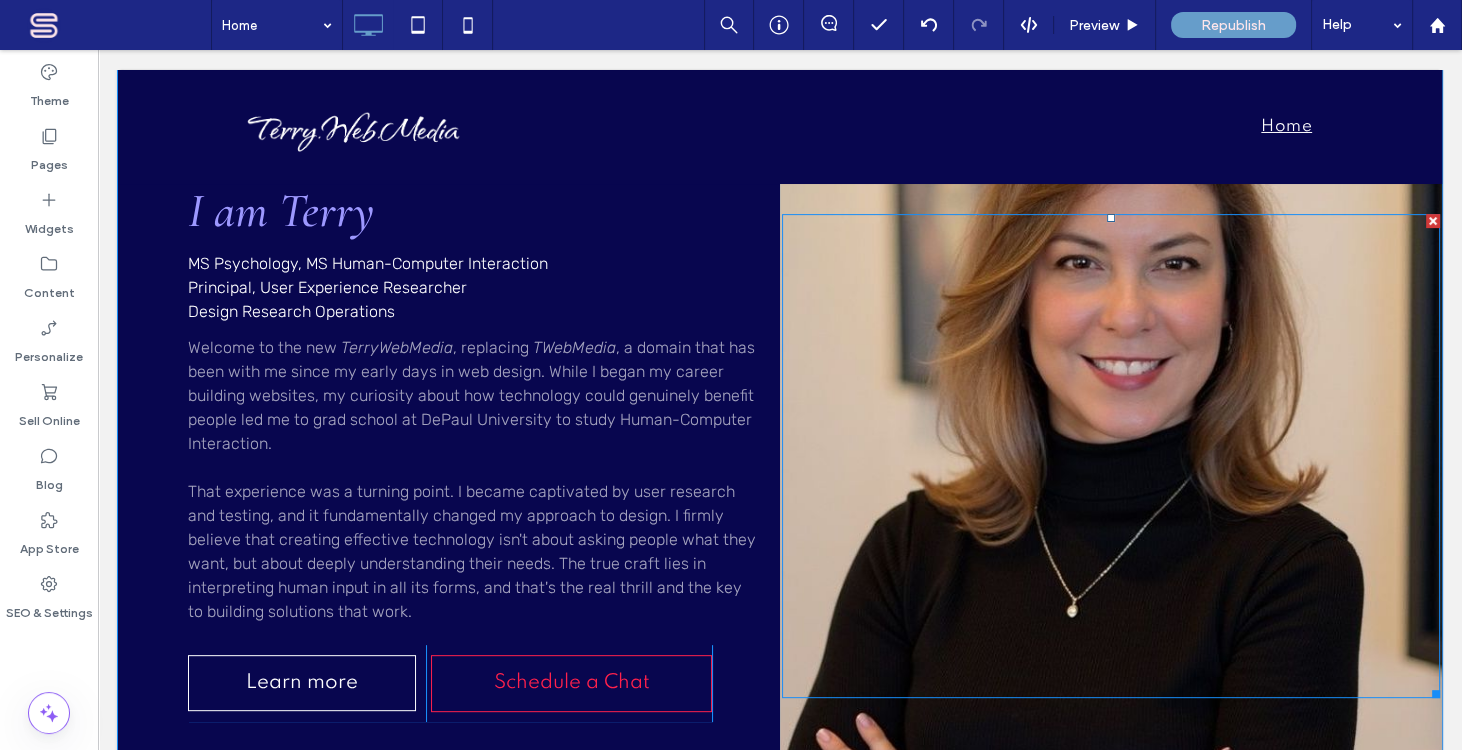 click at bounding box center [1111, 456] 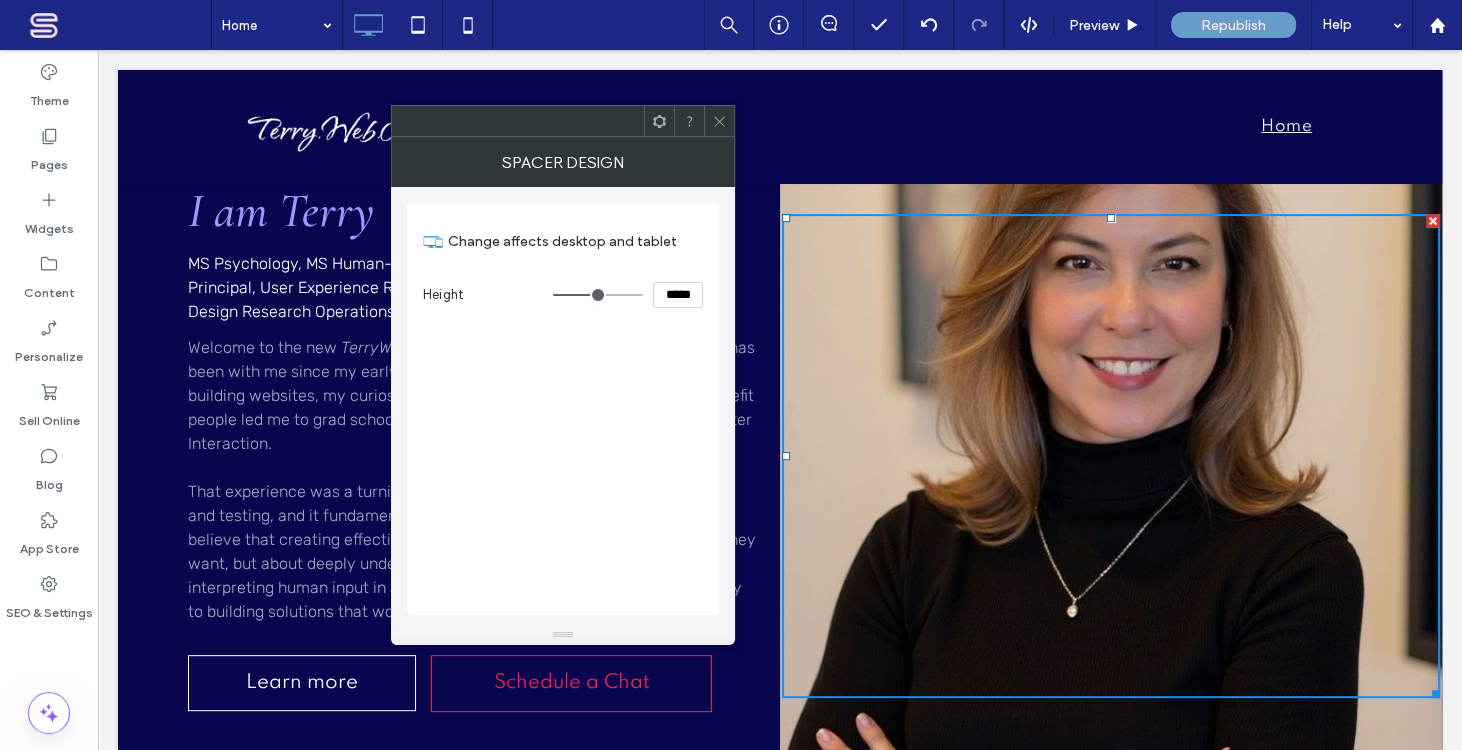 type on "***" 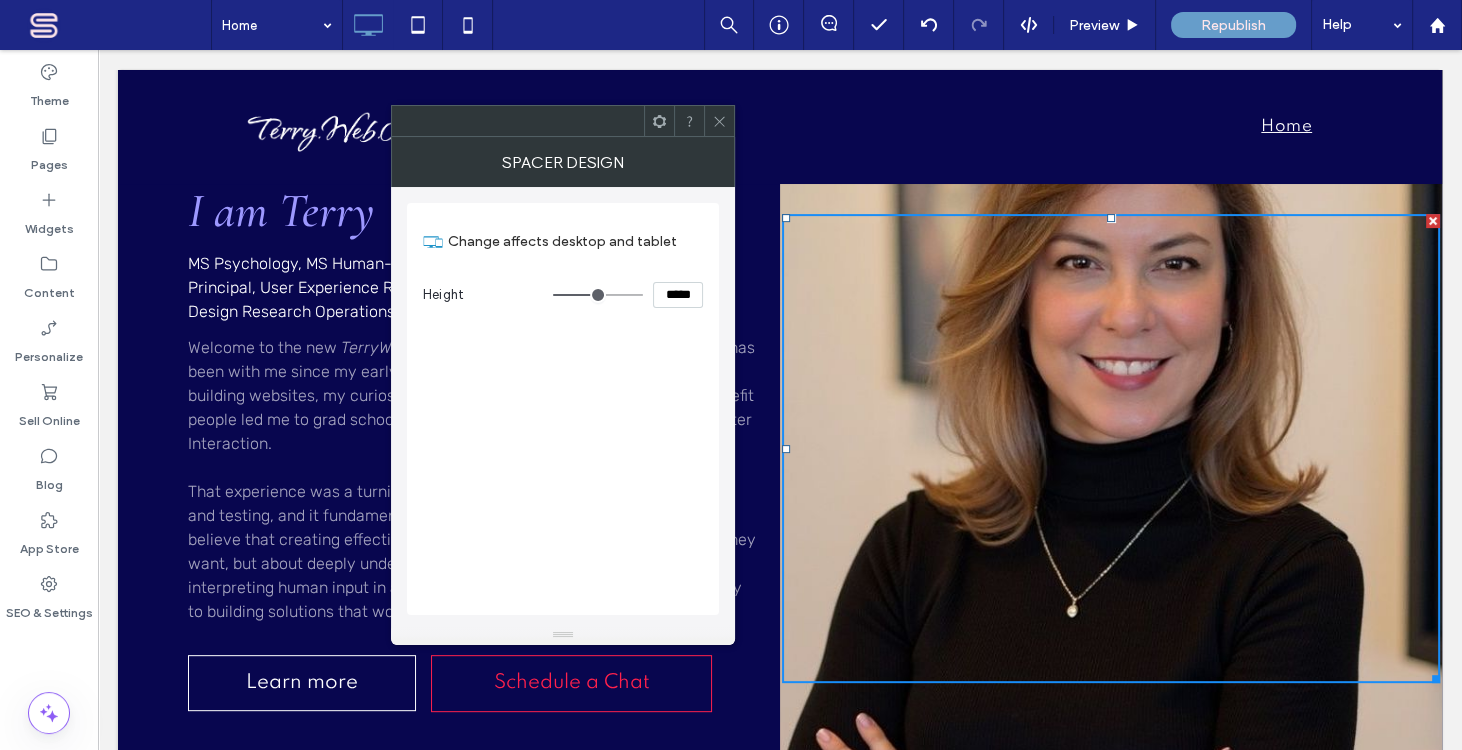 type on "***" 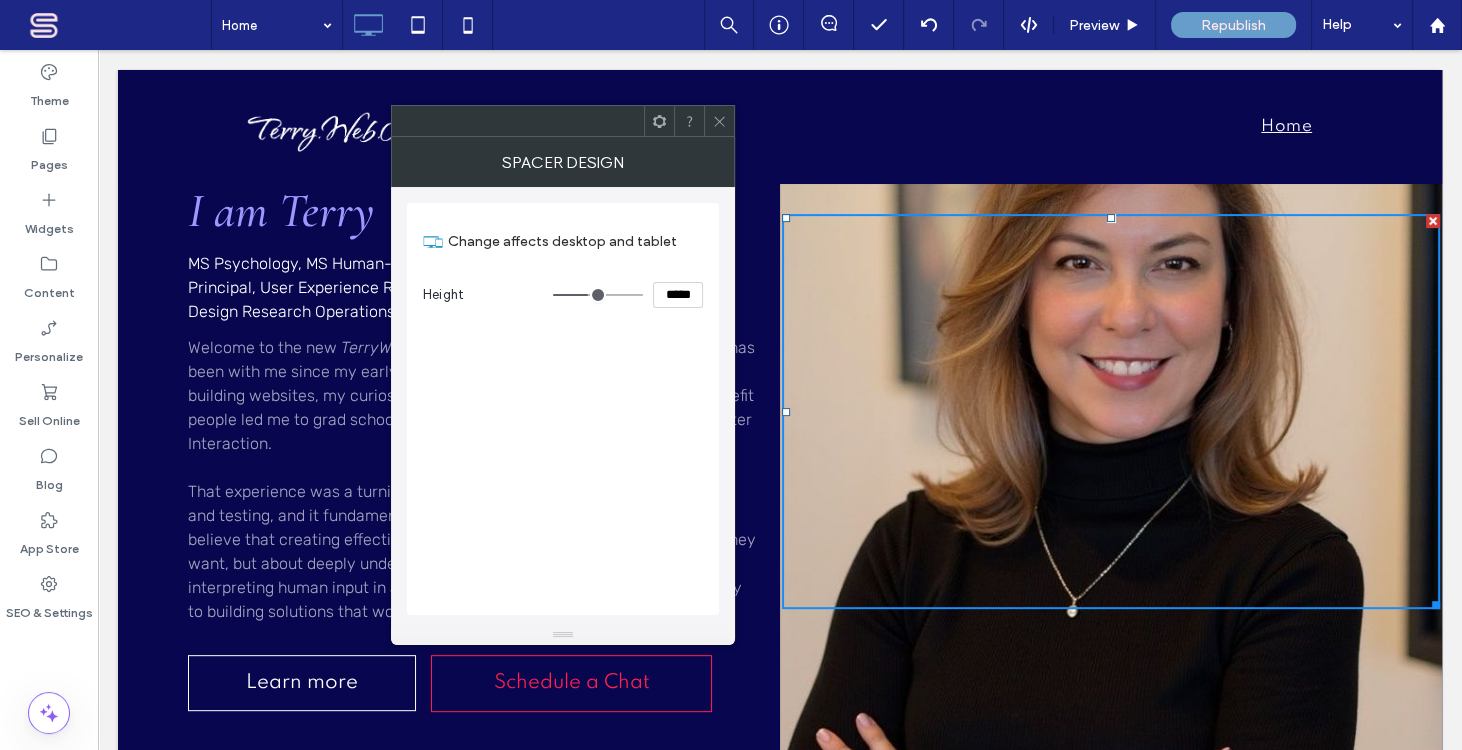 click at bounding box center [598, 295] 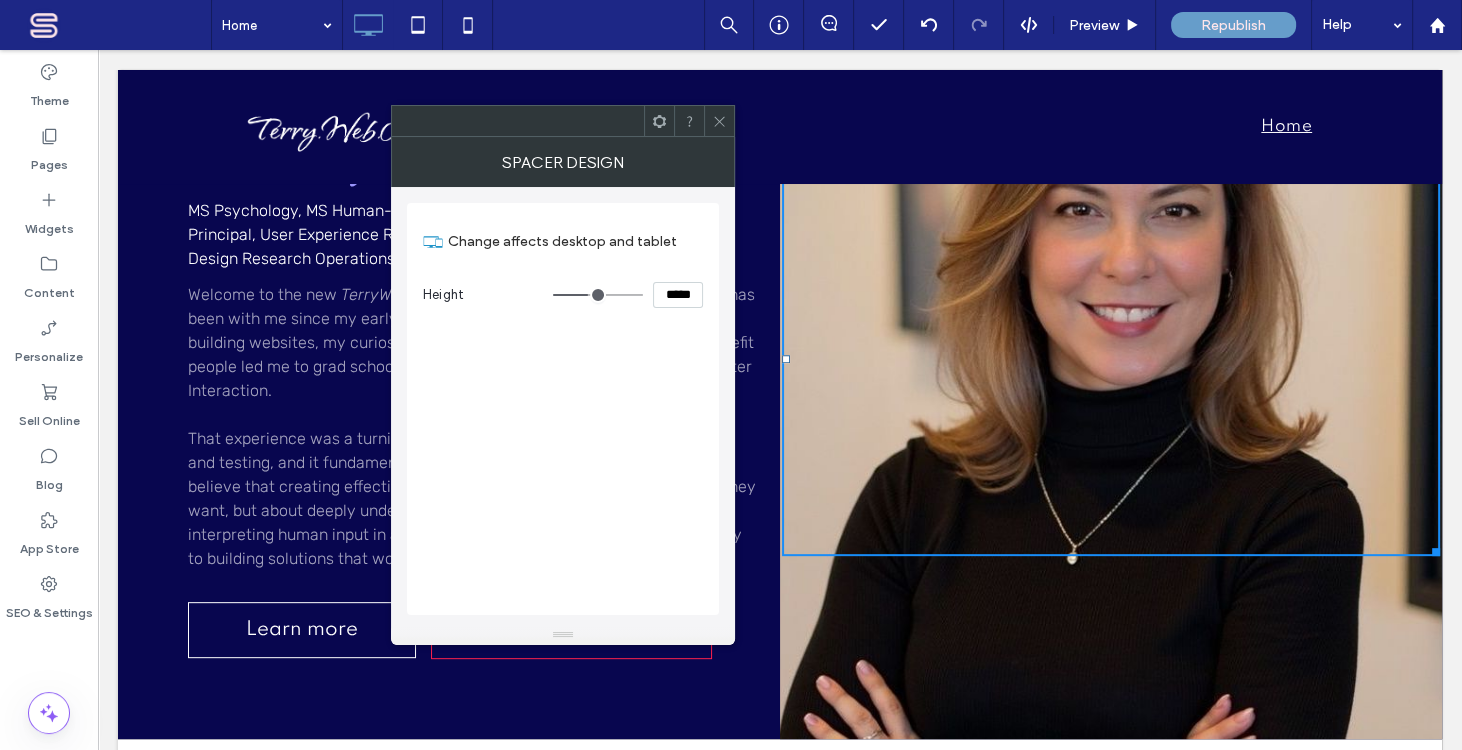 scroll, scrollTop: 727, scrollLeft: 0, axis: vertical 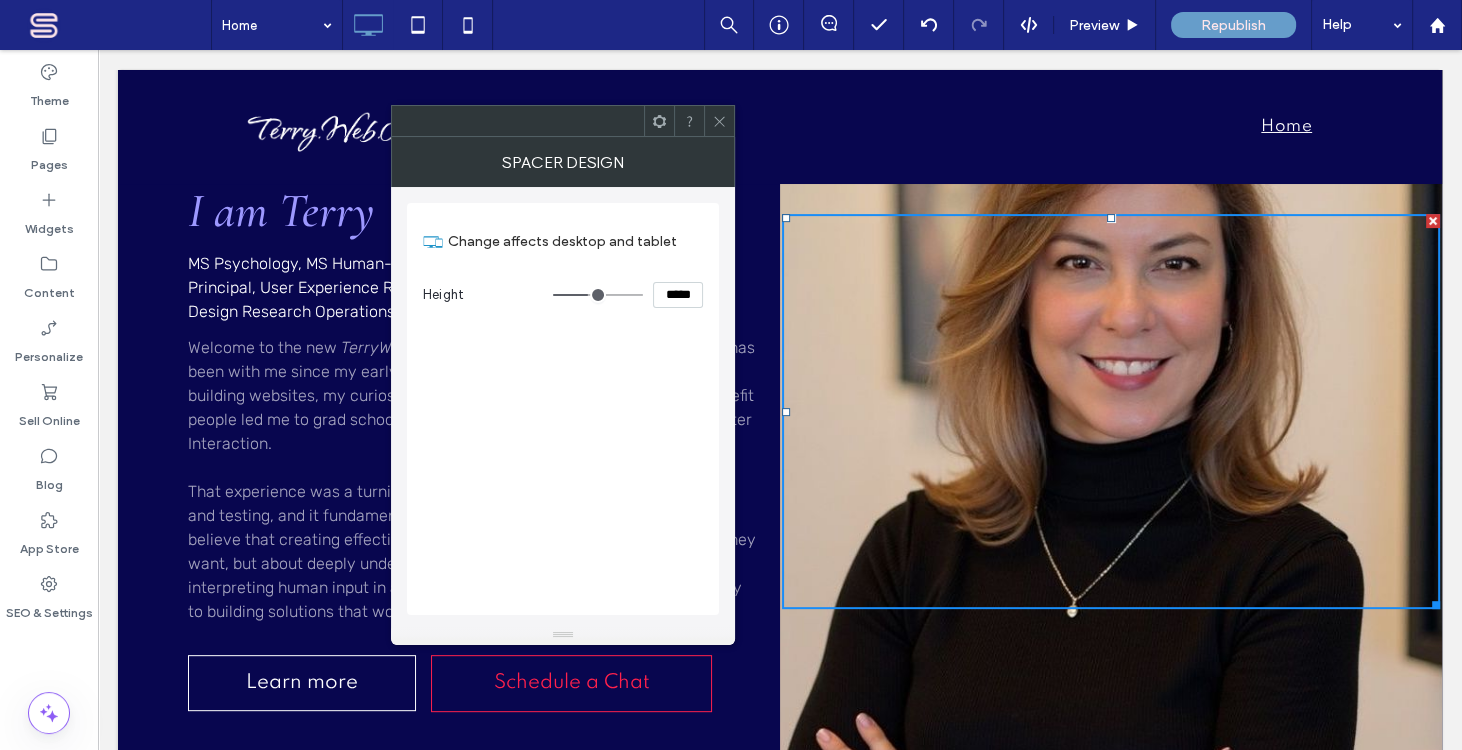 type on "***" 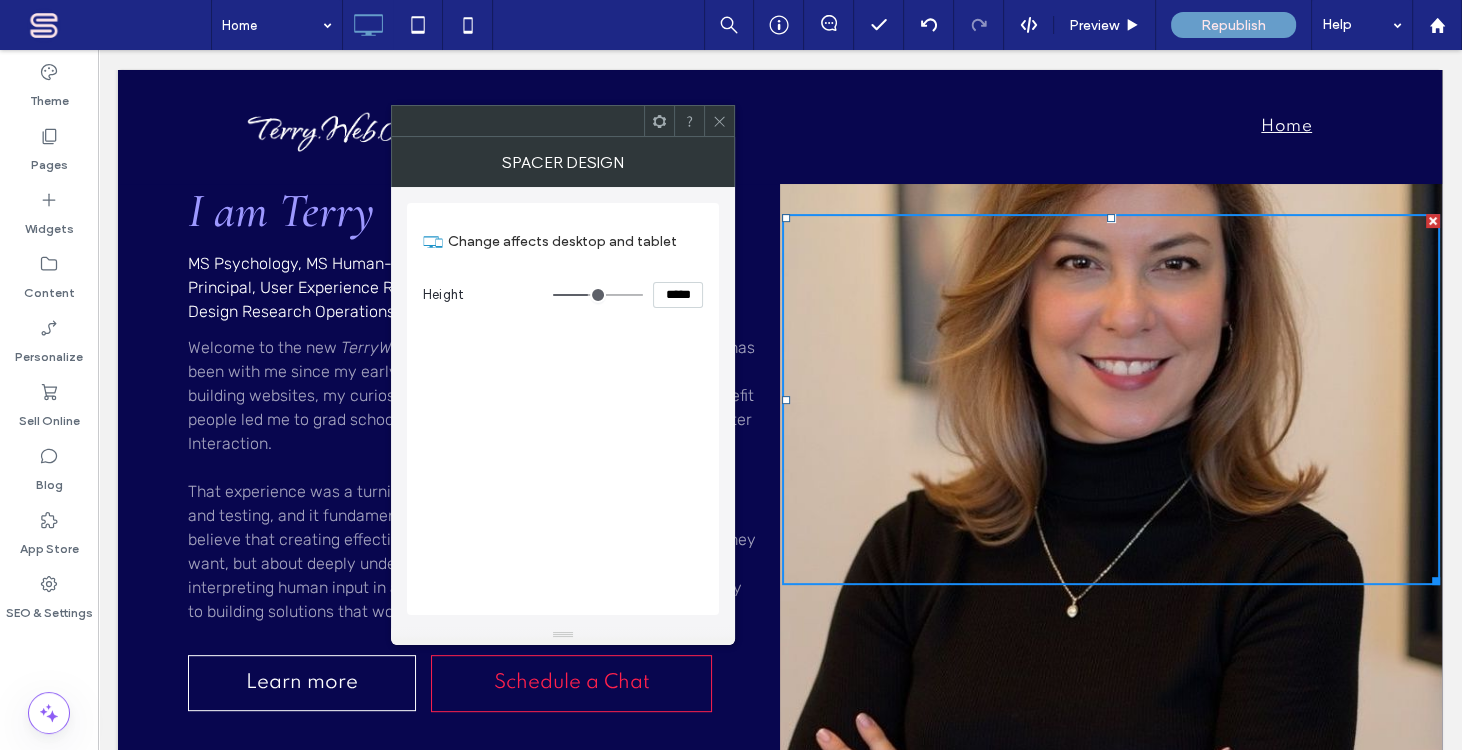 type on "***" 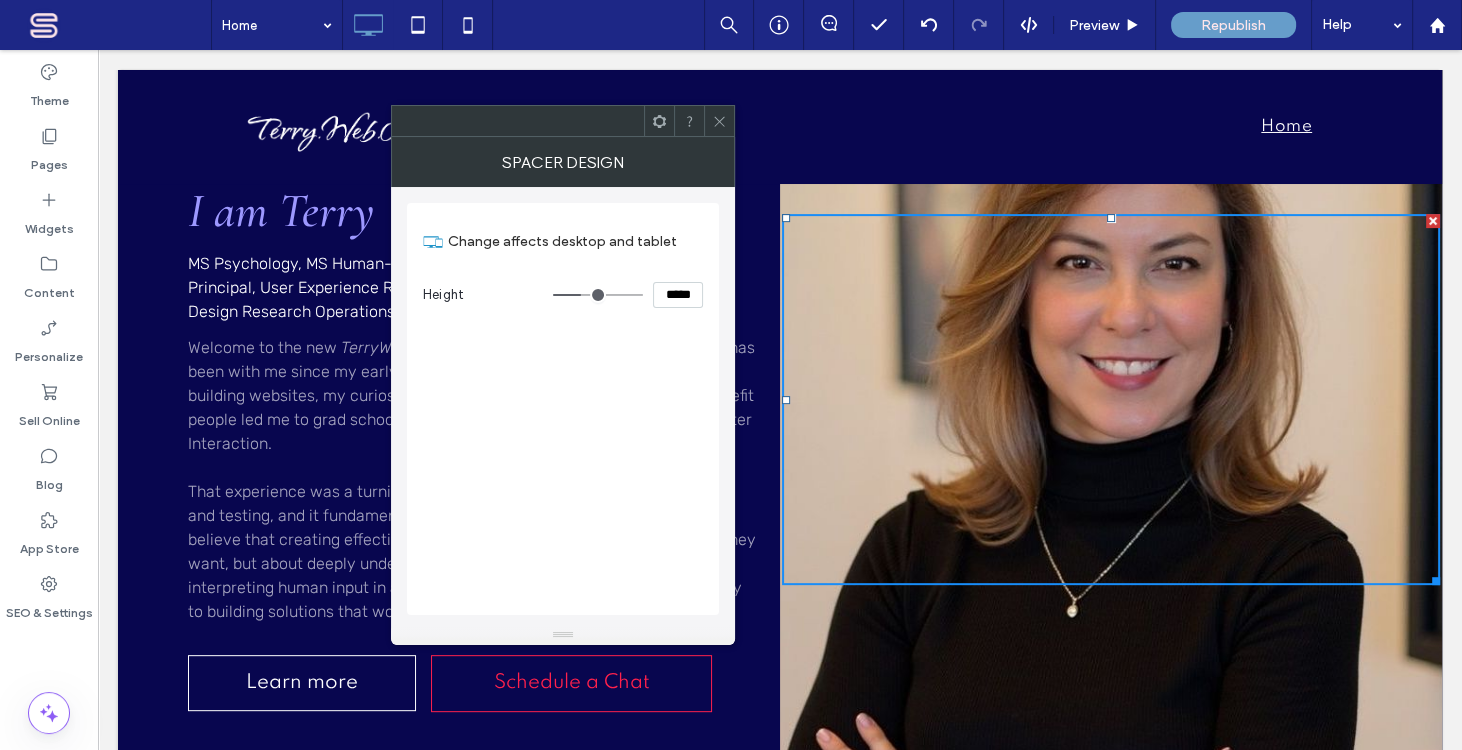 type on "***" 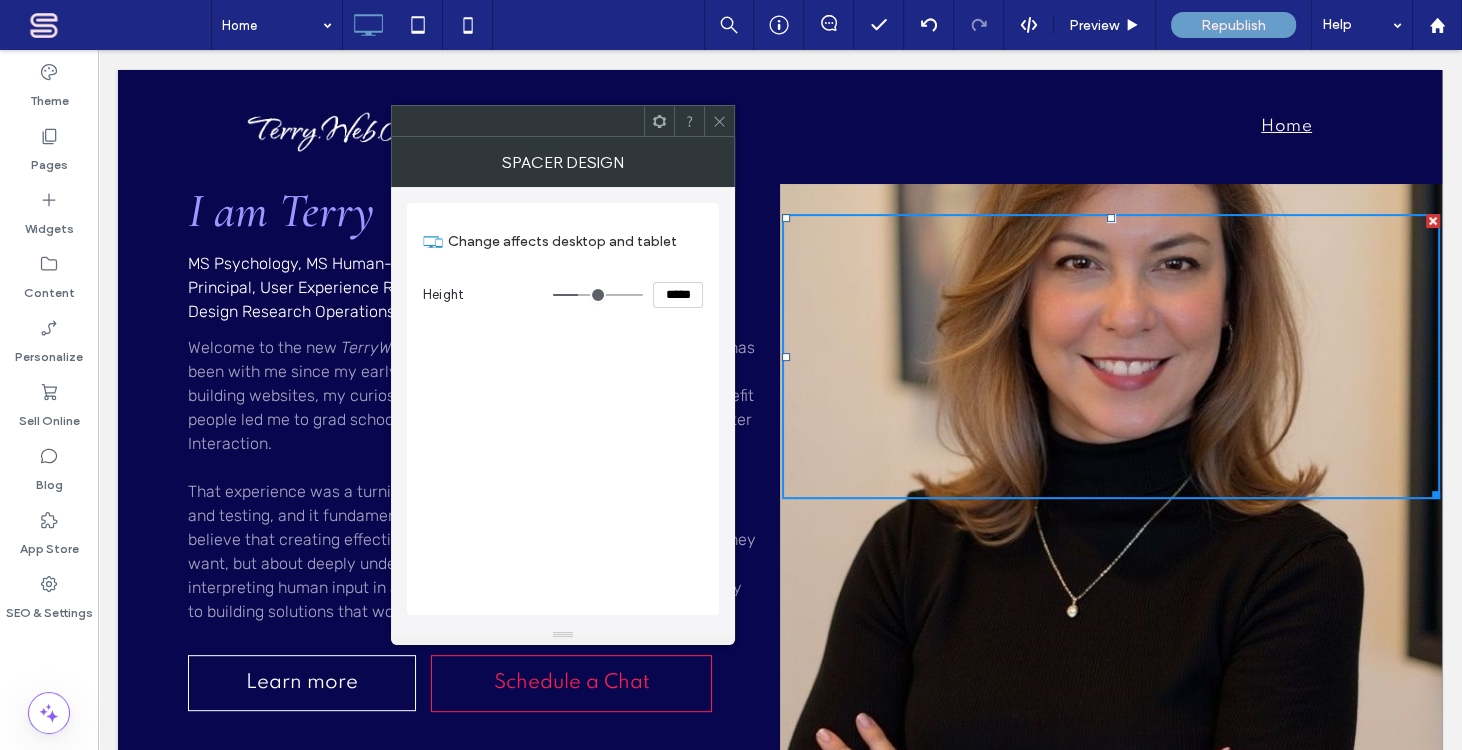 type on "***" 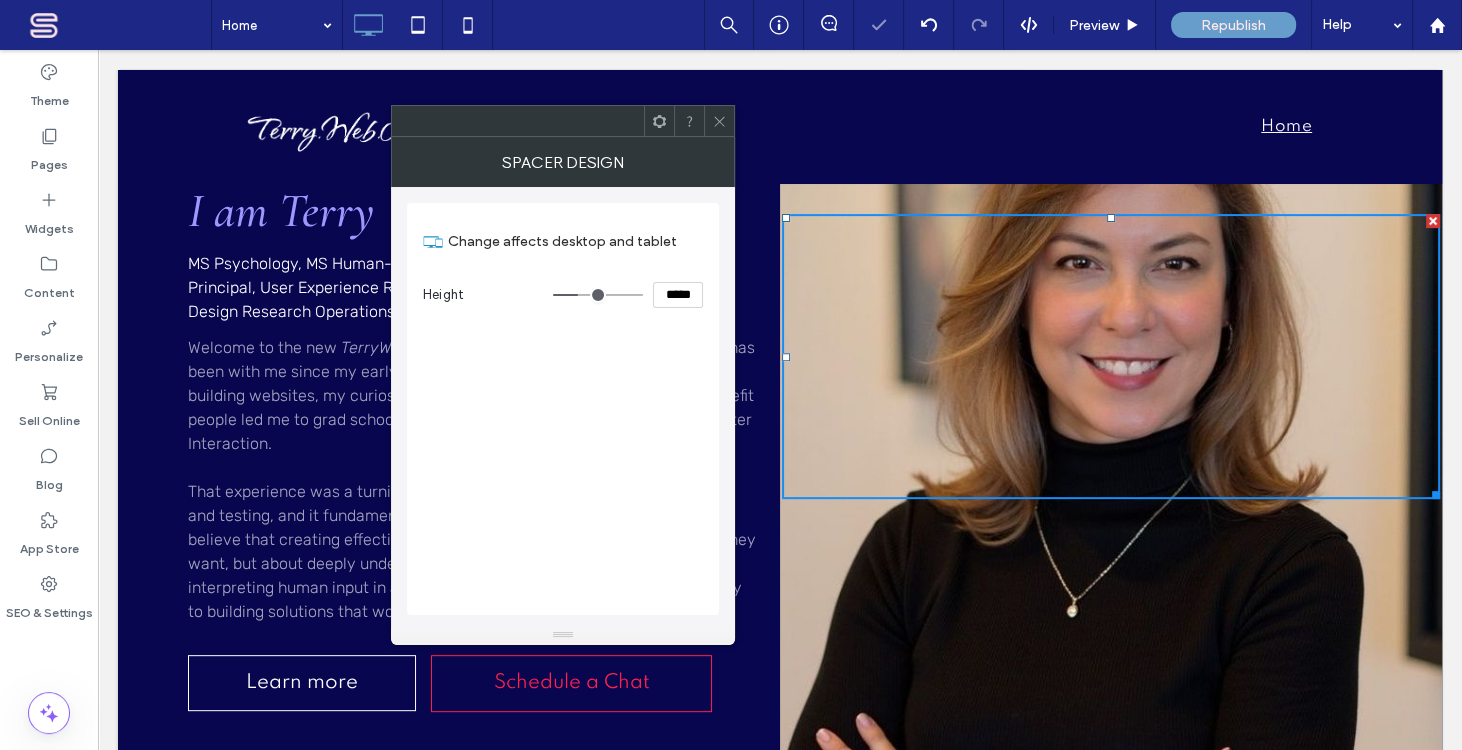 click at bounding box center (1111, 356) 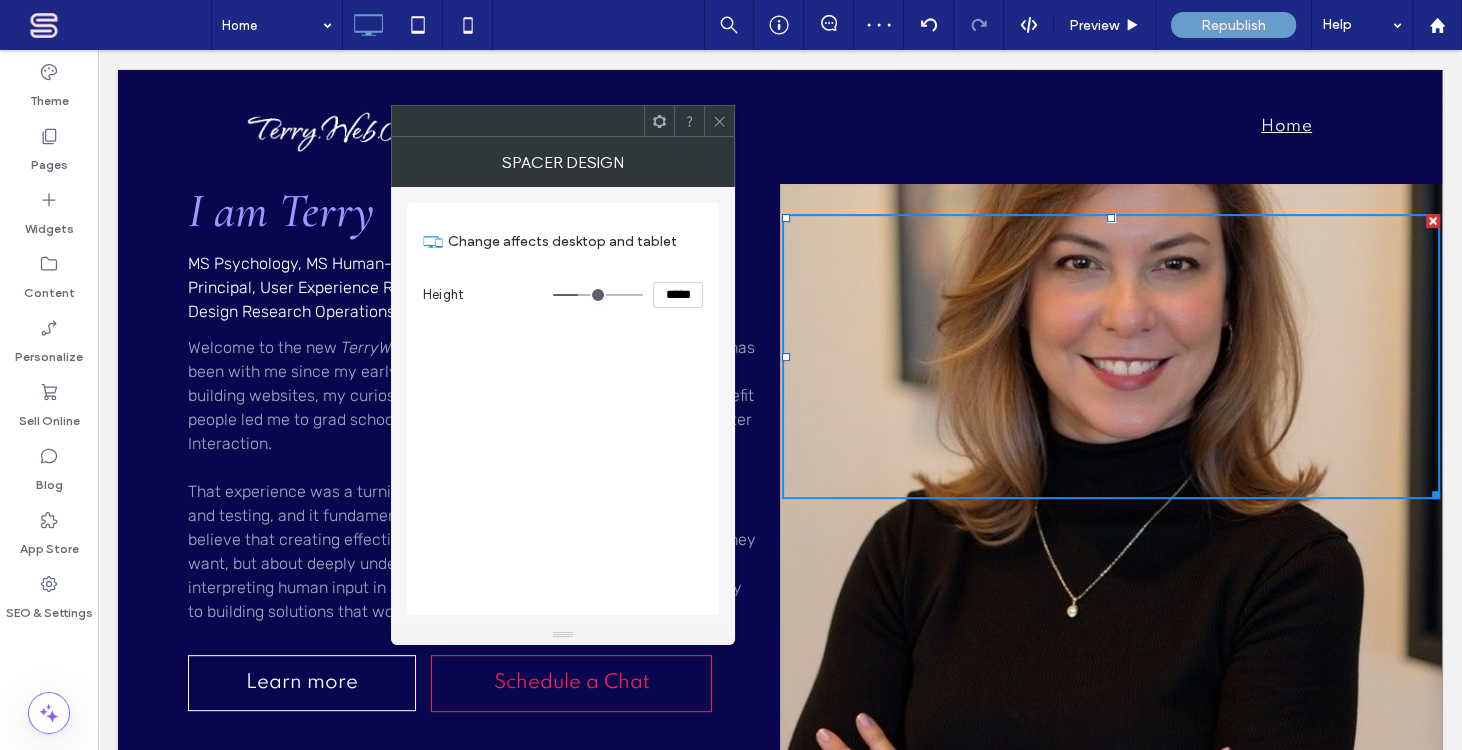 click 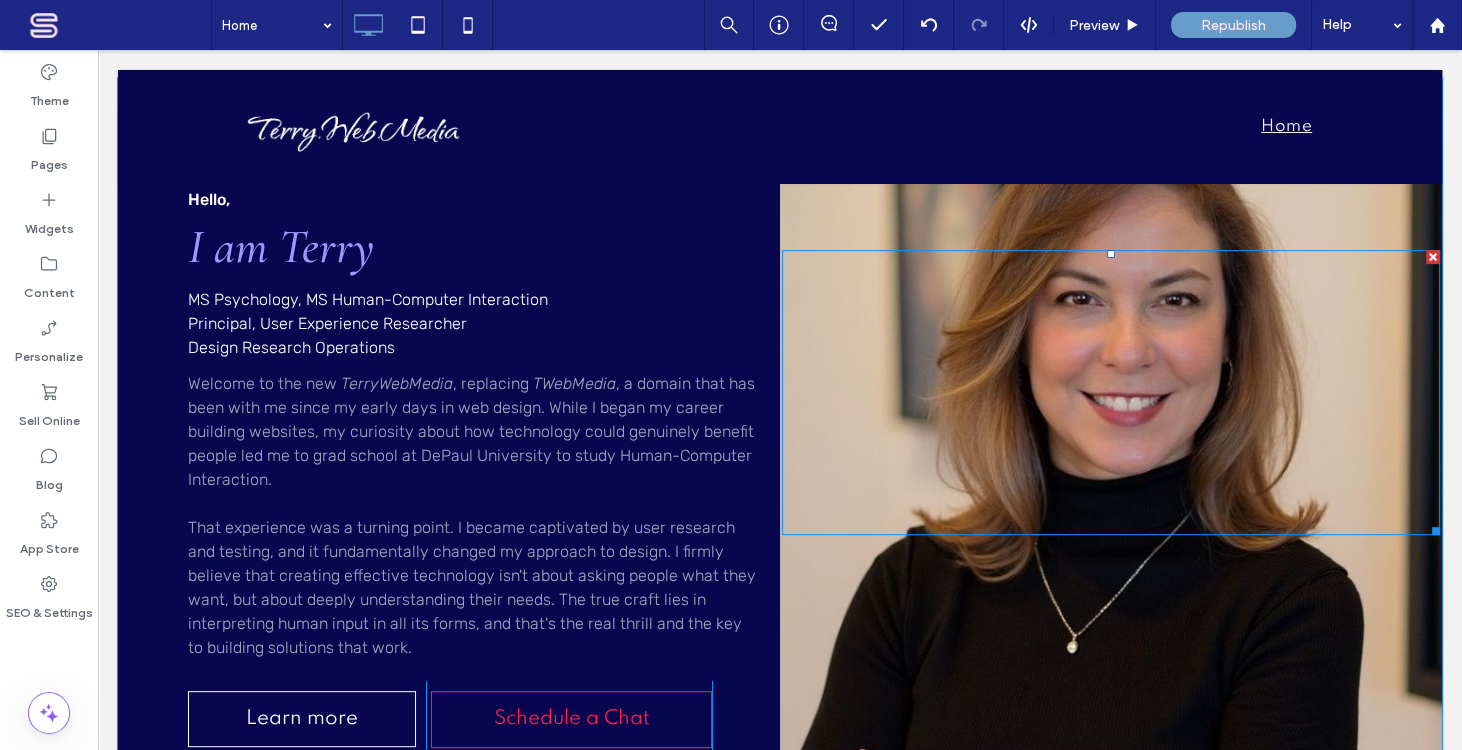 scroll, scrollTop: 727, scrollLeft: 0, axis: vertical 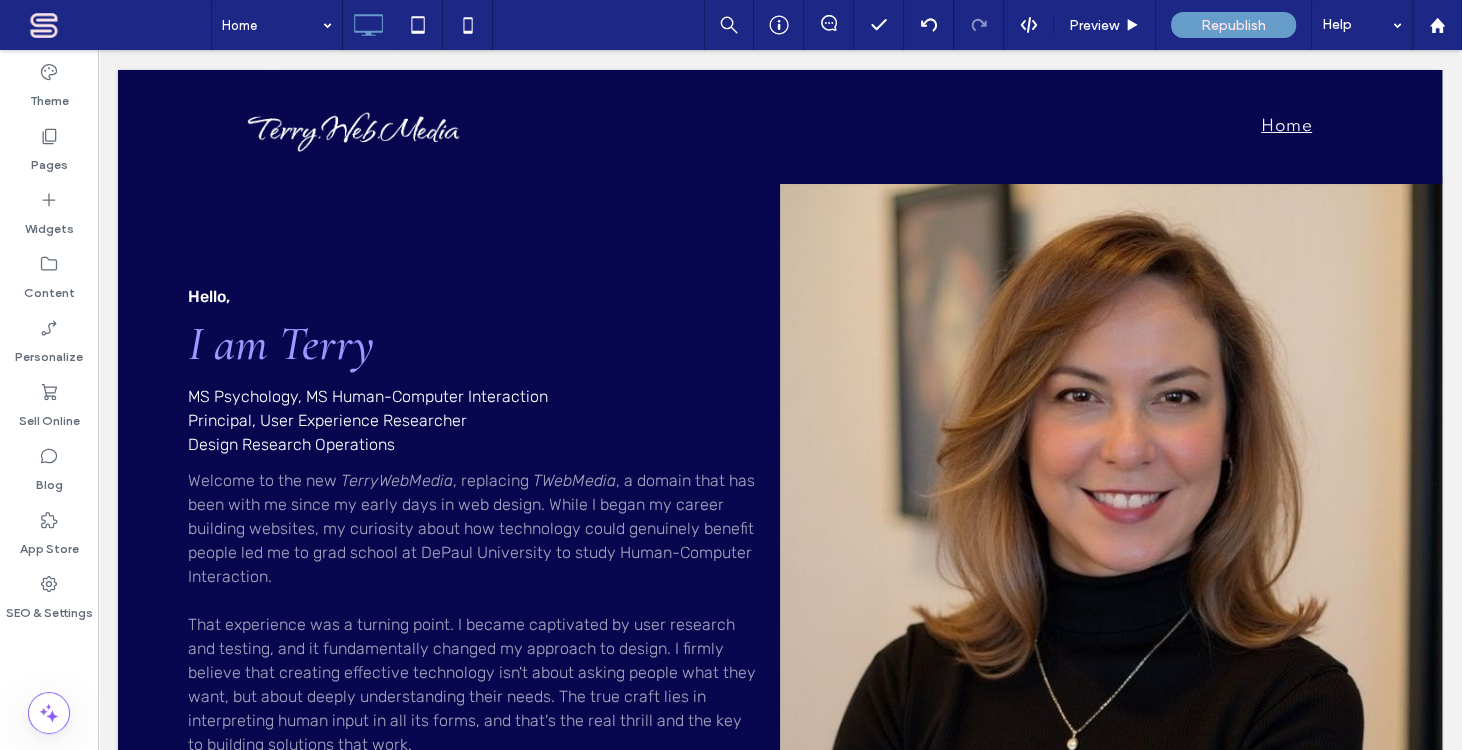 click on "Home Preview Republish Help" at bounding box center [836, 25] 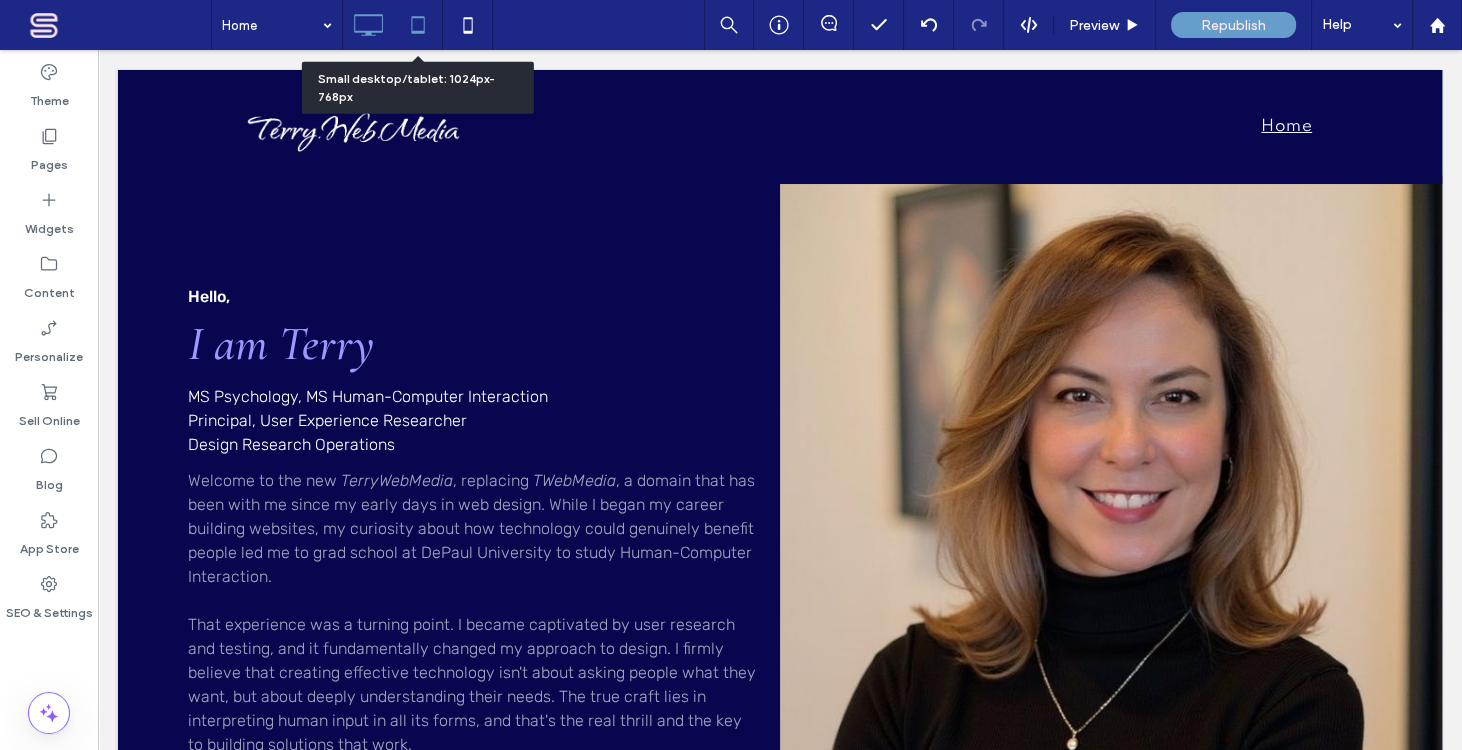 click 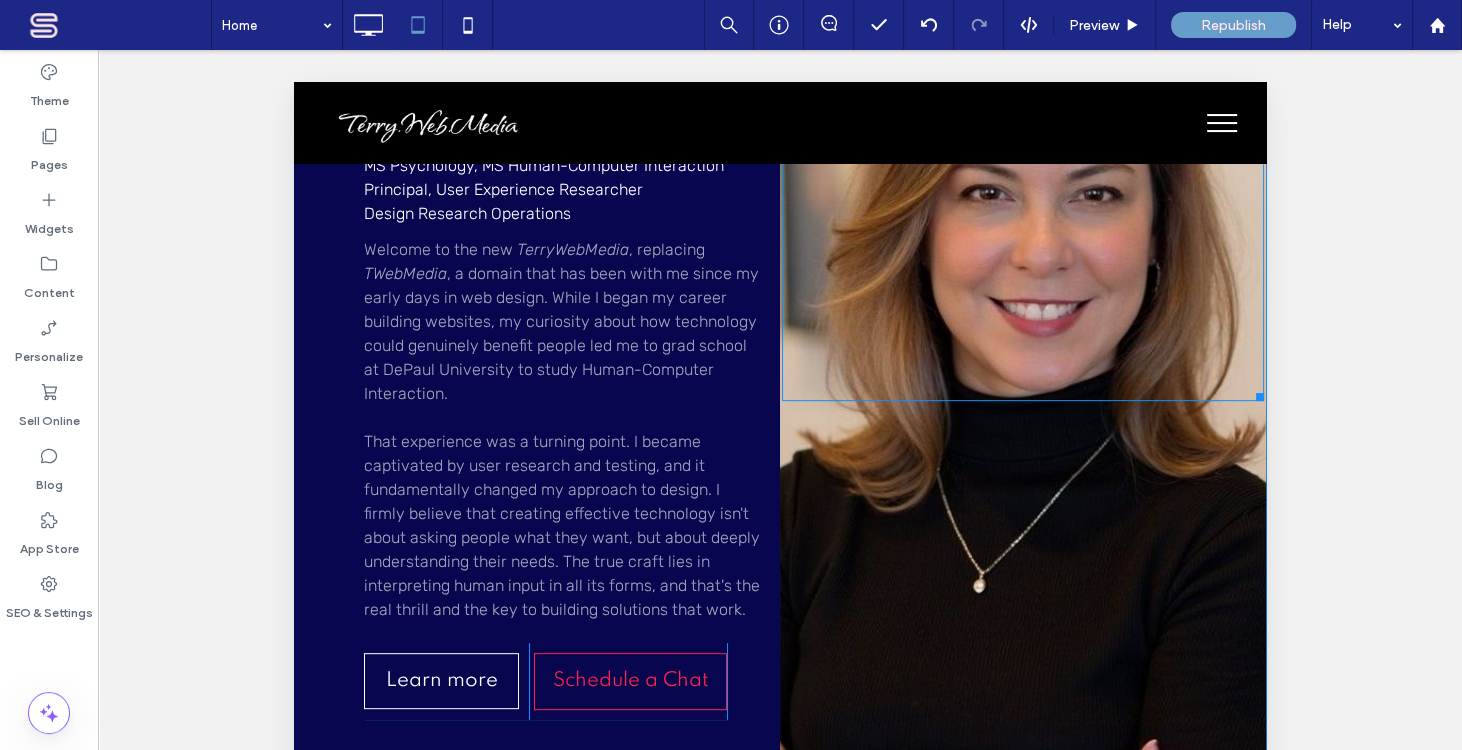 scroll, scrollTop: 594, scrollLeft: 0, axis: vertical 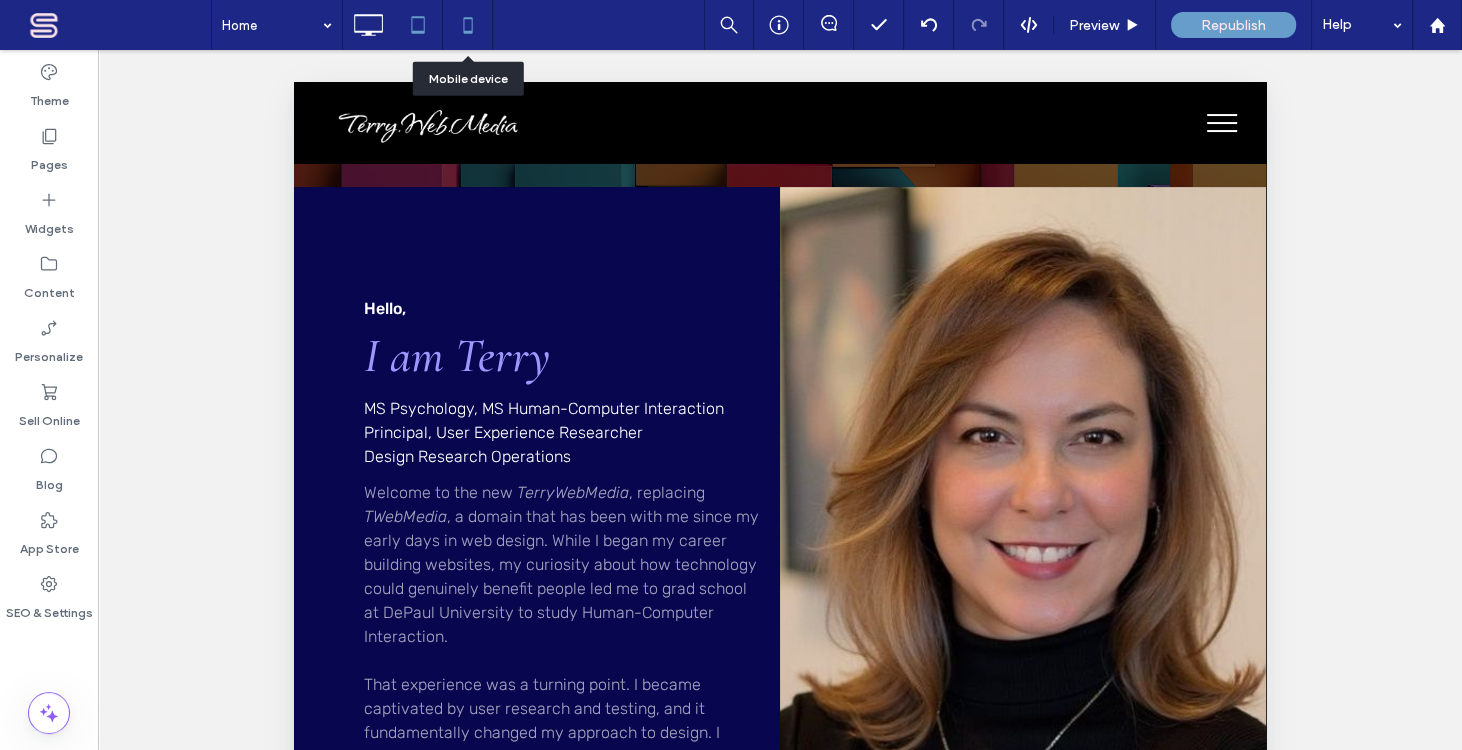 click 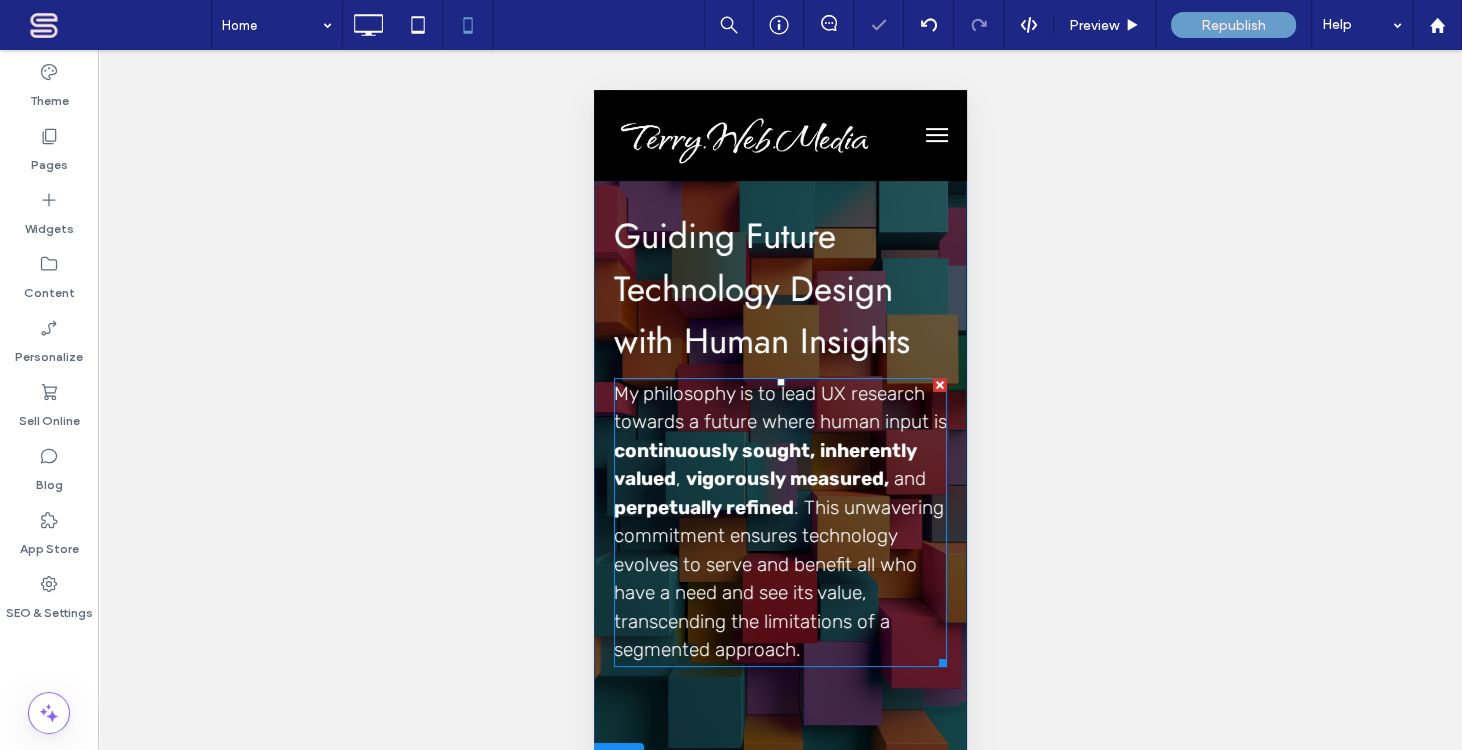 scroll, scrollTop: 484, scrollLeft: 0, axis: vertical 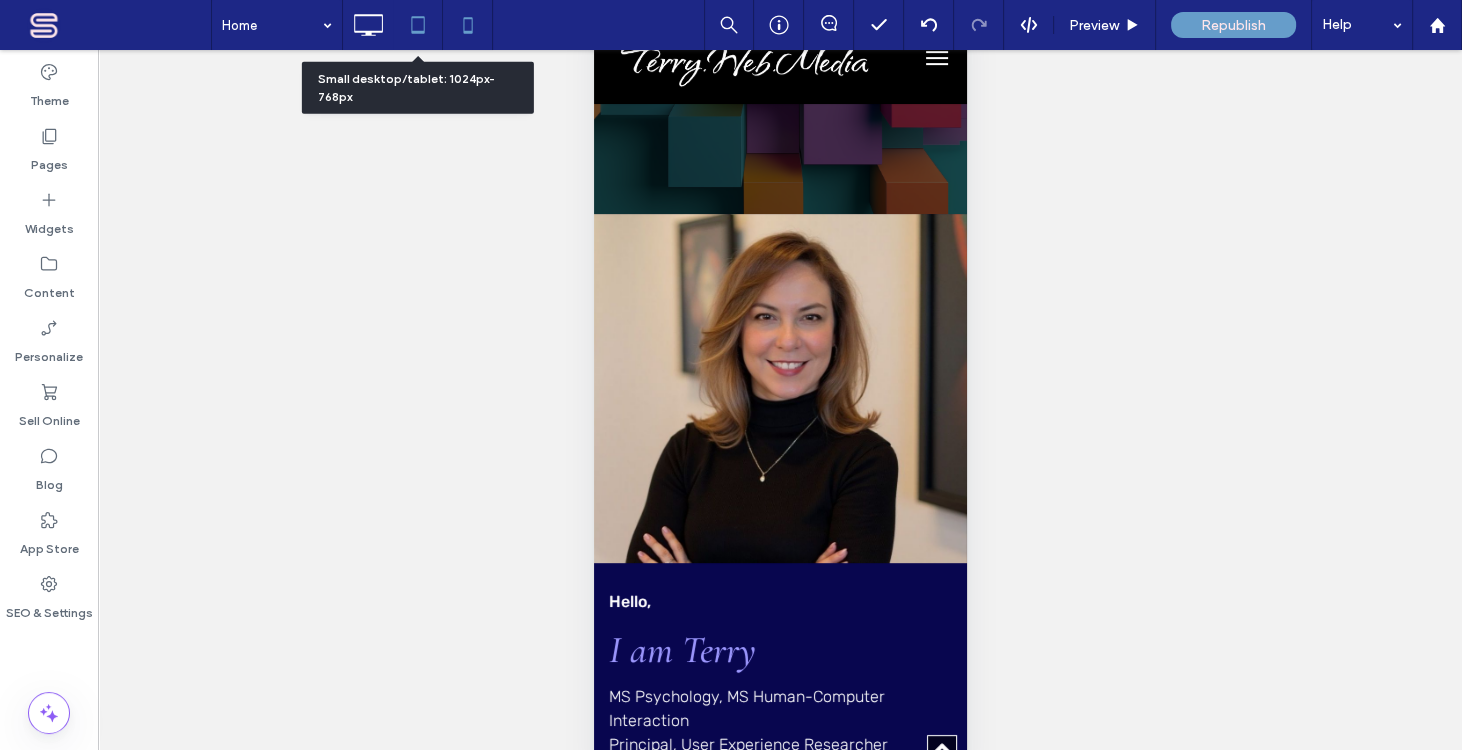 click 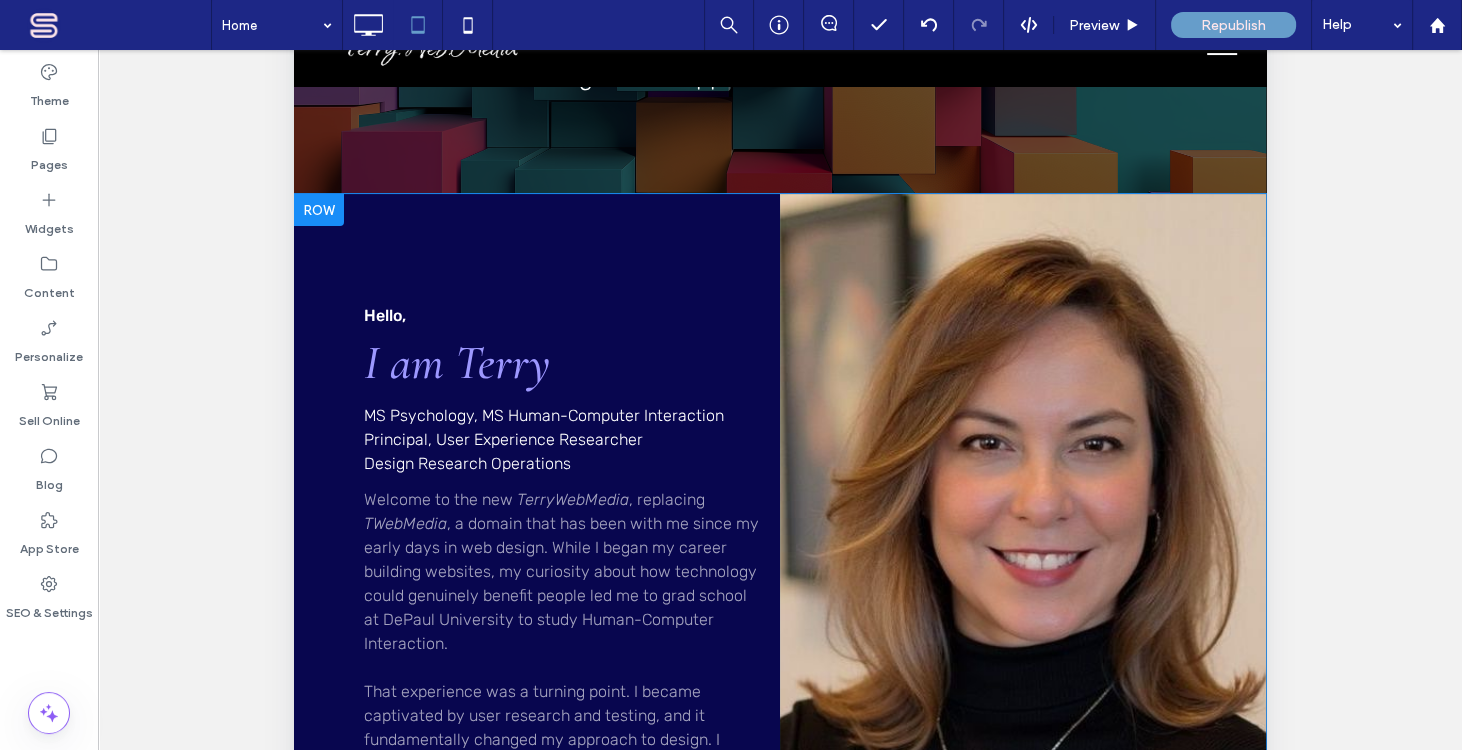 scroll, scrollTop: 484, scrollLeft: 0, axis: vertical 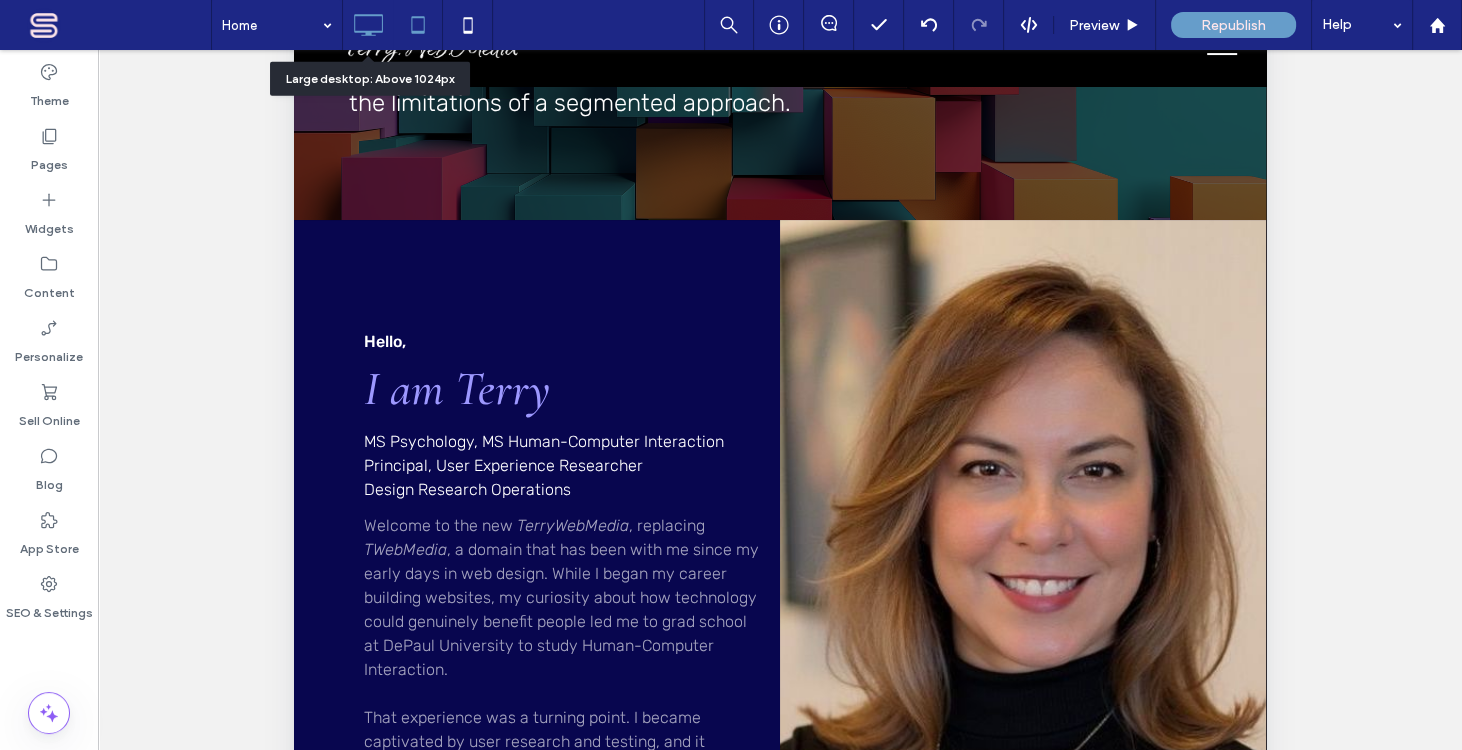 click 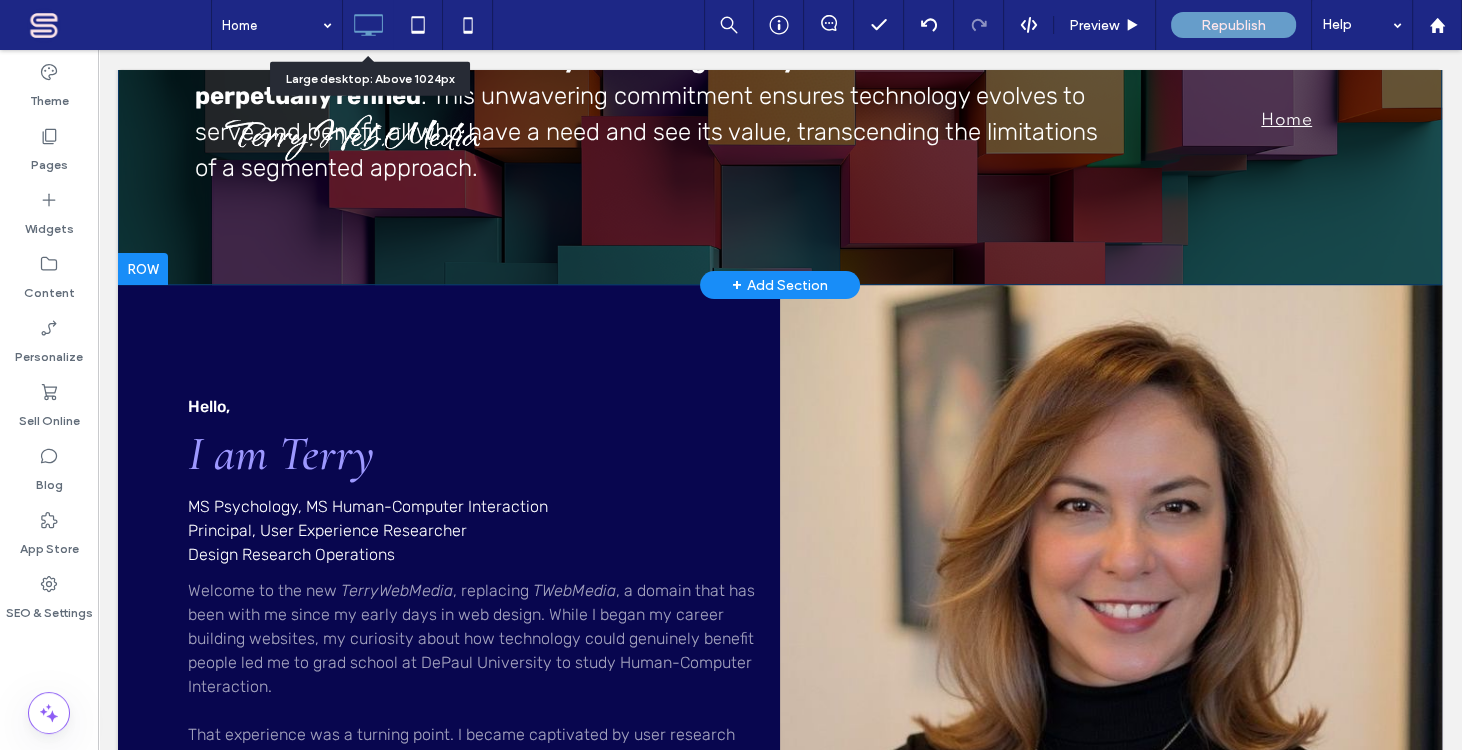 scroll, scrollTop: 0, scrollLeft: 0, axis: both 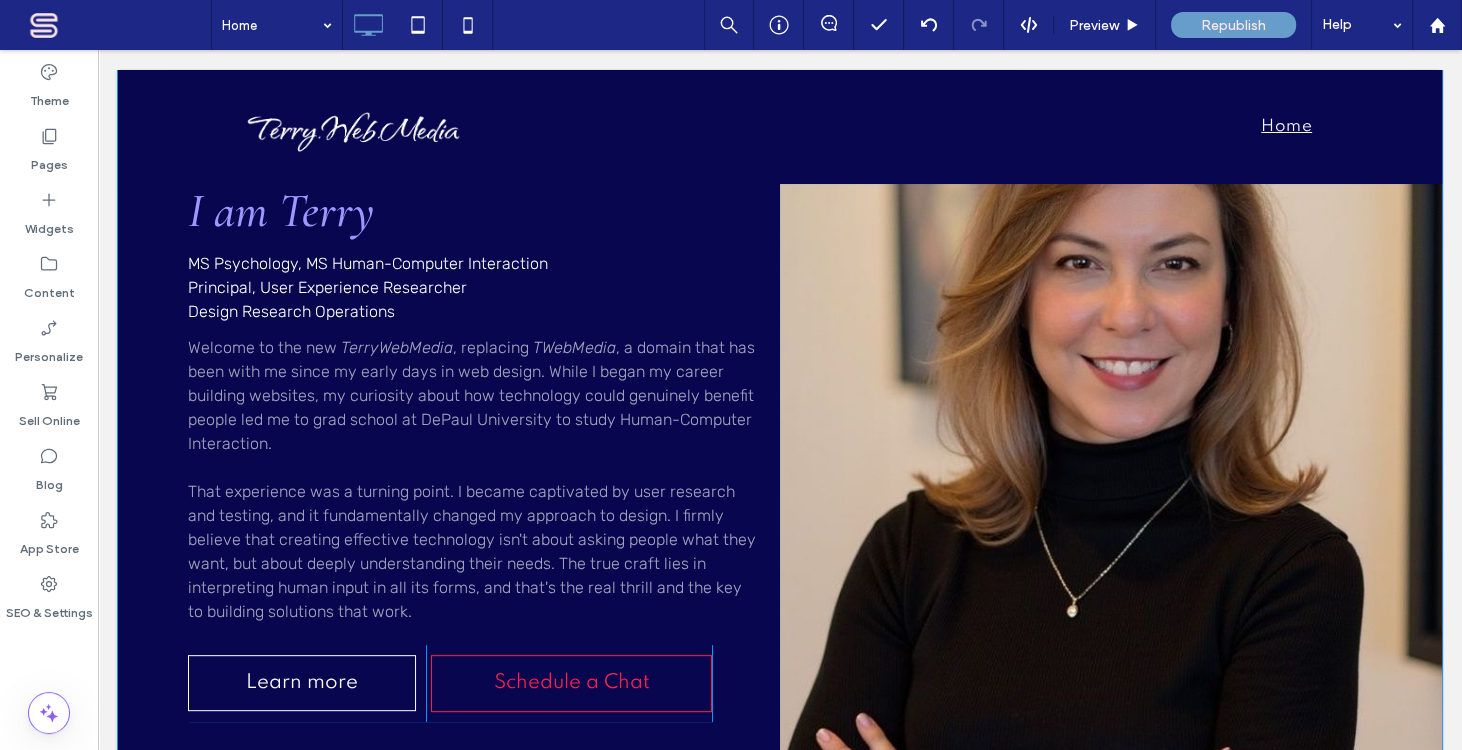 click on "Click To Paste" at bounding box center (1111, 417) 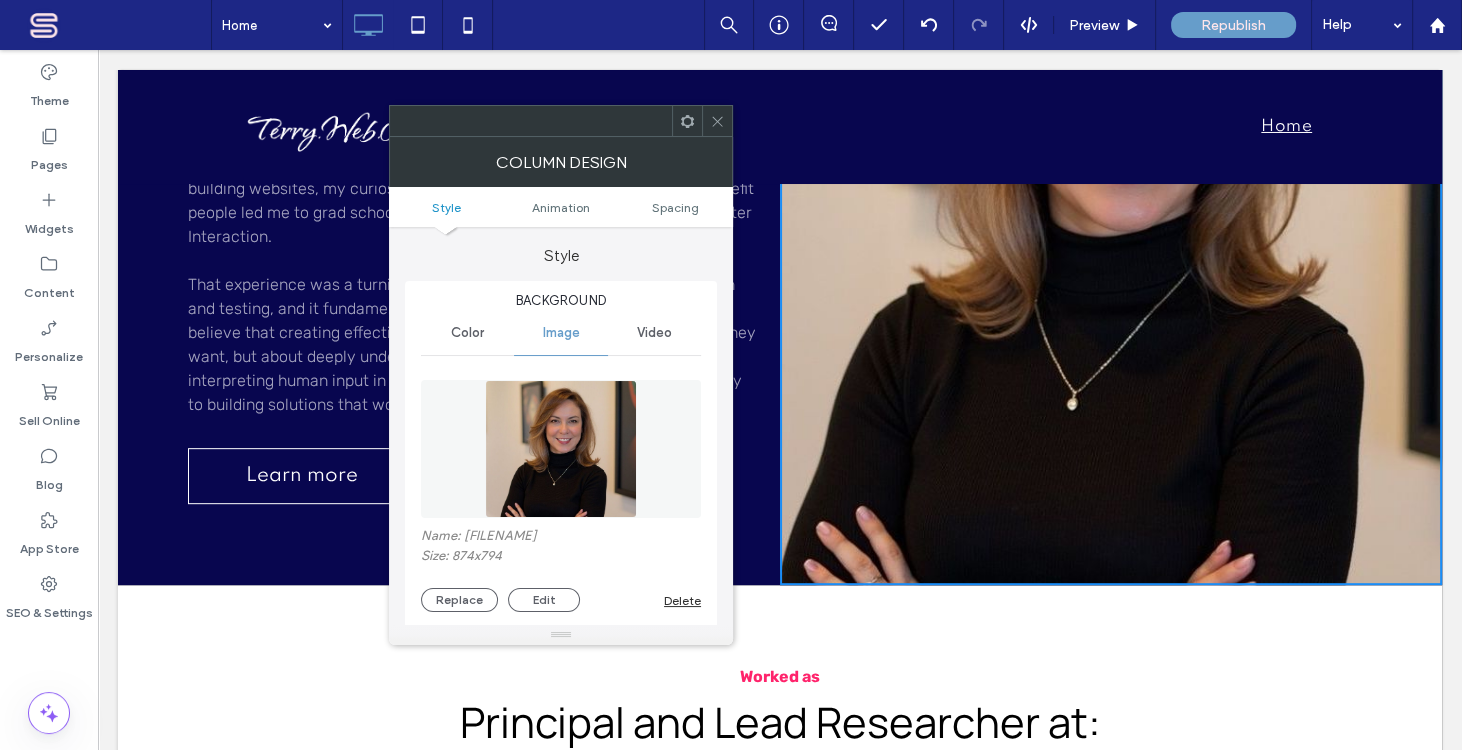 scroll, scrollTop: 970, scrollLeft: 0, axis: vertical 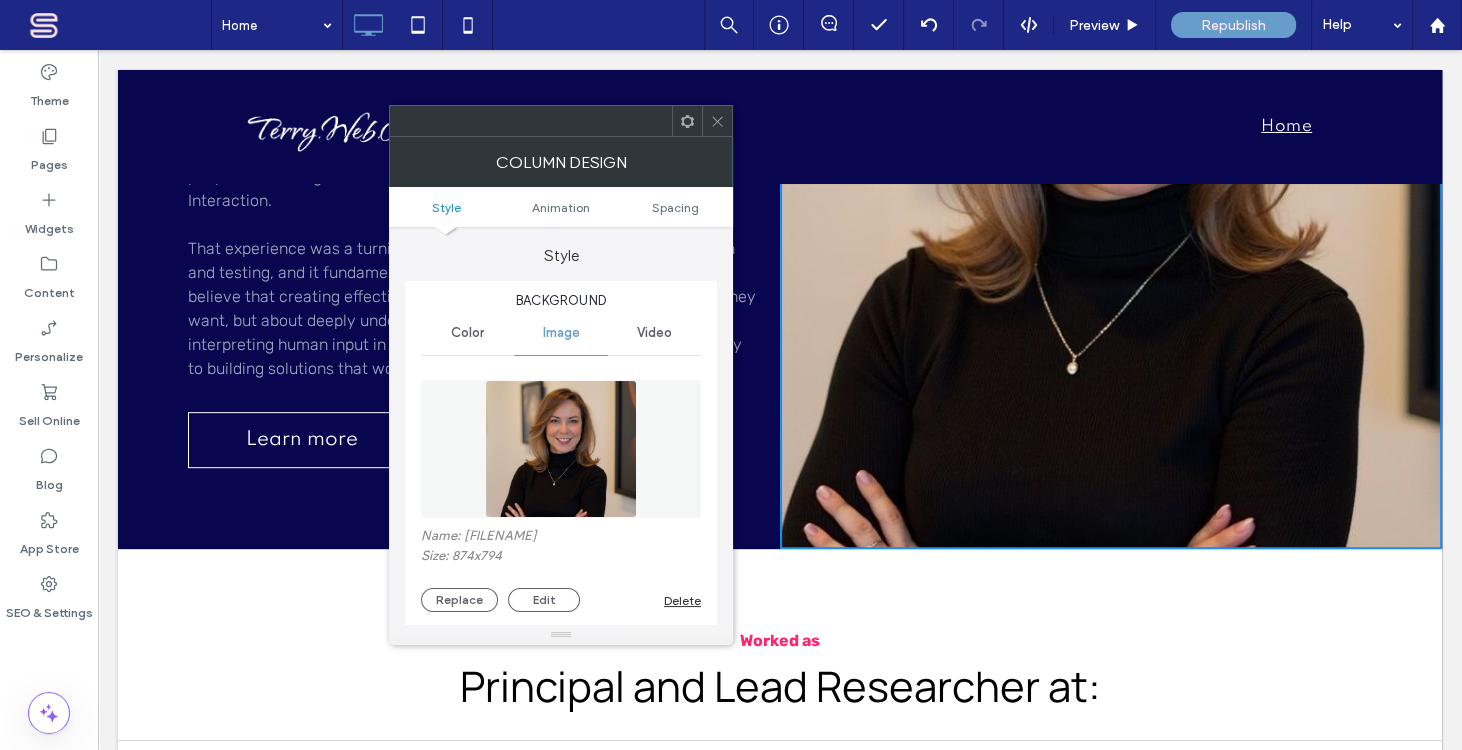 click 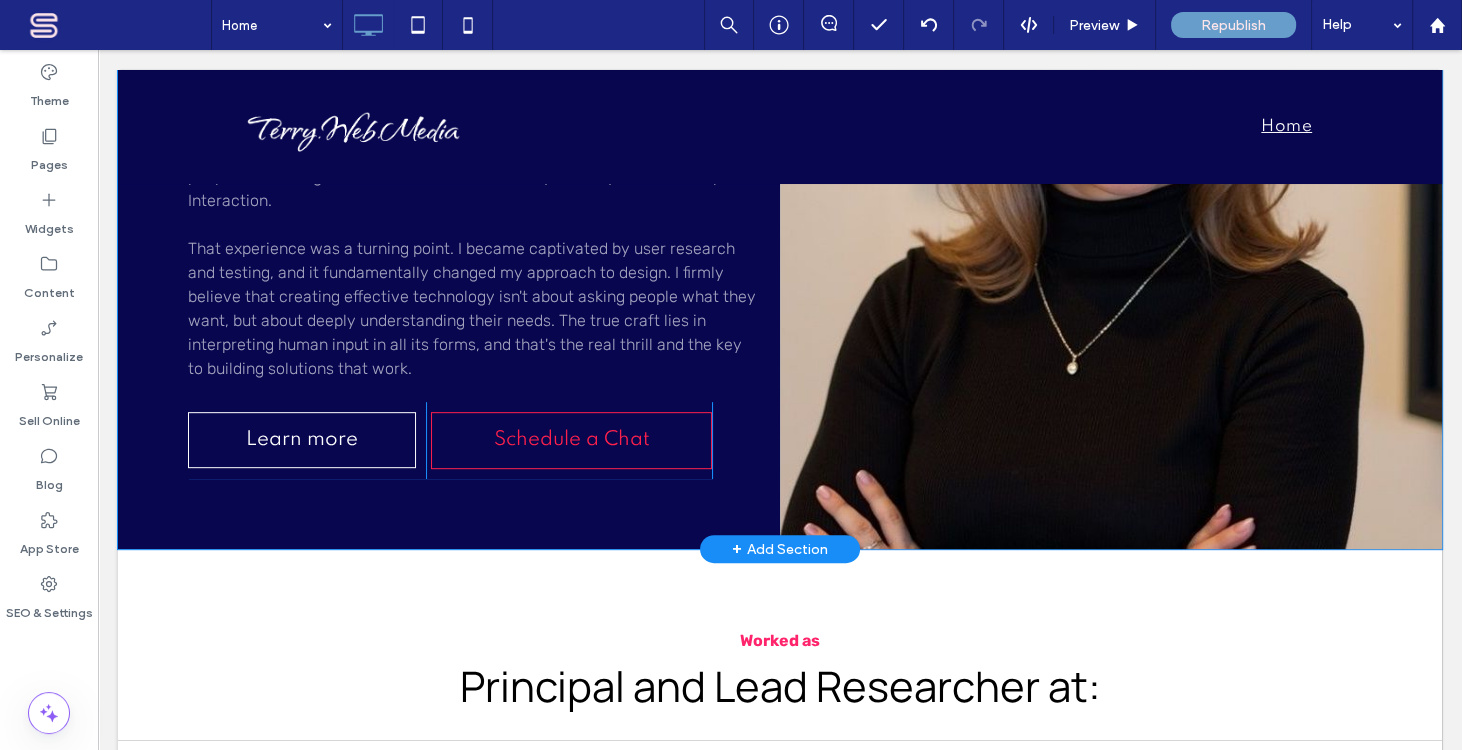 click on "Click To Paste" at bounding box center (1111, 174) 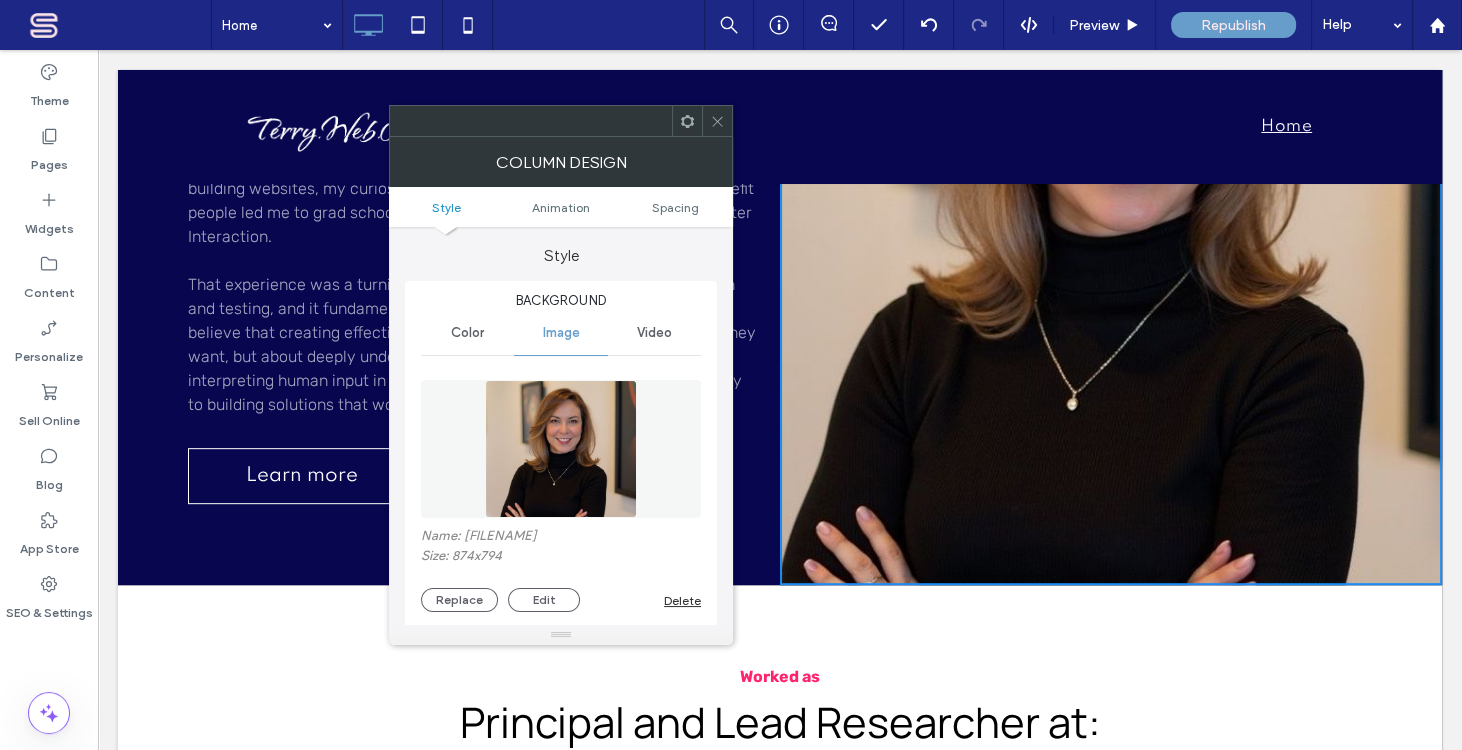 scroll, scrollTop: 970, scrollLeft: 0, axis: vertical 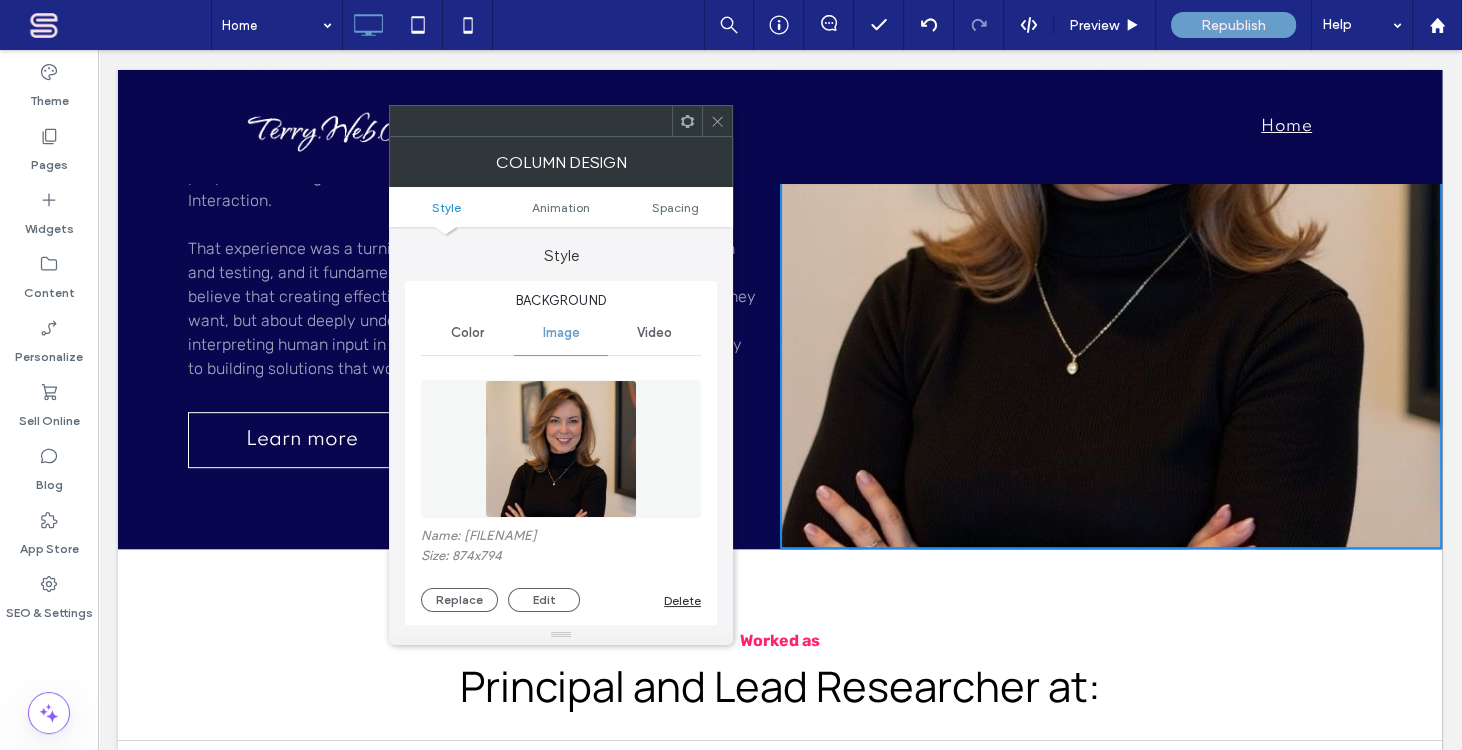 click on "Click To Paste" at bounding box center (1111, 174) 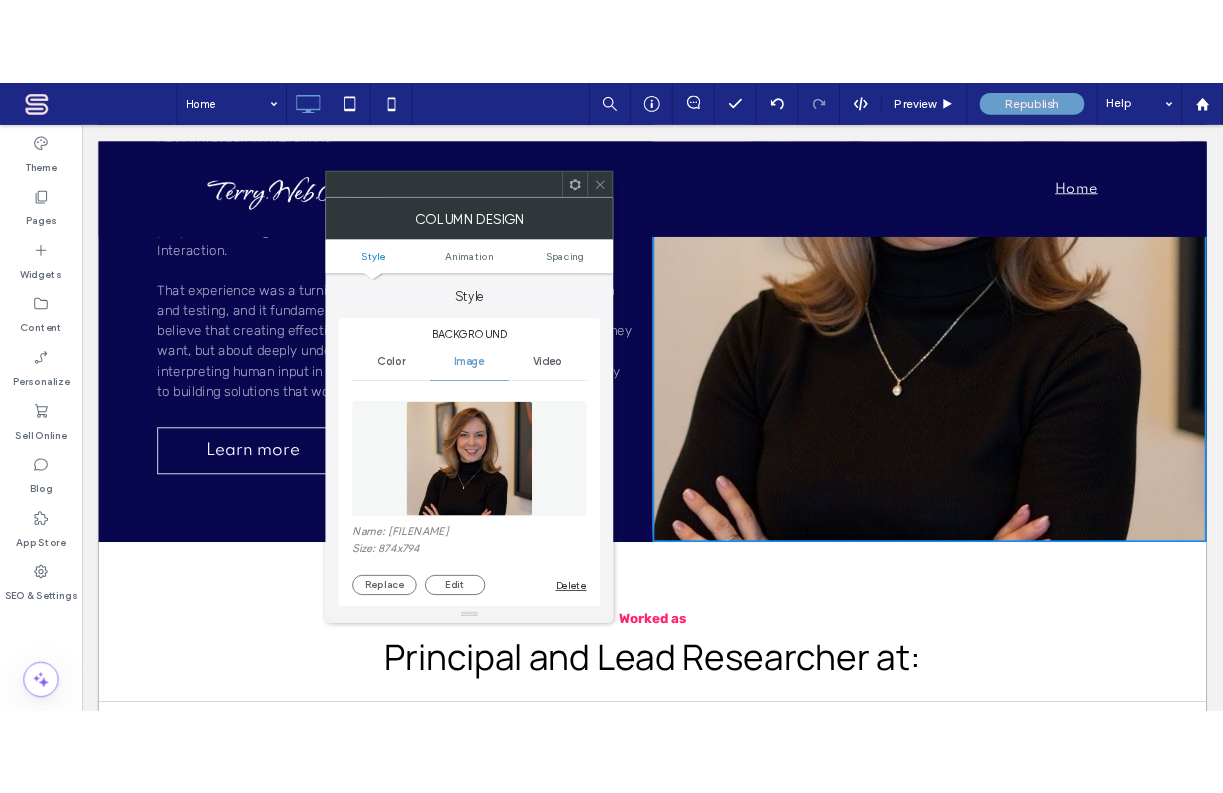 scroll, scrollTop: 727, scrollLeft: 0, axis: vertical 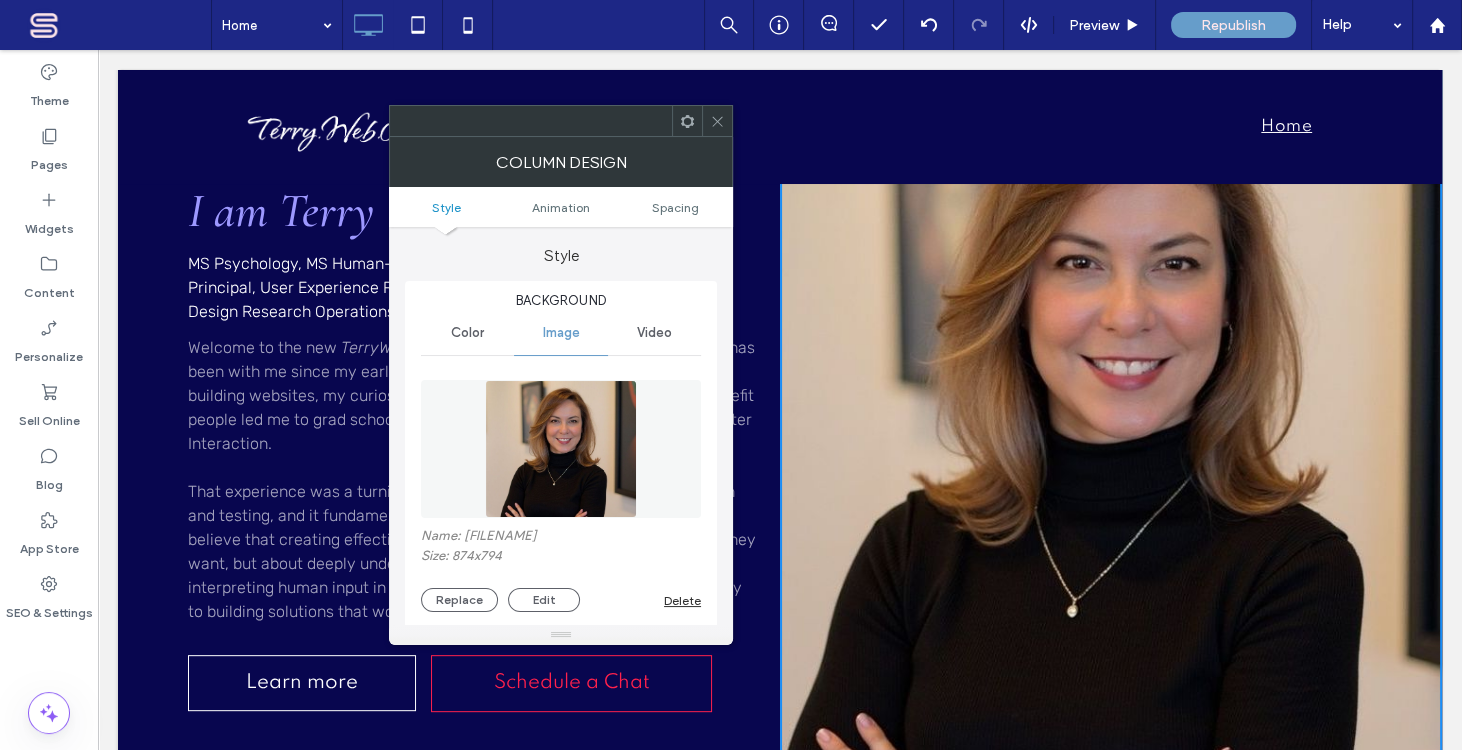 click at bounding box center (1111, 356) 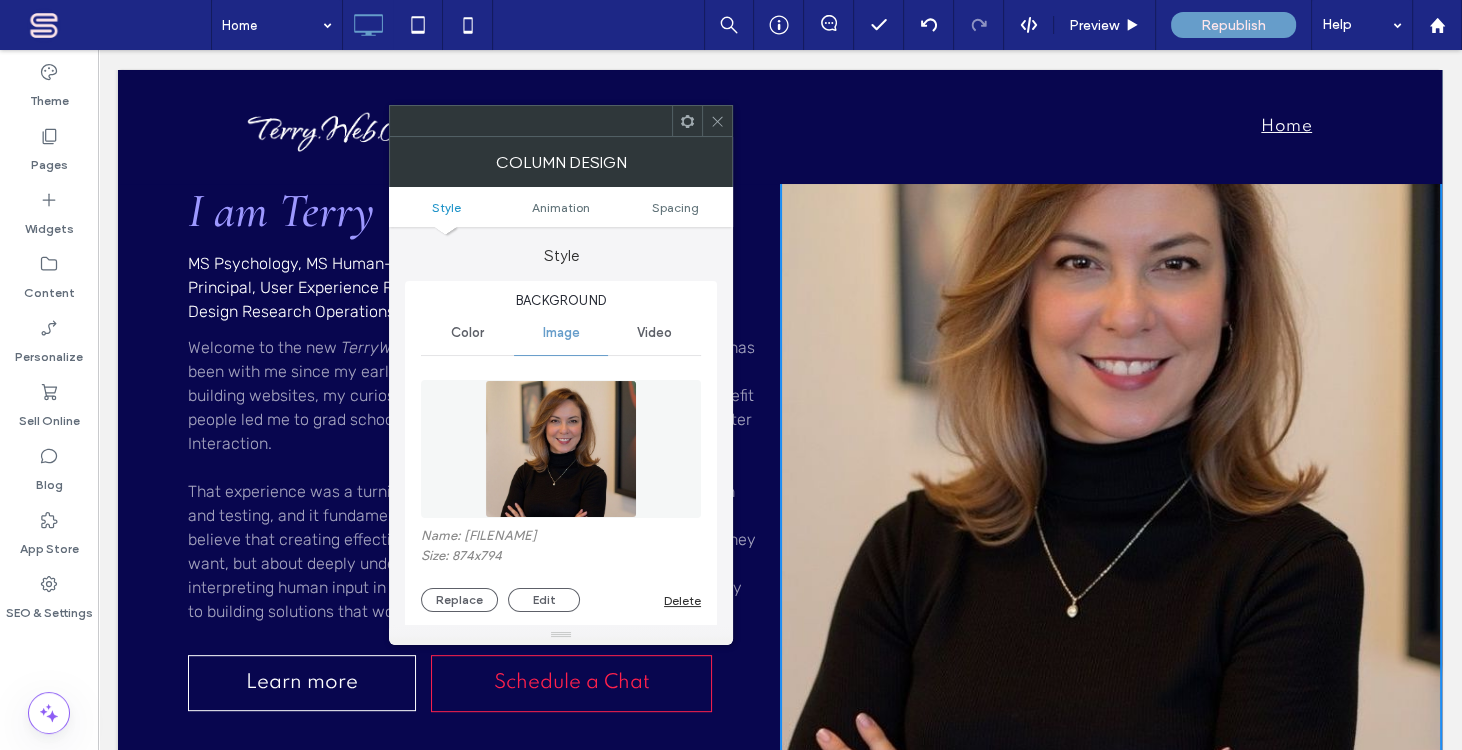 click 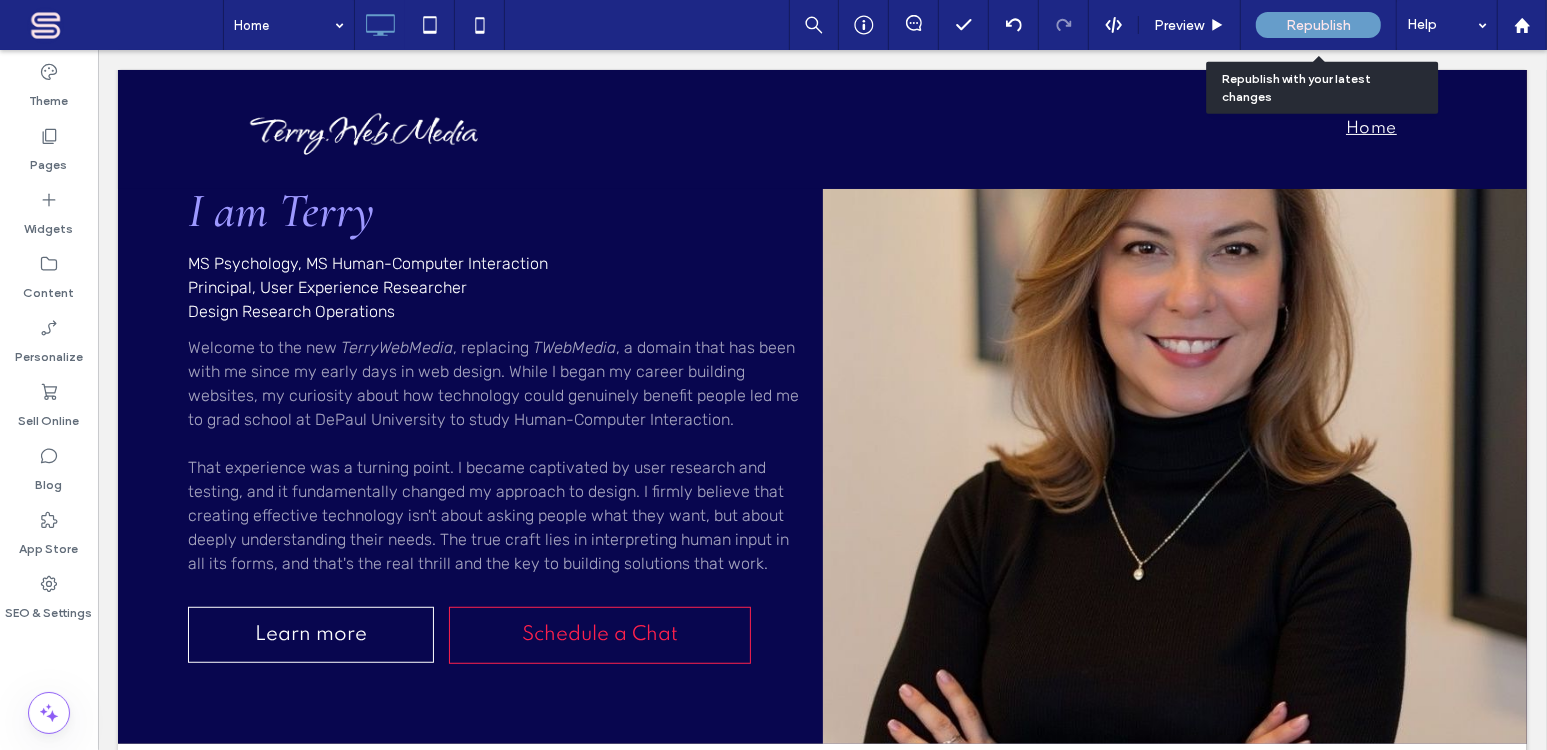 click on "Republish" at bounding box center [1318, 25] 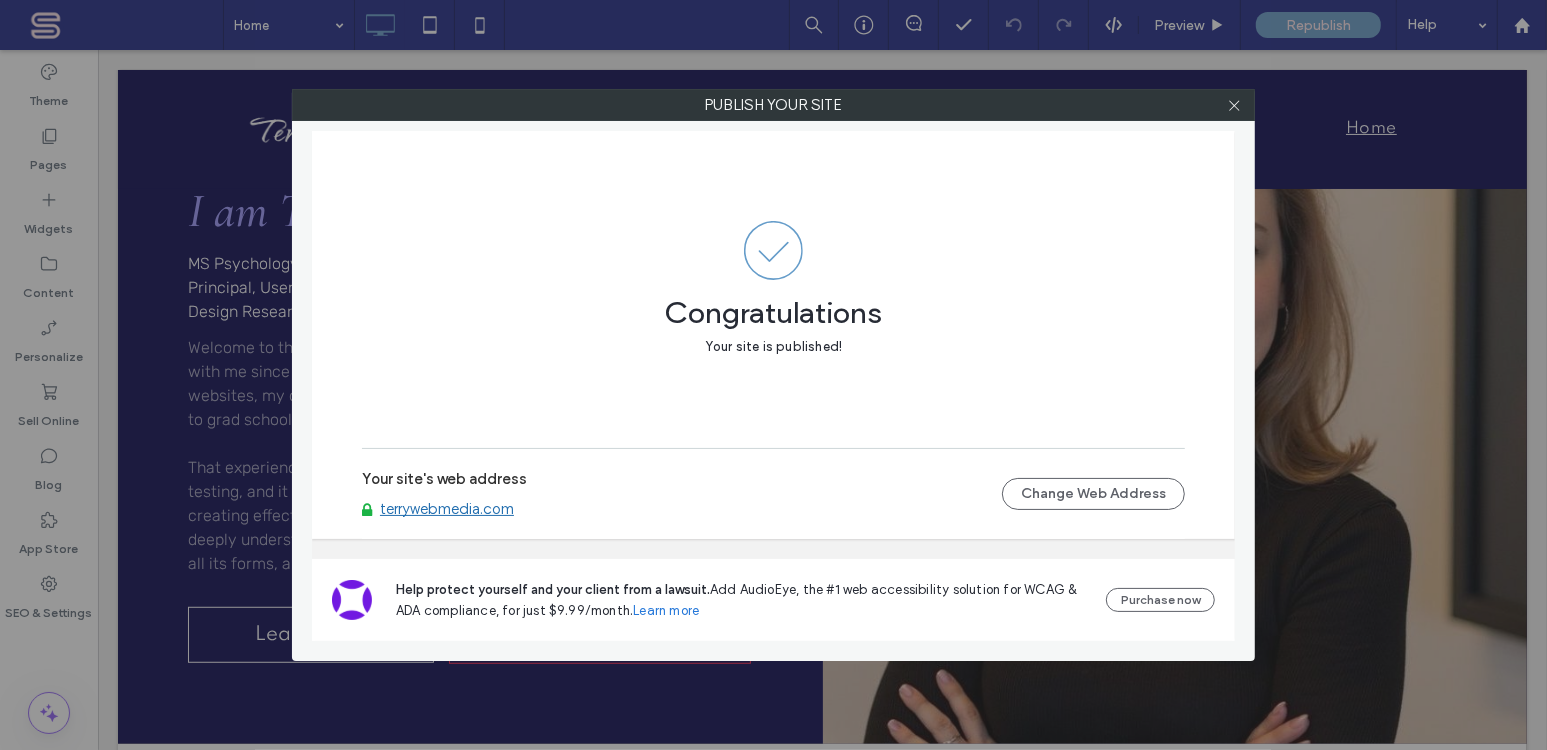 click on "terrywebmedia.com" at bounding box center (447, 509) 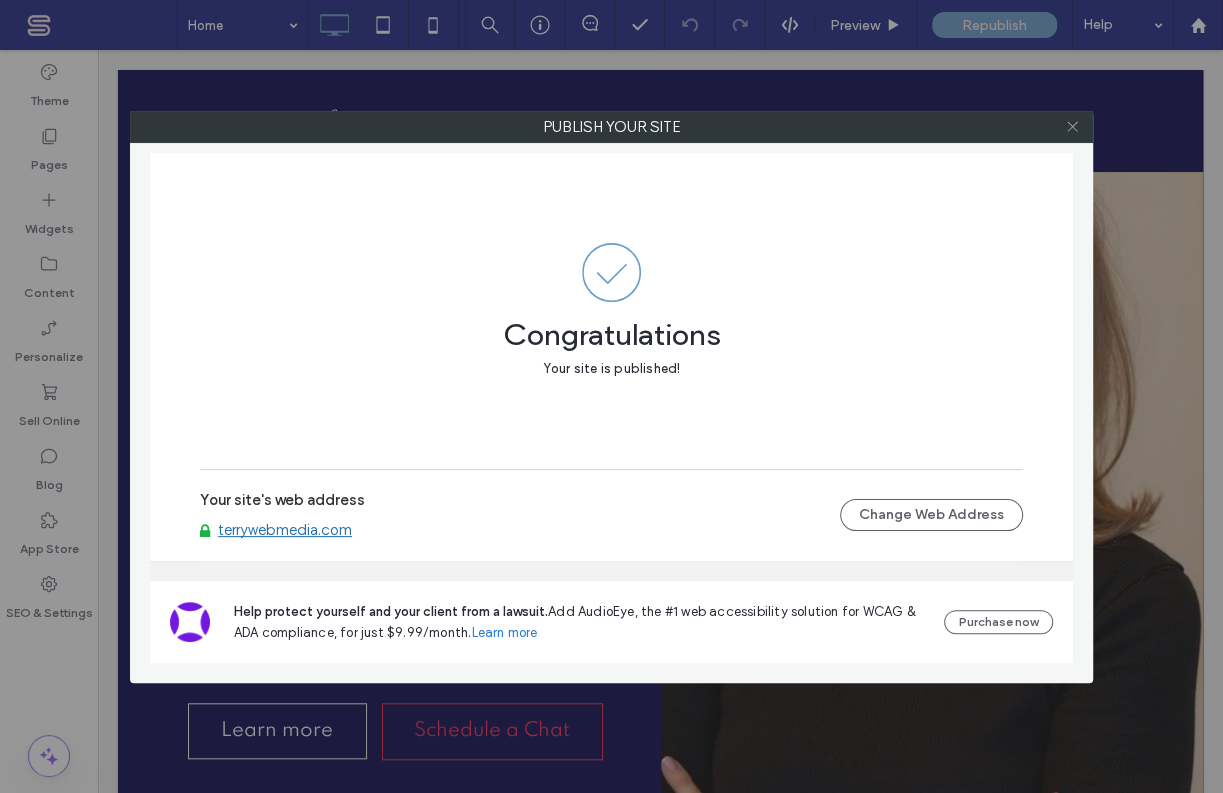click 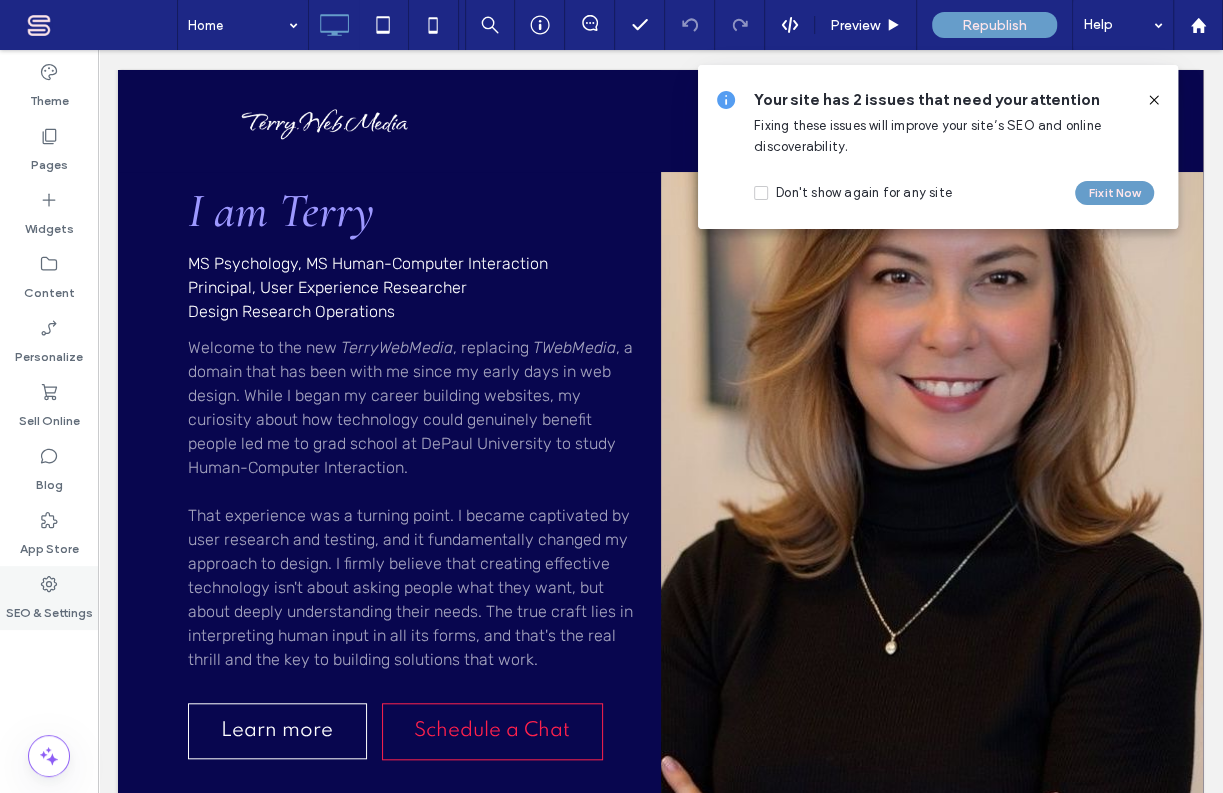 click 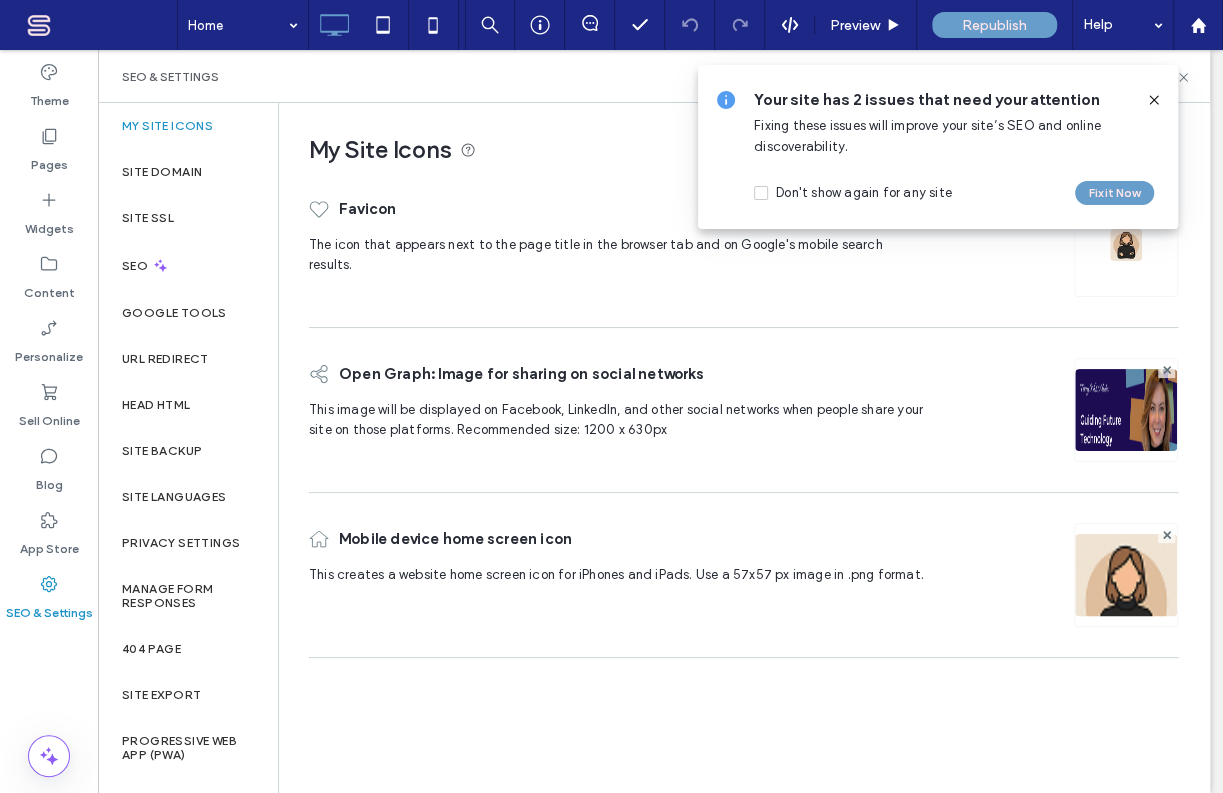 click 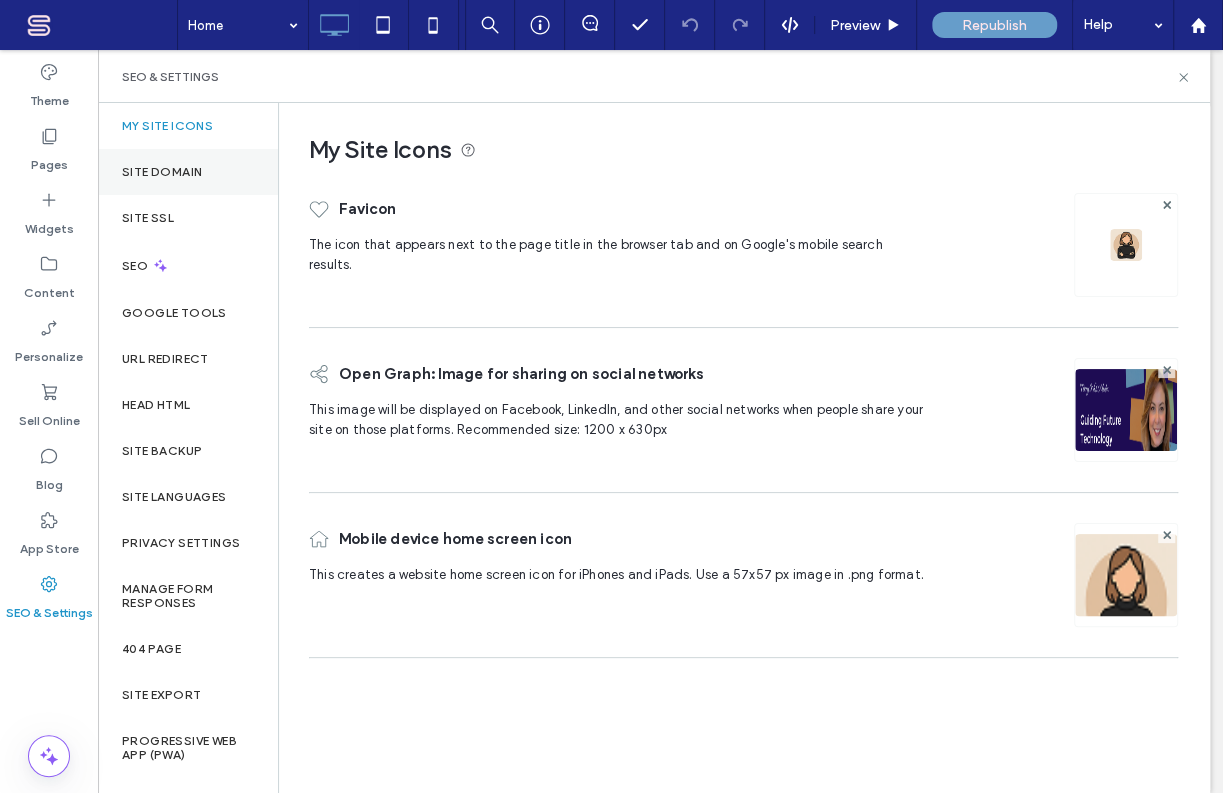 click on "Site Domain" at bounding box center [162, 172] 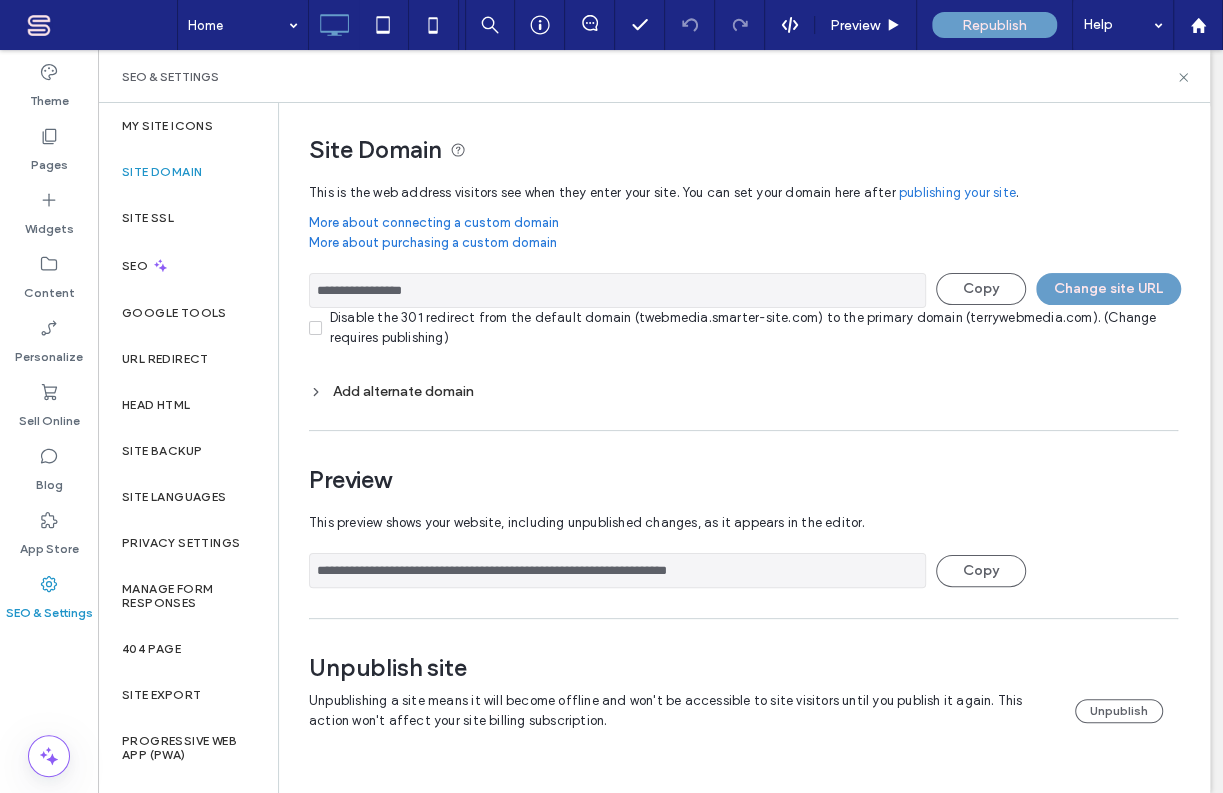 click 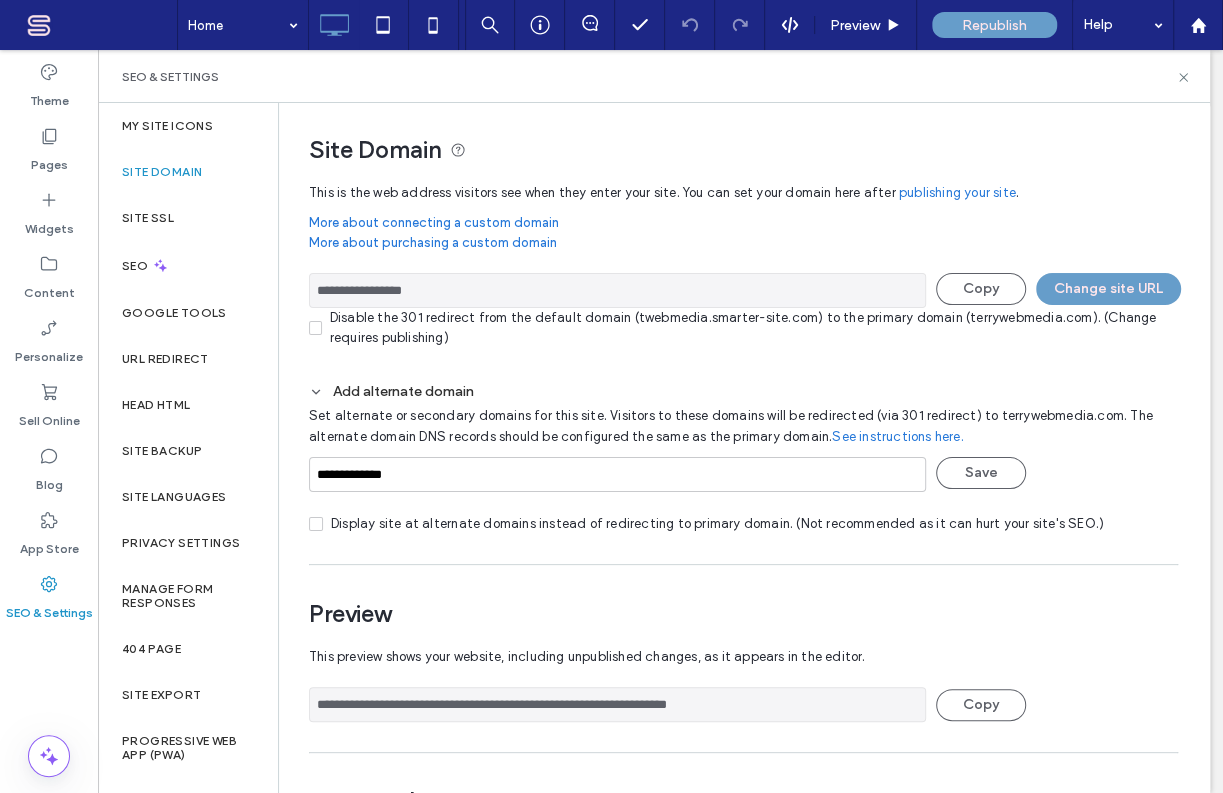 click on "Add alternate domain" at bounding box center (743, 391) 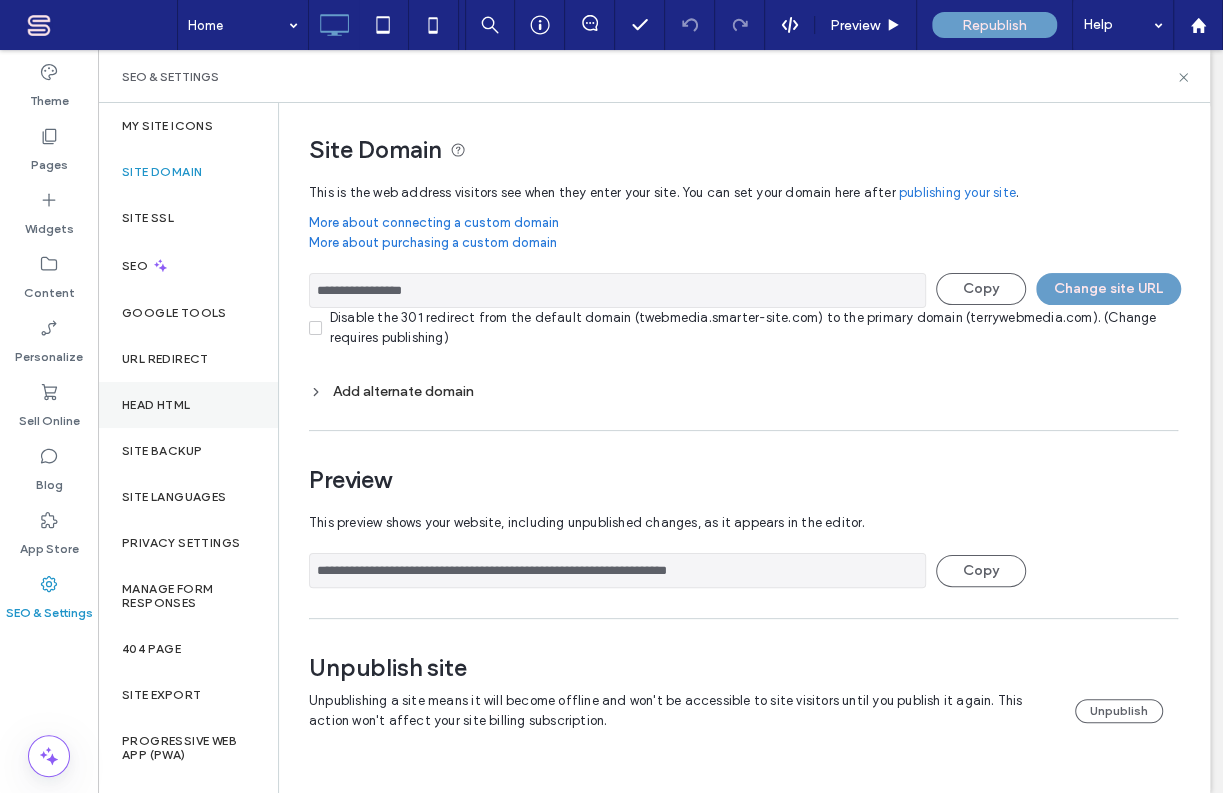 click on "Head HTML" at bounding box center [156, 405] 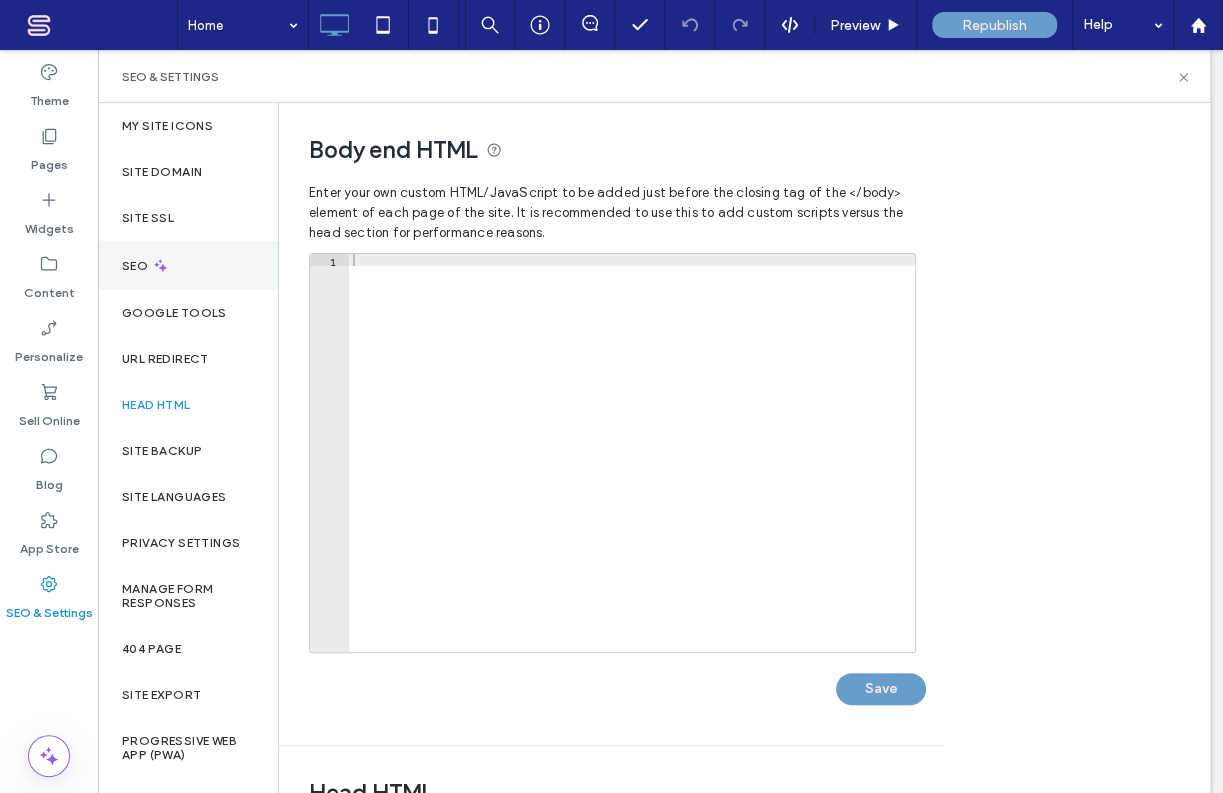 click on "SEO" at bounding box center (137, 266) 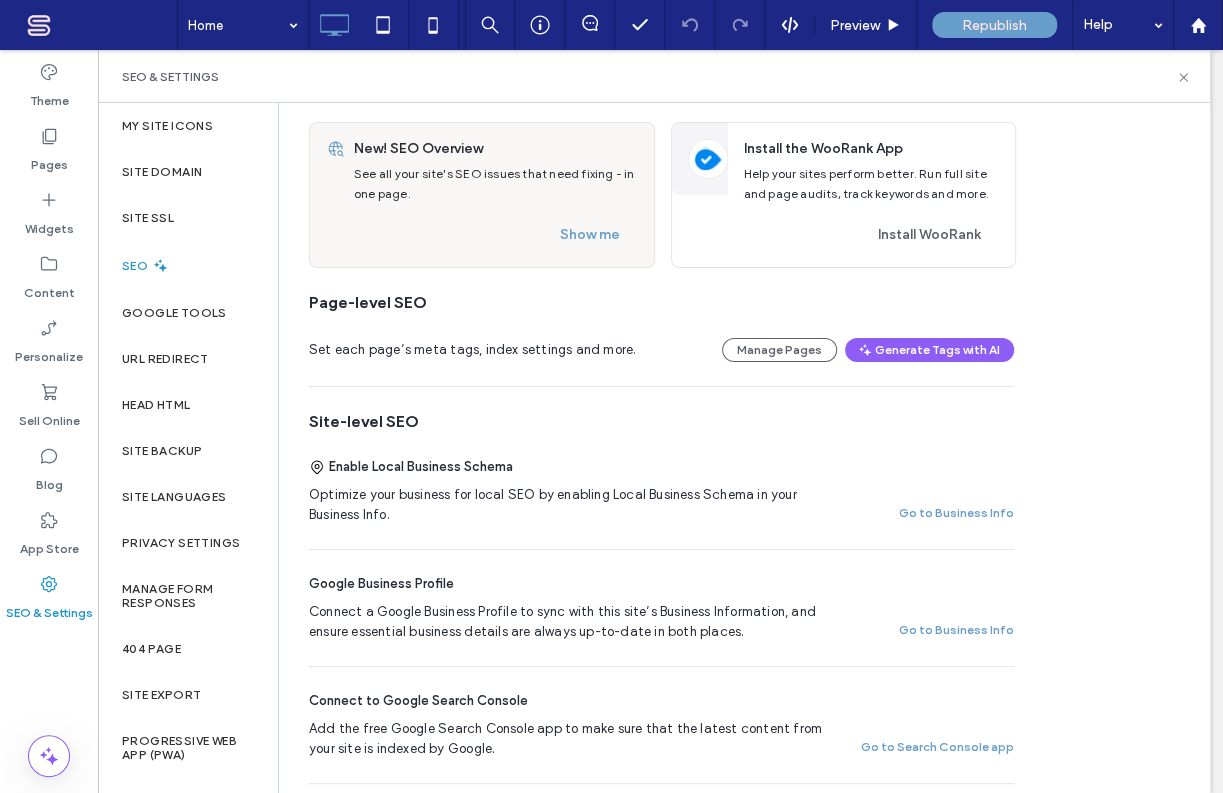 scroll, scrollTop: 242, scrollLeft: 0, axis: vertical 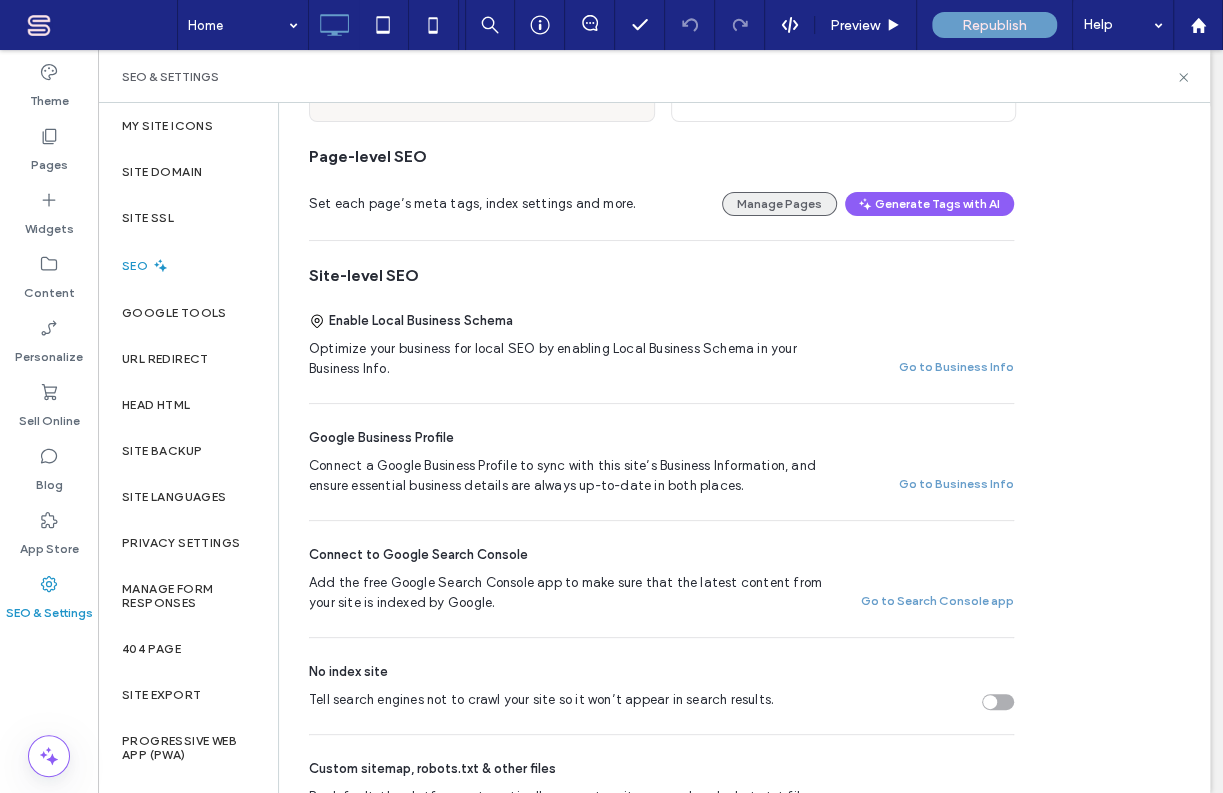 click on "Manage Pages" at bounding box center [779, 204] 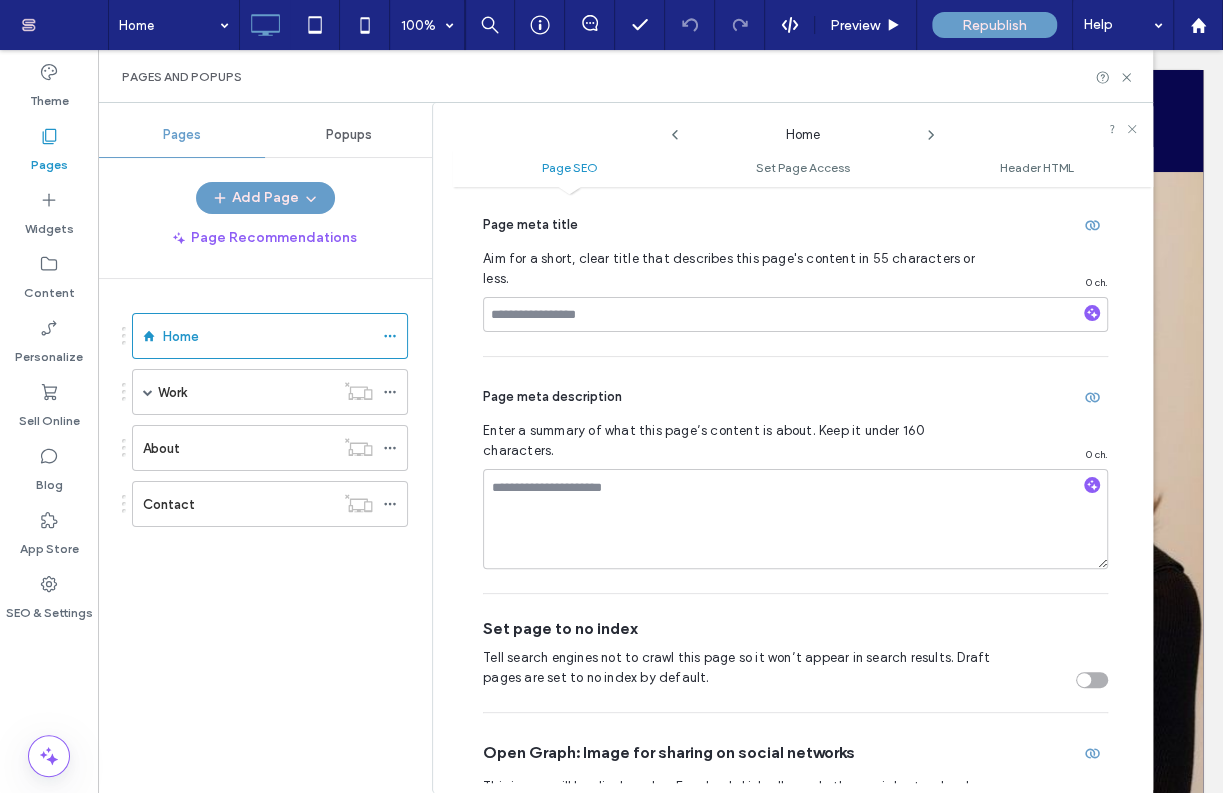 scroll, scrollTop: 252, scrollLeft: 0, axis: vertical 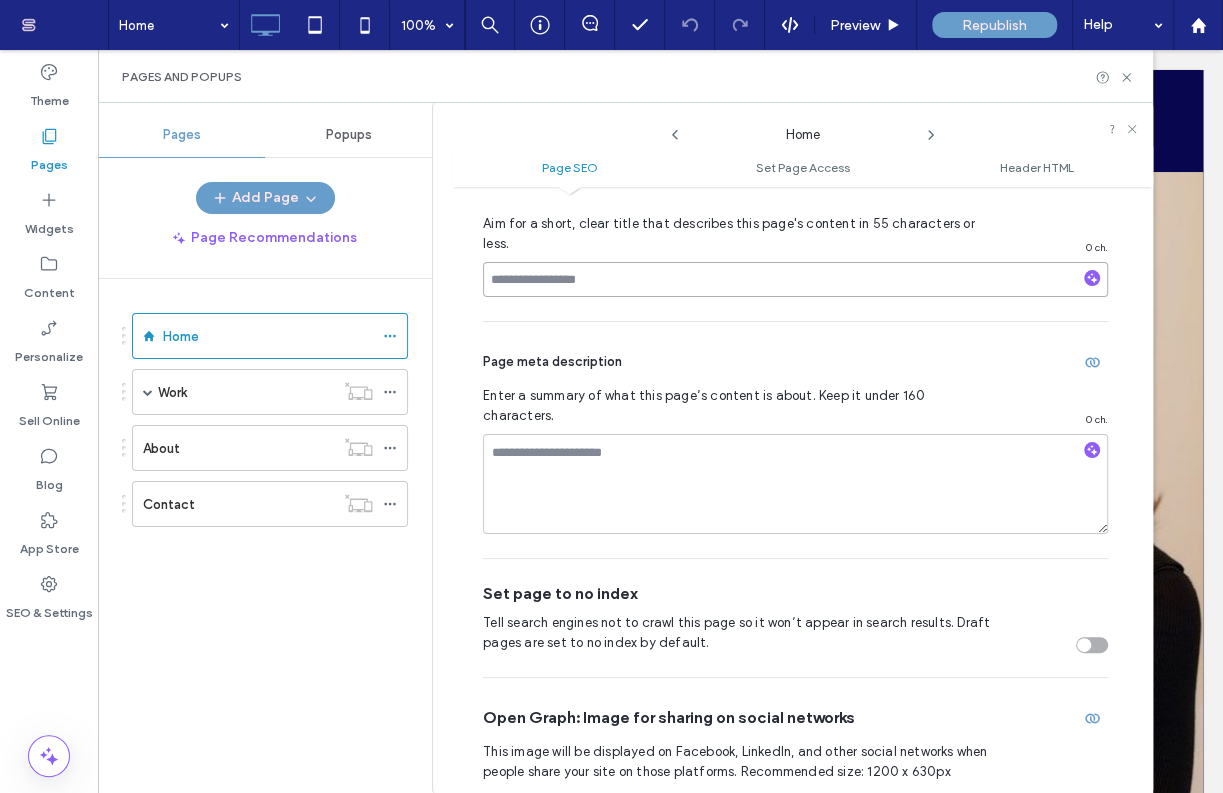 click at bounding box center (795, 279) 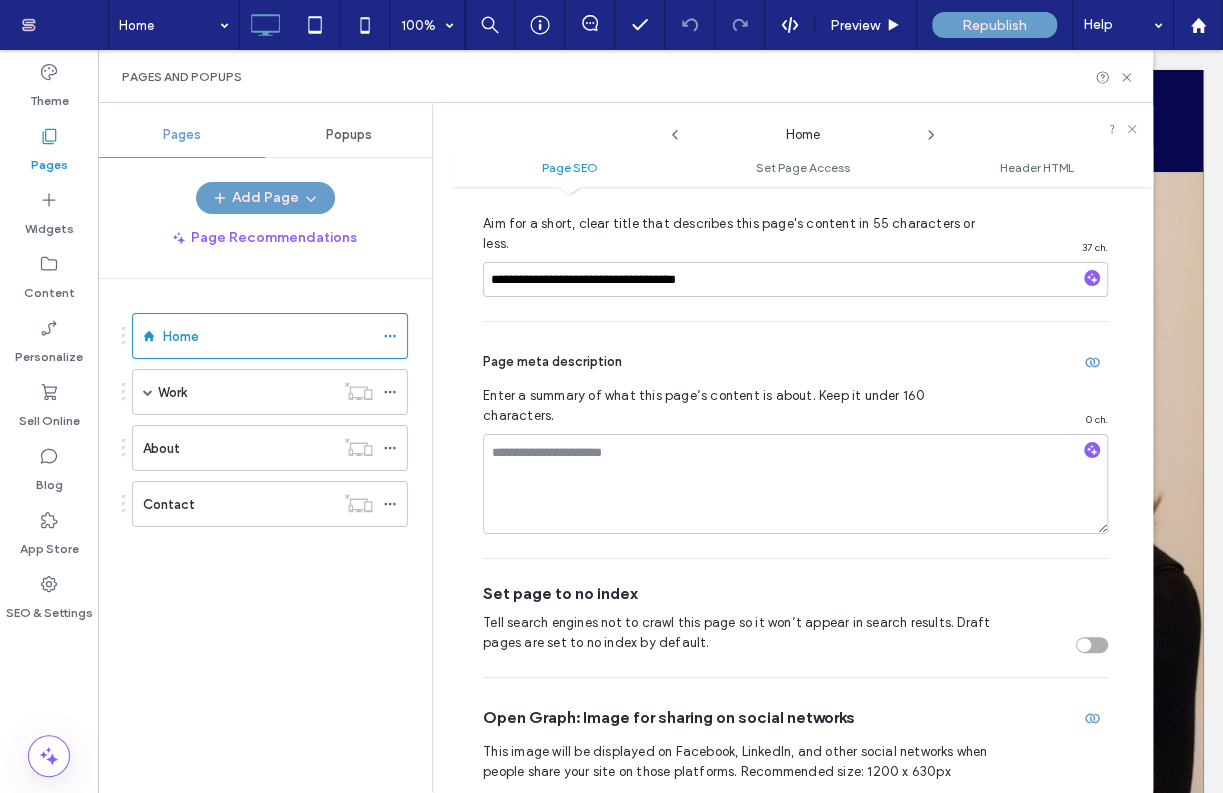 click on "Pages and Popups" at bounding box center (625, 76) 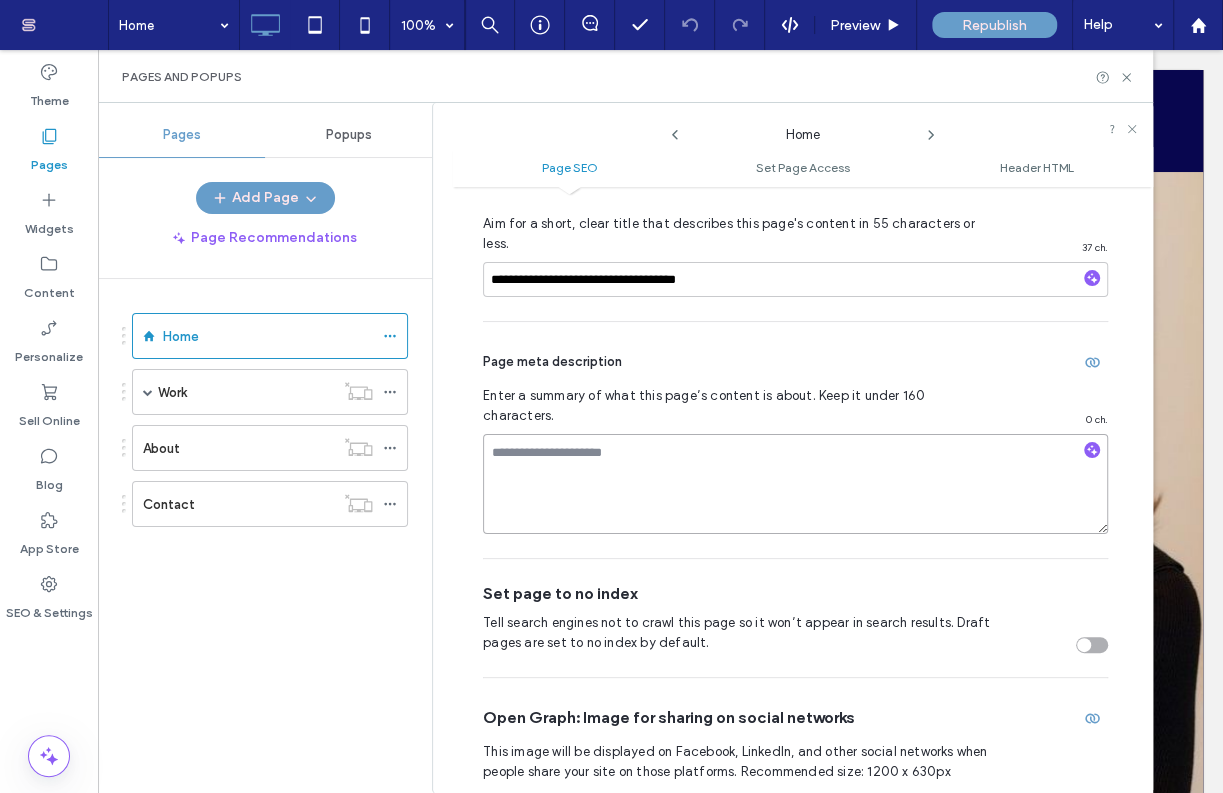 click at bounding box center (795, 484) 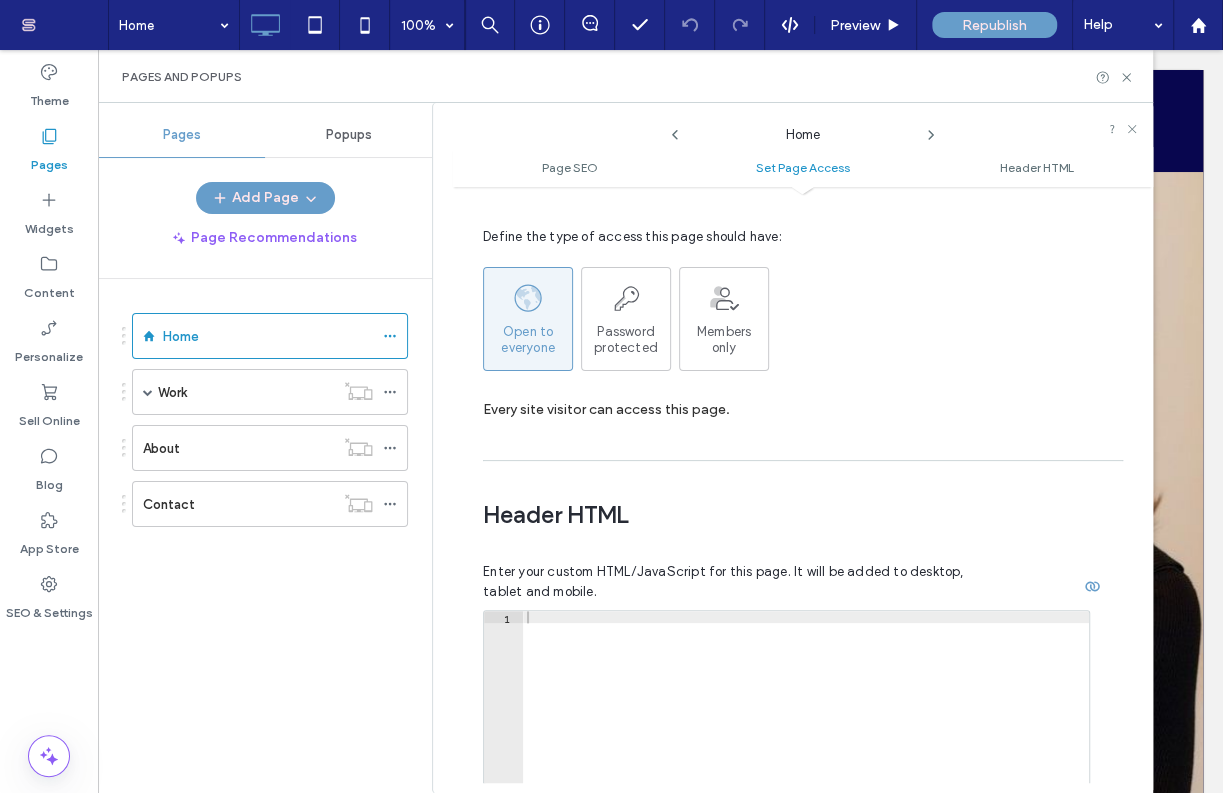 scroll, scrollTop: 1746, scrollLeft: 0, axis: vertical 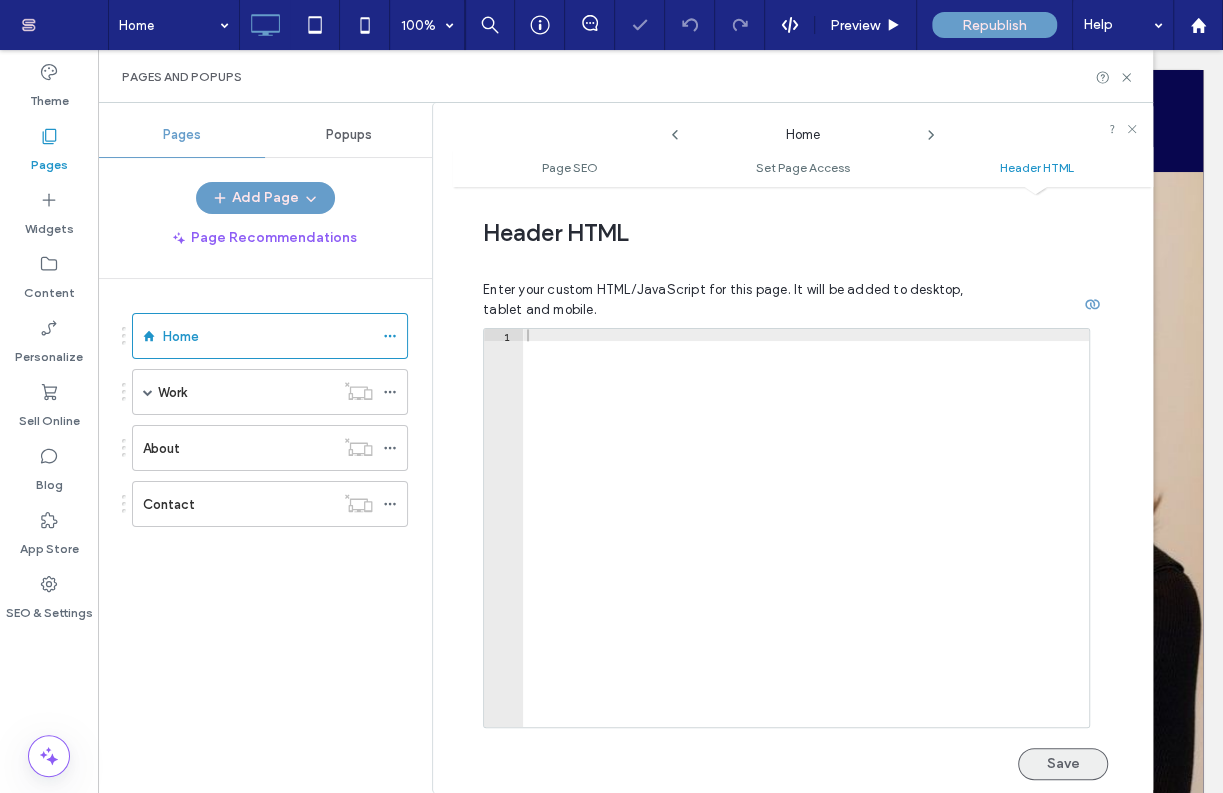 click on "Save" at bounding box center [1063, 764] 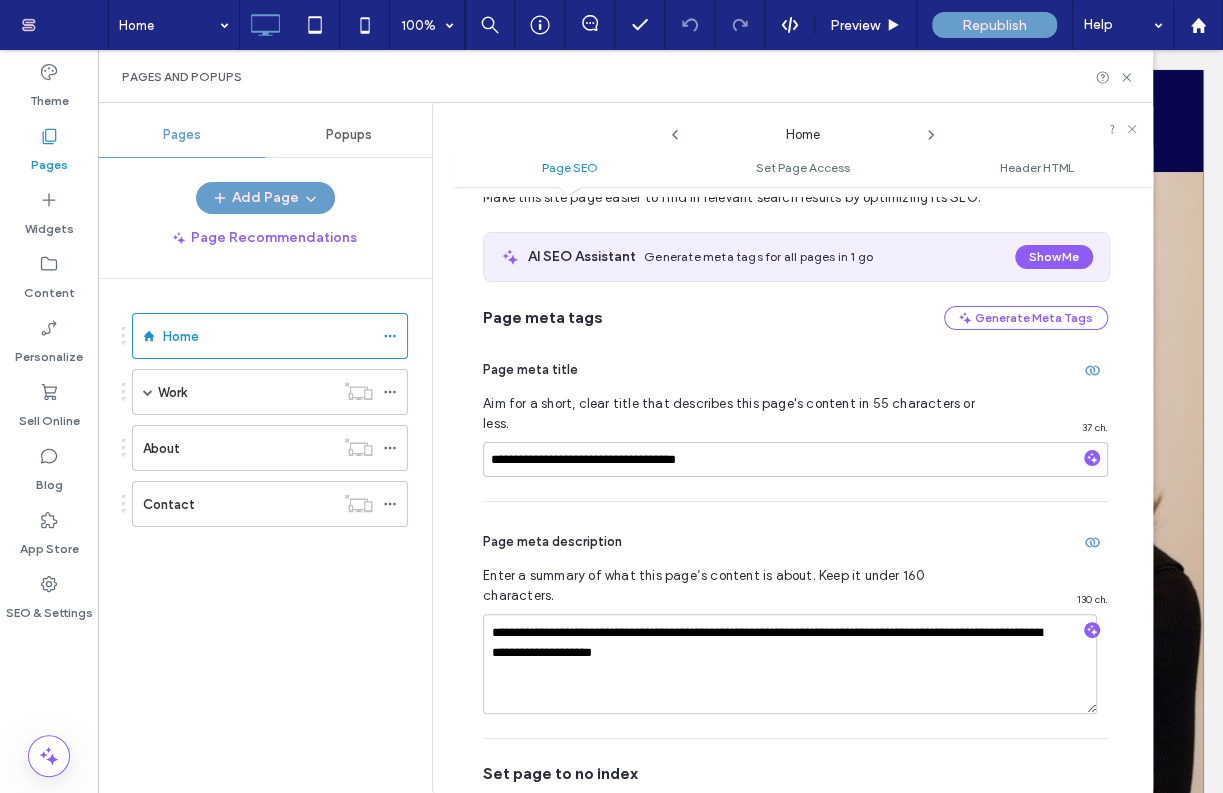 scroll, scrollTop: 0, scrollLeft: 0, axis: both 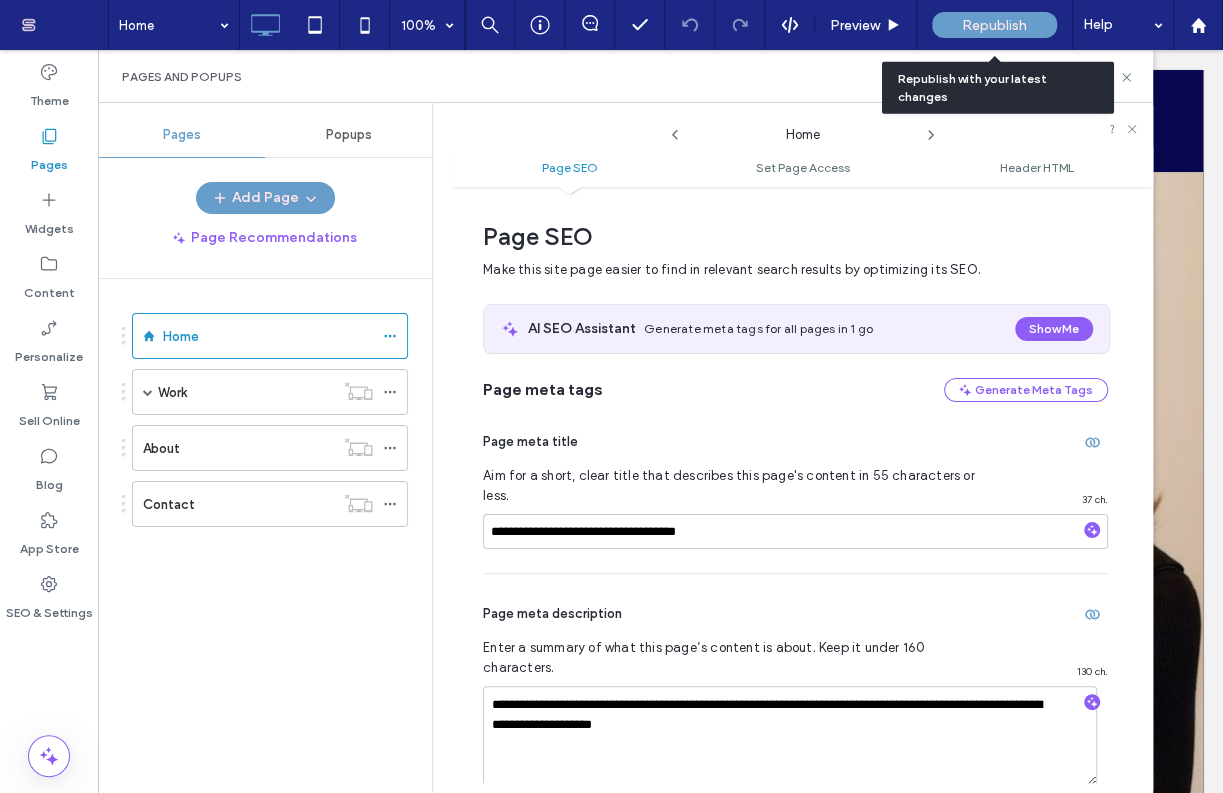 click on "Republish" at bounding box center (994, 25) 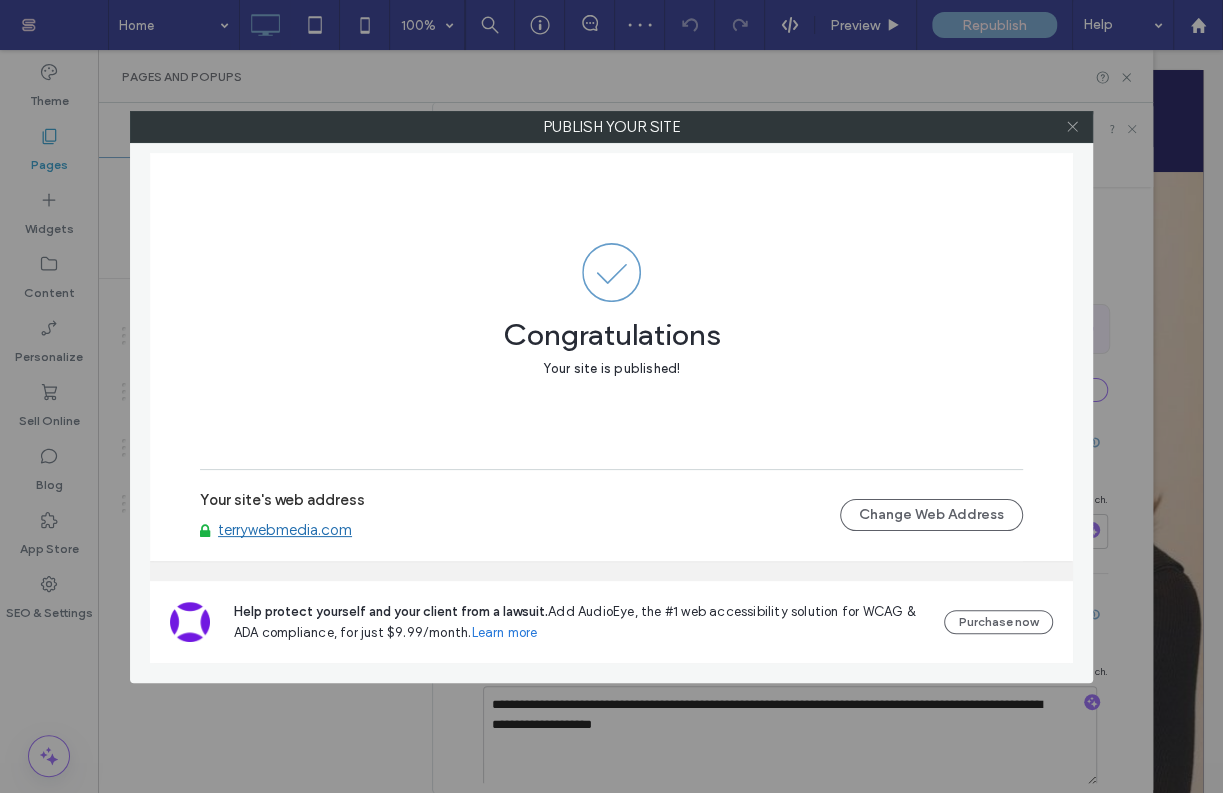 click 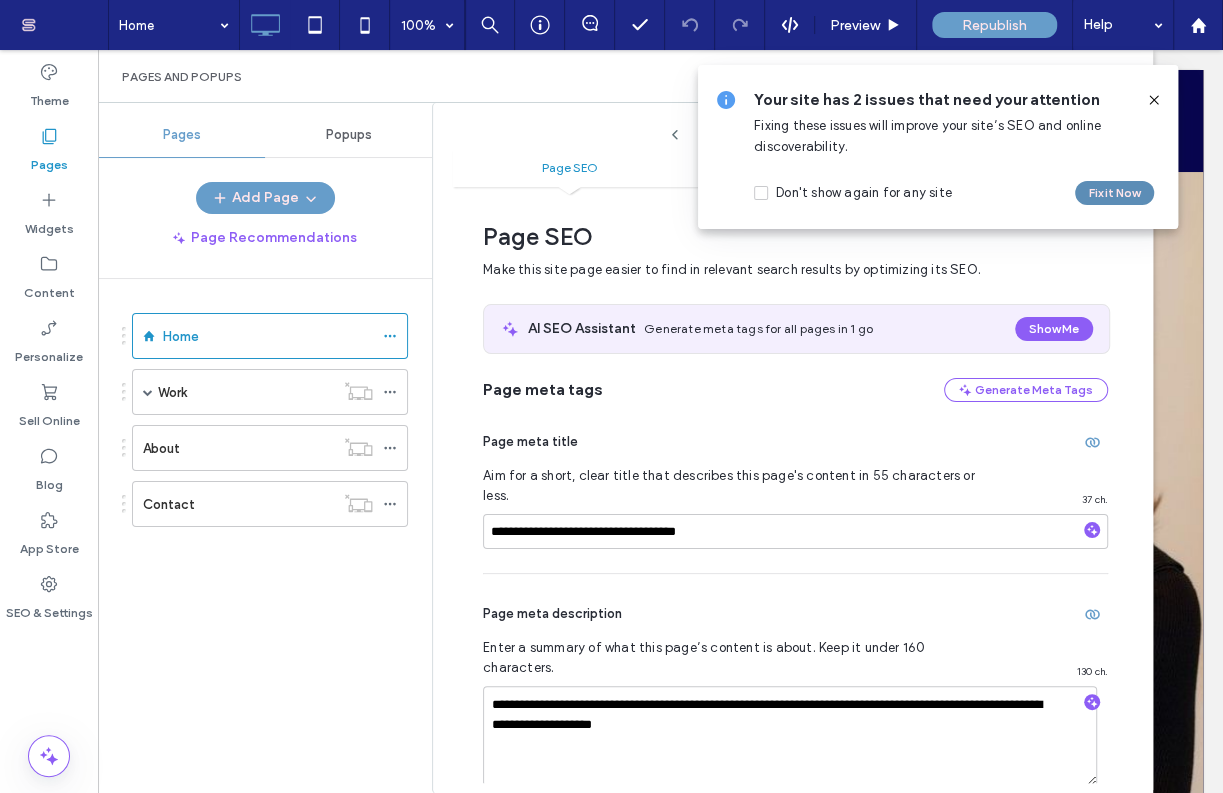 click on "Fix it Now" at bounding box center (1114, 193) 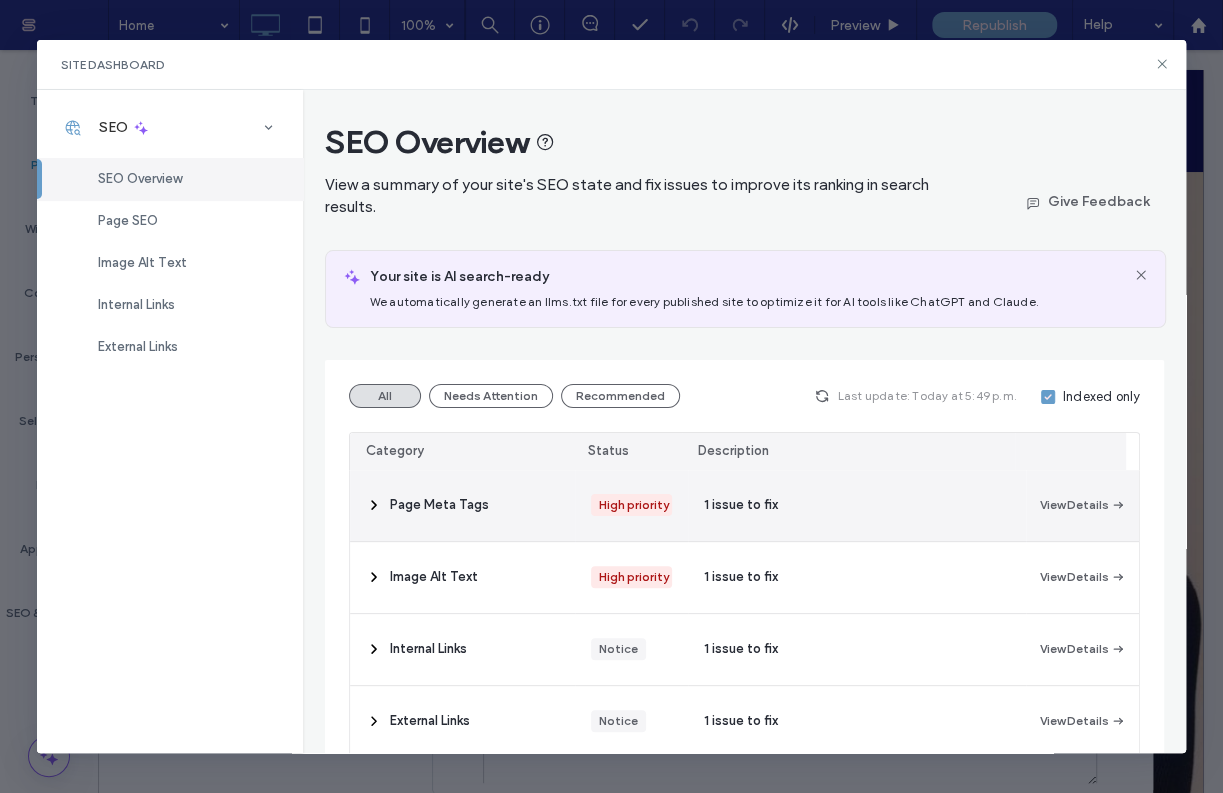 click 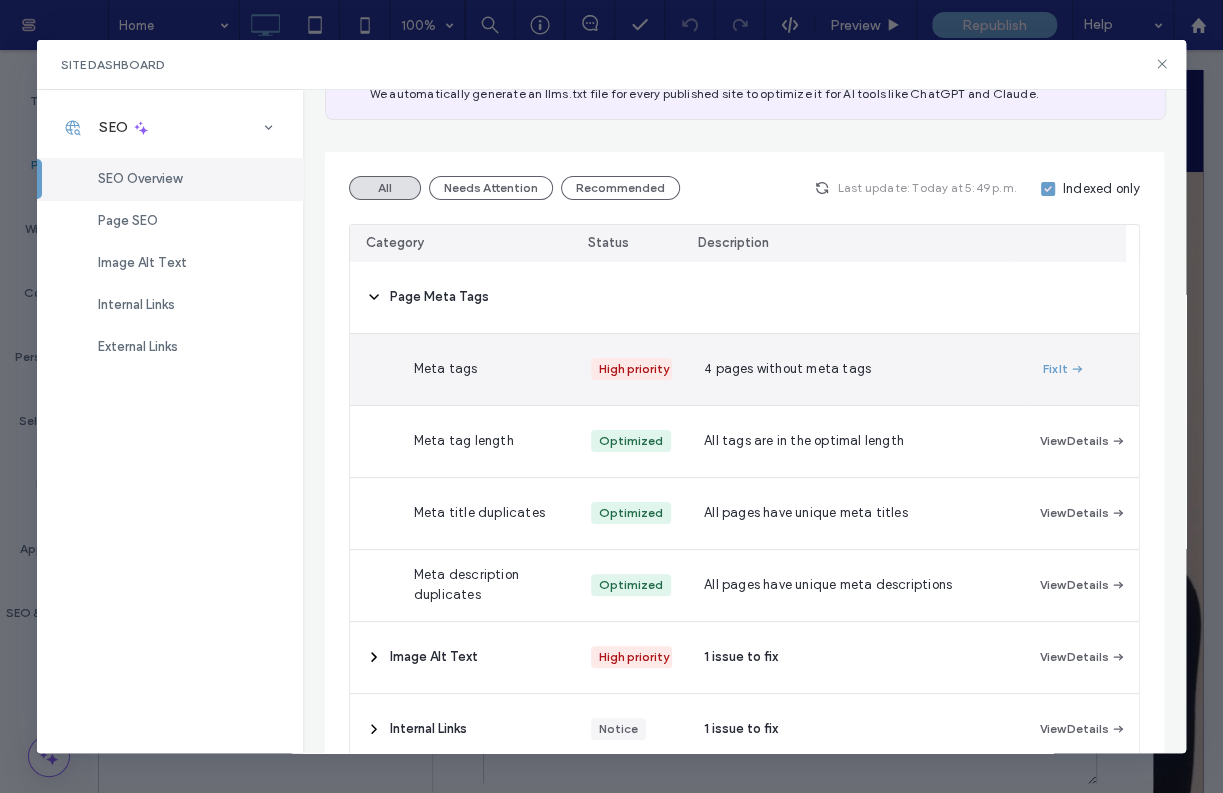scroll, scrollTop: 242, scrollLeft: 0, axis: vertical 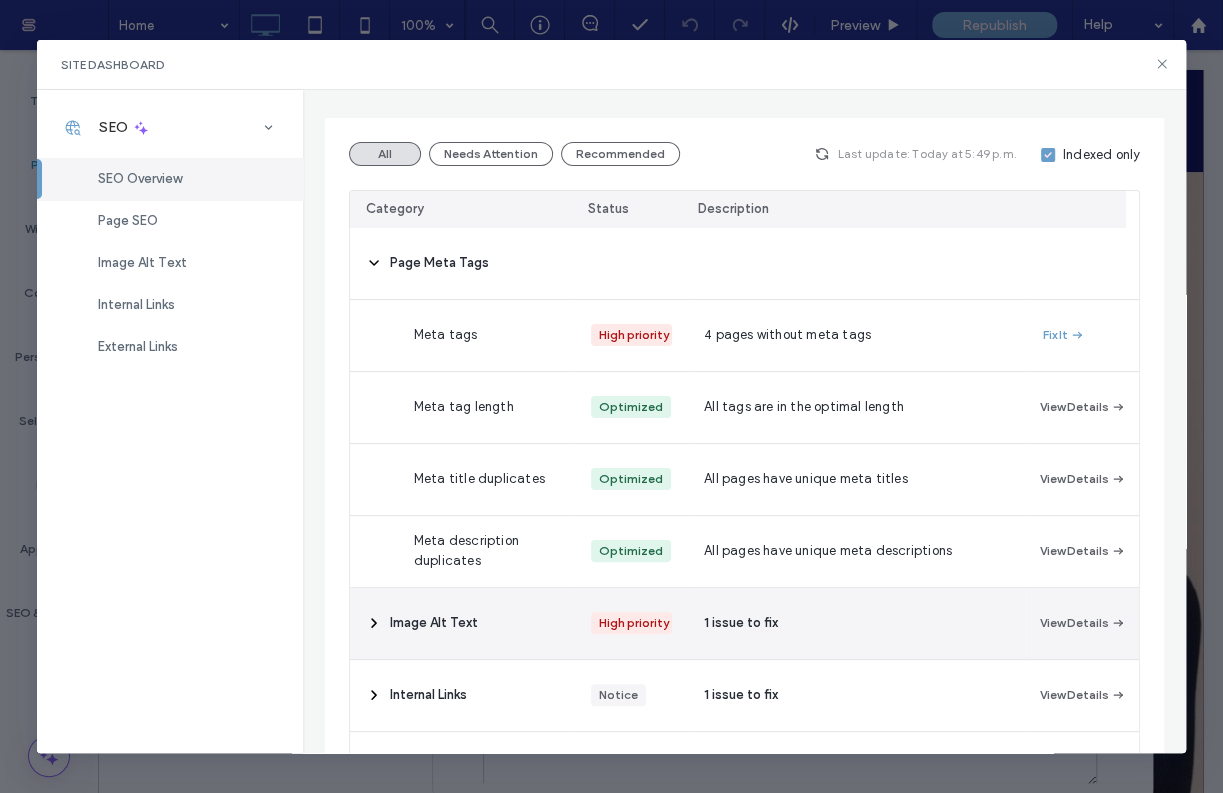 click 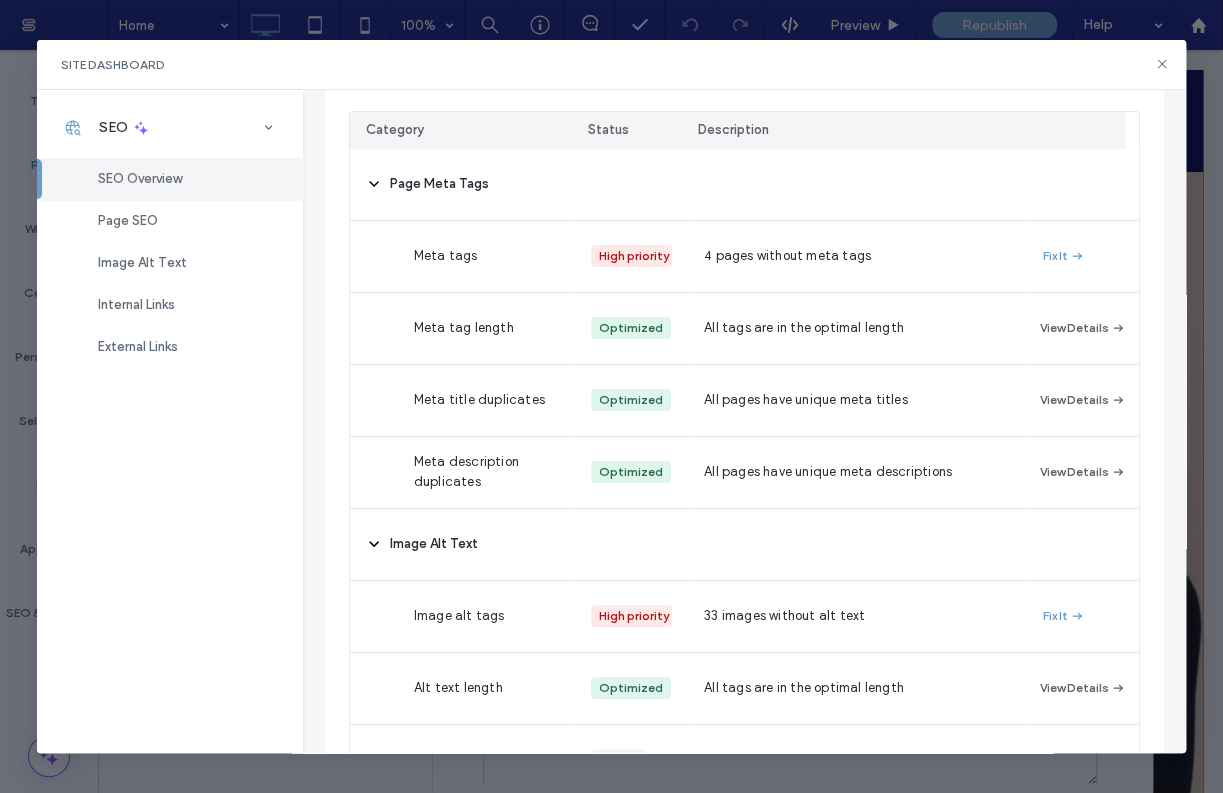 scroll, scrollTop: 0, scrollLeft: 0, axis: both 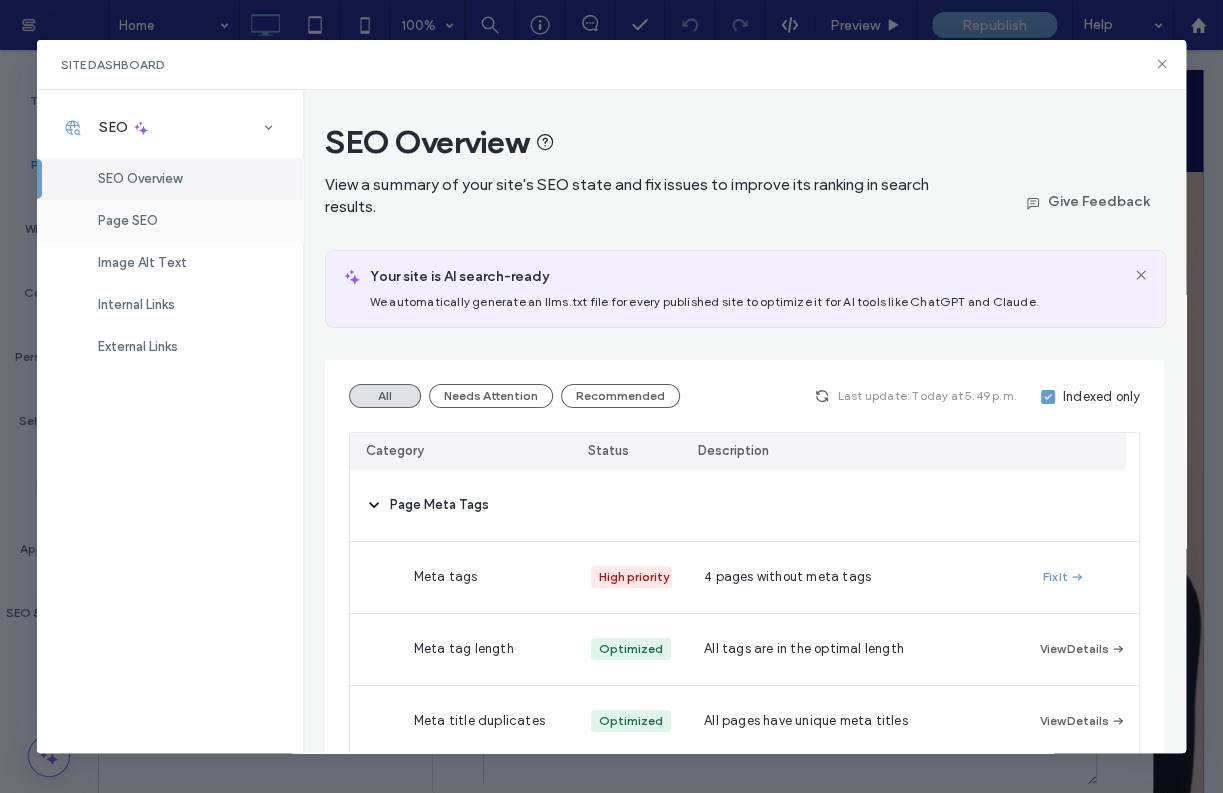 click on "Page SEO" at bounding box center (170, 221) 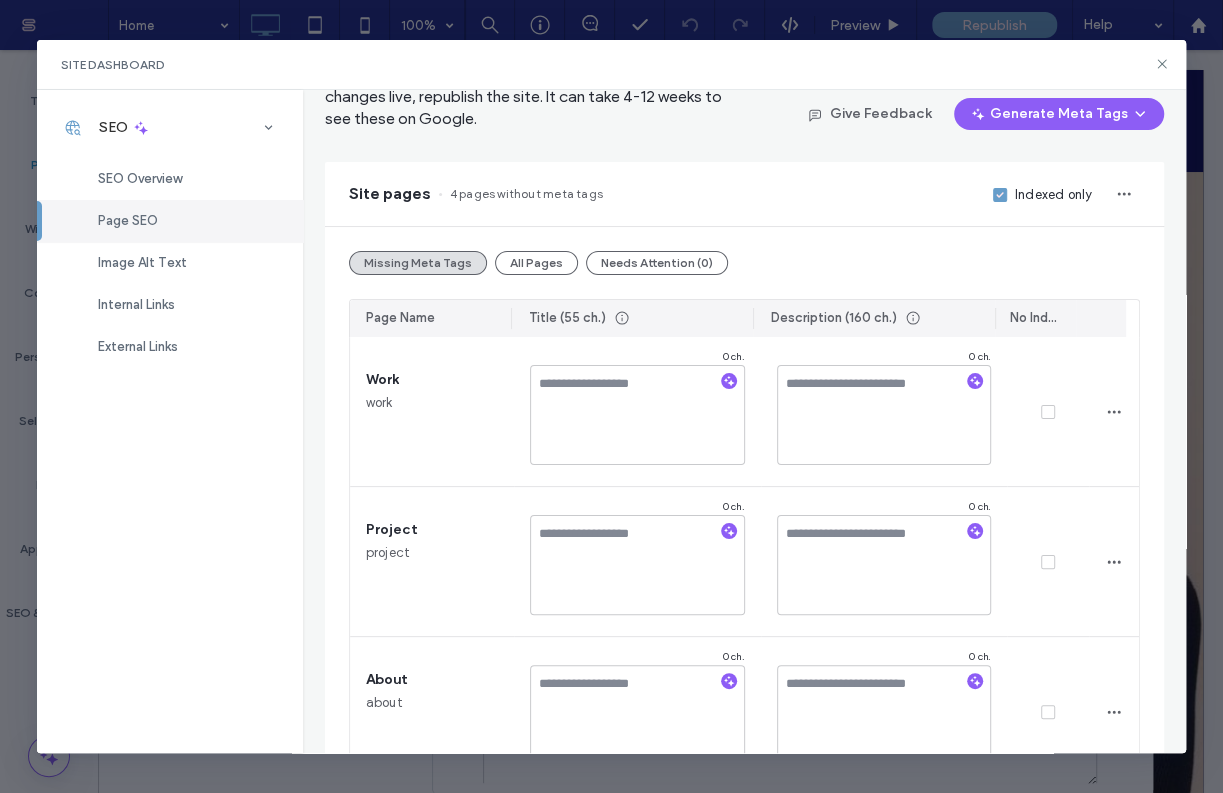 scroll, scrollTop: 75, scrollLeft: 0, axis: vertical 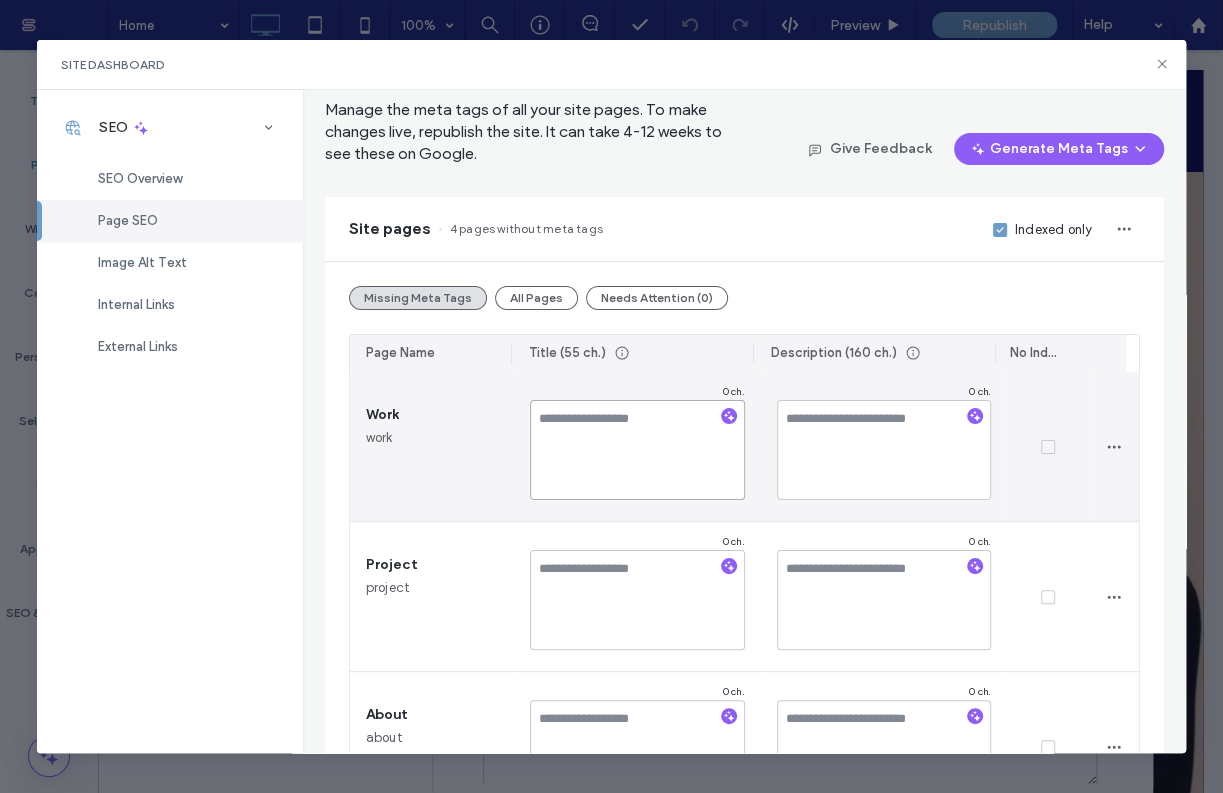 click at bounding box center (637, 450) 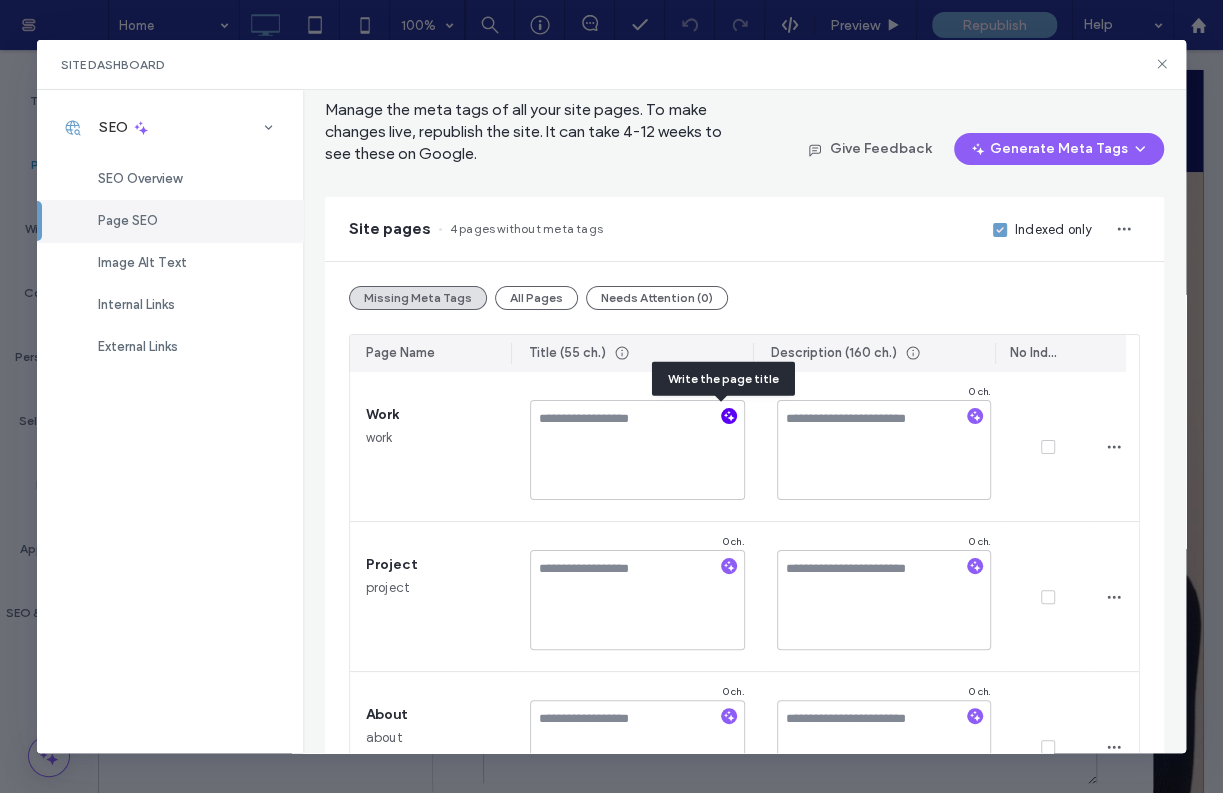 click 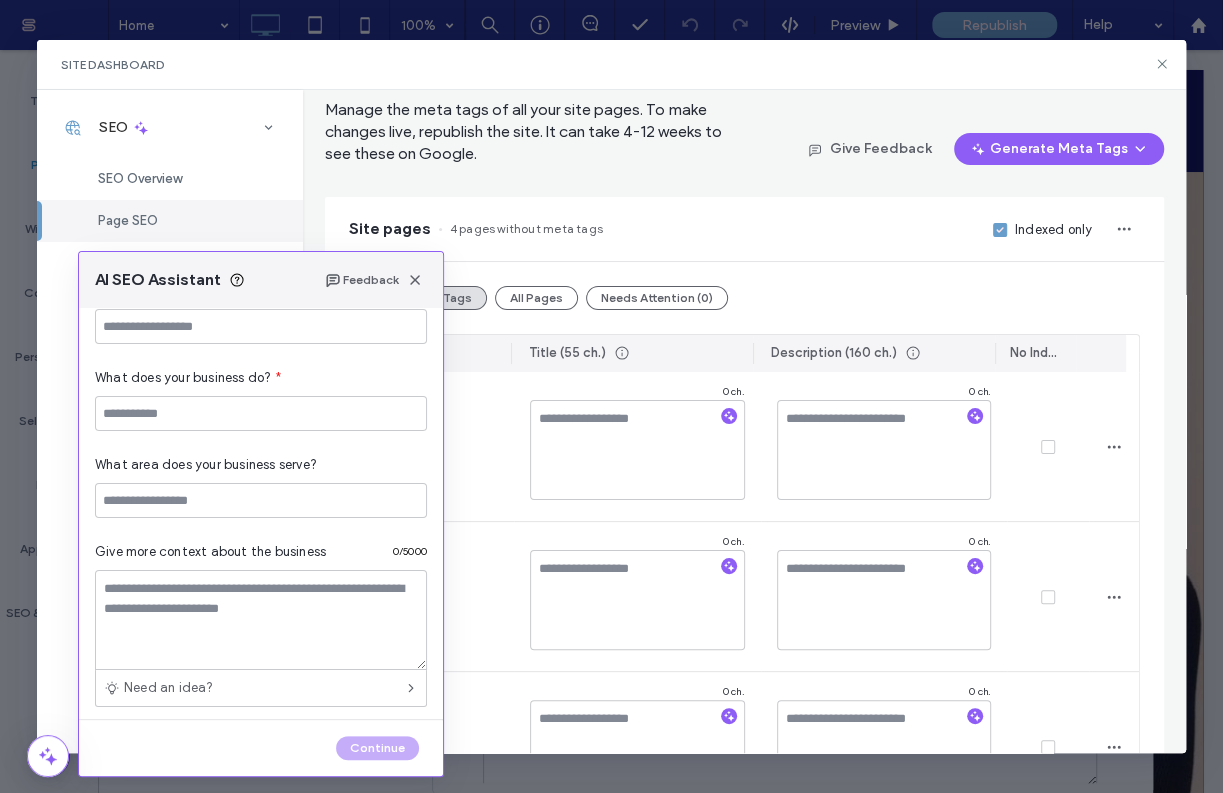 scroll, scrollTop: 232, scrollLeft: 0, axis: vertical 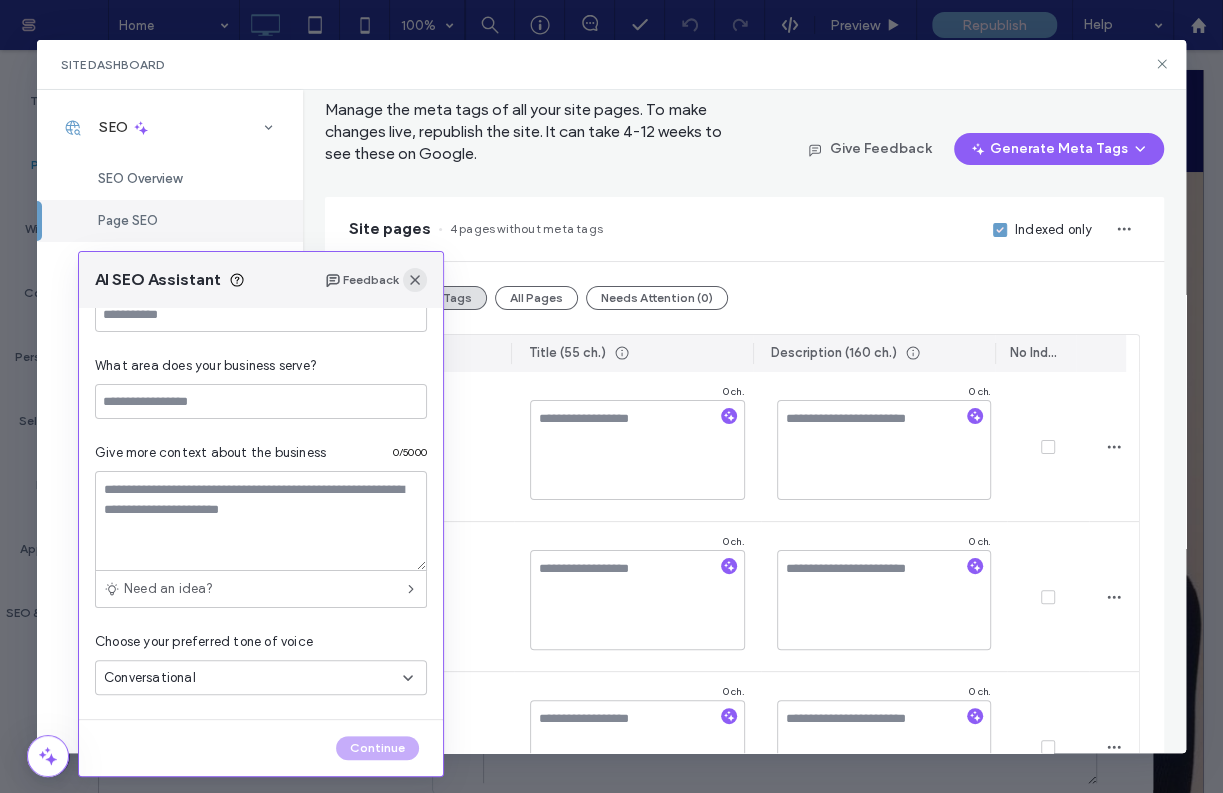 click 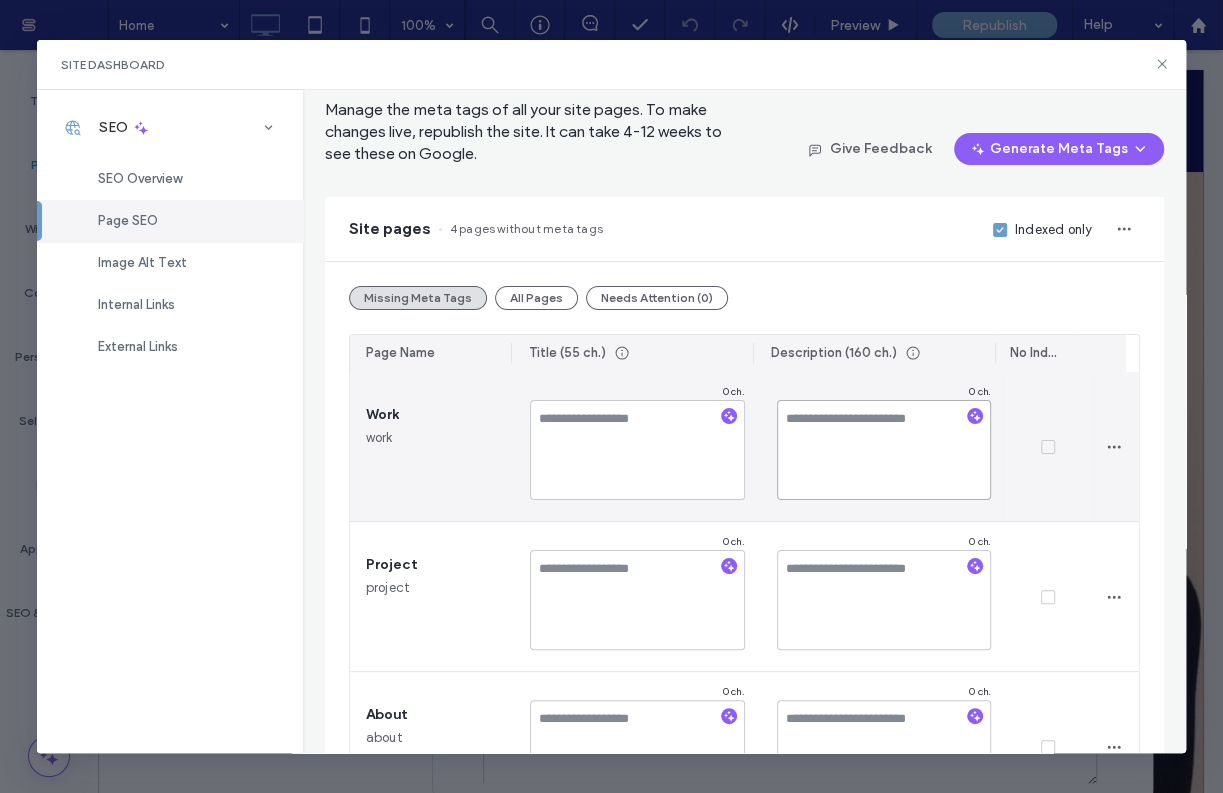 click at bounding box center (884, 450) 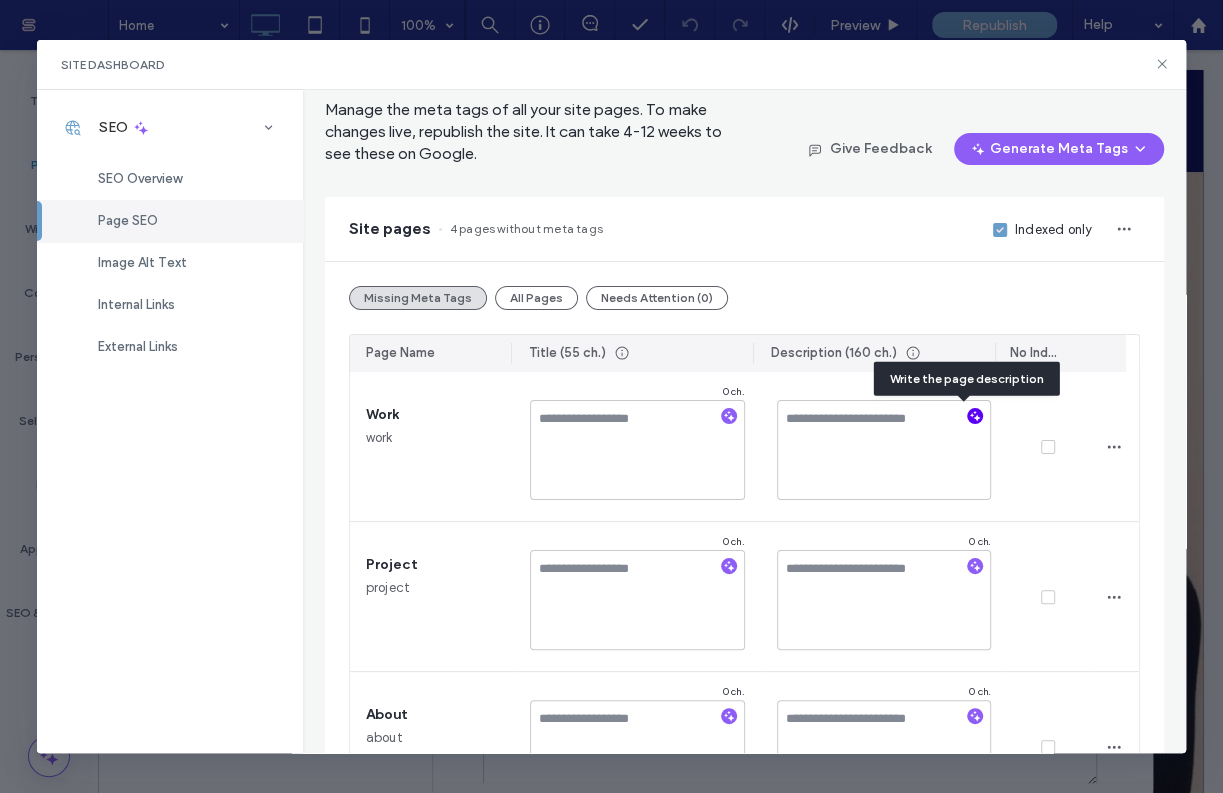 click 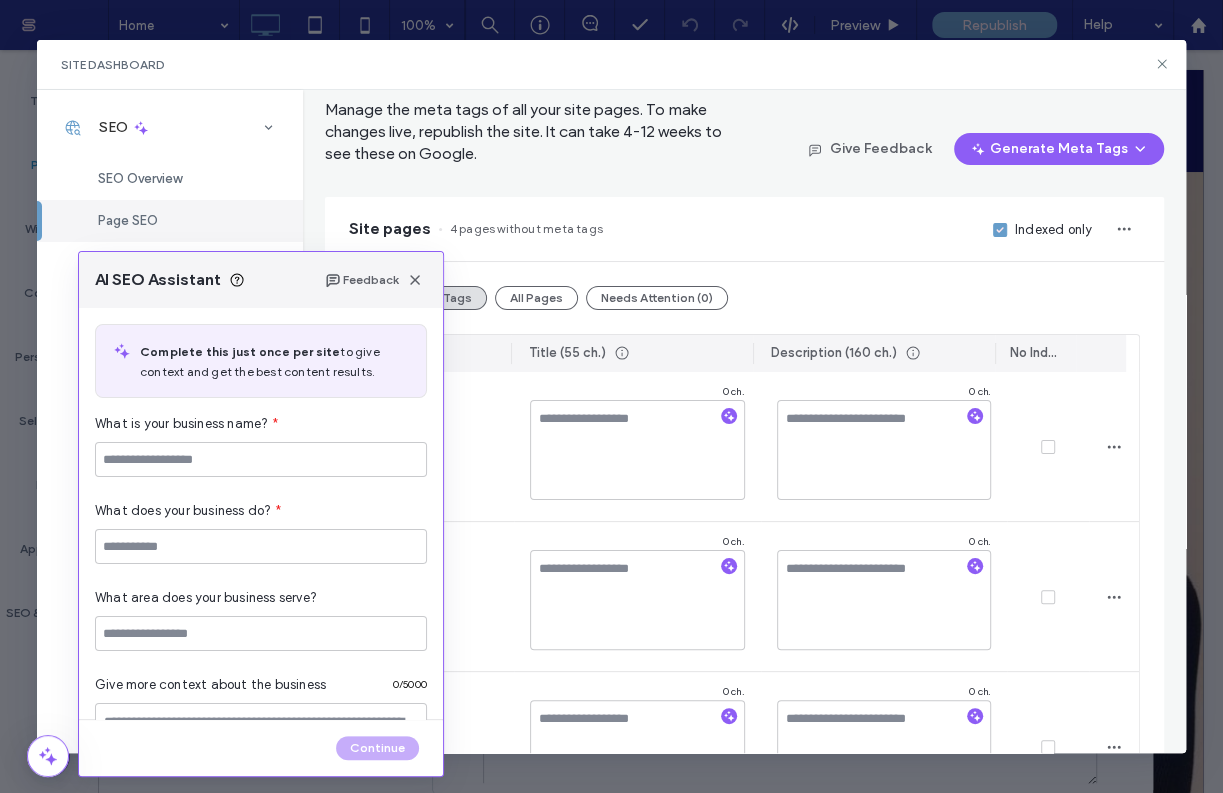 scroll, scrollTop: 232, scrollLeft: 0, axis: vertical 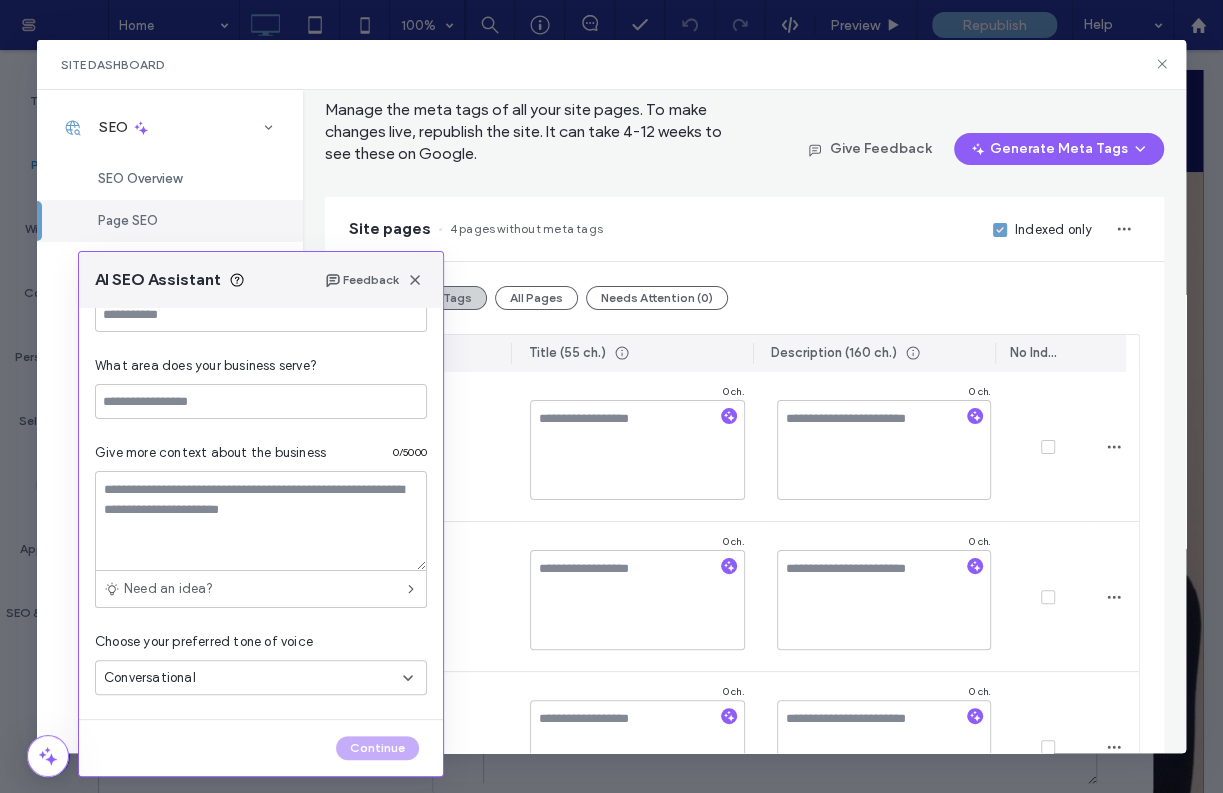 drag, startPoint x: 414, startPoint y: 279, endPoint x: 432, endPoint y: 288, distance: 20.12461 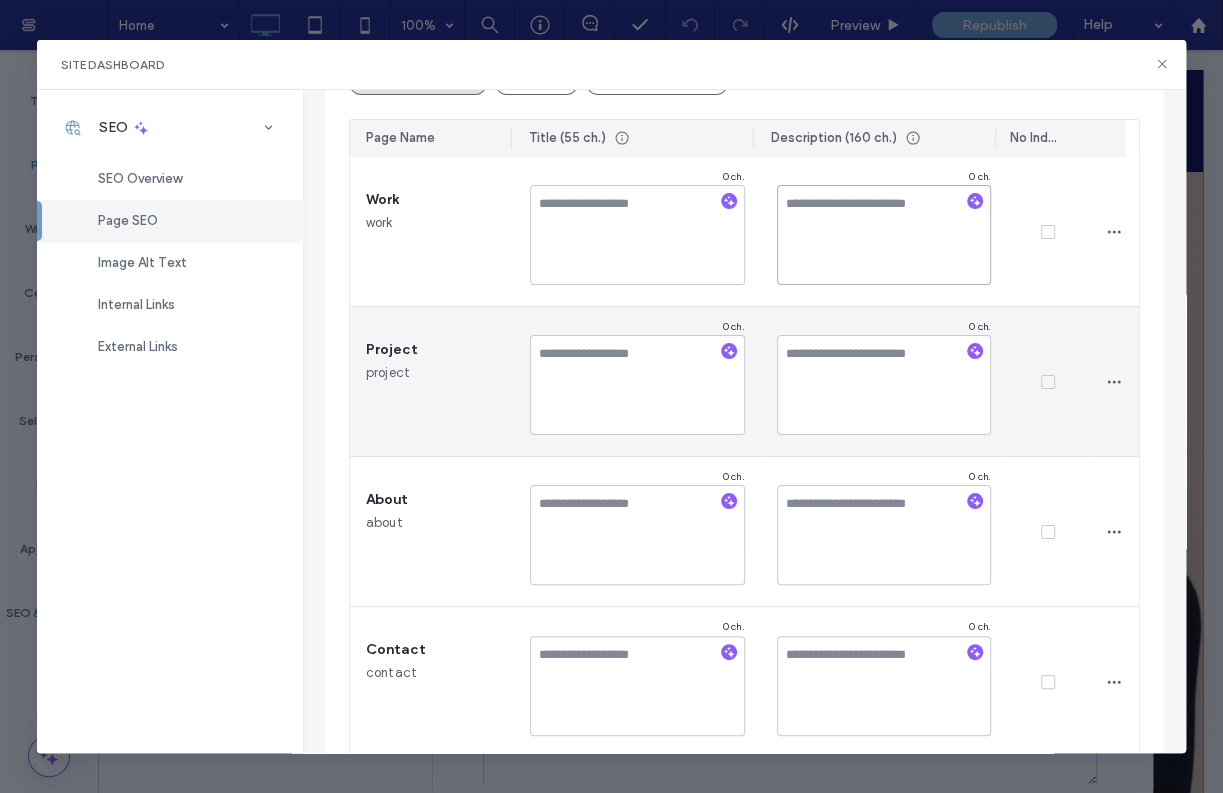 scroll, scrollTop: 318, scrollLeft: 0, axis: vertical 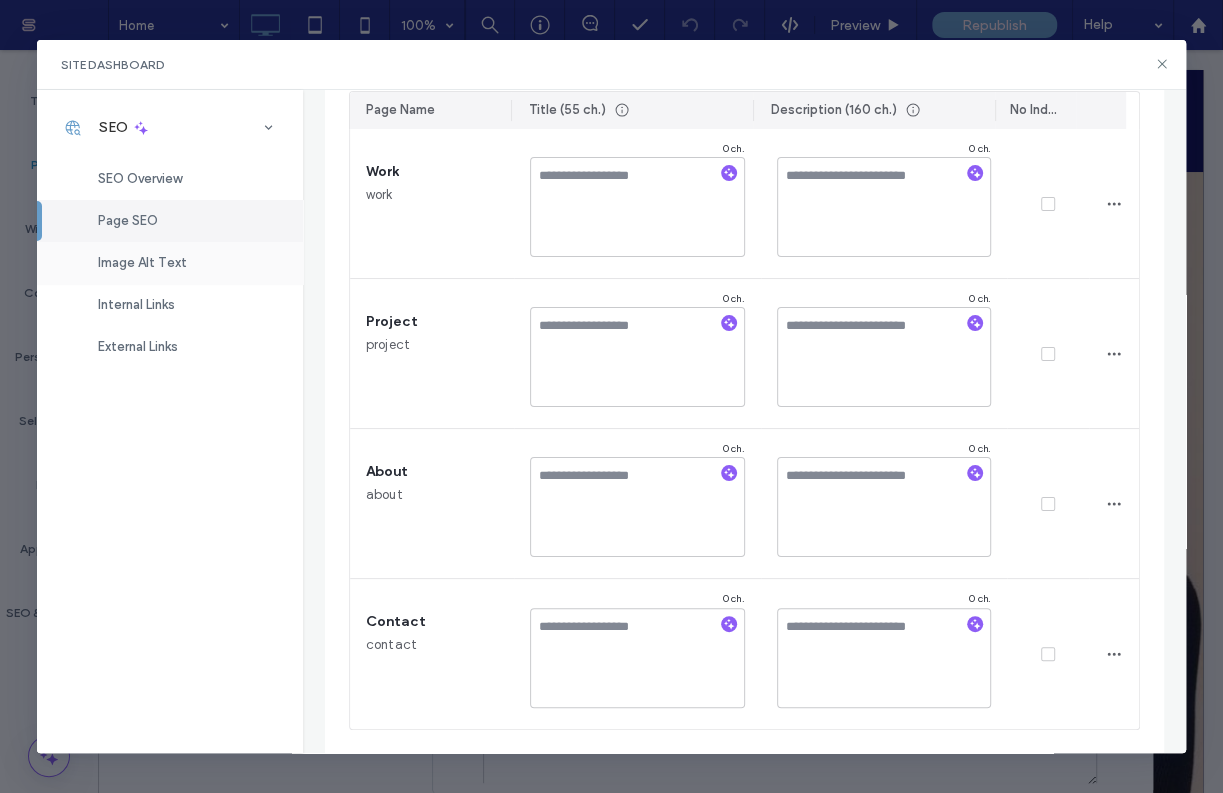 click on "Image Alt Text" at bounding box center (142, 262) 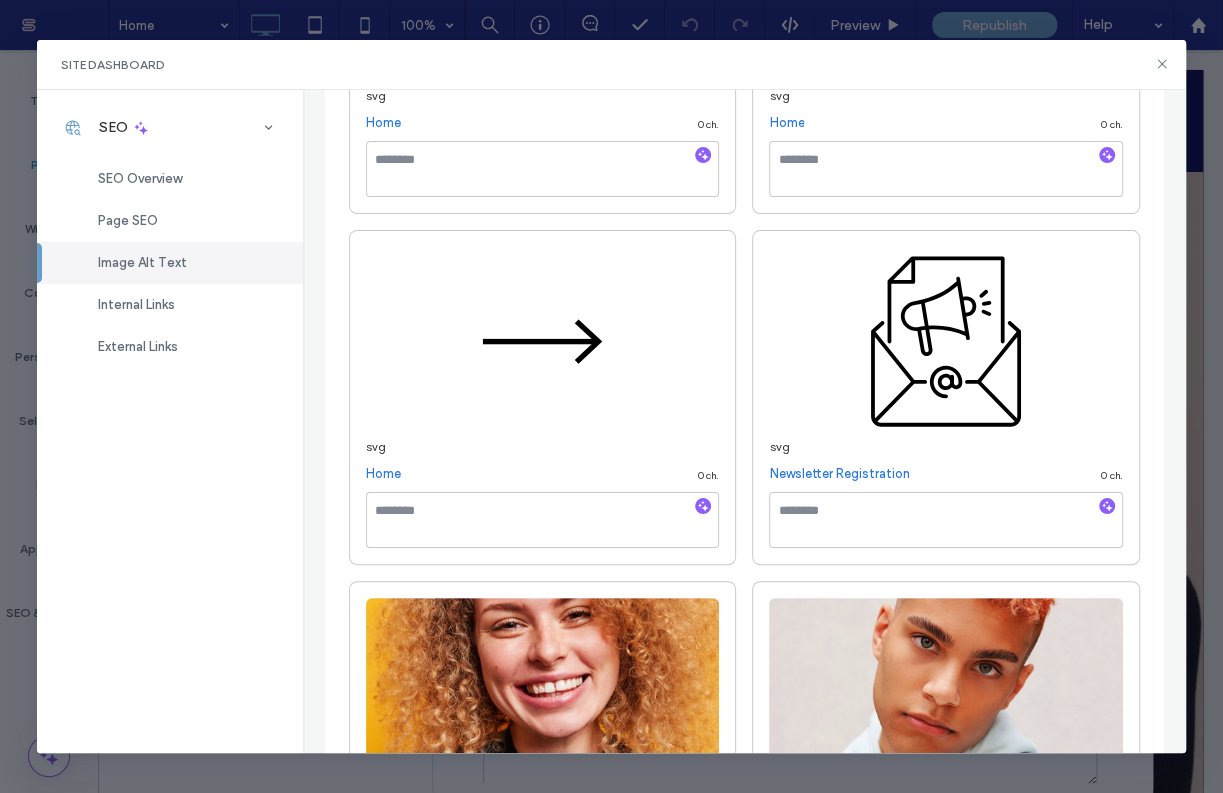 scroll, scrollTop: 727, scrollLeft: 0, axis: vertical 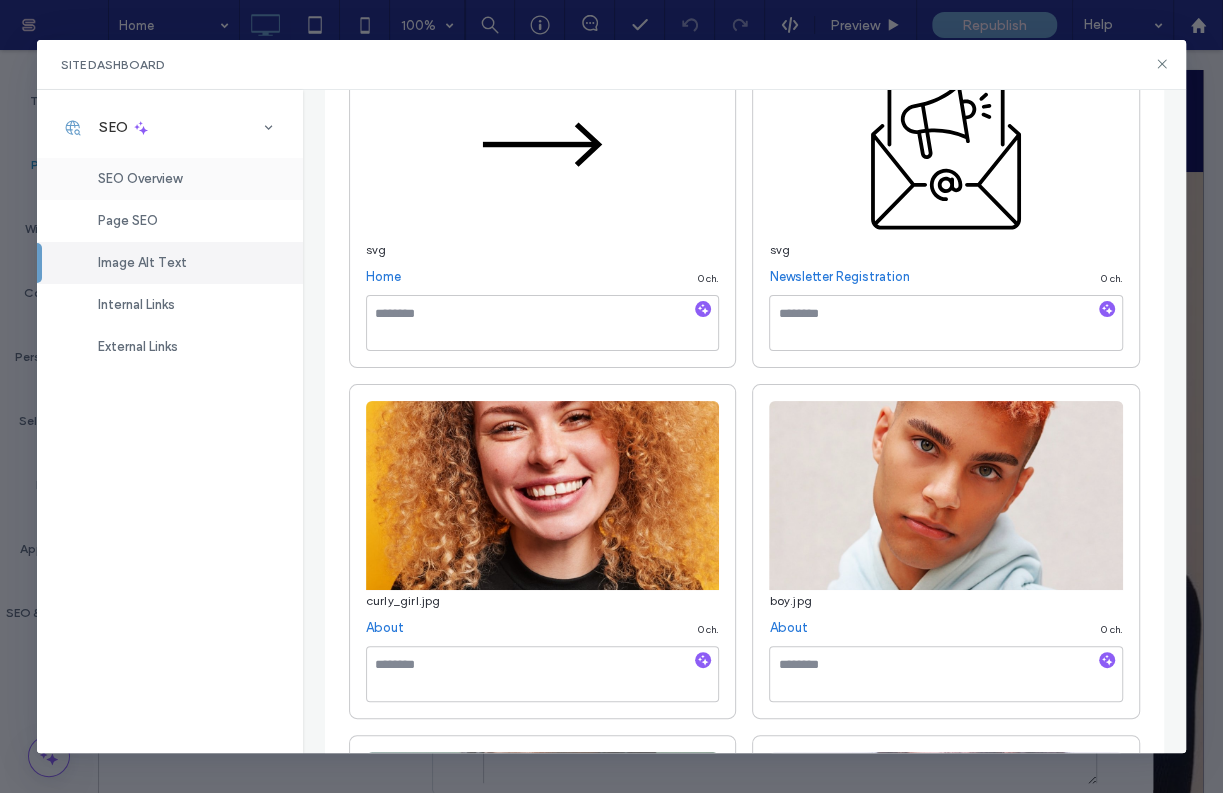 click on "SEO Overview" at bounding box center (140, 178) 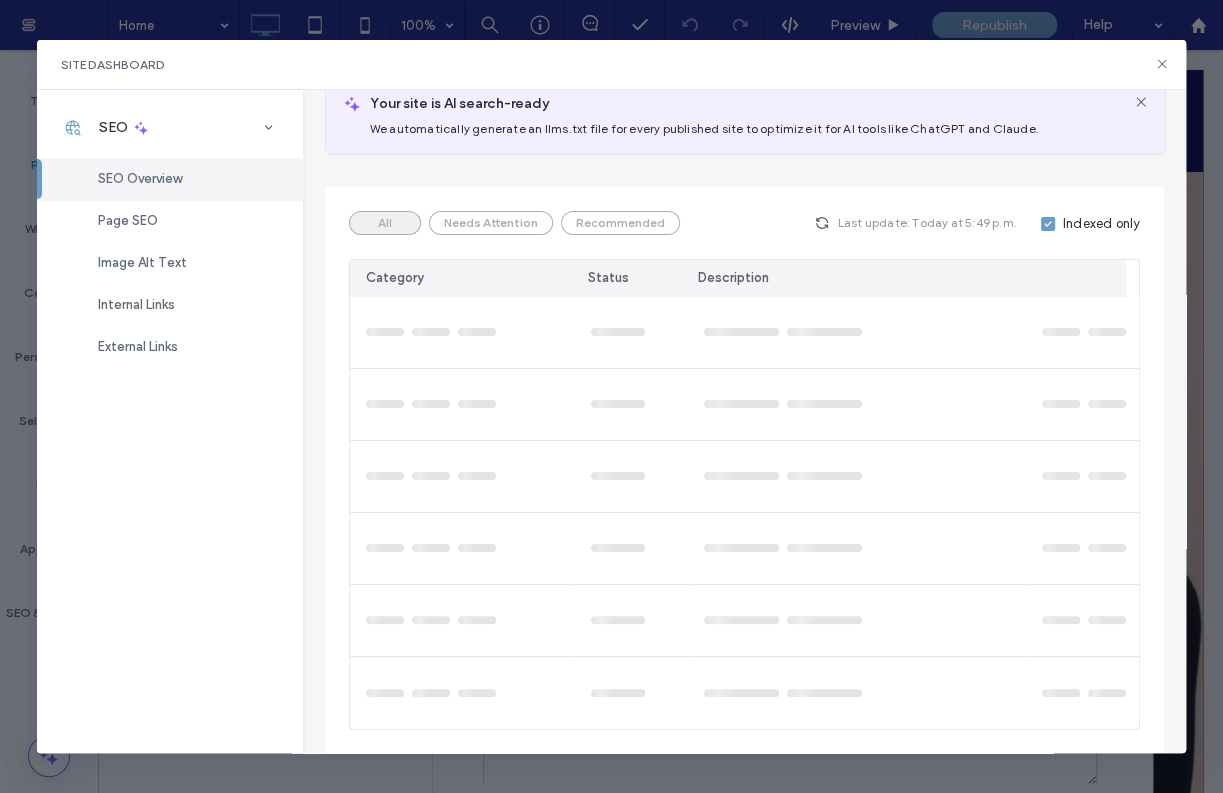 scroll, scrollTop: 461, scrollLeft: 0, axis: vertical 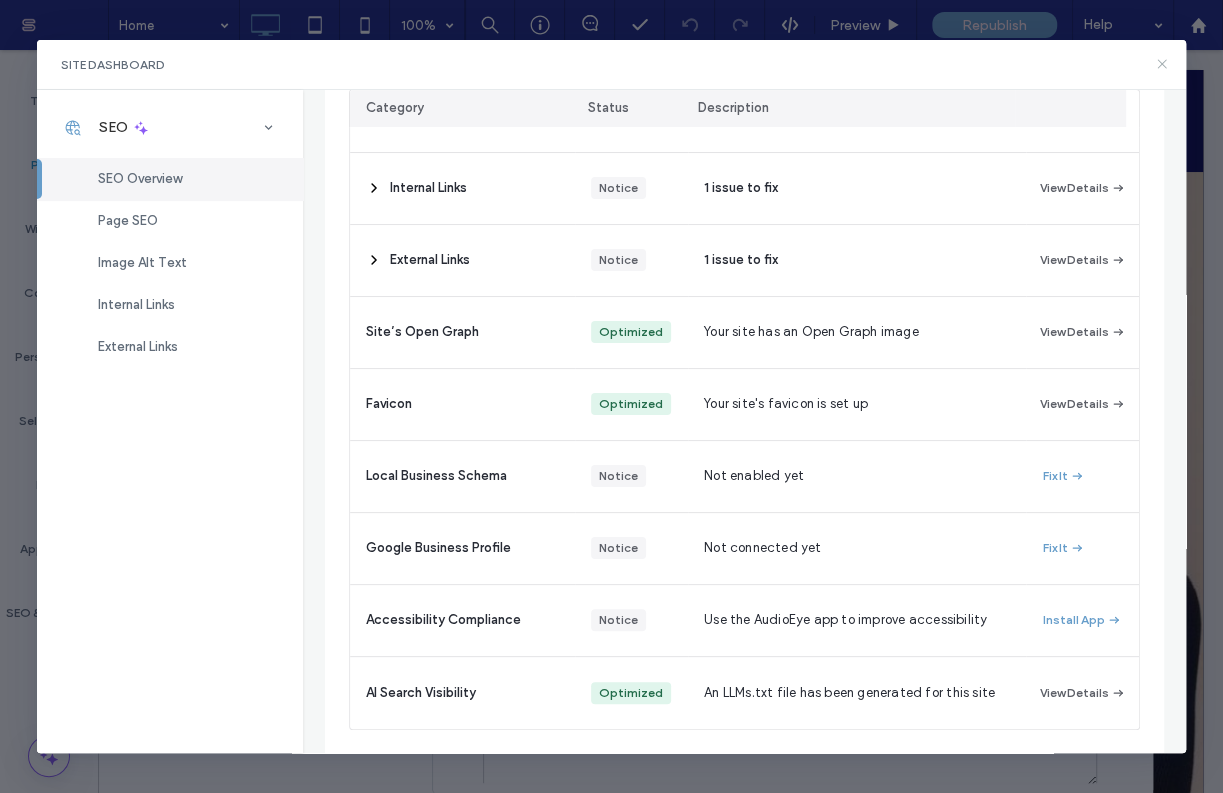 drag, startPoint x: 1160, startPoint y: 64, endPoint x: 1059, endPoint y: 18, distance: 110.98198 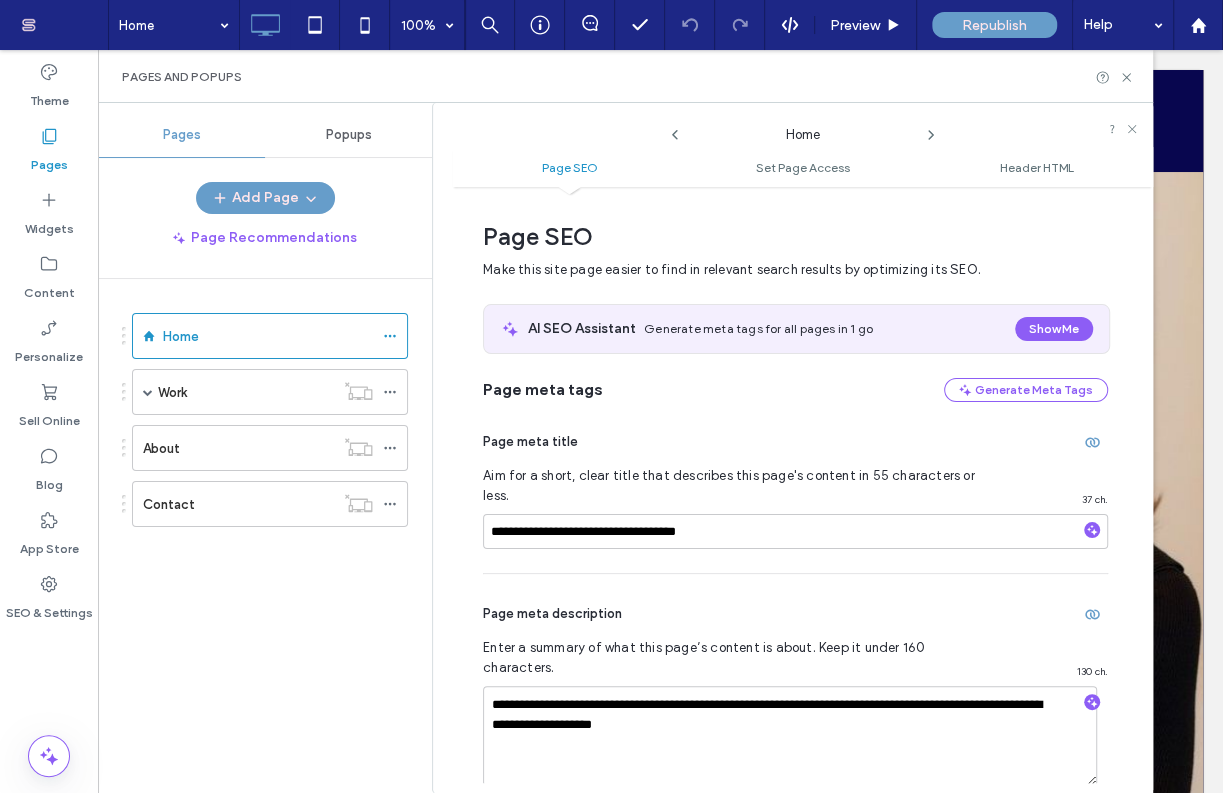 click on "Popups" at bounding box center [349, 135] 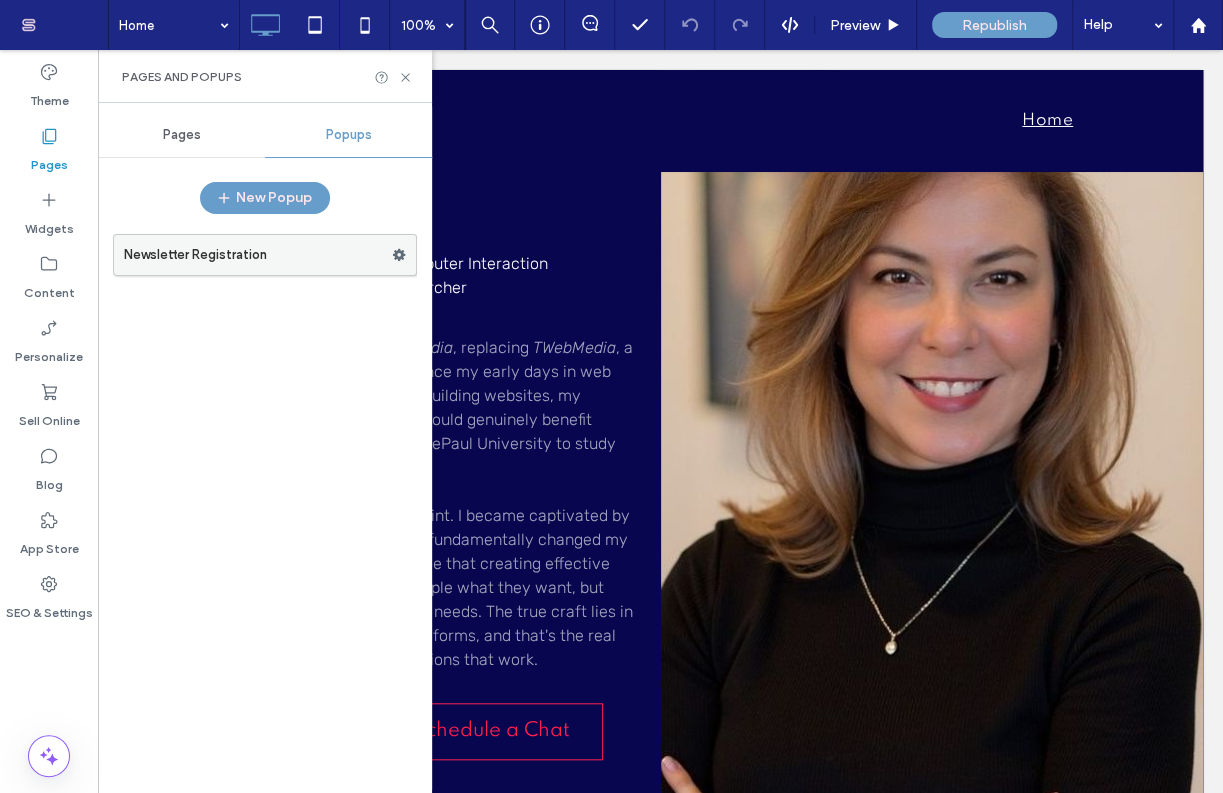 click on "Newsletter Registration" at bounding box center (258, 255) 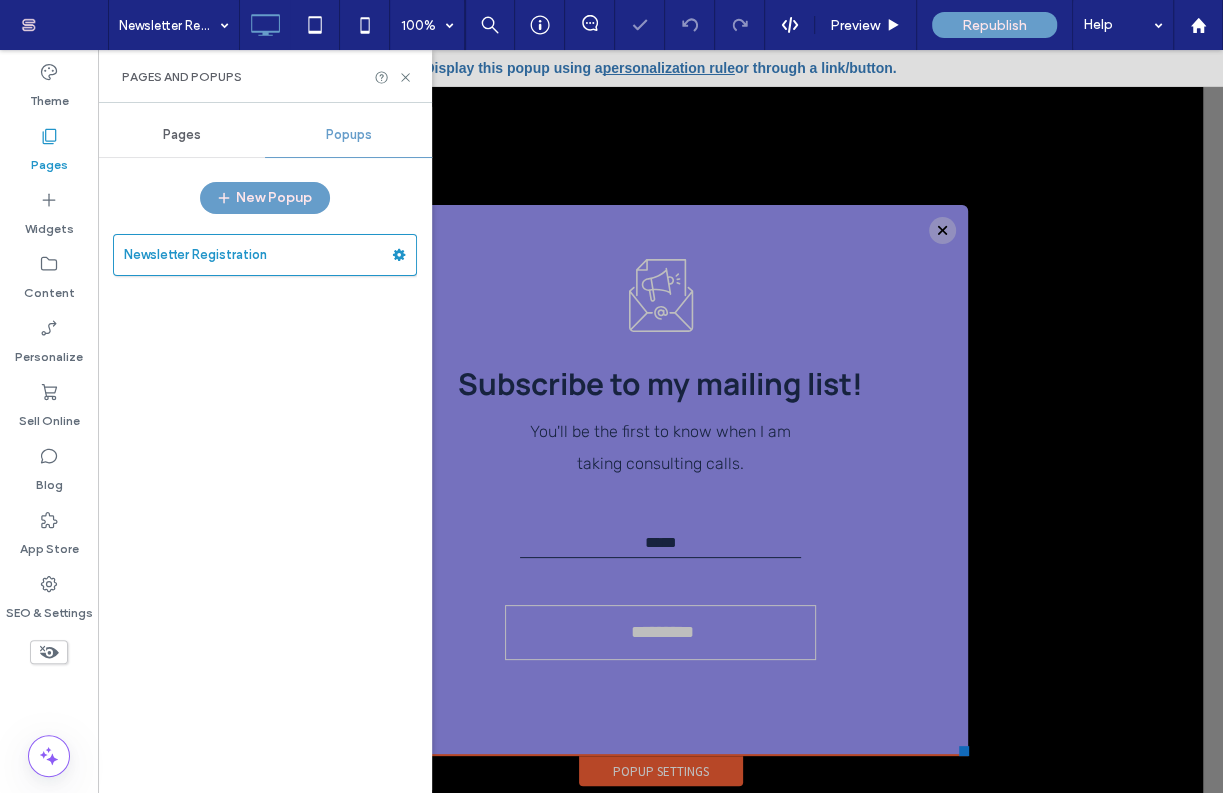 scroll, scrollTop: 0, scrollLeft: 0, axis: both 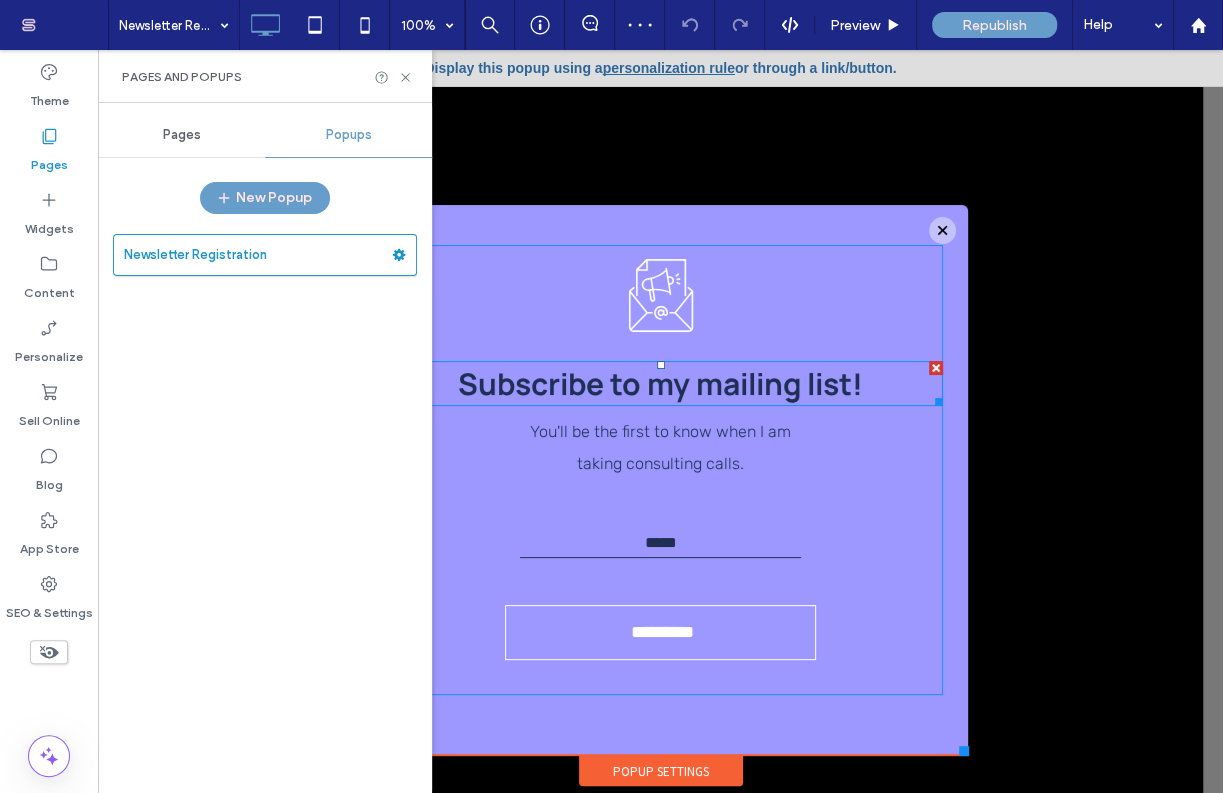 click on "Subscribe to my mailing list!" at bounding box center [660, 383] 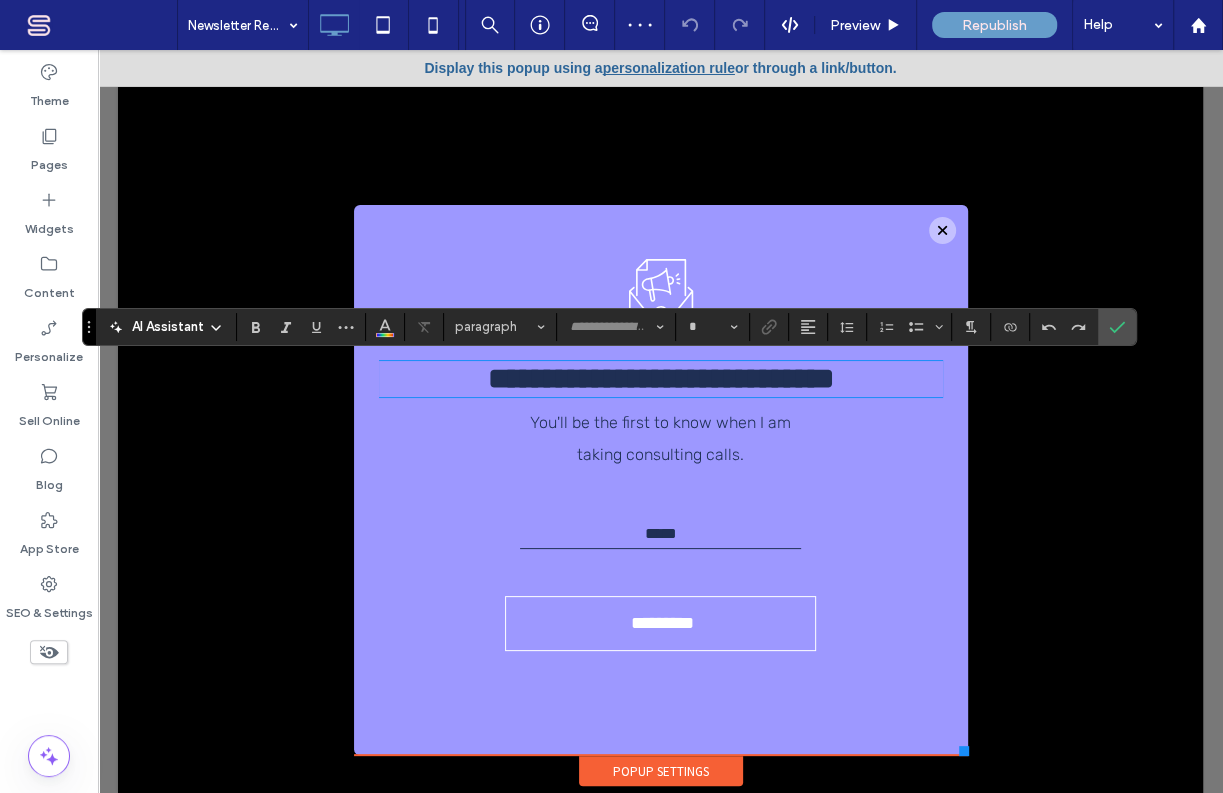 type on "*******" 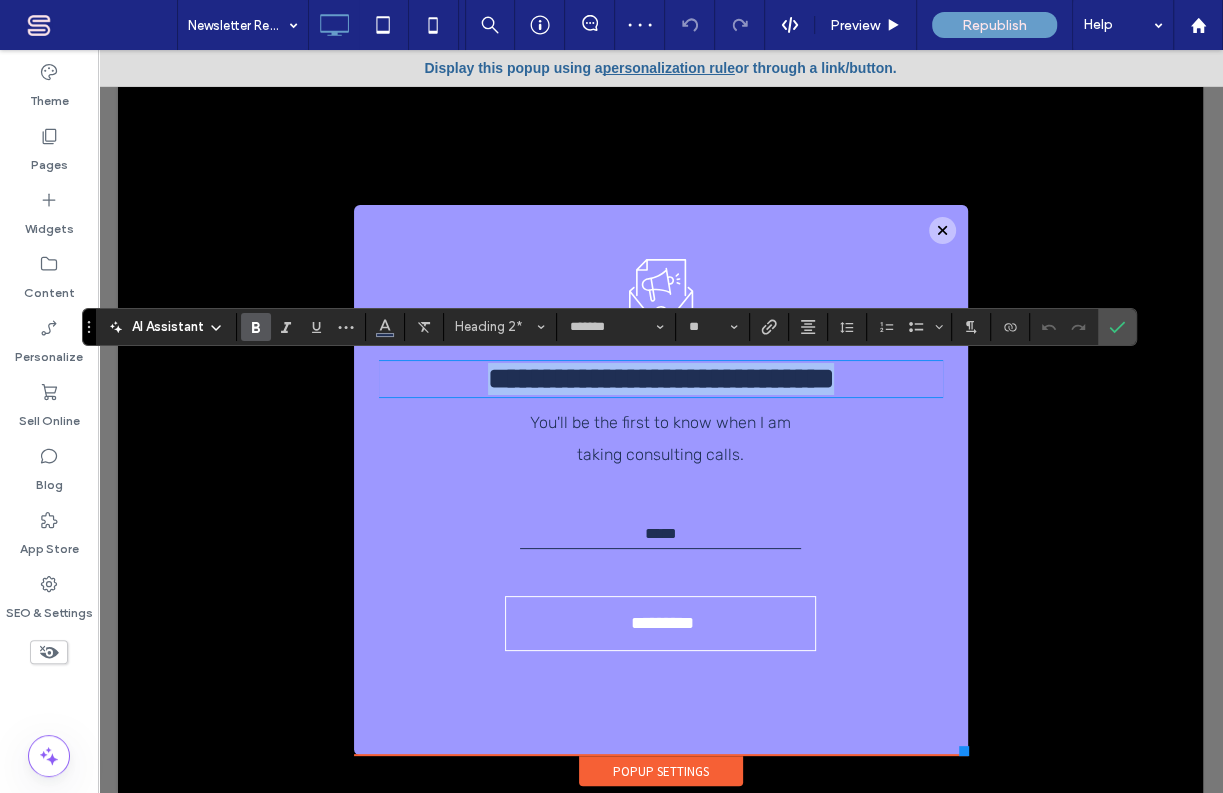 click on "**********" at bounding box center [661, 378] 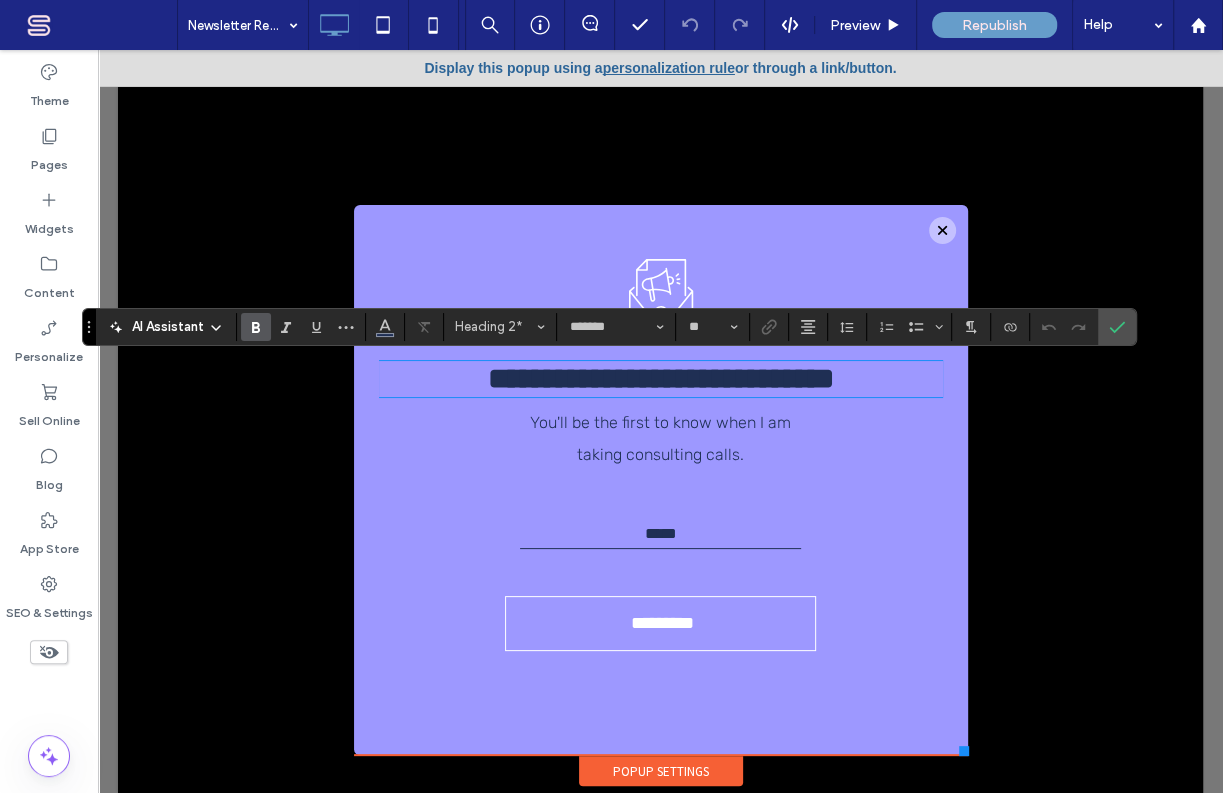 click on "You'll be the first to know when I am taking consulting calls." at bounding box center [660, 438] 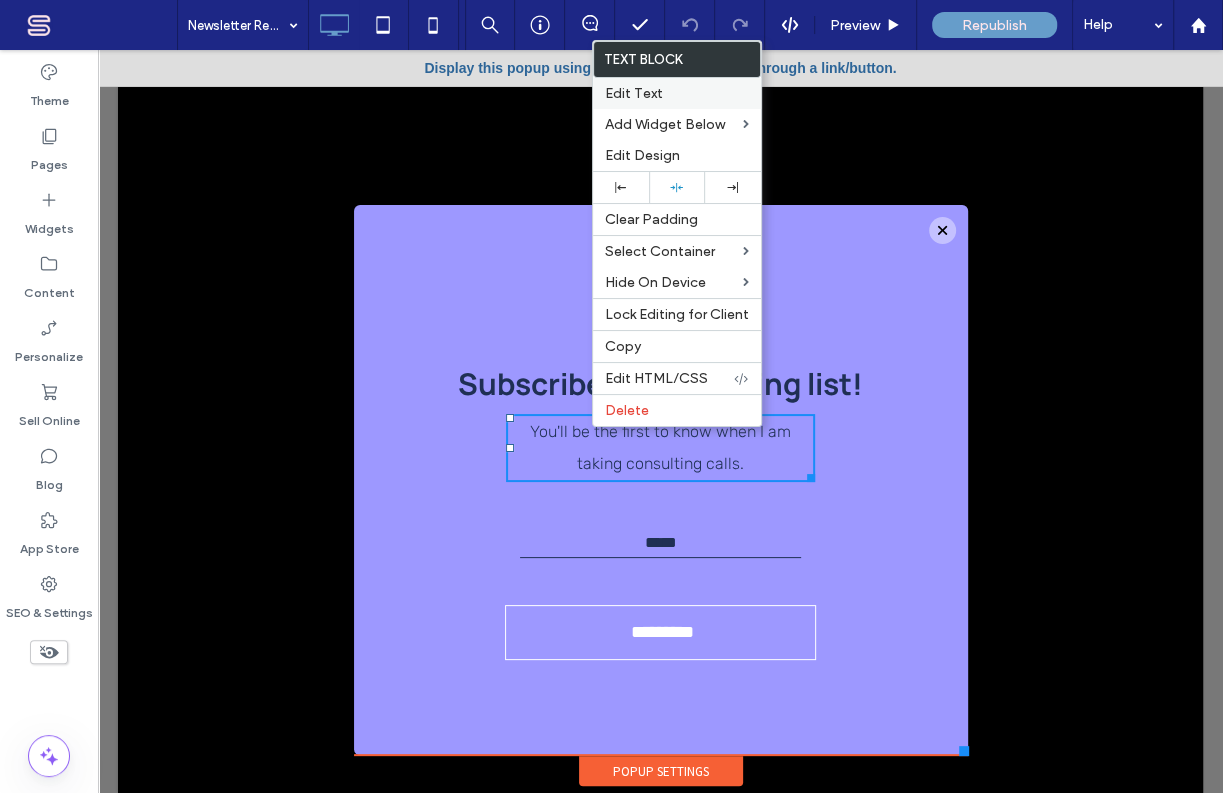 click on "Edit Text" at bounding box center (634, 93) 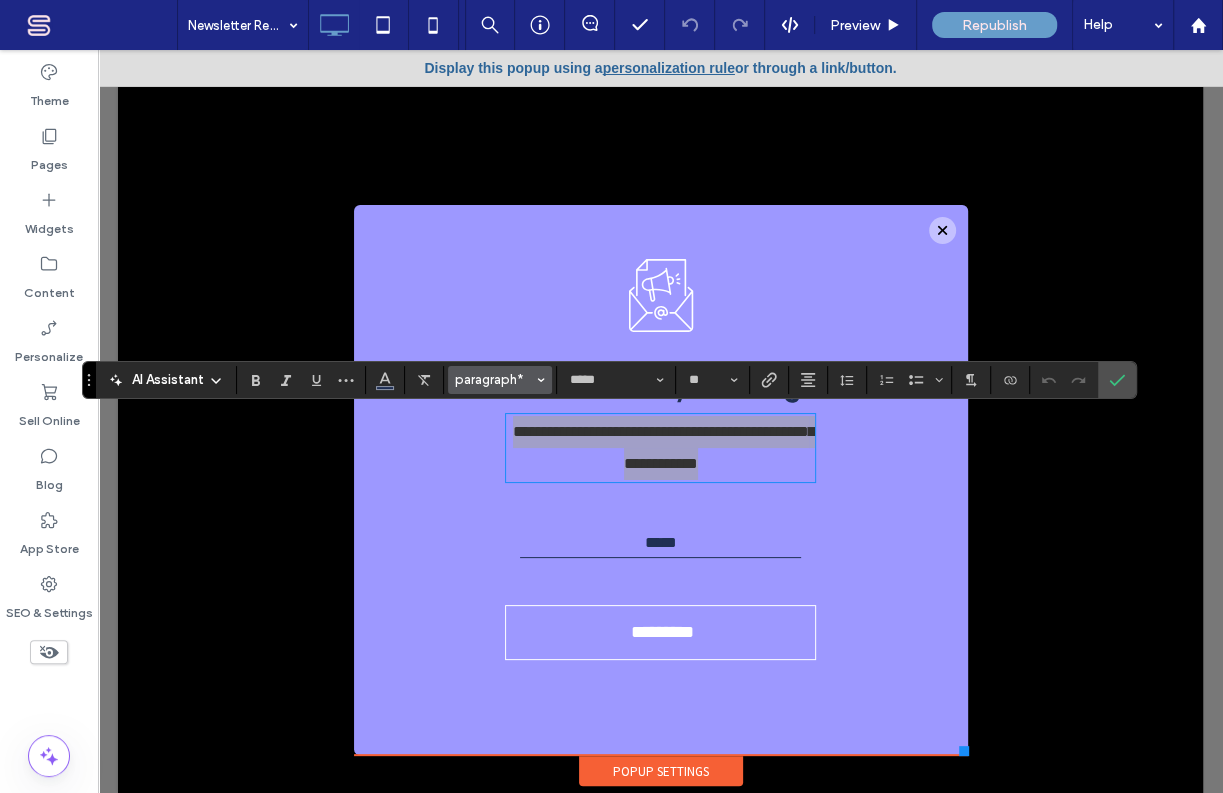 click 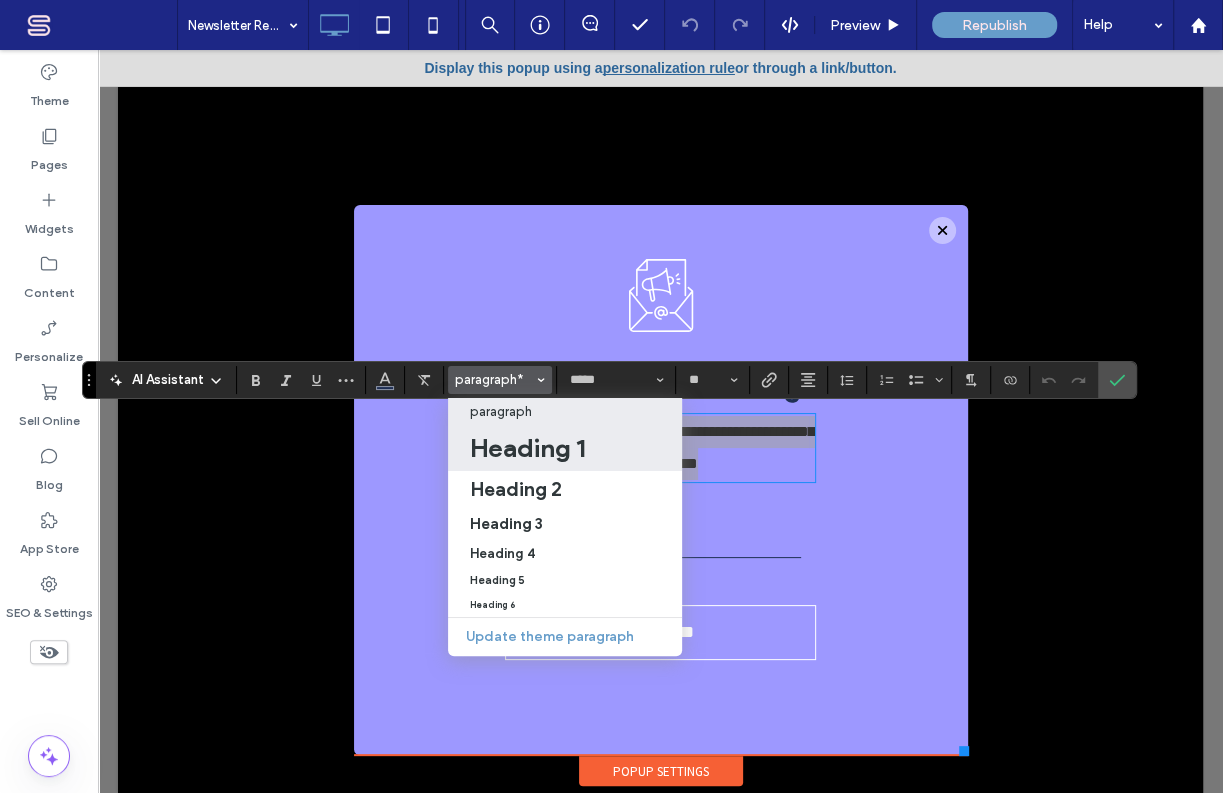 click on "Heading 1" at bounding box center (527, 448) 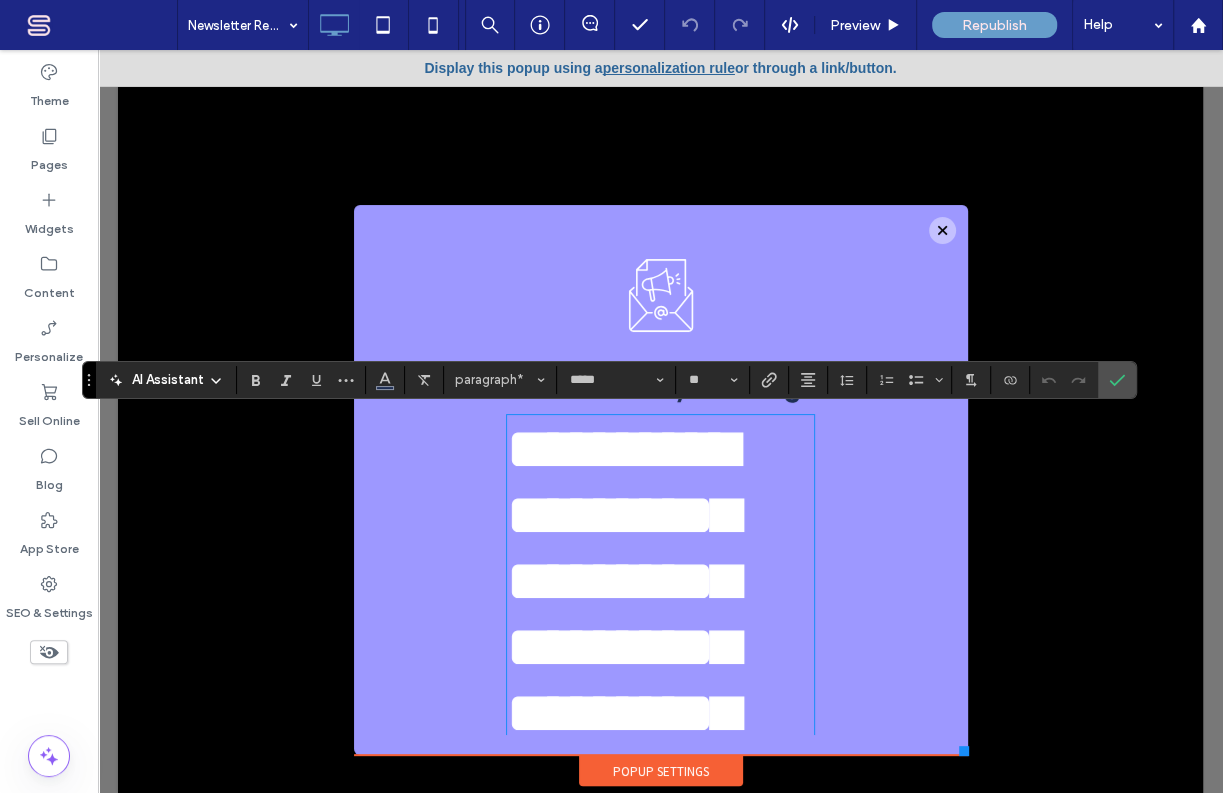 type on "****" 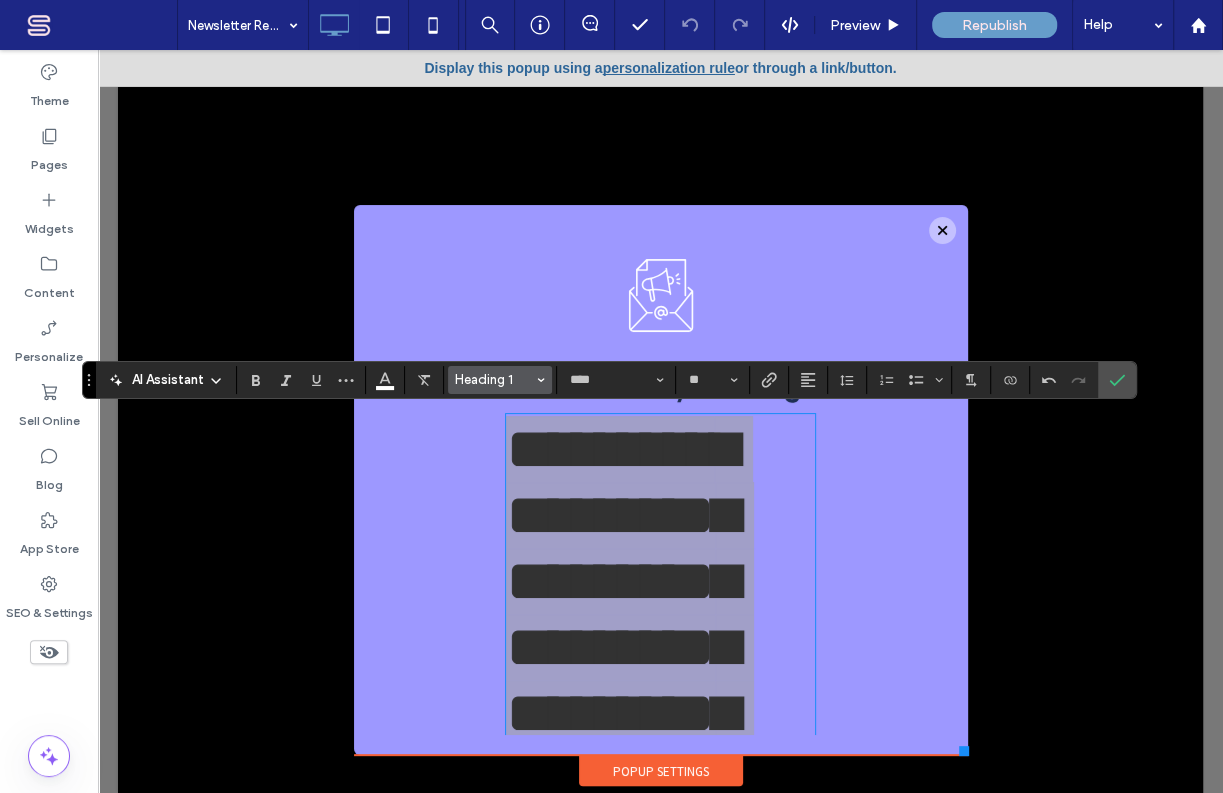 click on "Heading 1" at bounding box center (494, 379) 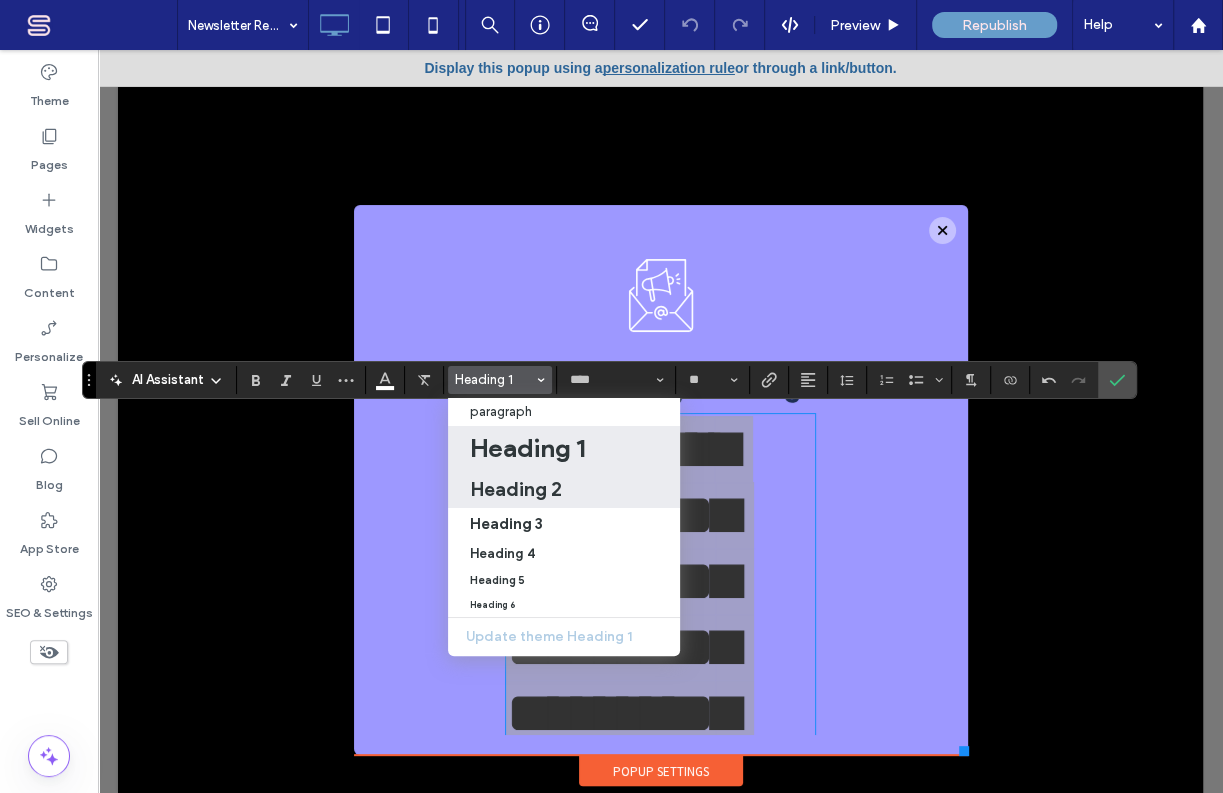 click on "Heading 2" at bounding box center [516, 489] 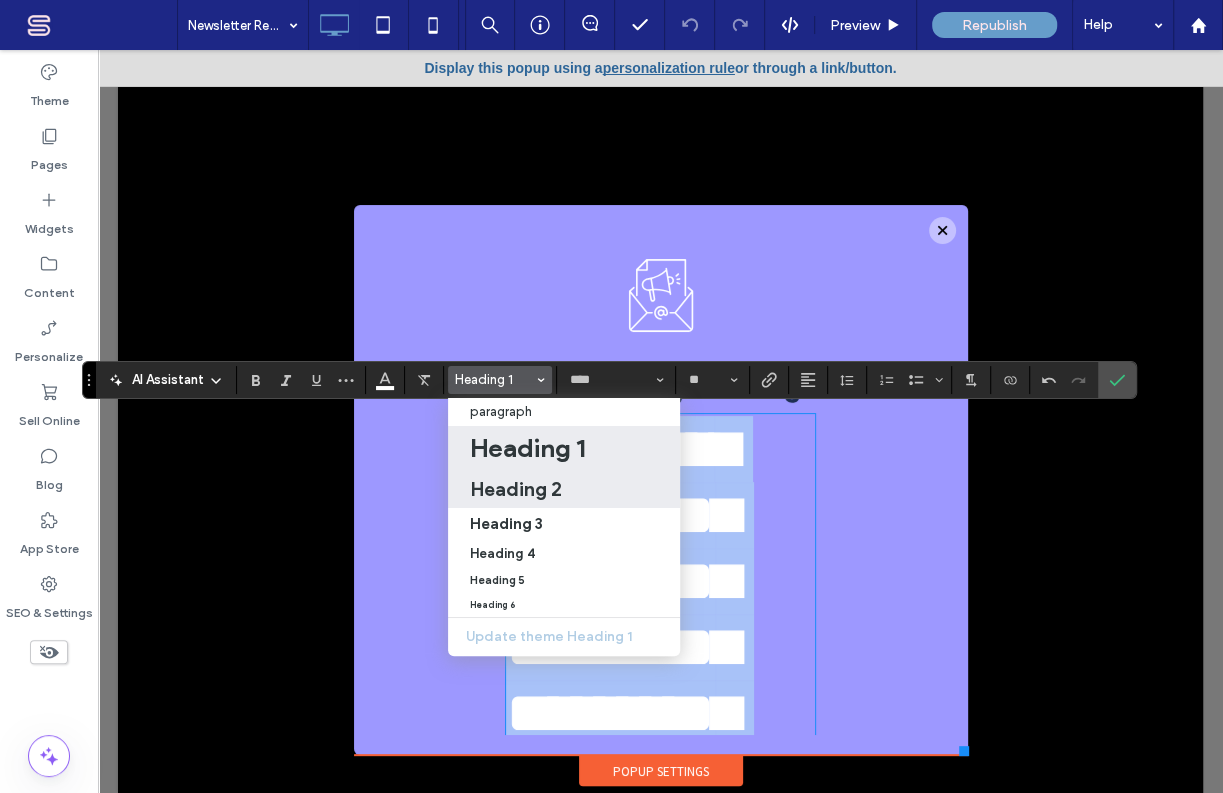 type on "*******" 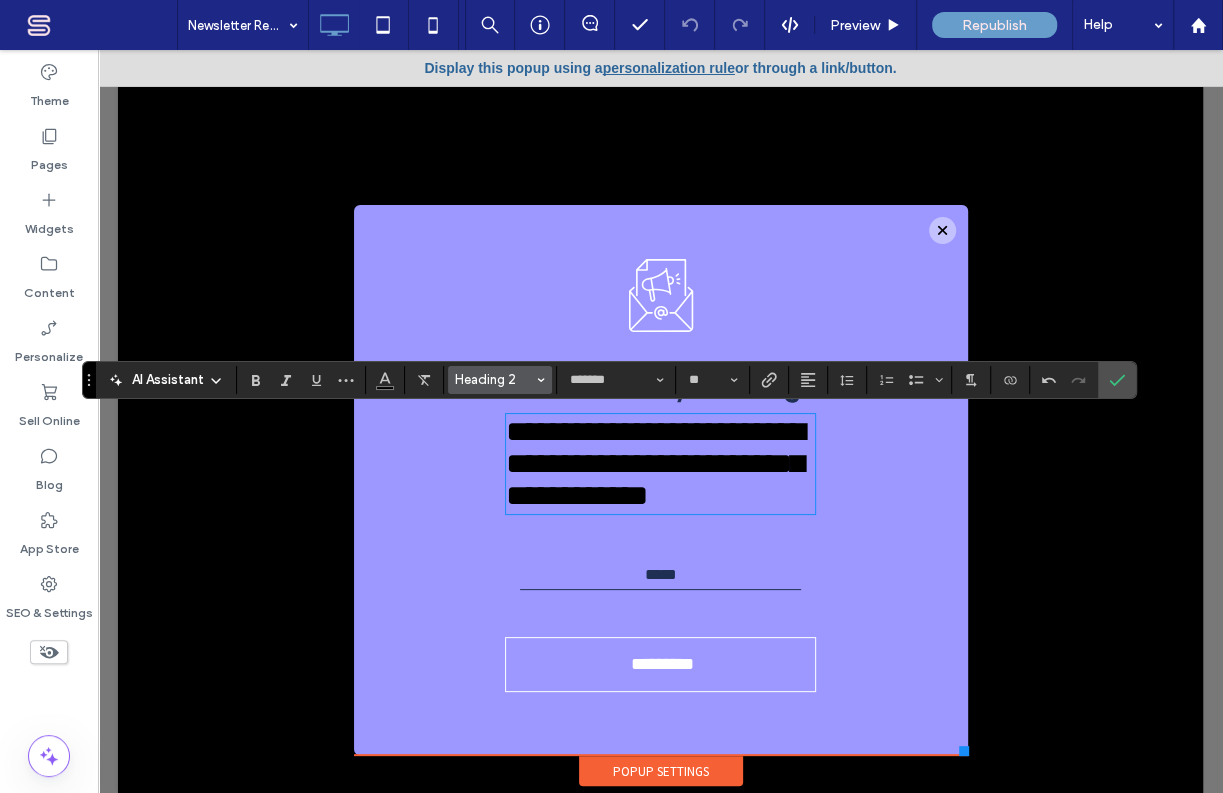 click on "Heading 2" at bounding box center (494, 379) 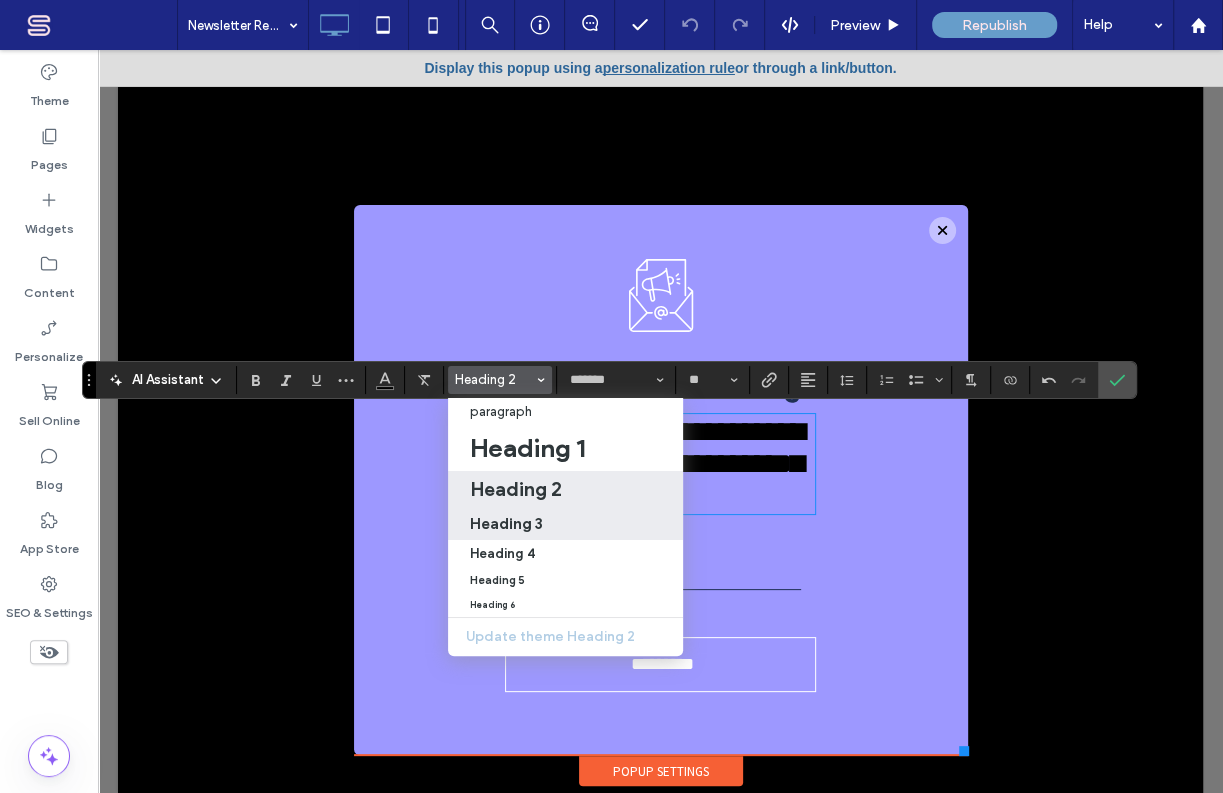 drag, startPoint x: 513, startPoint y: 514, endPoint x: 418, endPoint y: 457, distance: 110.788086 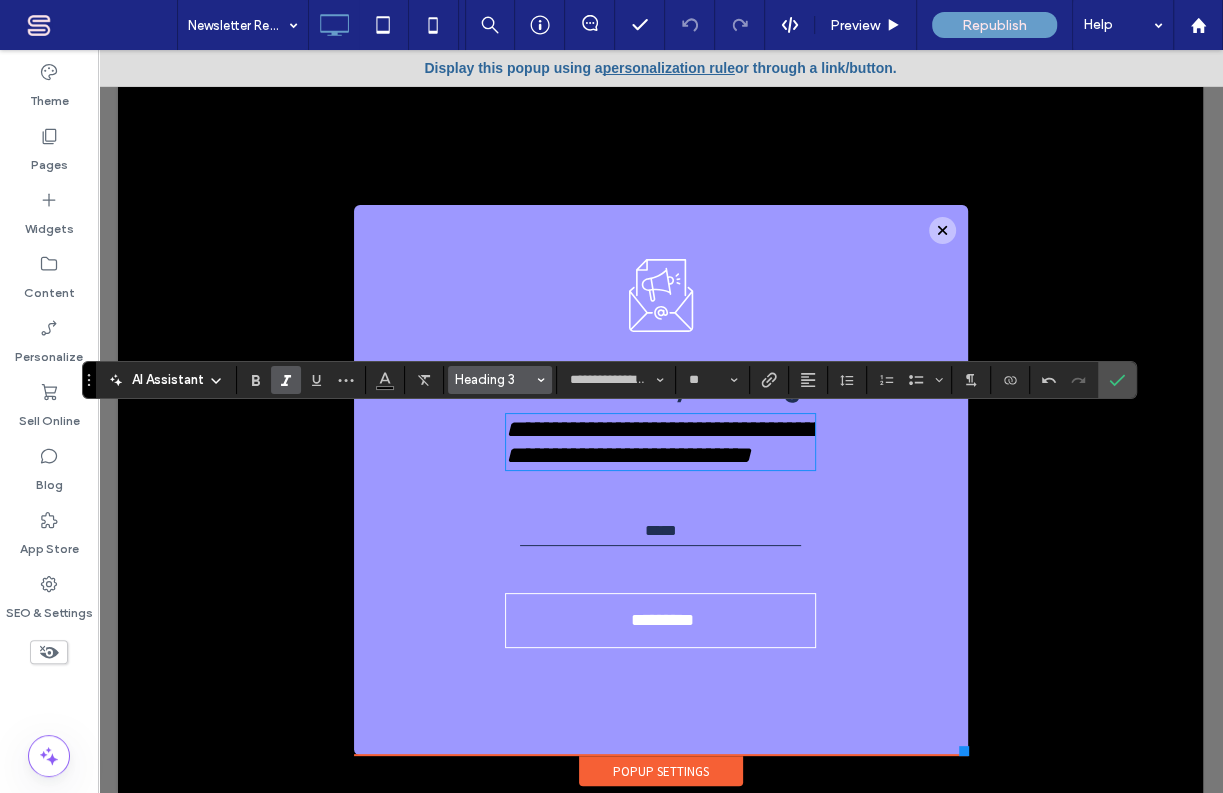 click at bounding box center [541, 380] 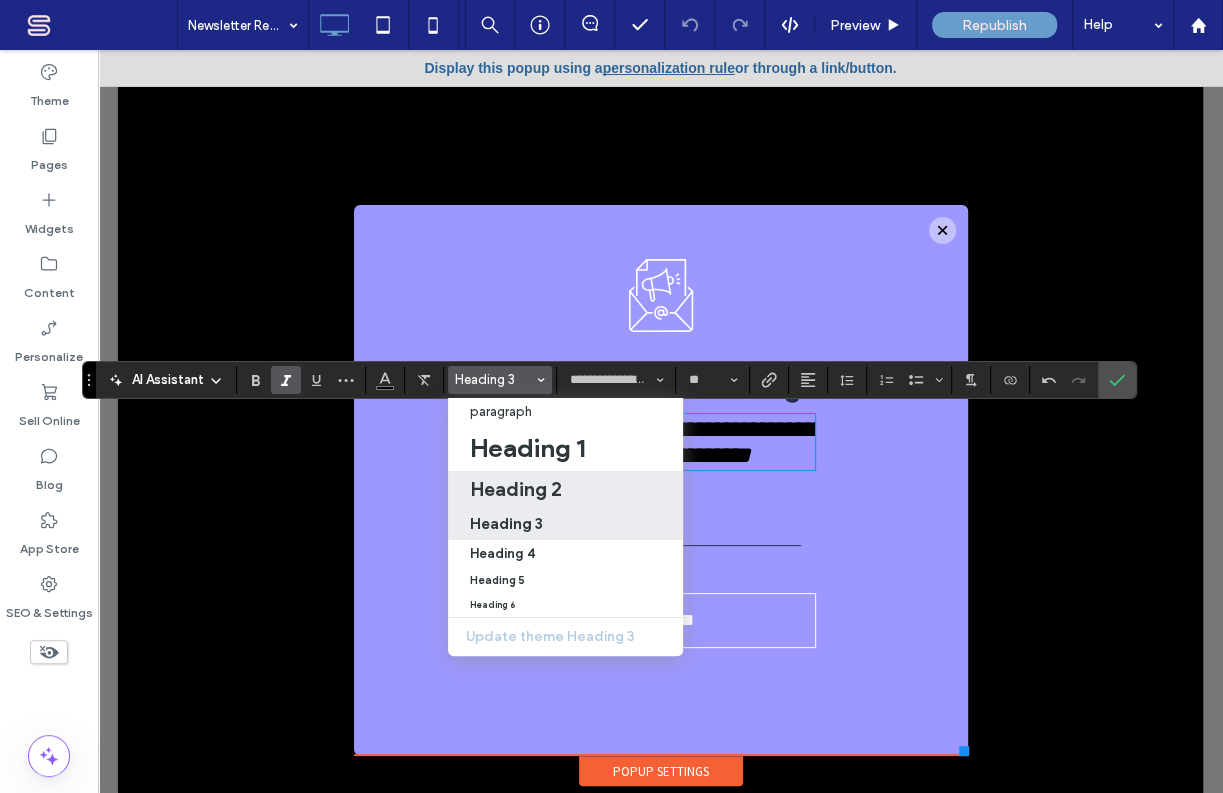 drag, startPoint x: 543, startPoint y: 488, endPoint x: 440, endPoint y: 435, distance: 115.83609 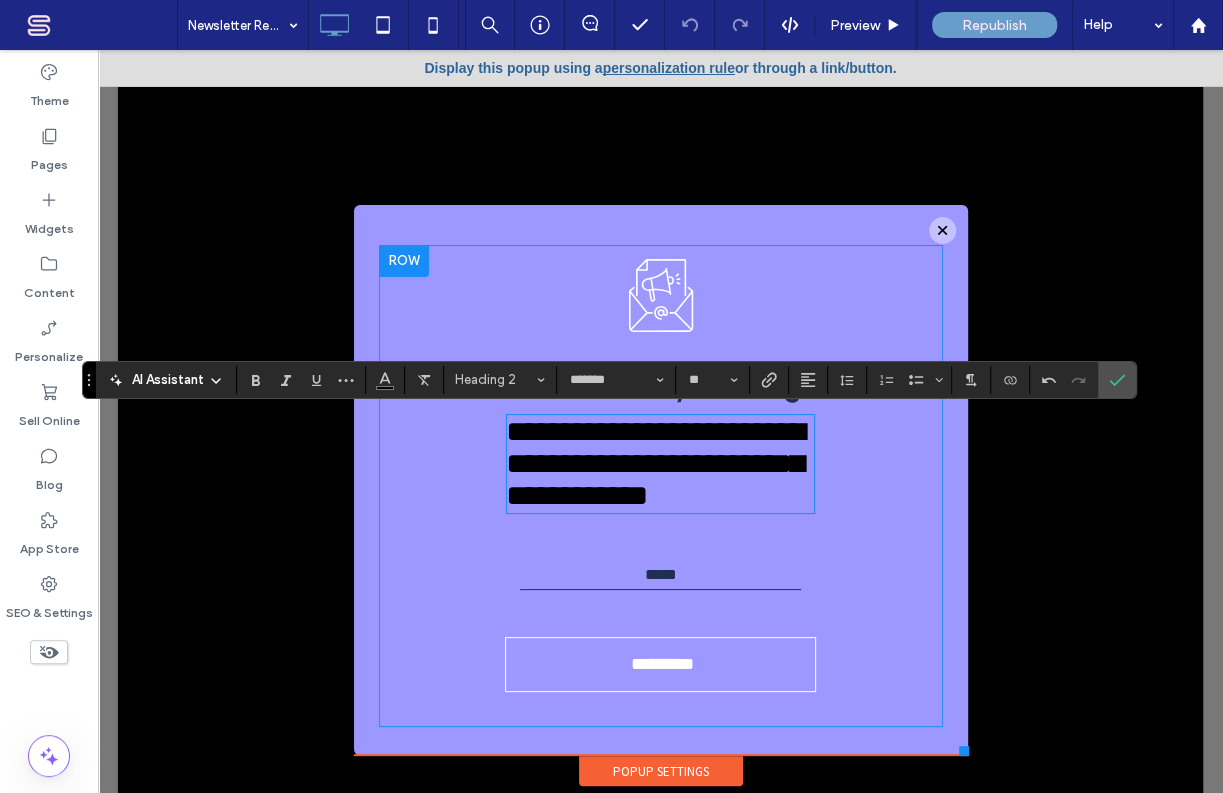 click on "**********" at bounding box center [655, 463] 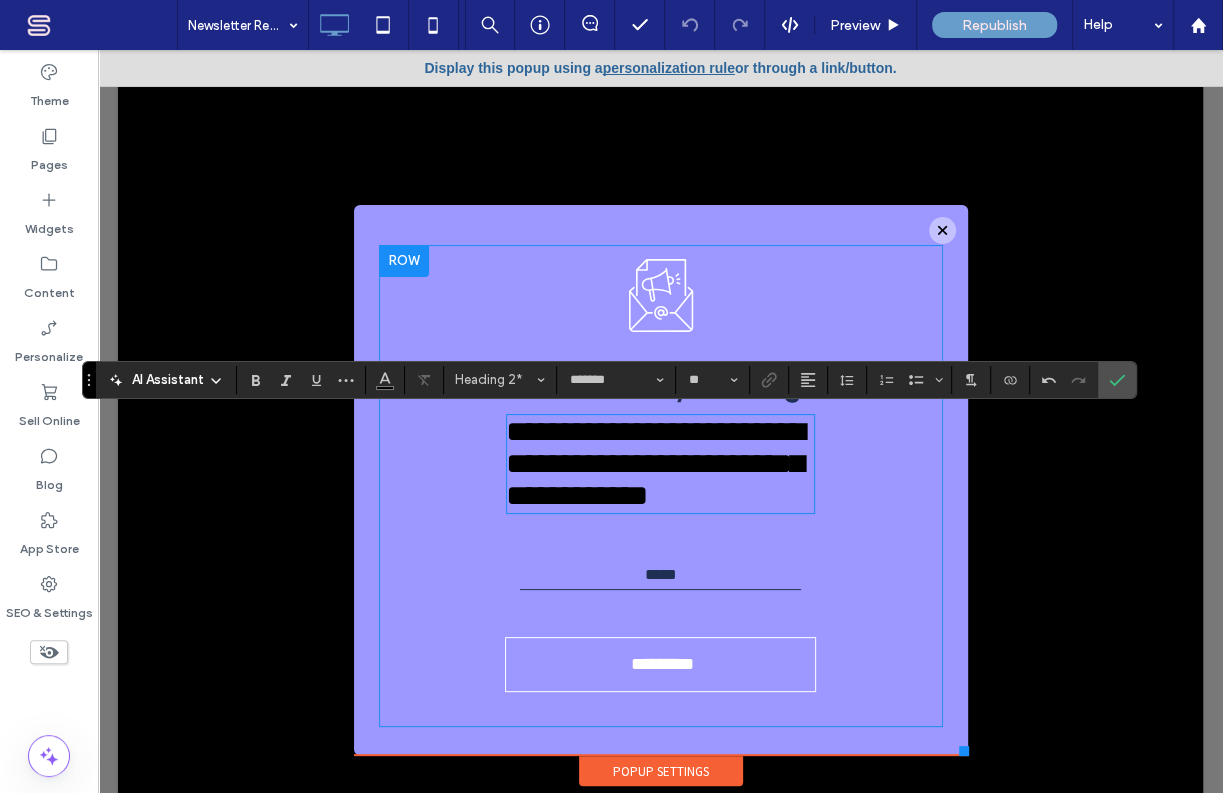 click on "**********" at bounding box center [655, 463] 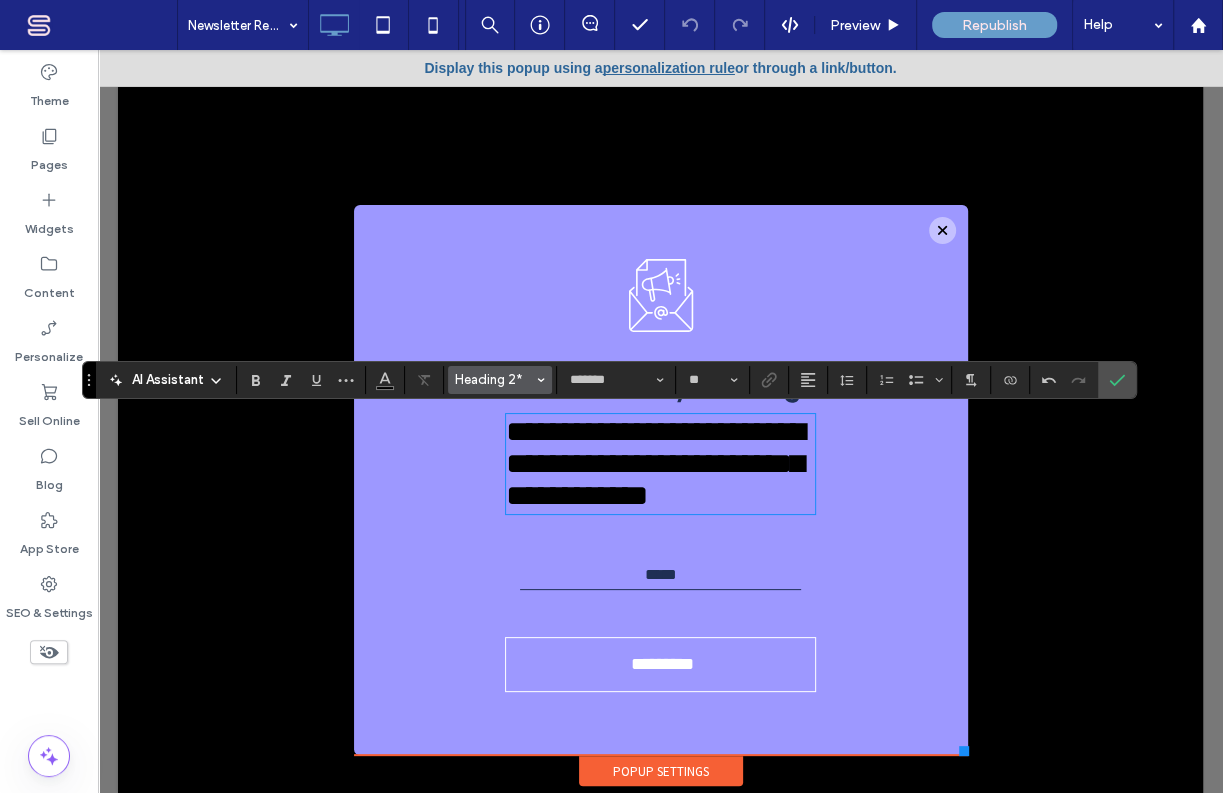 click on "Heading 2*" at bounding box center (494, 379) 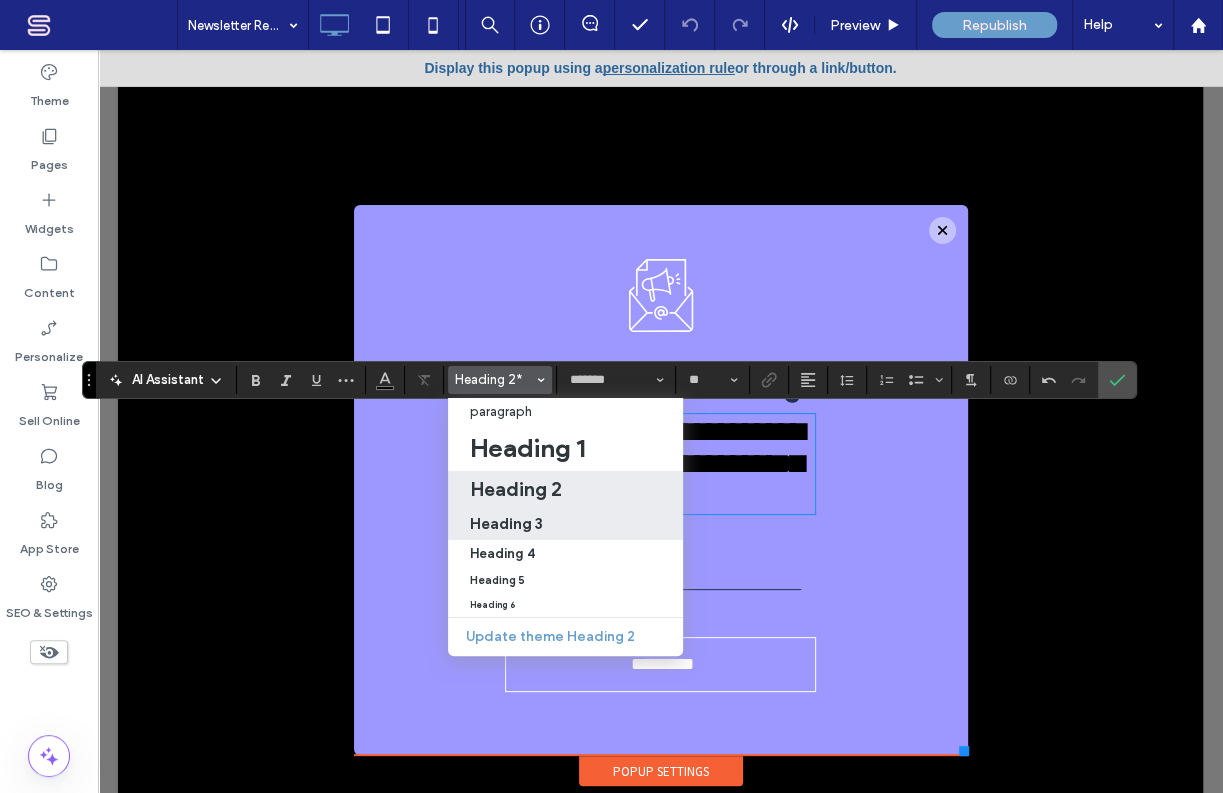 click on "Heading 3" at bounding box center (506, 523) 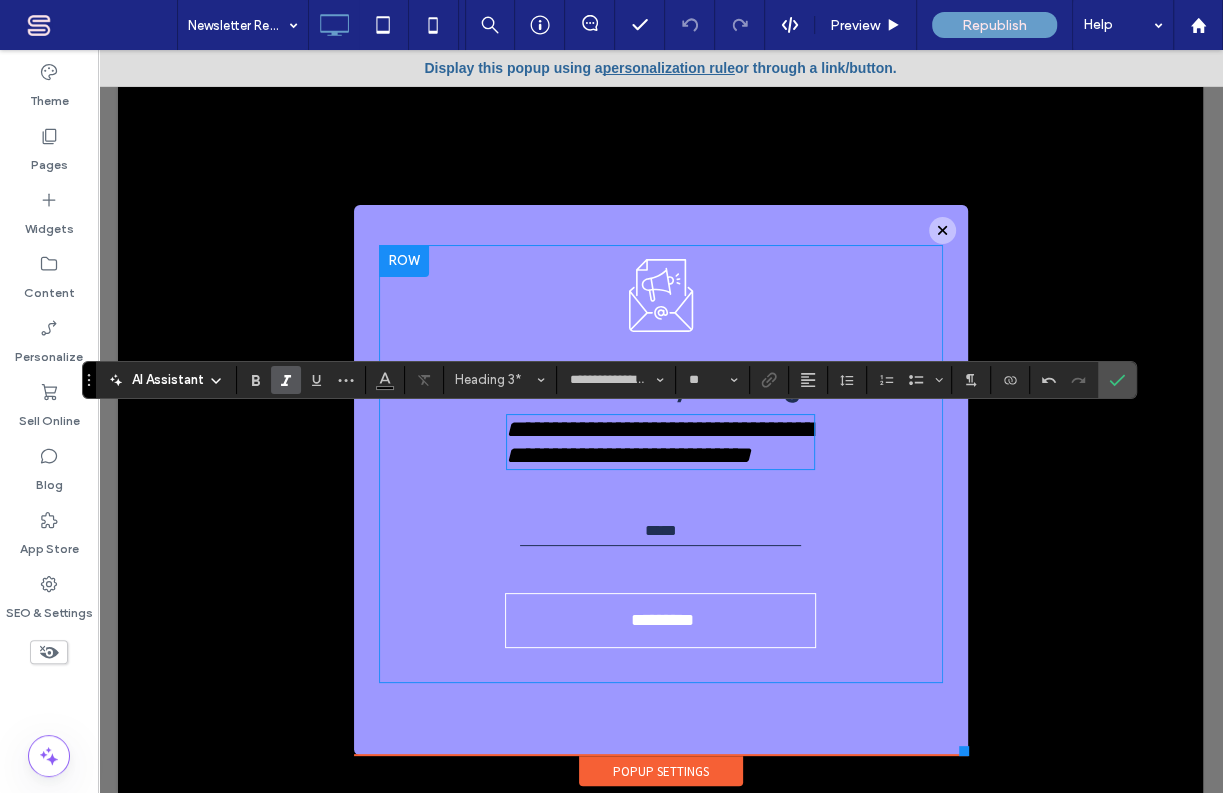click on "**********" at bounding box center [664, 442] 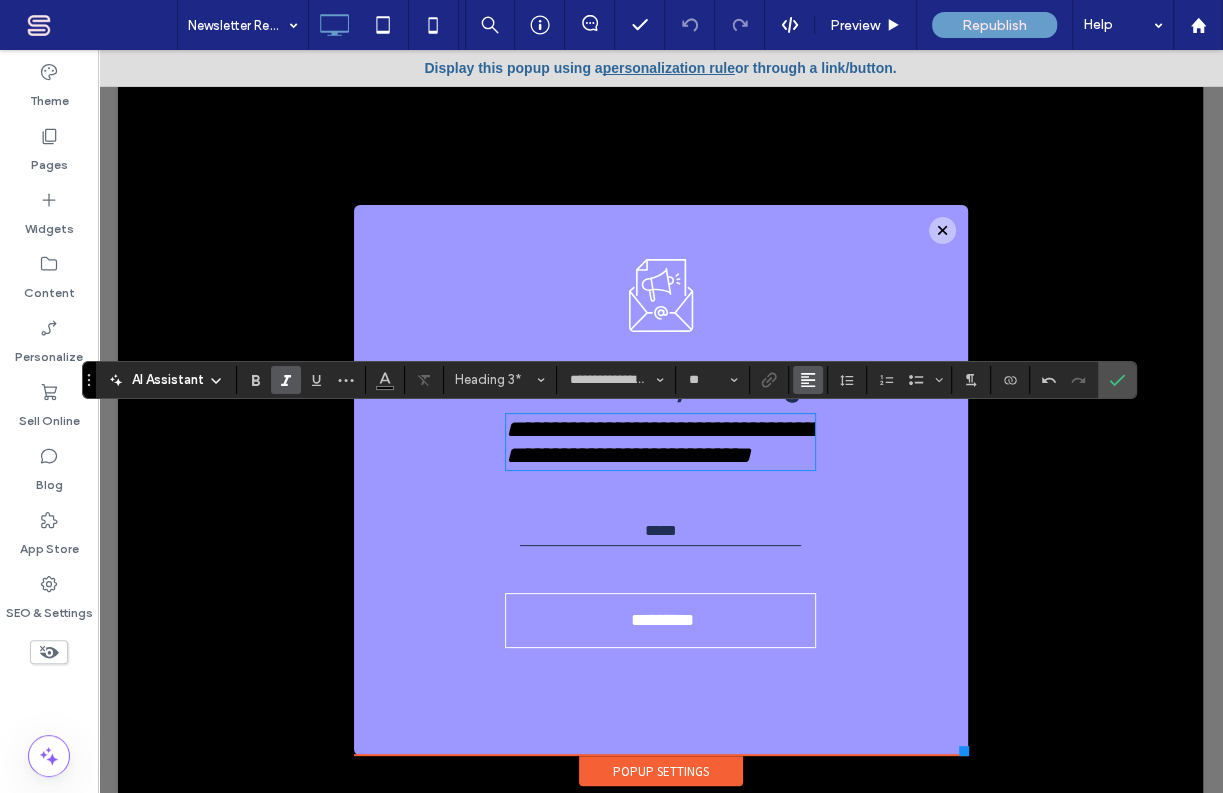 click 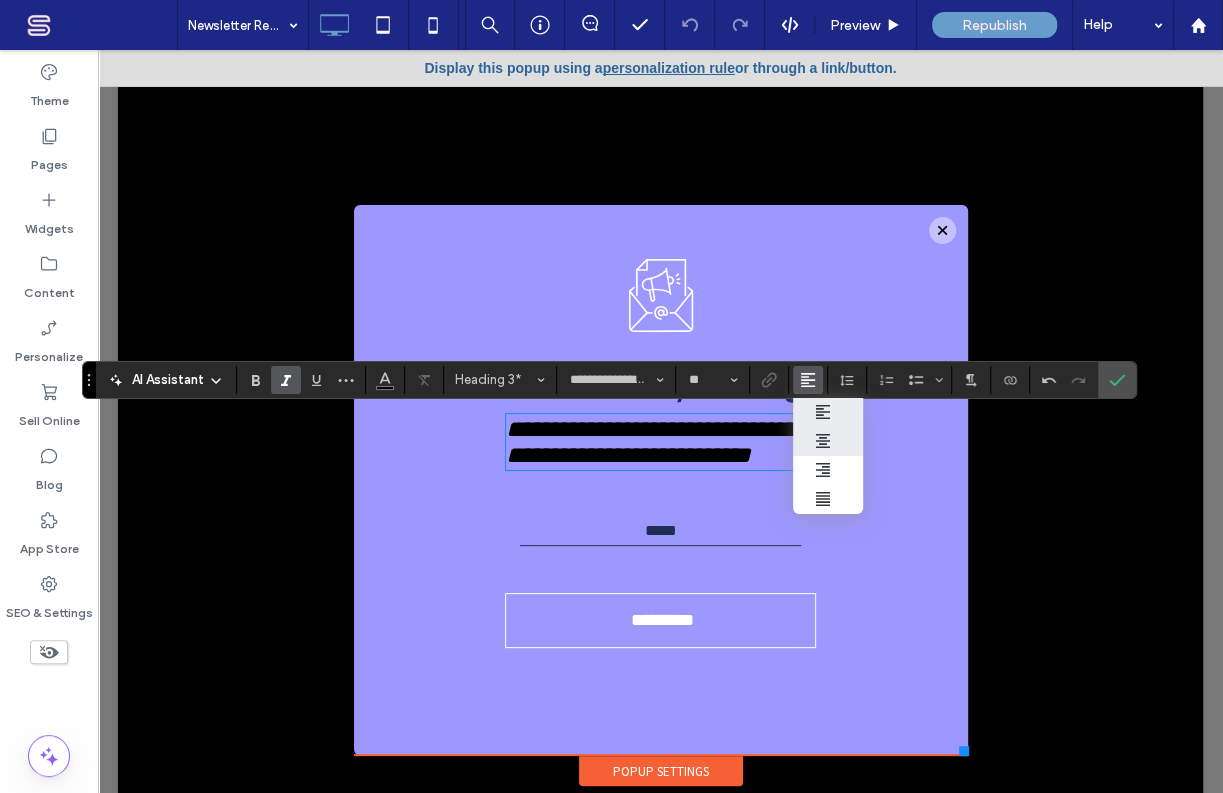 drag, startPoint x: 821, startPoint y: 440, endPoint x: 542, endPoint y: 378, distance: 285.80588 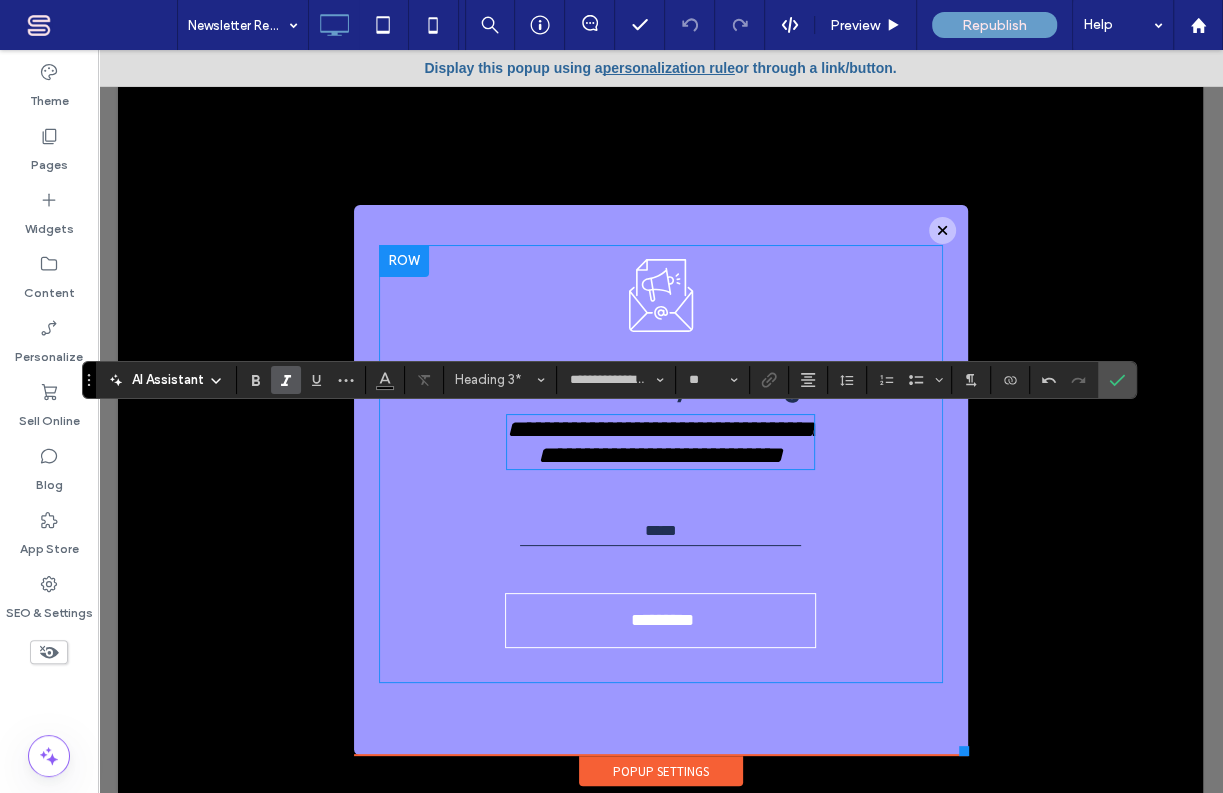 click on "**********" at bounding box center [665, 442] 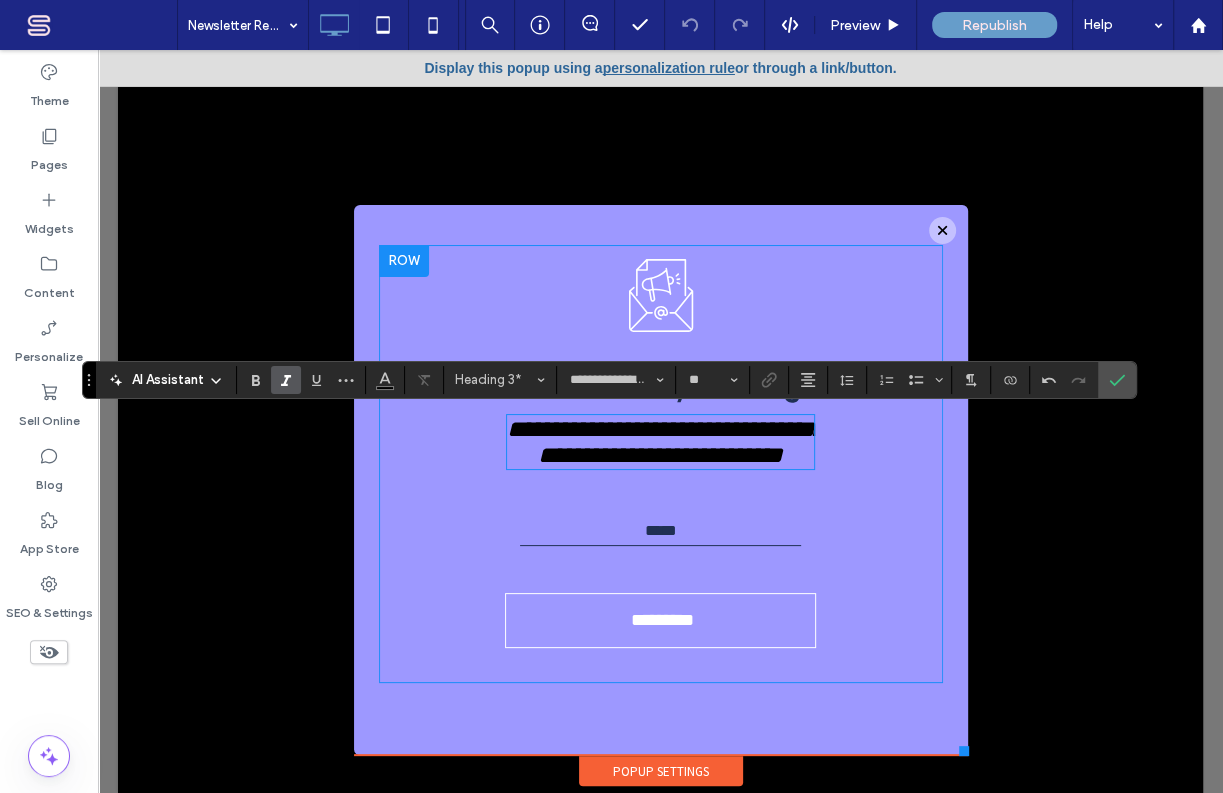 click on "**********" at bounding box center (665, 442) 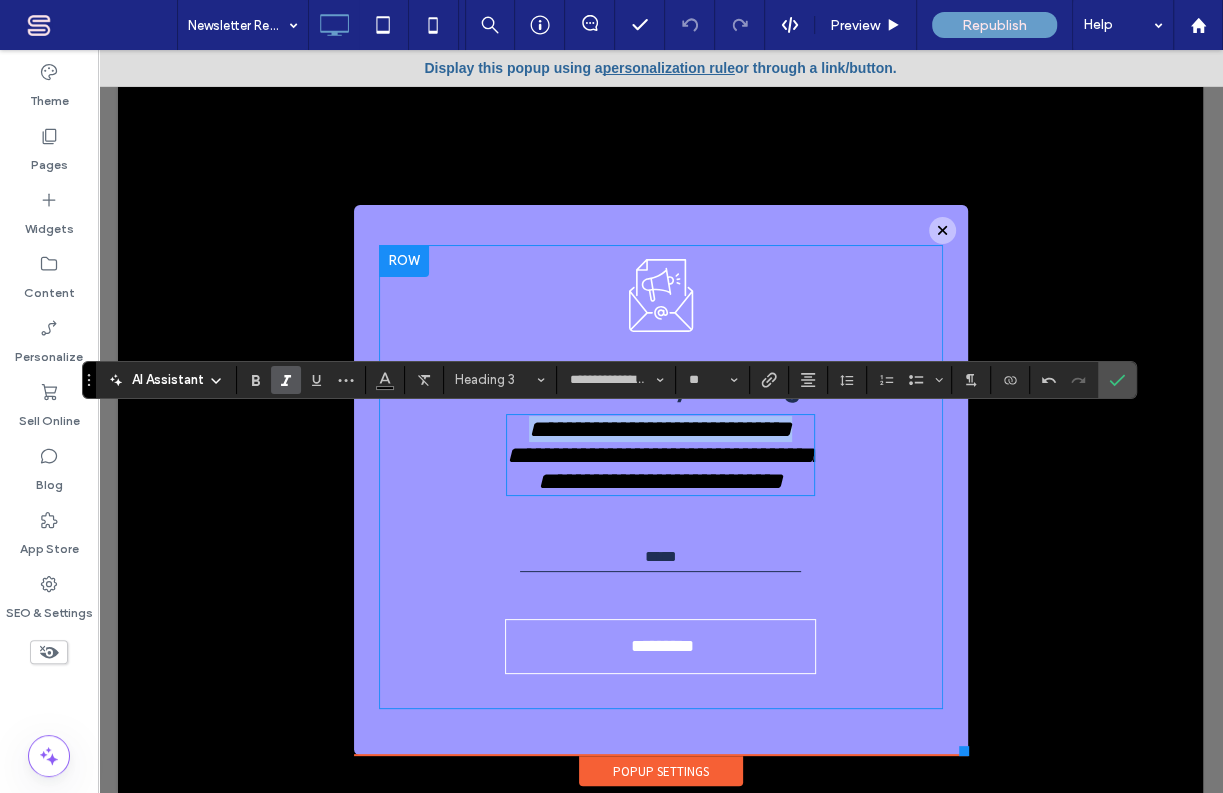 drag, startPoint x: 530, startPoint y: 427, endPoint x: 804, endPoint y: 423, distance: 274.0292 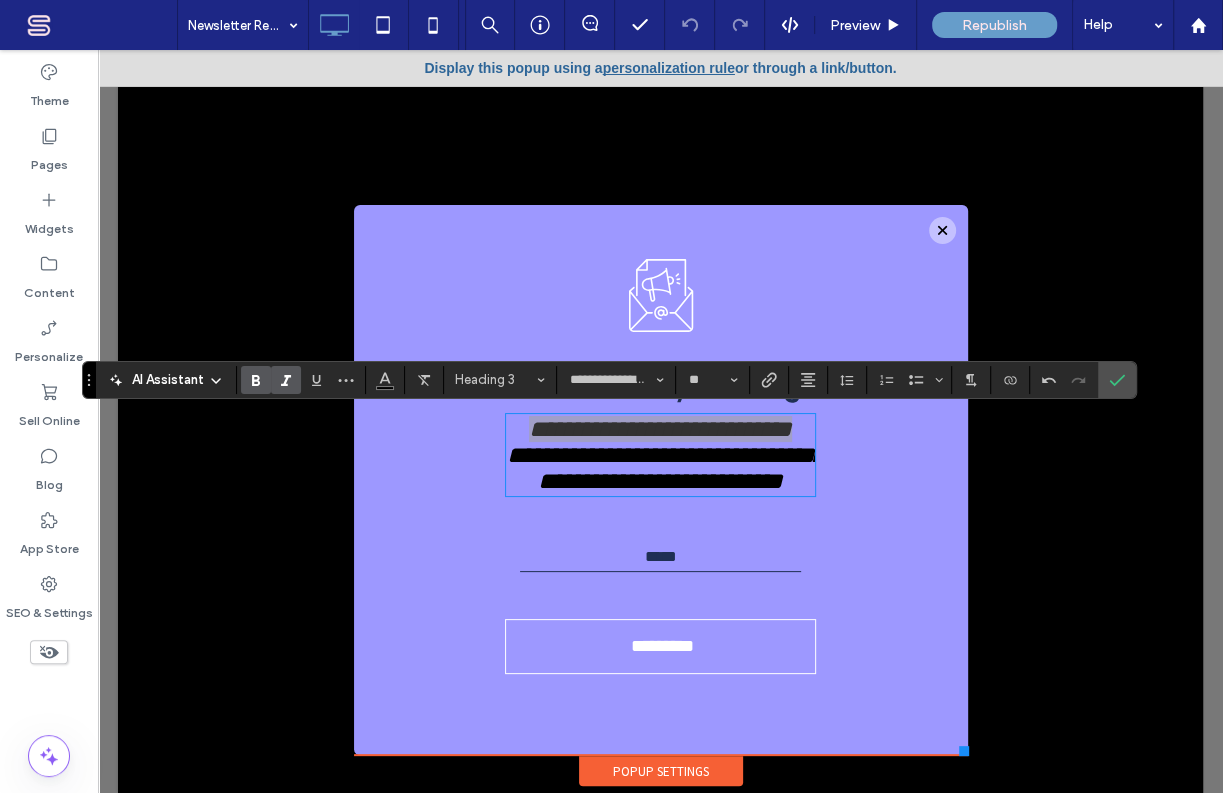 click 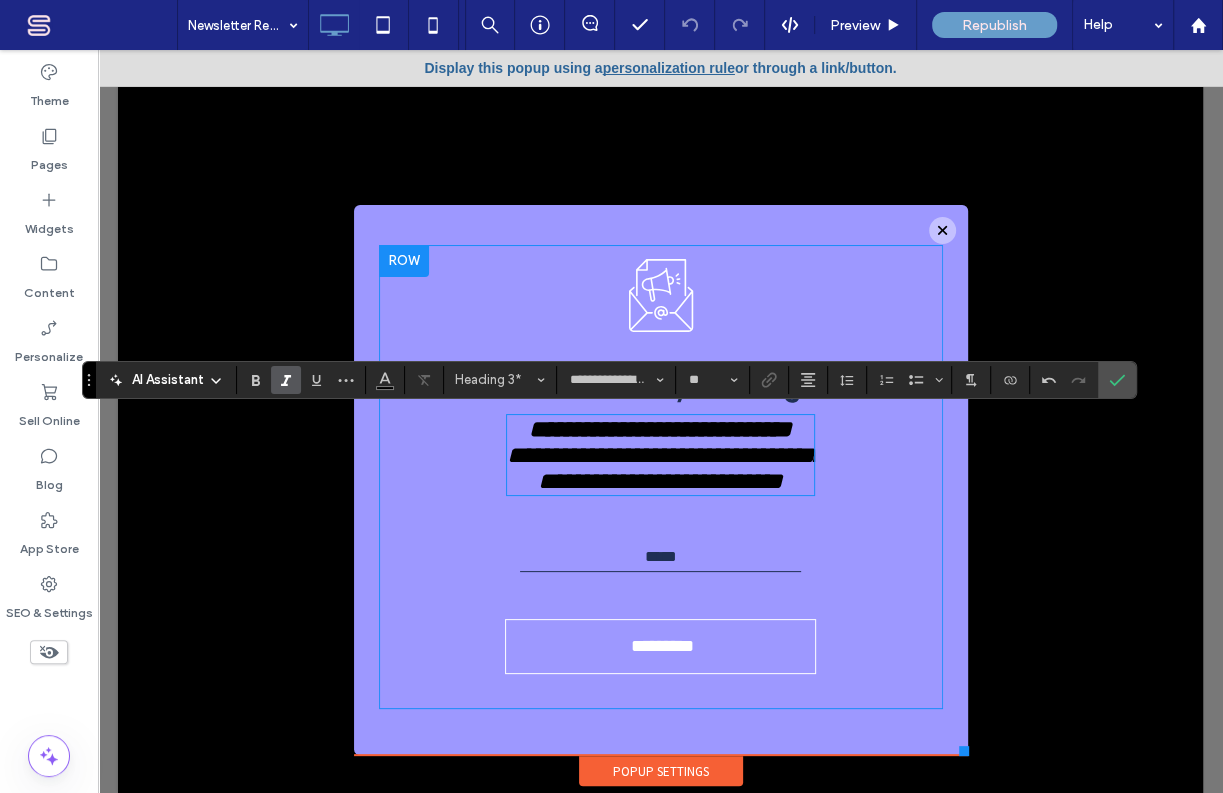 click on "**********" at bounding box center (665, 468) 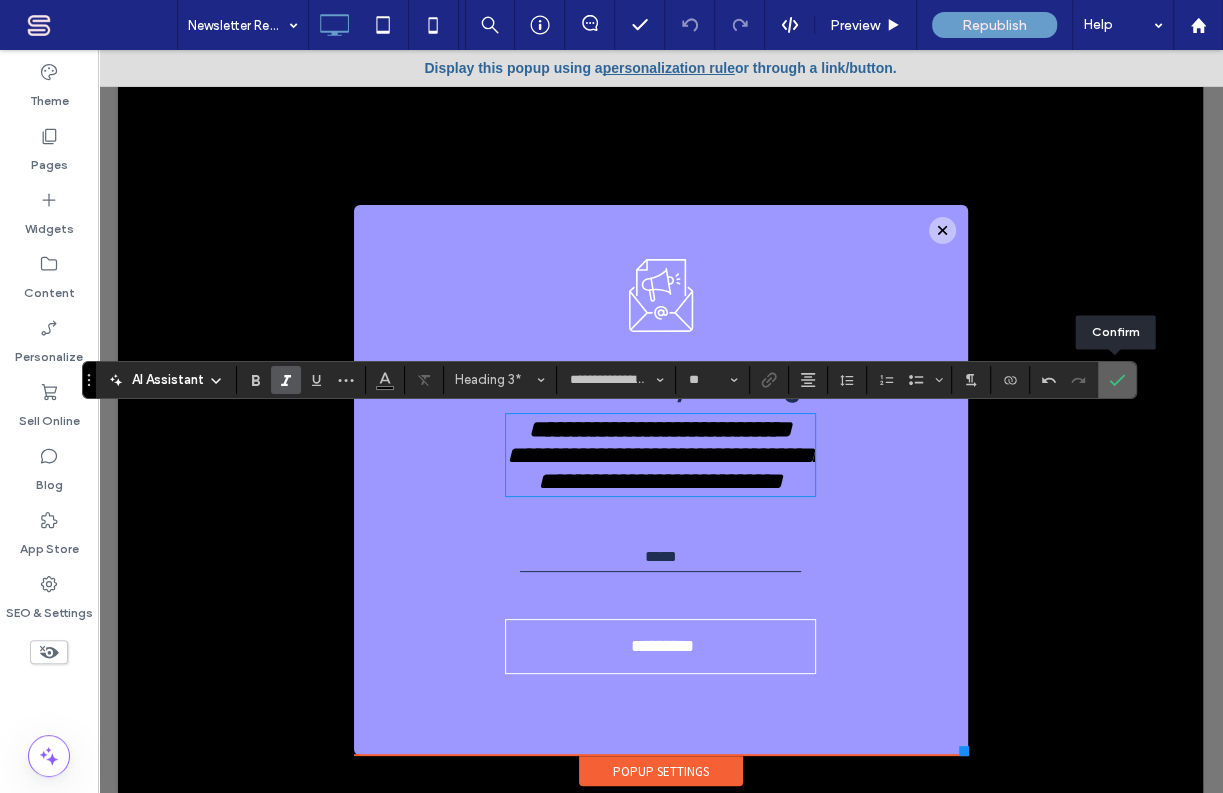 drag, startPoint x: 1120, startPoint y: 374, endPoint x: 816, endPoint y: 361, distance: 304.27783 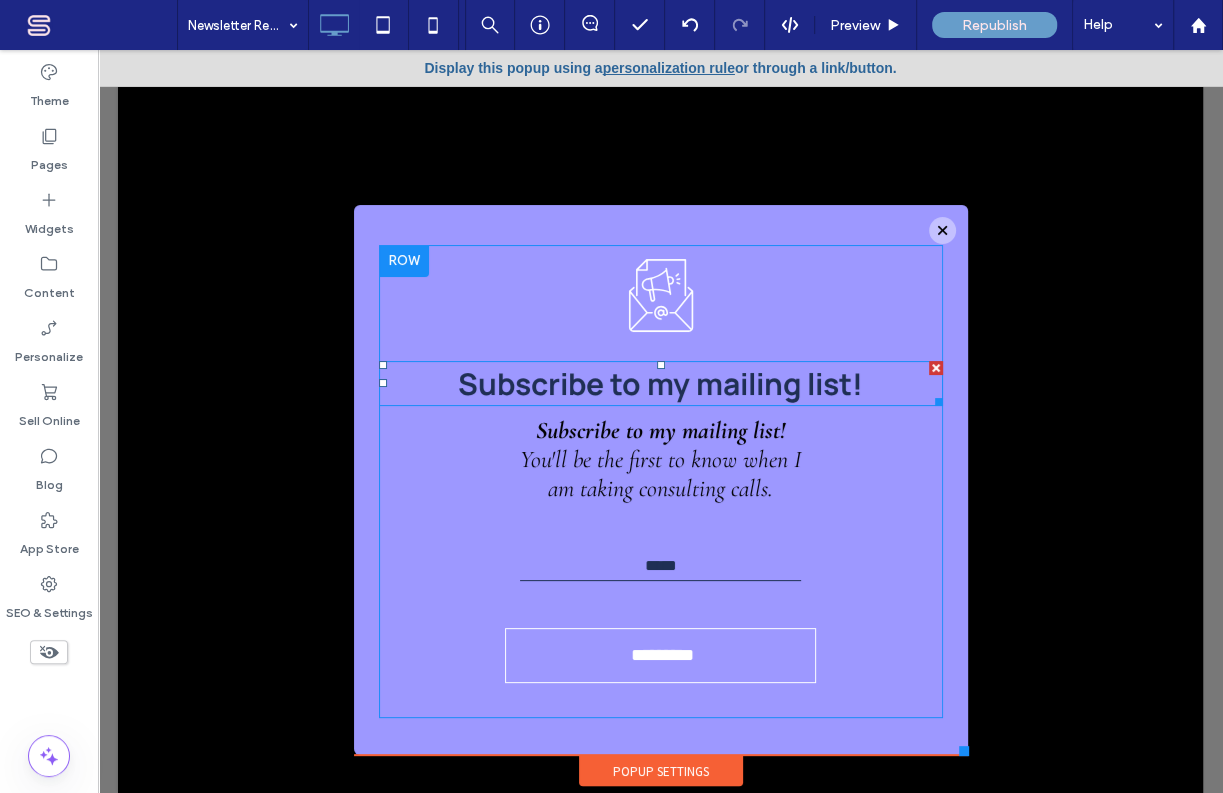 click at bounding box center [936, 368] 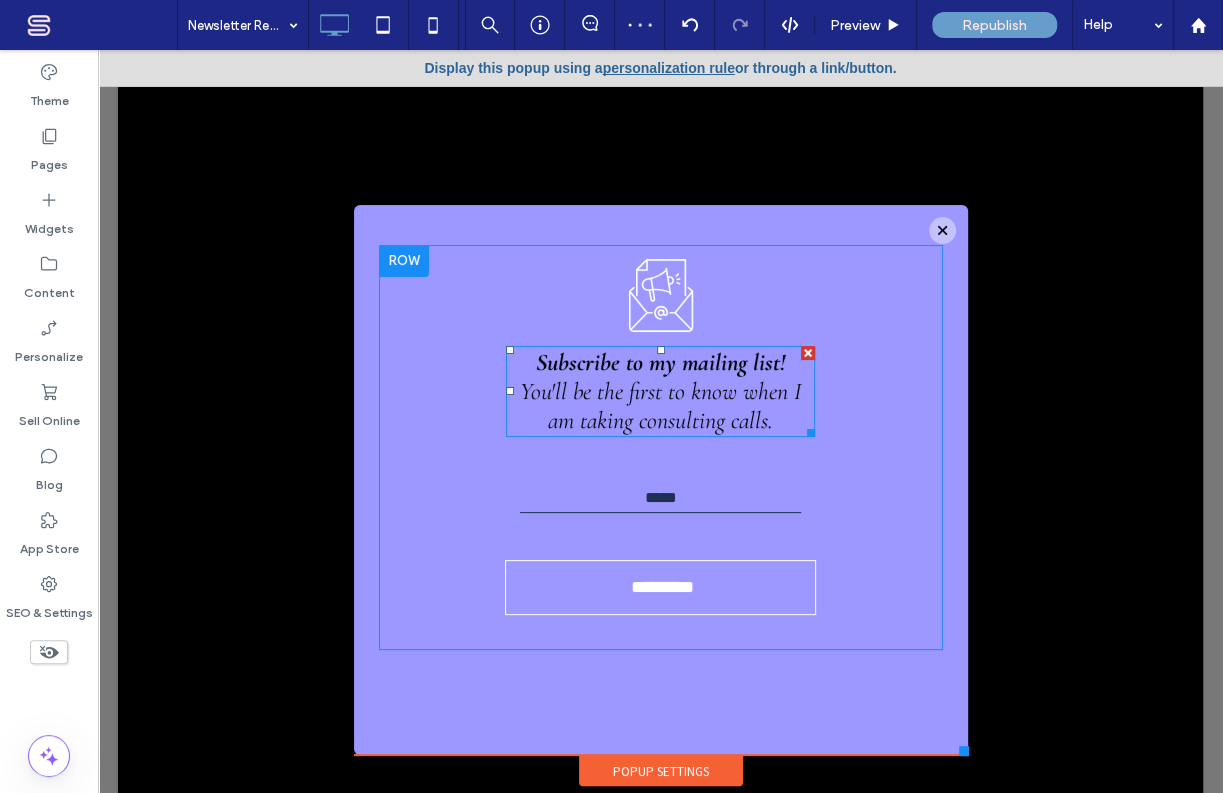 click on "You'll be the first to know when I am taking consulting calls." at bounding box center (660, 406) 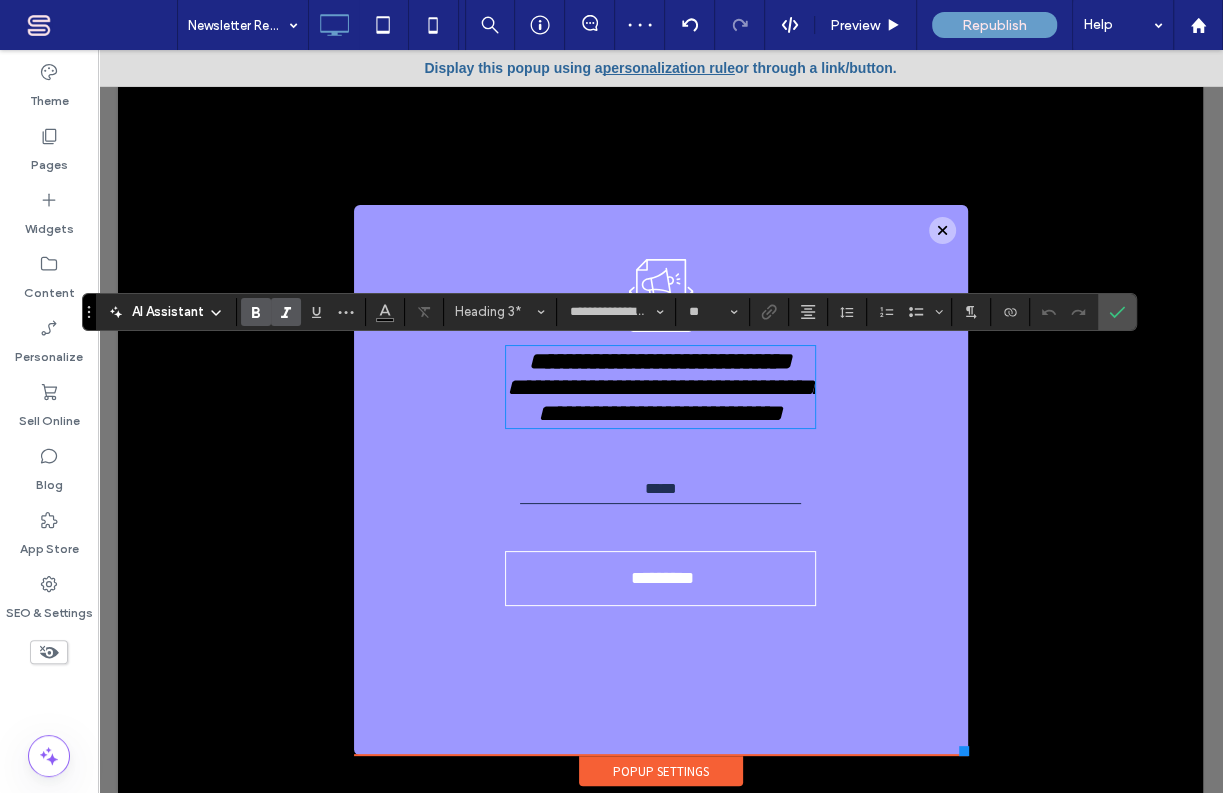 click on "**********" at bounding box center [660, 387] 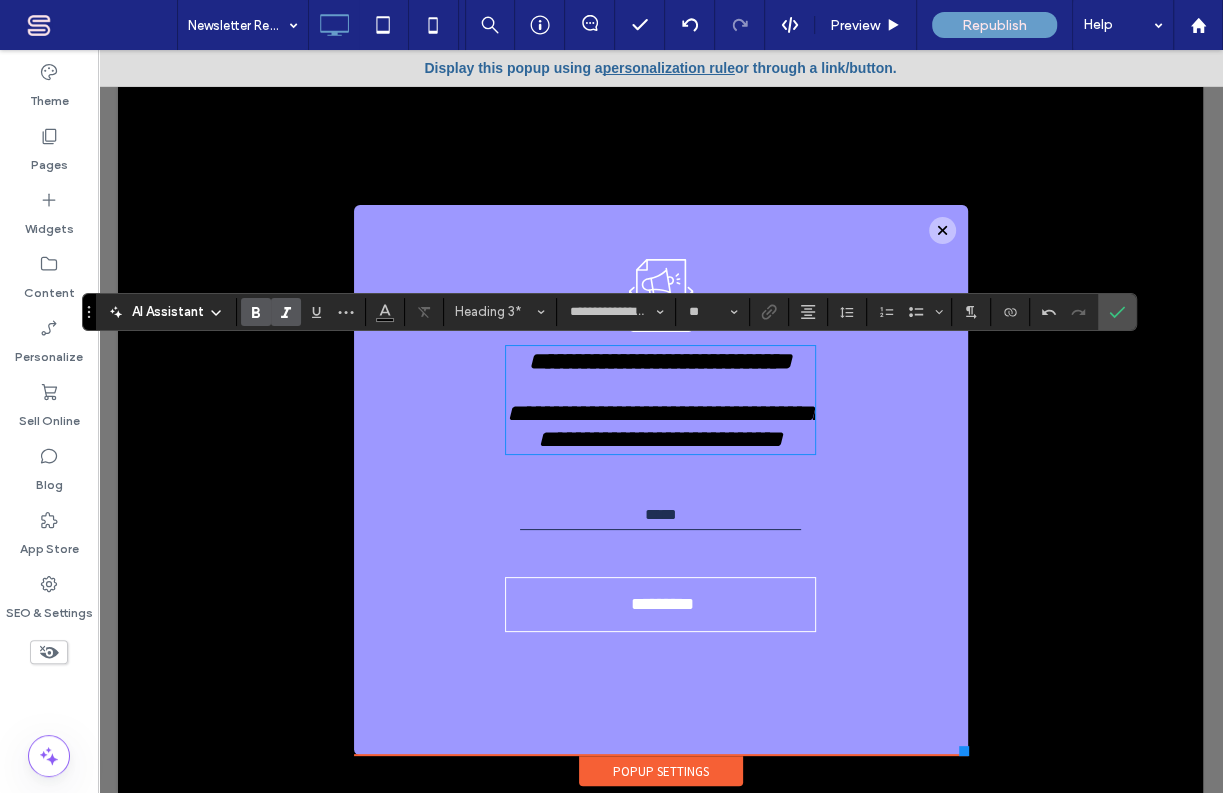 click on "**********" at bounding box center (660, 400) 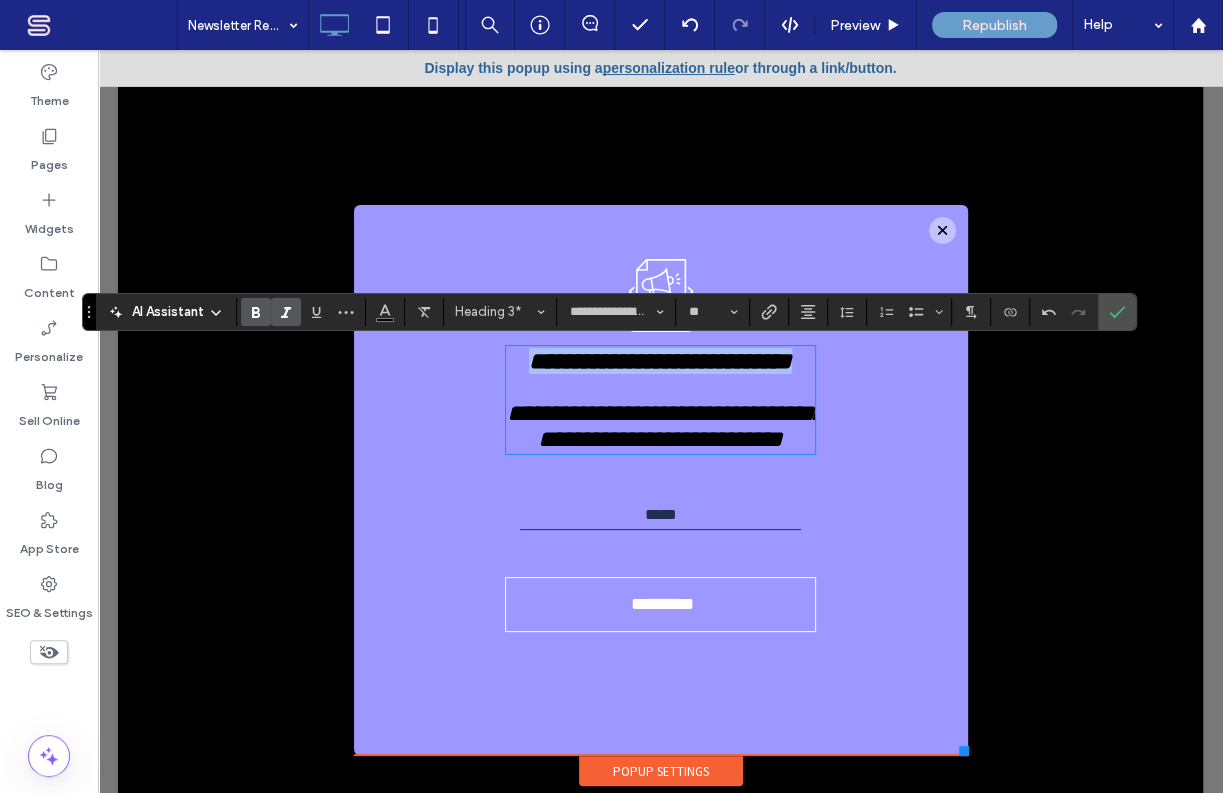 drag, startPoint x: 795, startPoint y: 363, endPoint x: 522, endPoint y: 365, distance: 273.00732 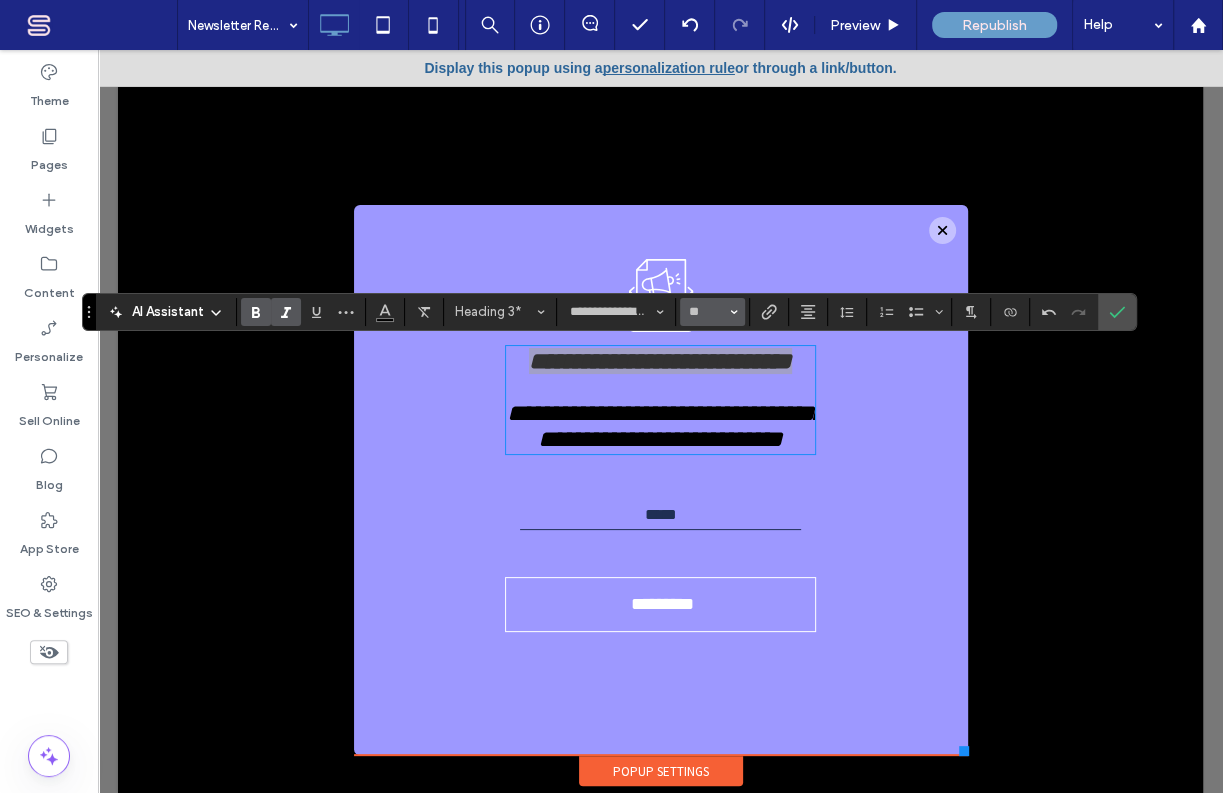 click 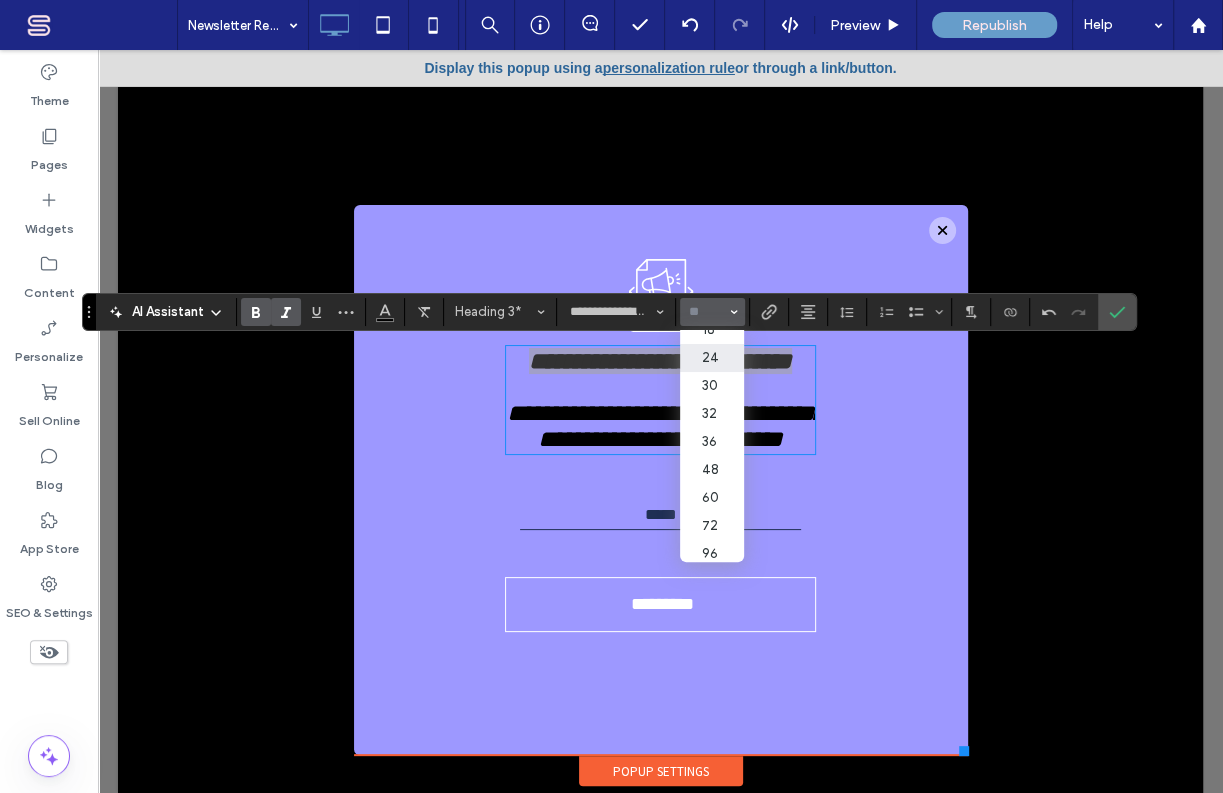 scroll, scrollTop: 242, scrollLeft: 0, axis: vertical 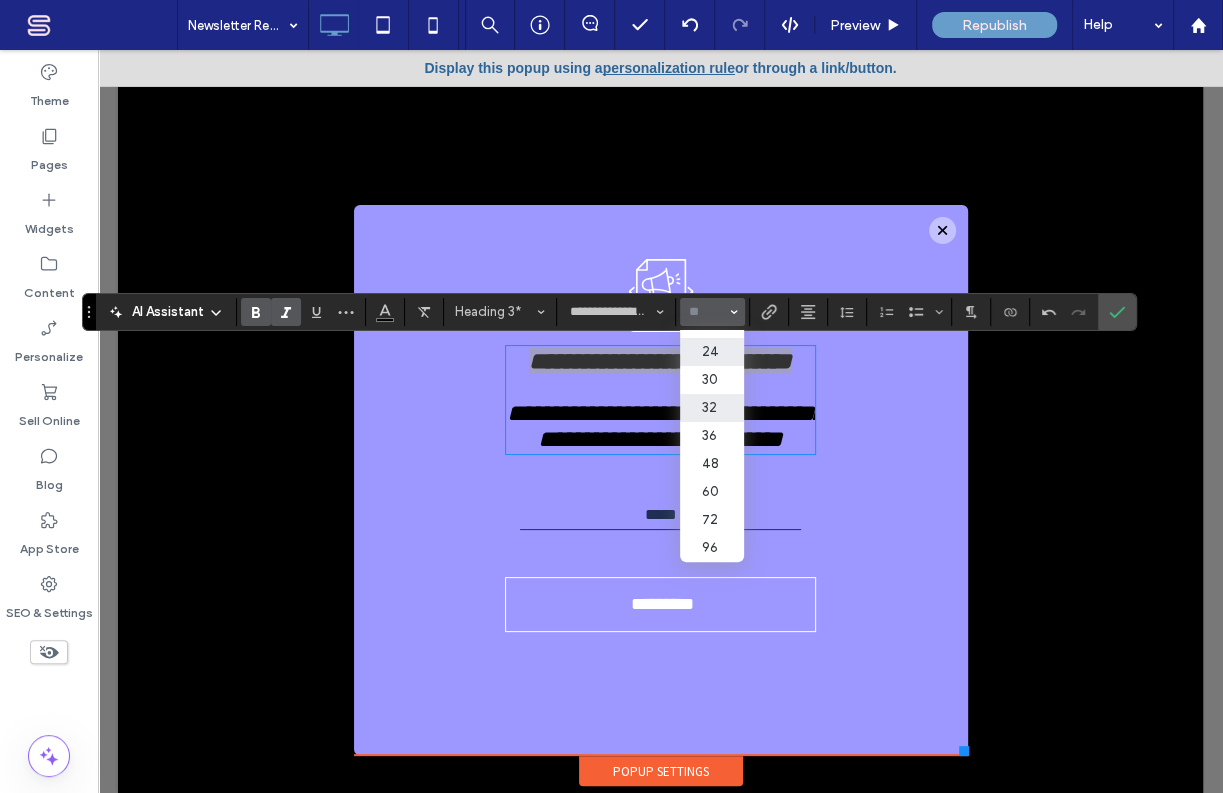 drag, startPoint x: 710, startPoint y: 391, endPoint x: 590, endPoint y: 341, distance: 130 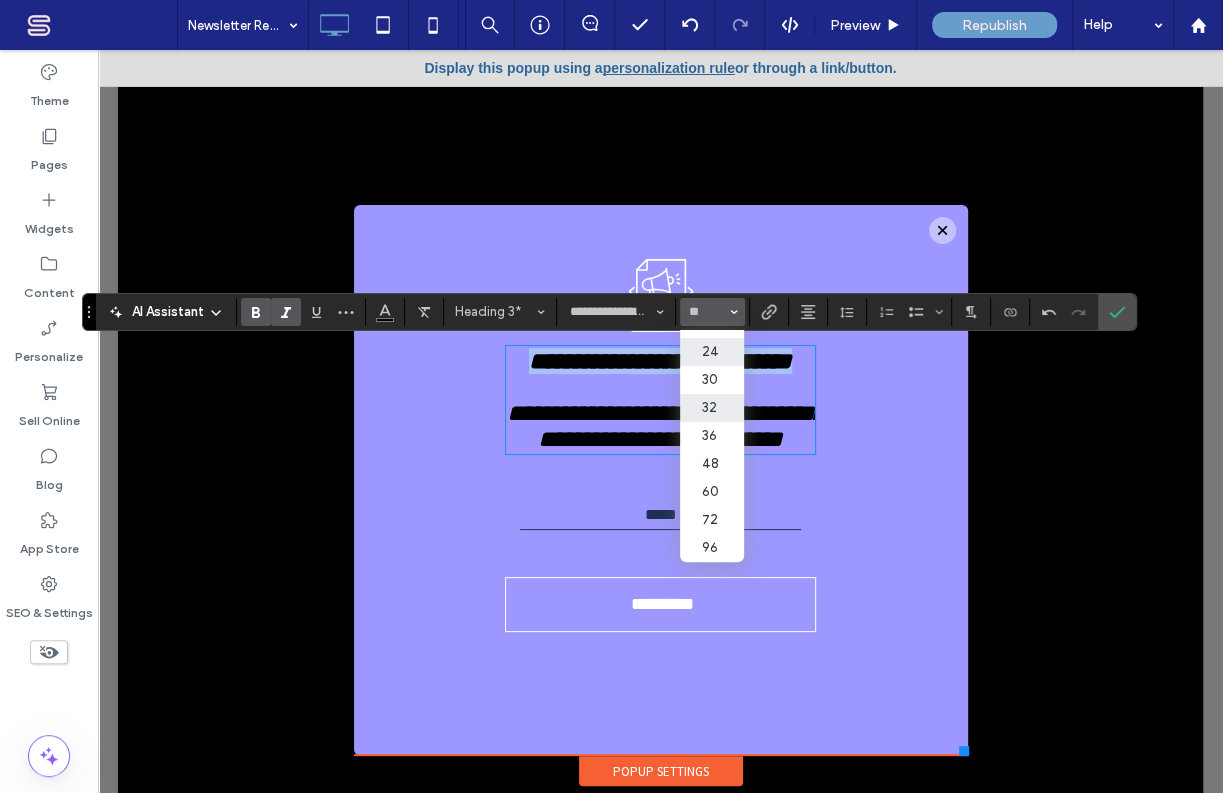 type on "**" 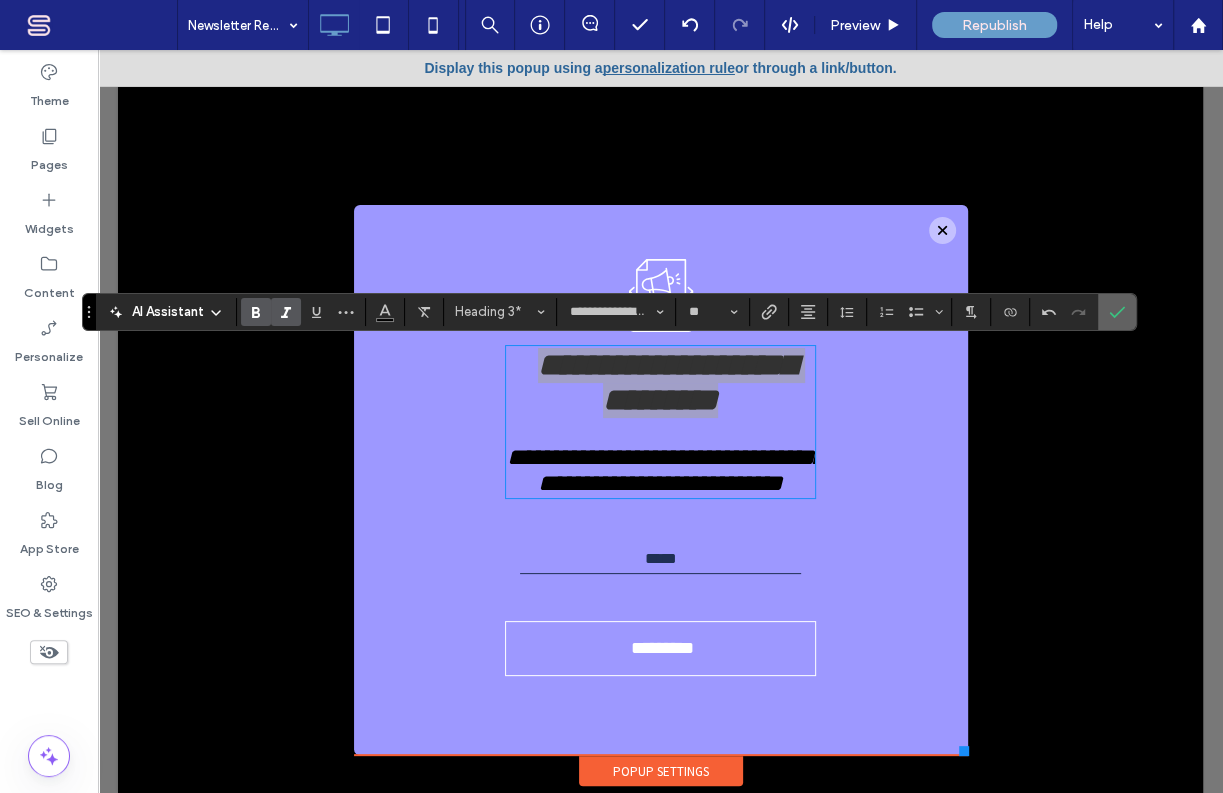 drag, startPoint x: 1121, startPoint y: 310, endPoint x: 995, endPoint y: 263, distance: 134.48048 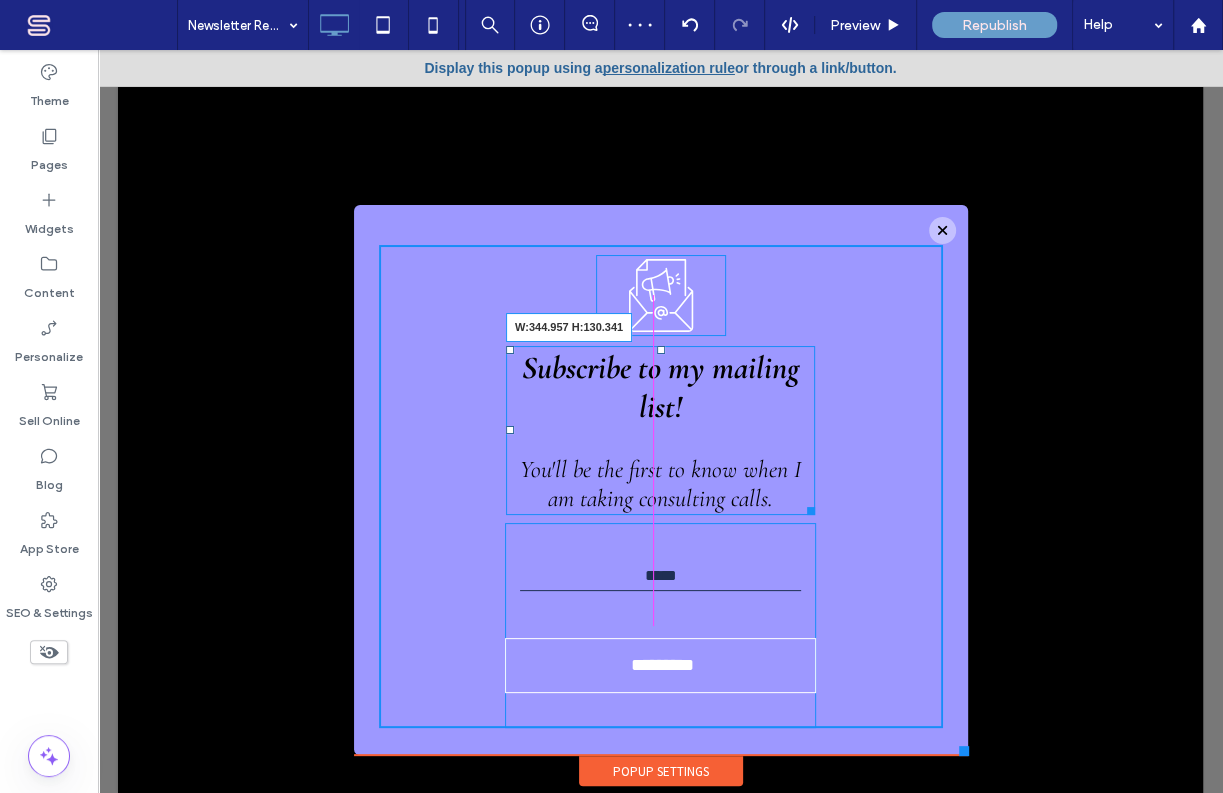 drag, startPoint x: 802, startPoint y: 508, endPoint x: 820, endPoint y: 500, distance: 19.697716 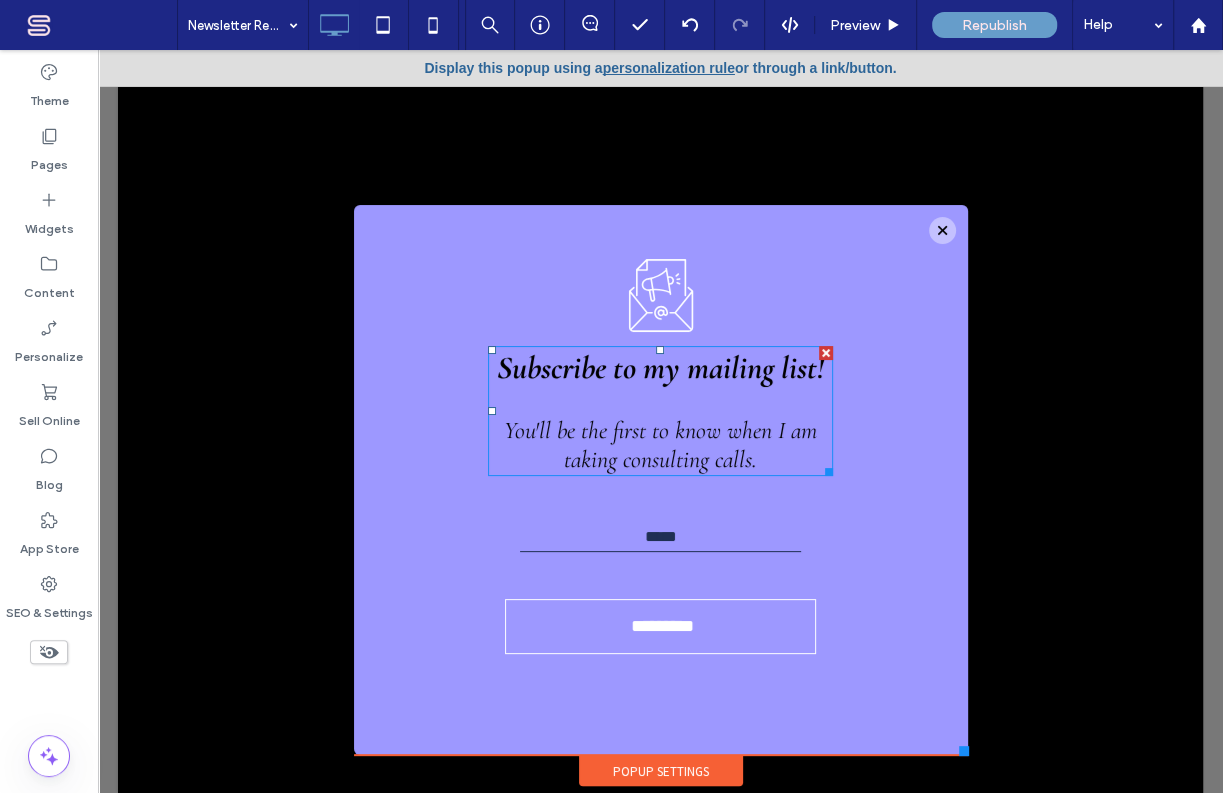 click at bounding box center (661, 142) 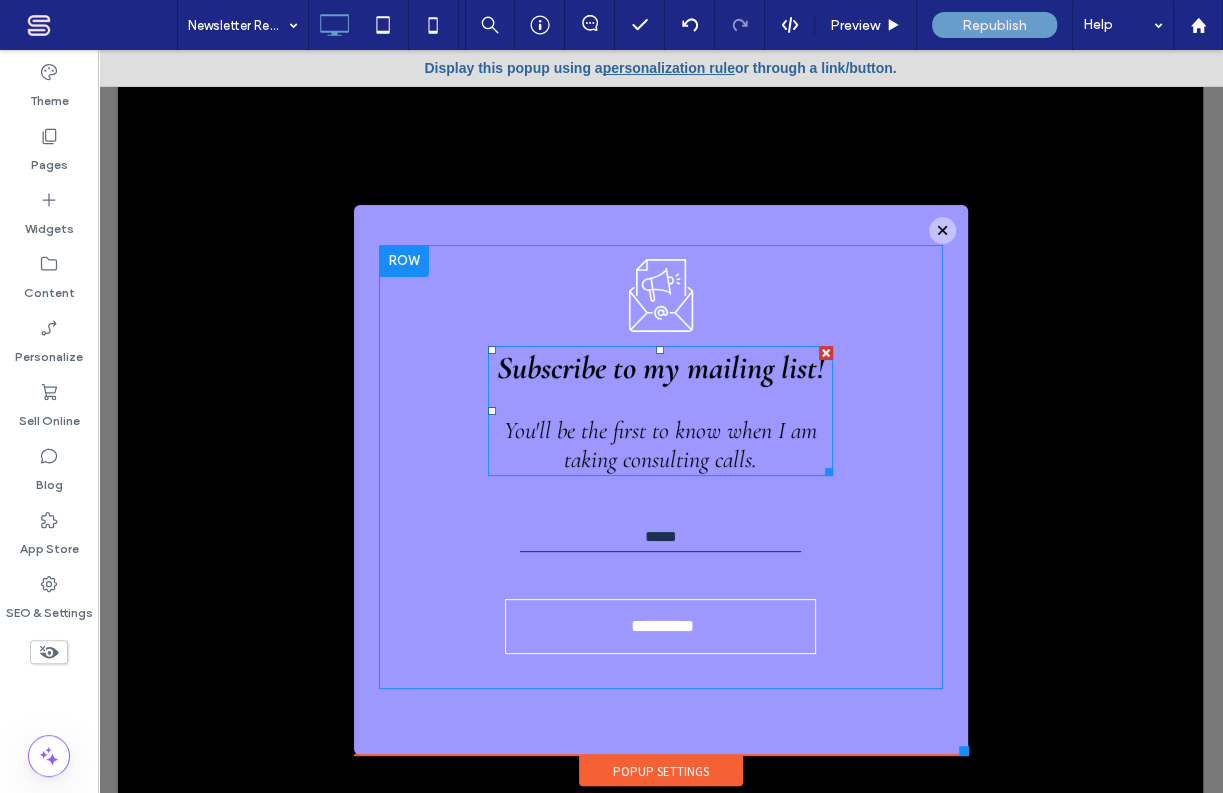 click on "Subscribe to my mailing list! You'll be the first to know when I am taking consulting calls.
Sign up for consulting
Email:
*********
Thank you for contacting me. We will get back to you as soon as I have updates.
Oops, there was an error sending your message. Please try again later.
Click To Paste" at bounding box center (661, 467) 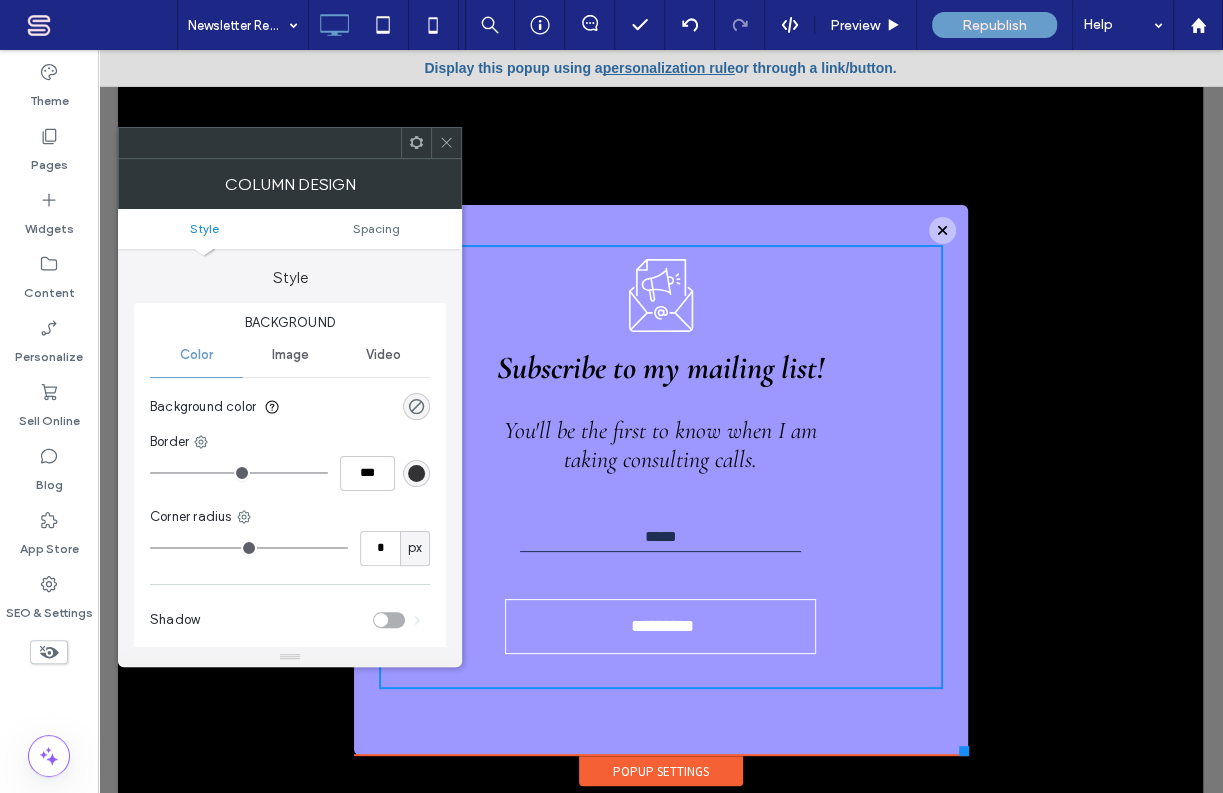 drag, startPoint x: 443, startPoint y: 140, endPoint x: 386, endPoint y: 260, distance: 132.84953 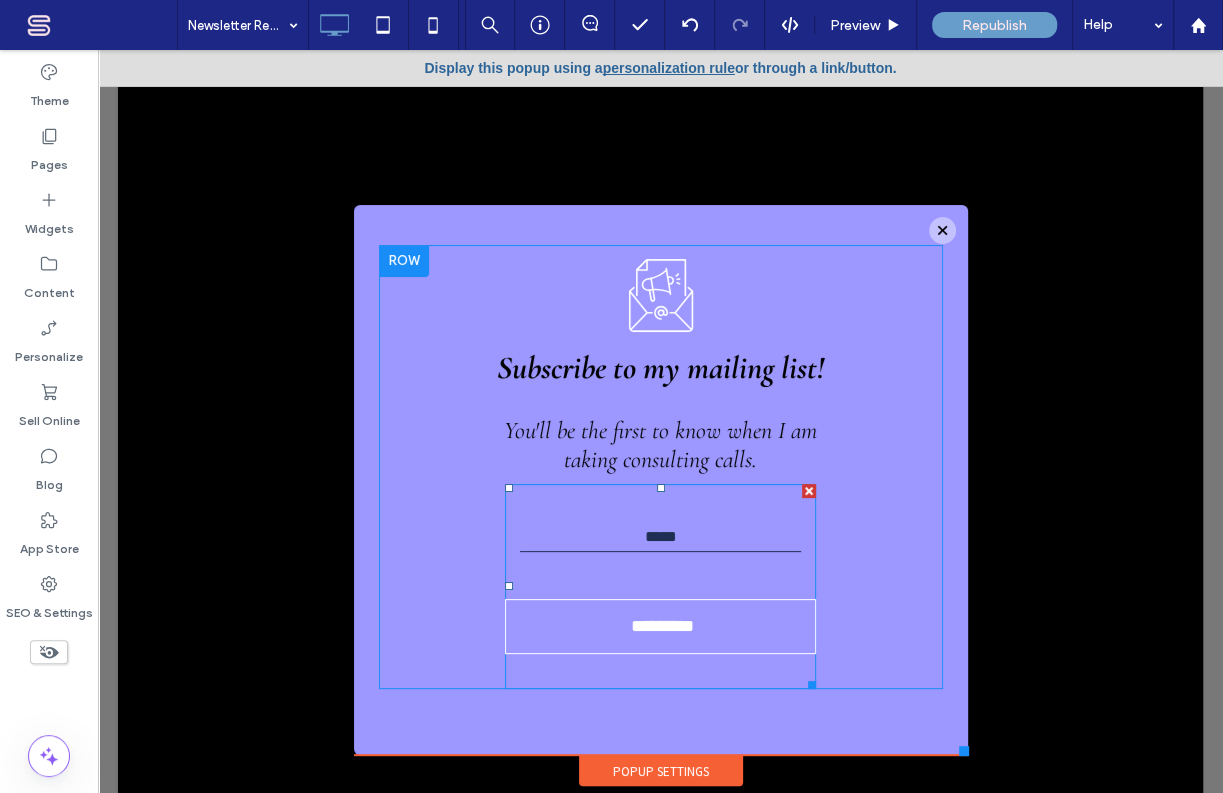 click at bounding box center [660, 537] 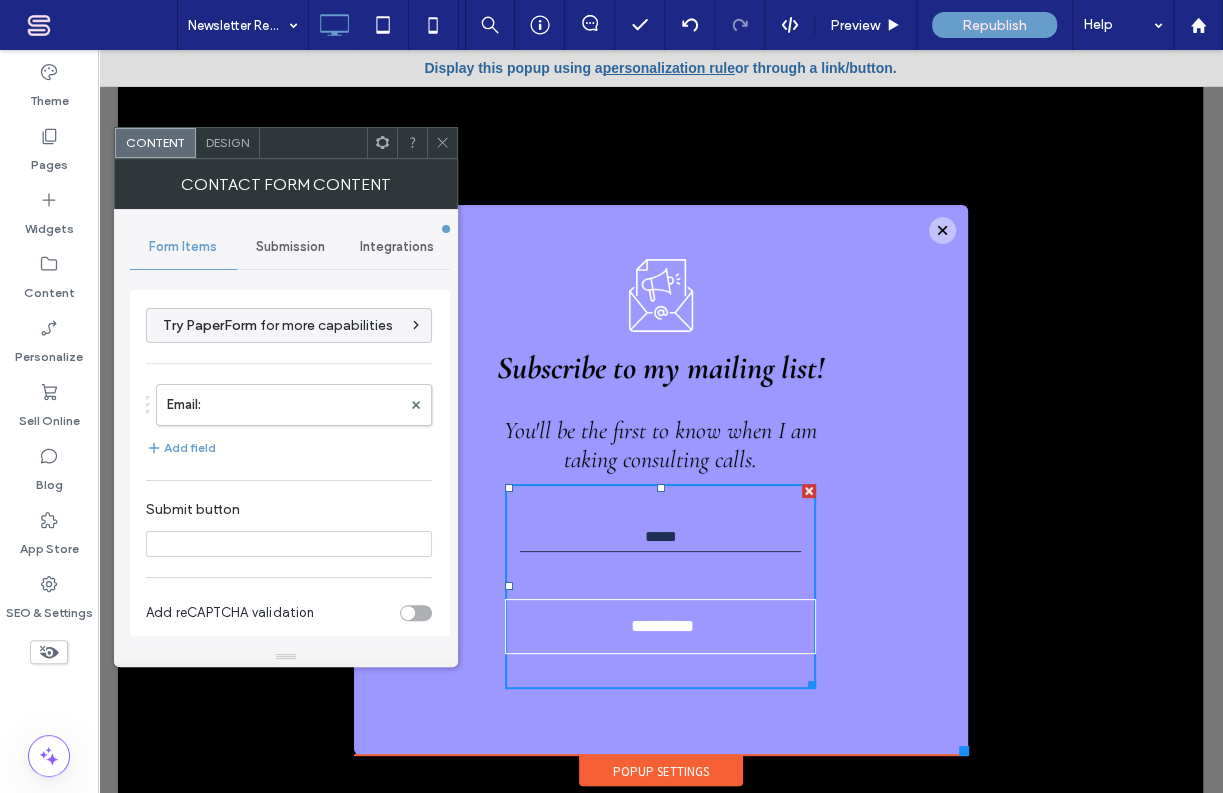 type on "*********" 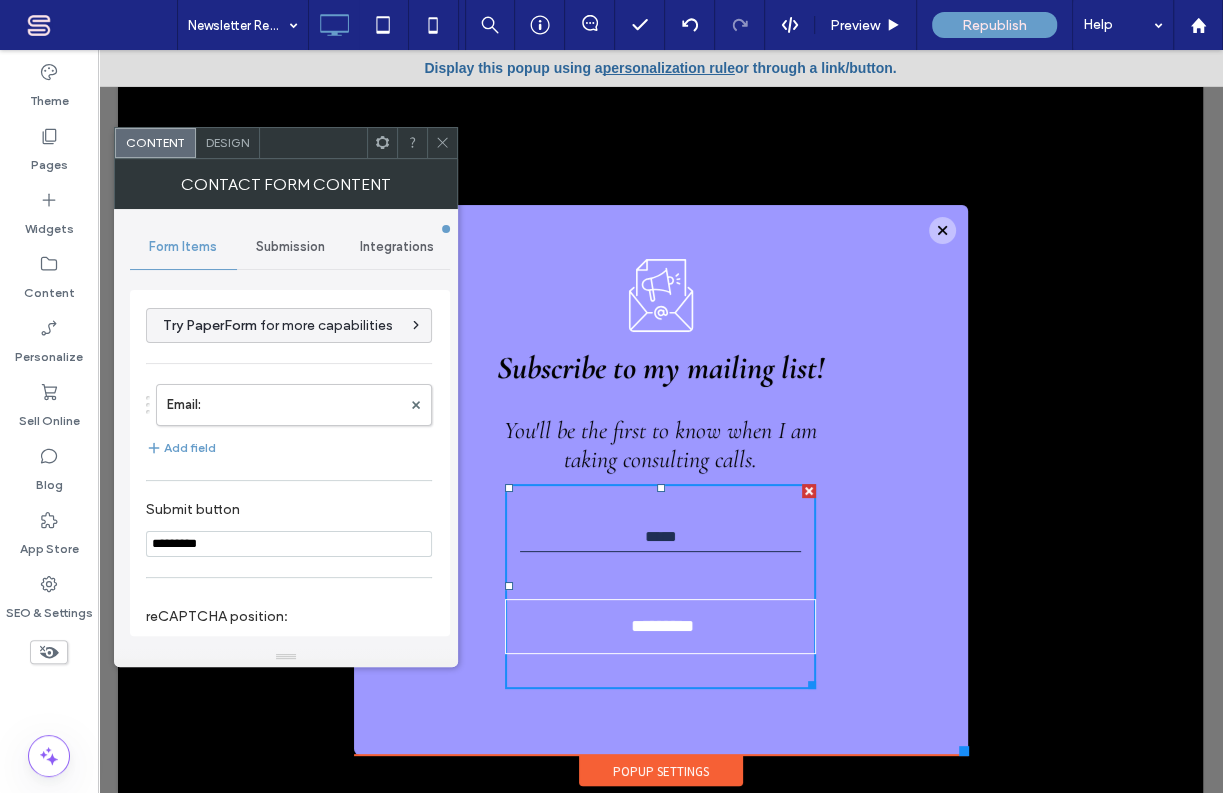 click on "Submission" at bounding box center [289, 247] 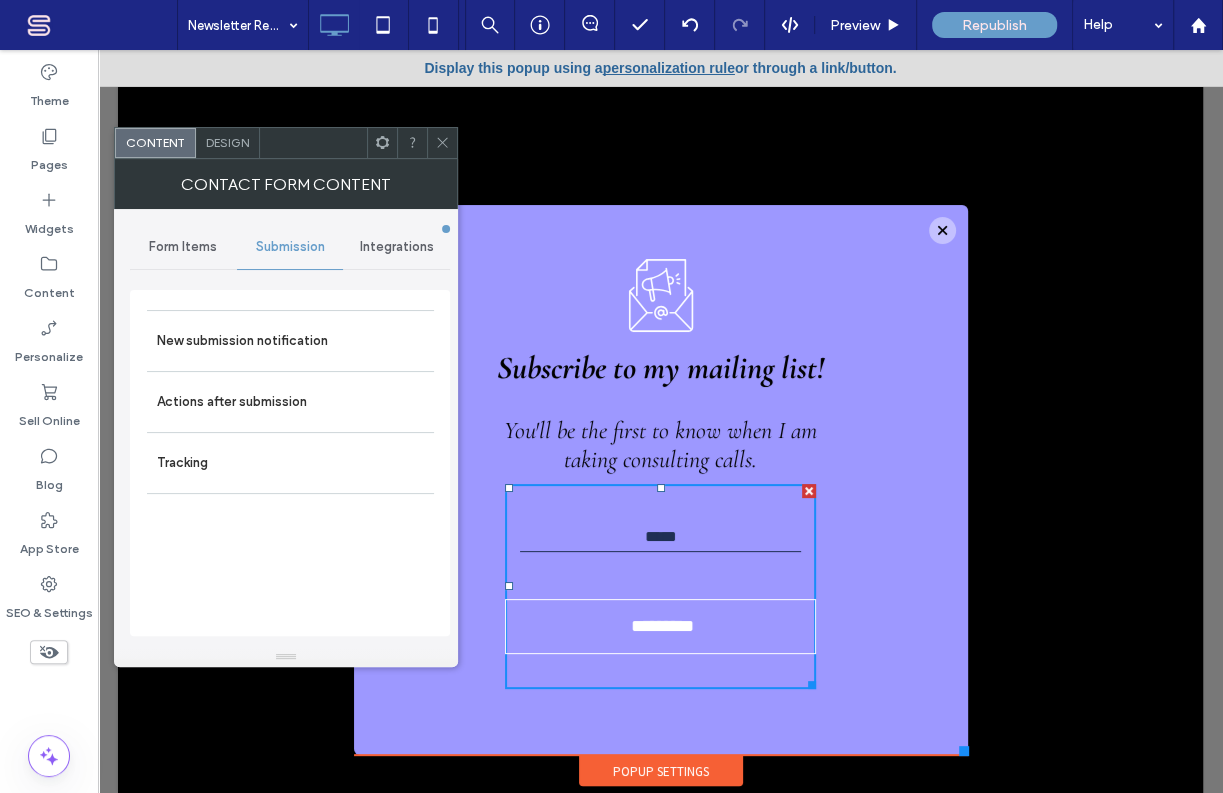 click on "You'll be the first to know when I am taking consulting calls." at bounding box center [660, 445] 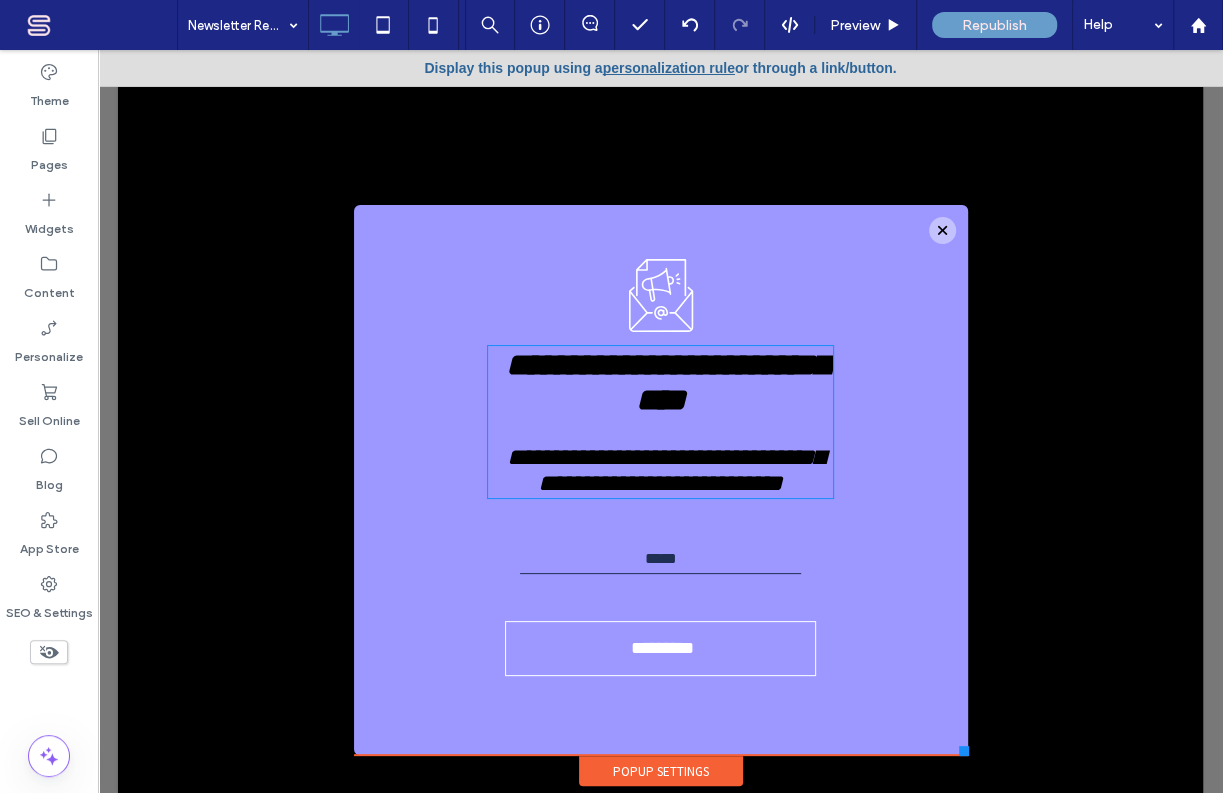 type on "**********" 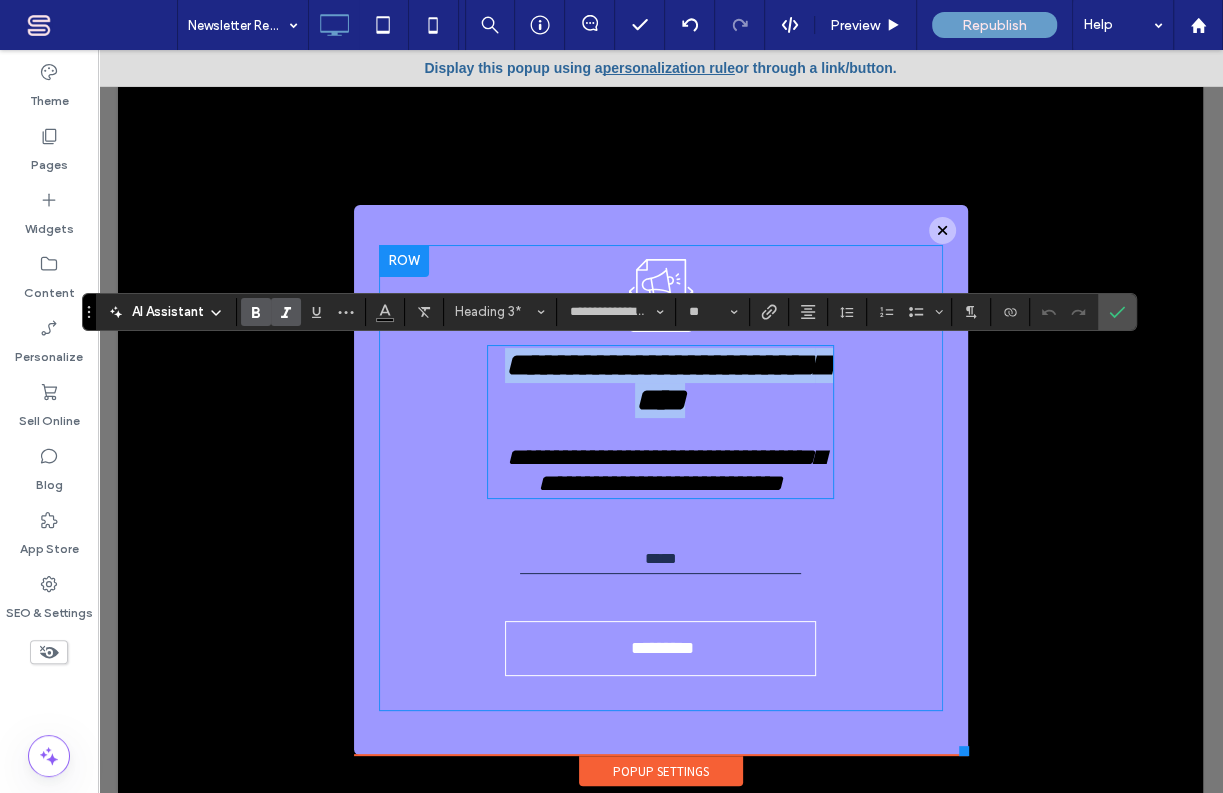 click on "**********" at bounding box center [661, 478] 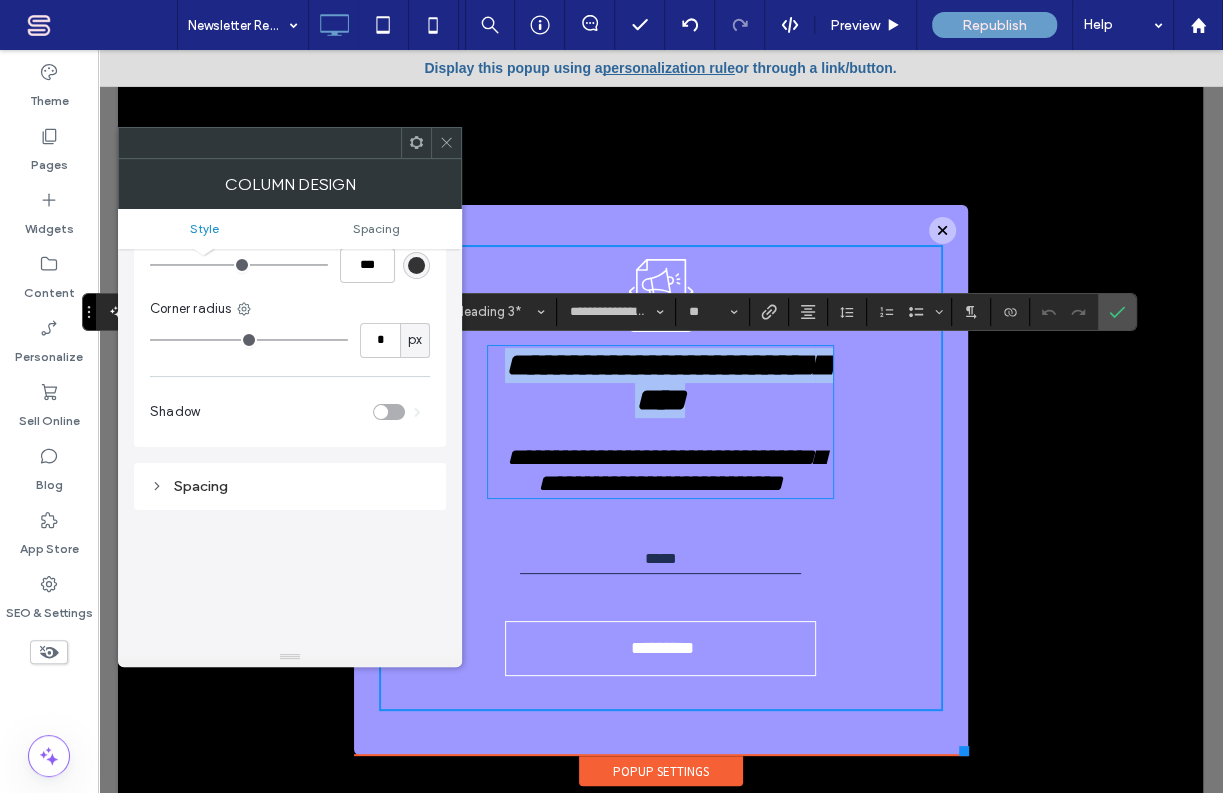 scroll, scrollTop: 242, scrollLeft: 0, axis: vertical 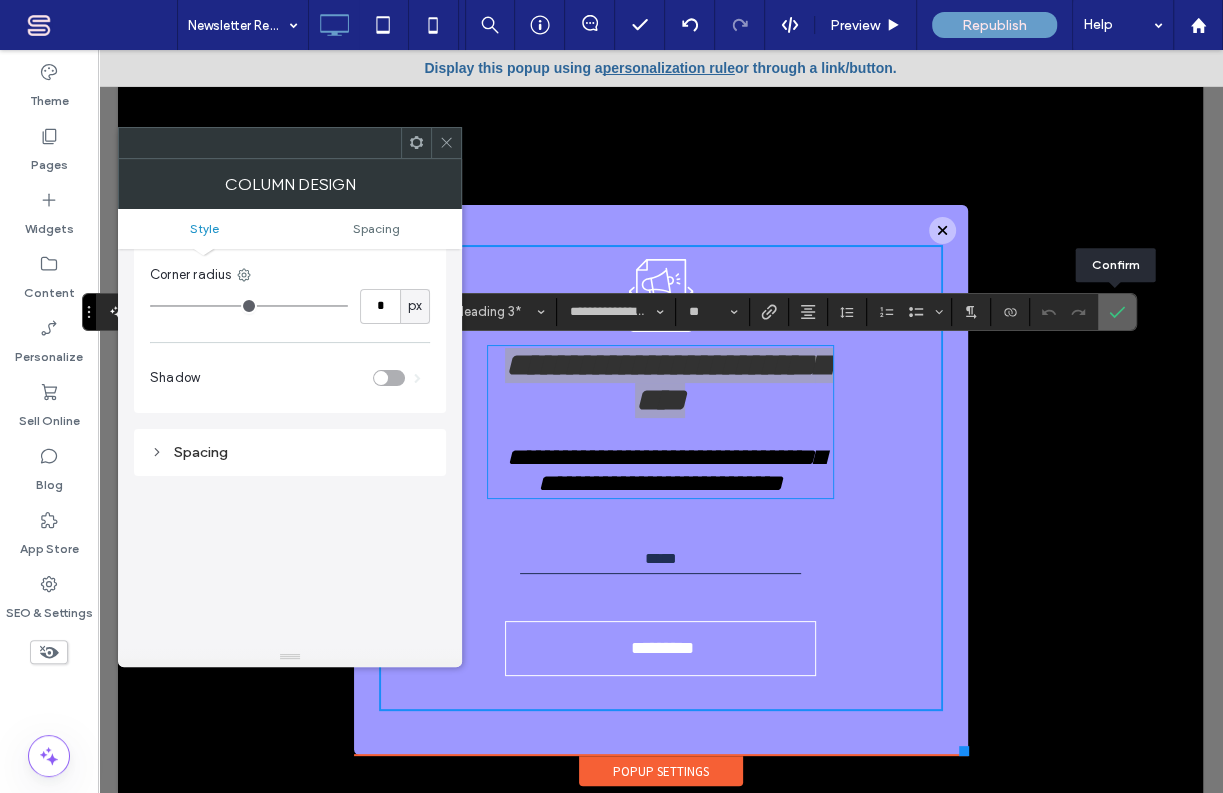 drag, startPoint x: 1116, startPoint y: 308, endPoint x: 740, endPoint y: 360, distance: 379.5787 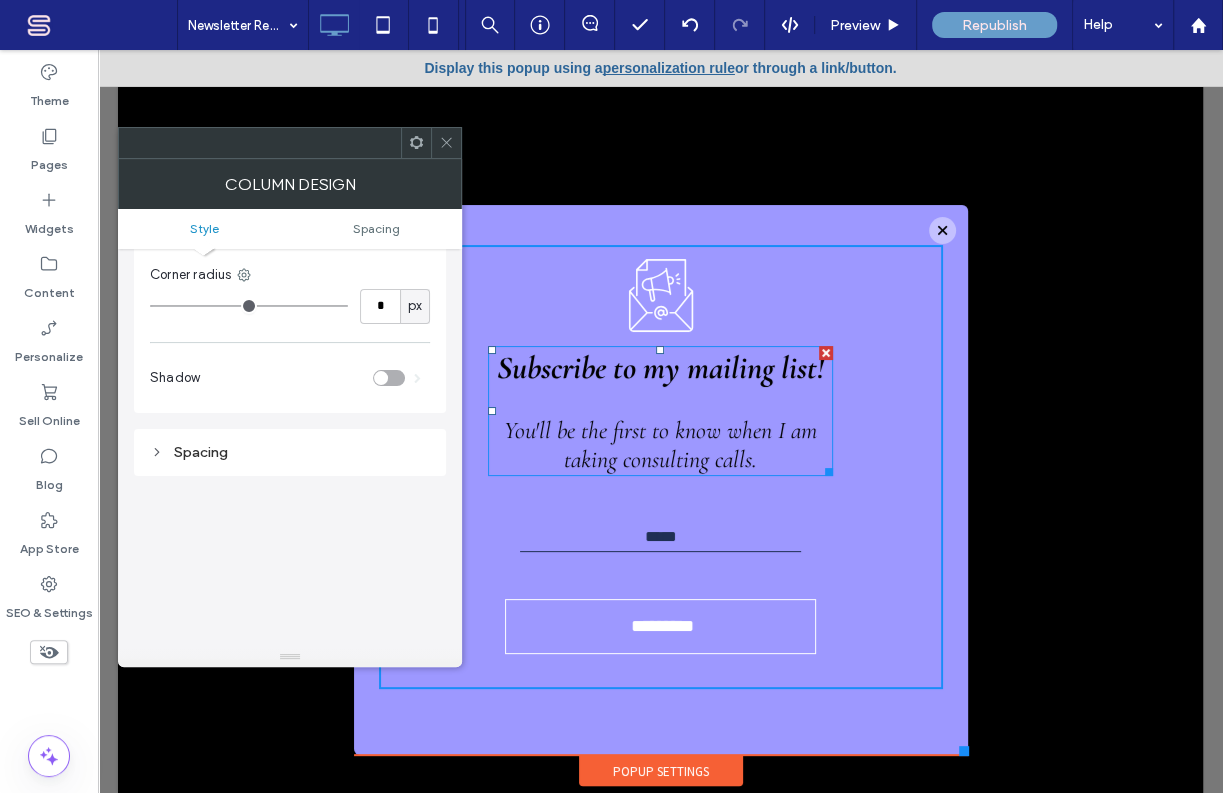 click on "Subscribe to my mailing list!" at bounding box center [660, 367] 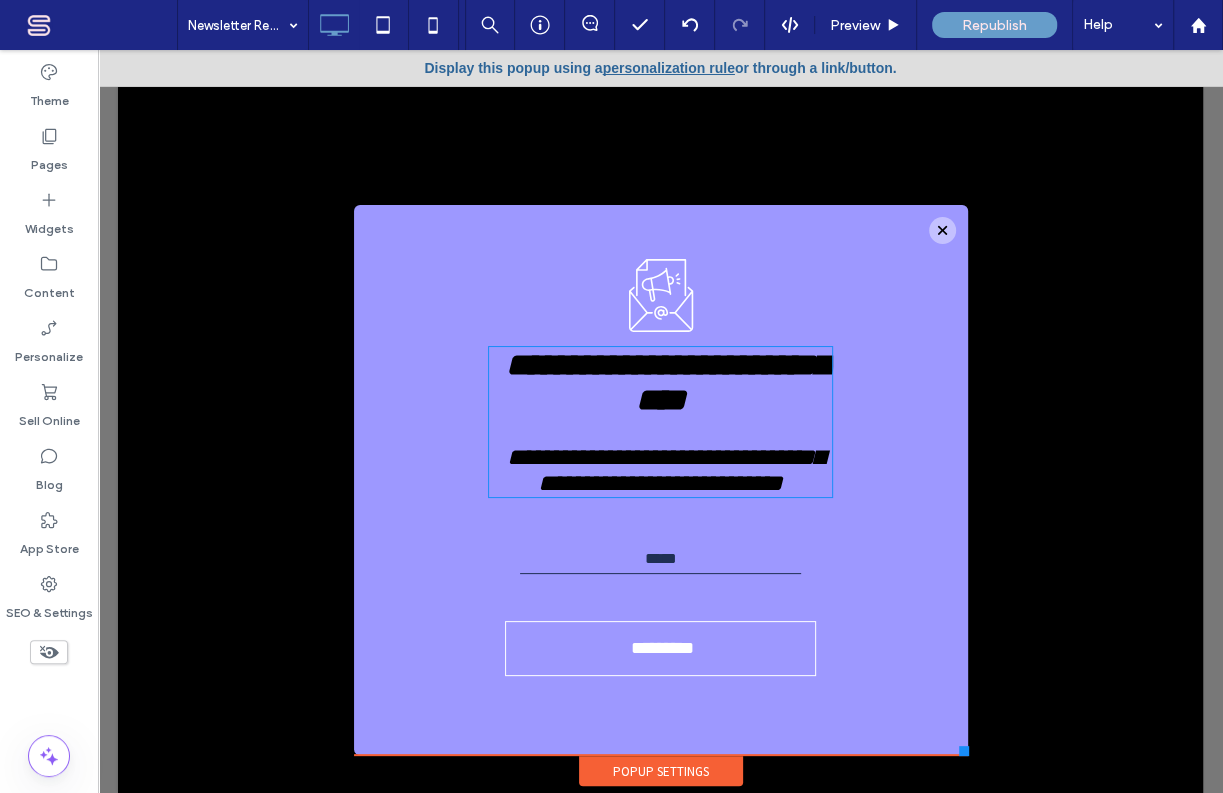 type on "**********" 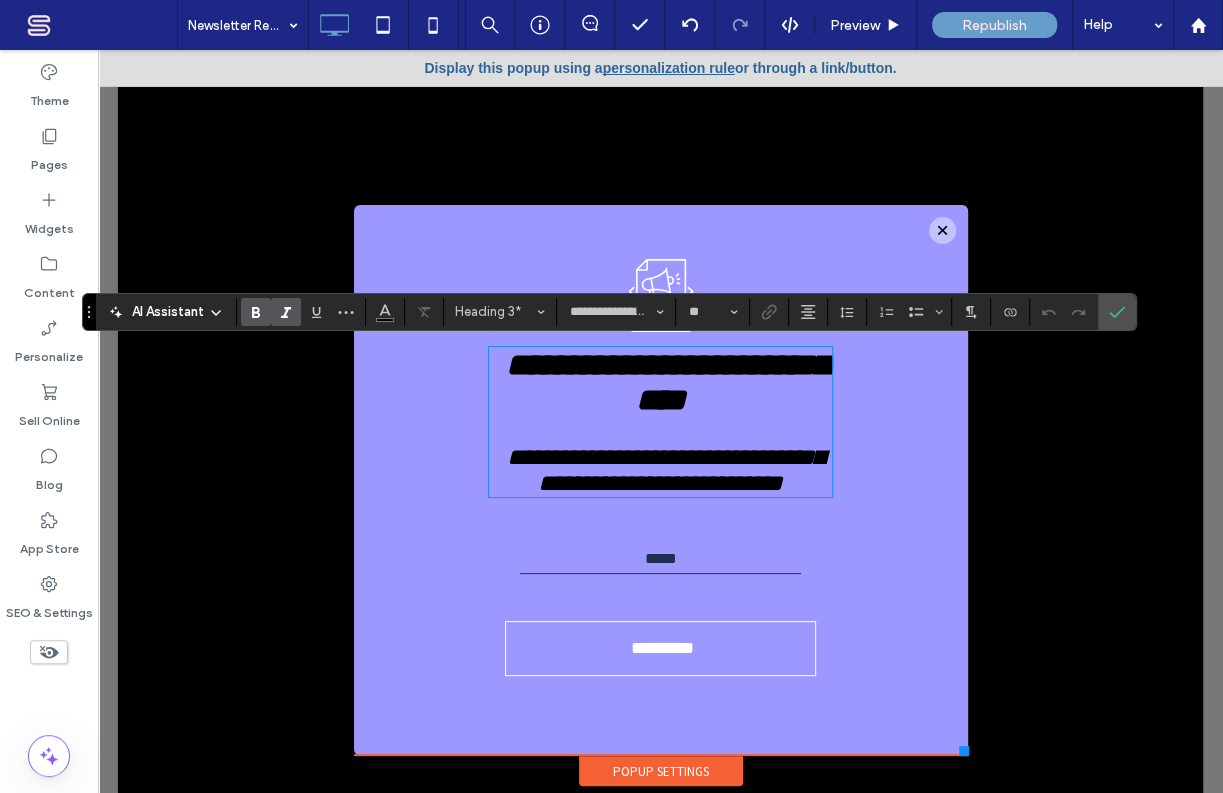 type on "**" 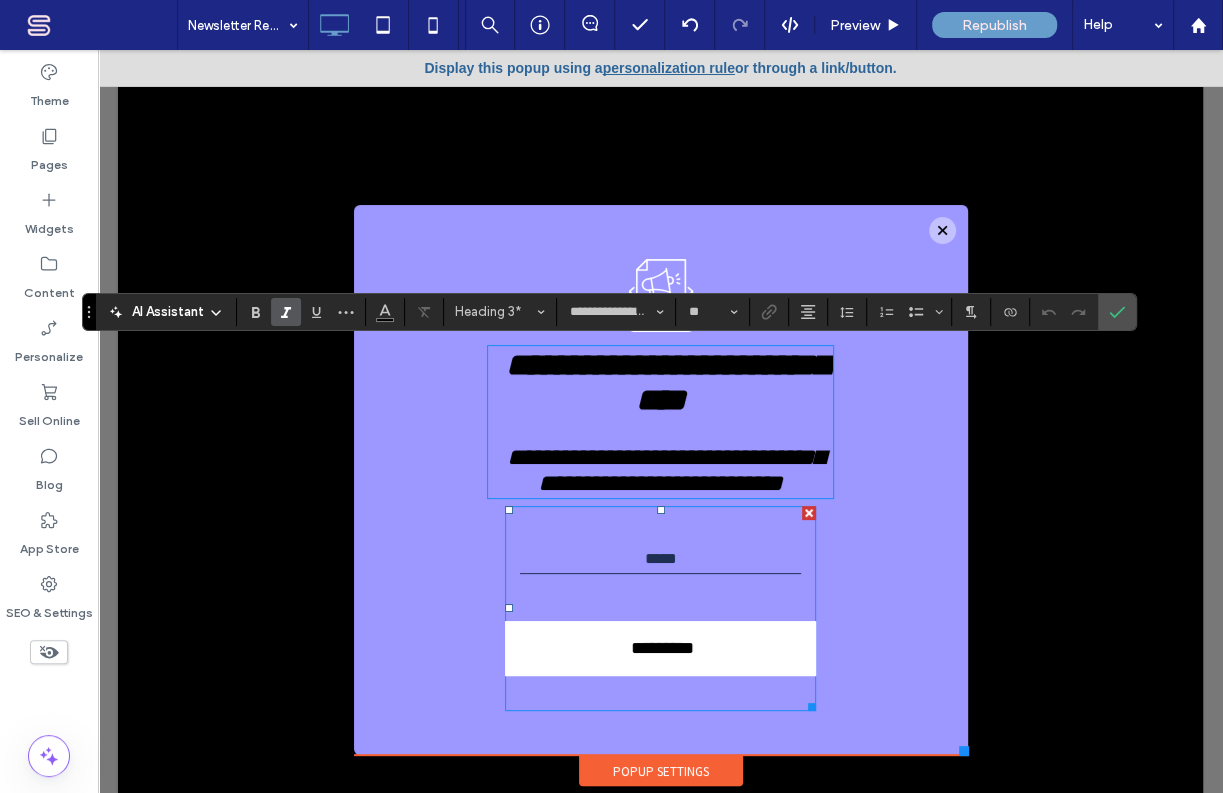 click on "*********" at bounding box center (662, 648) 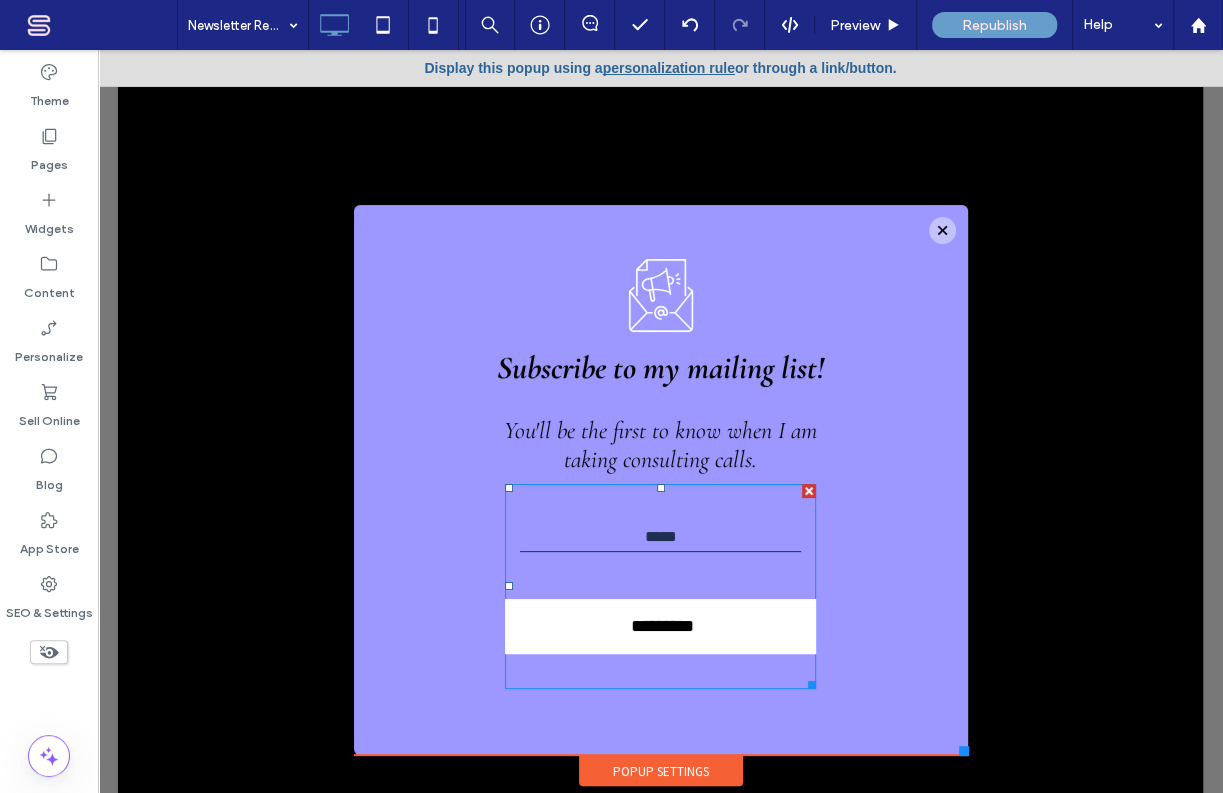 click on "*********" at bounding box center [662, 626] 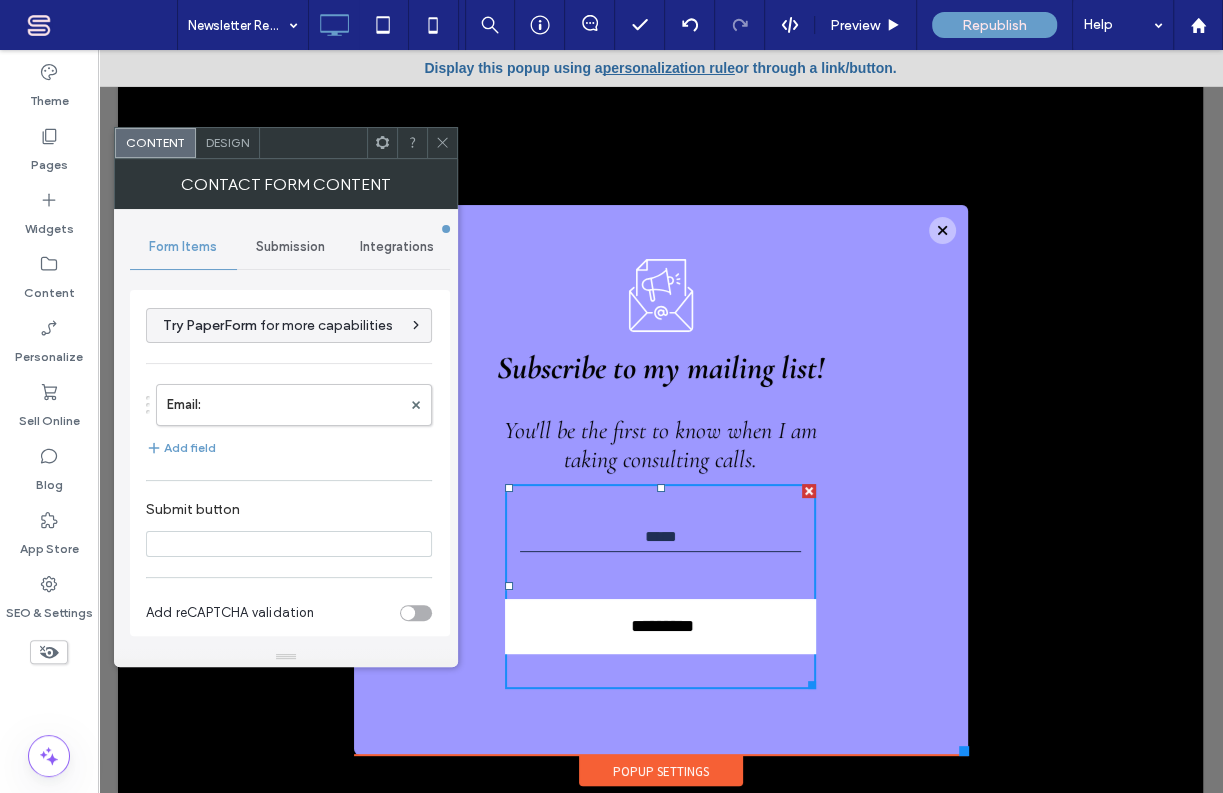 type on "*********" 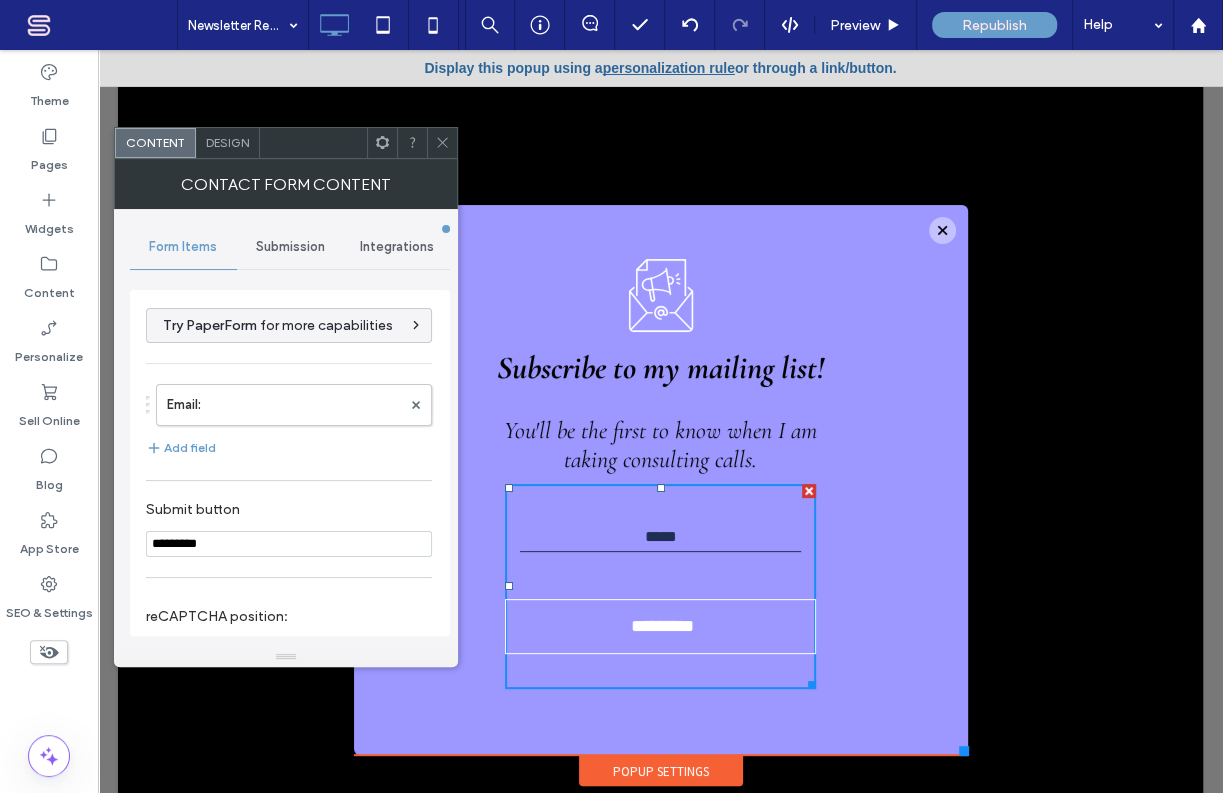 click on "*********" at bounding box center [289, 544] 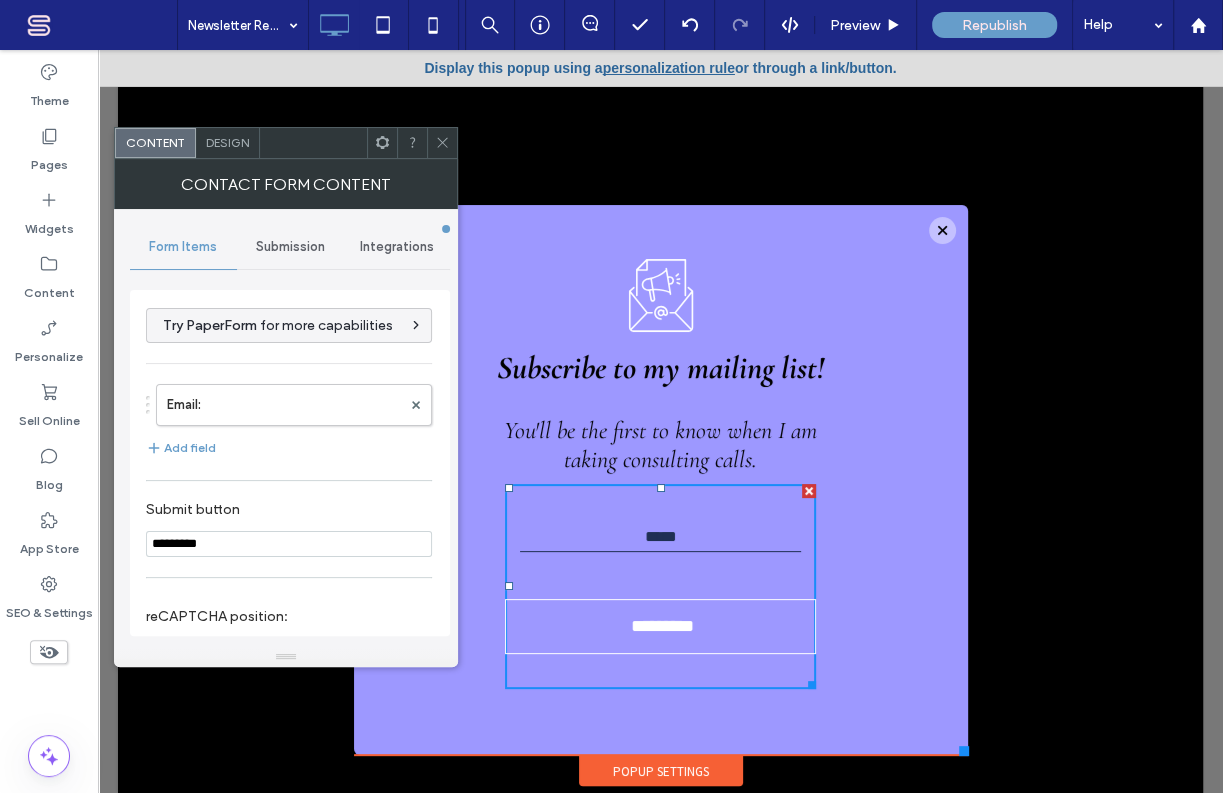 type on "*********" 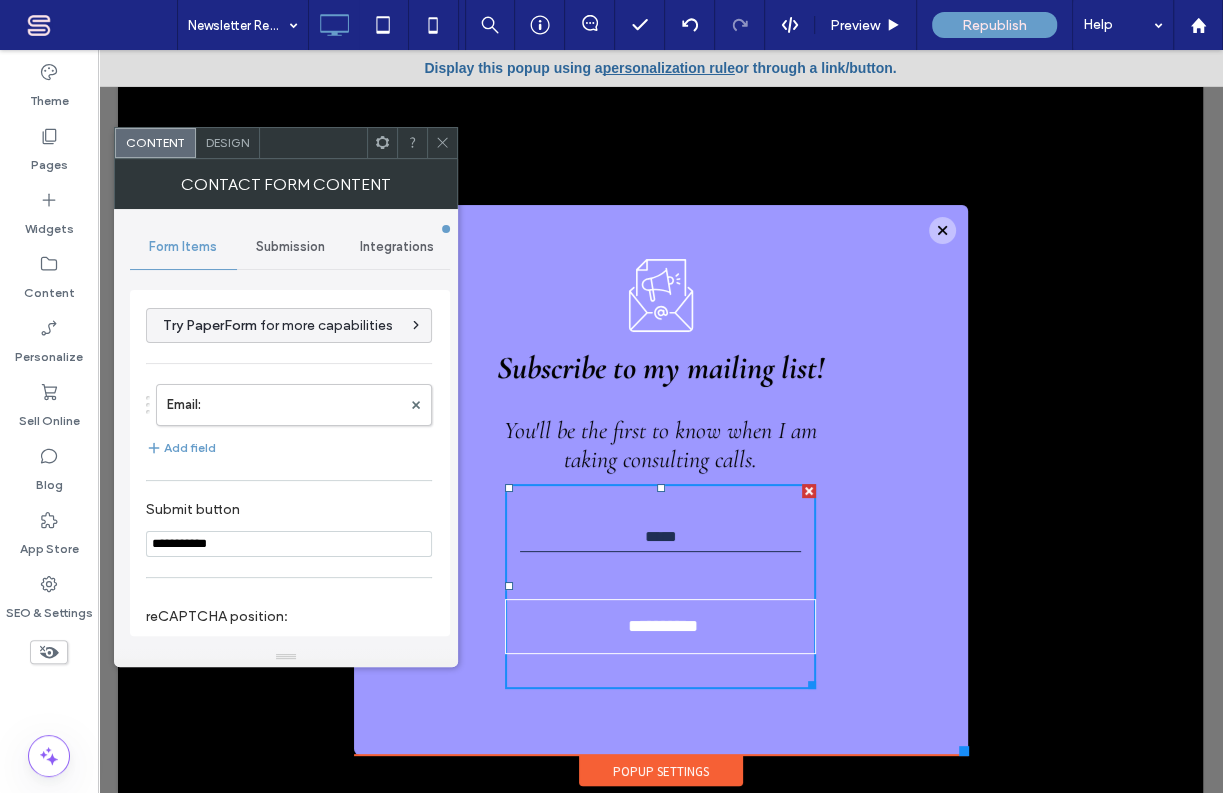 type on "**********" 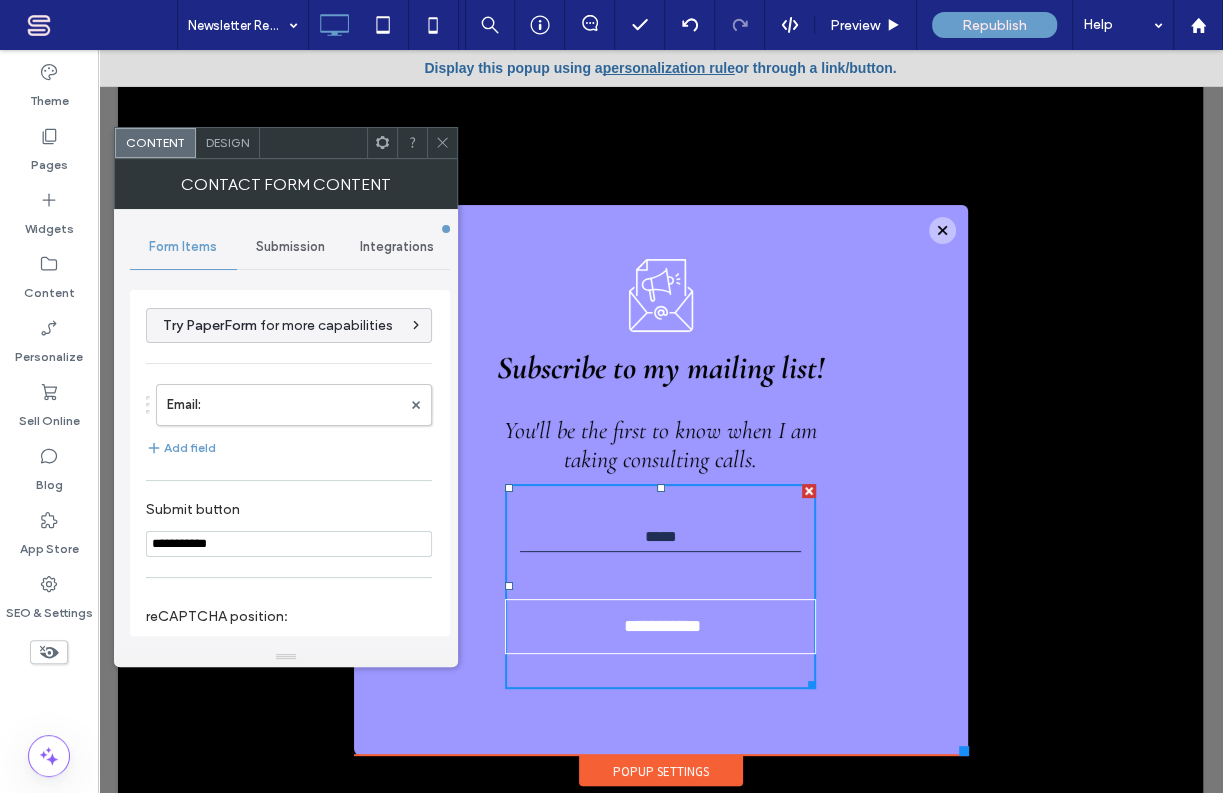 type on "**********" 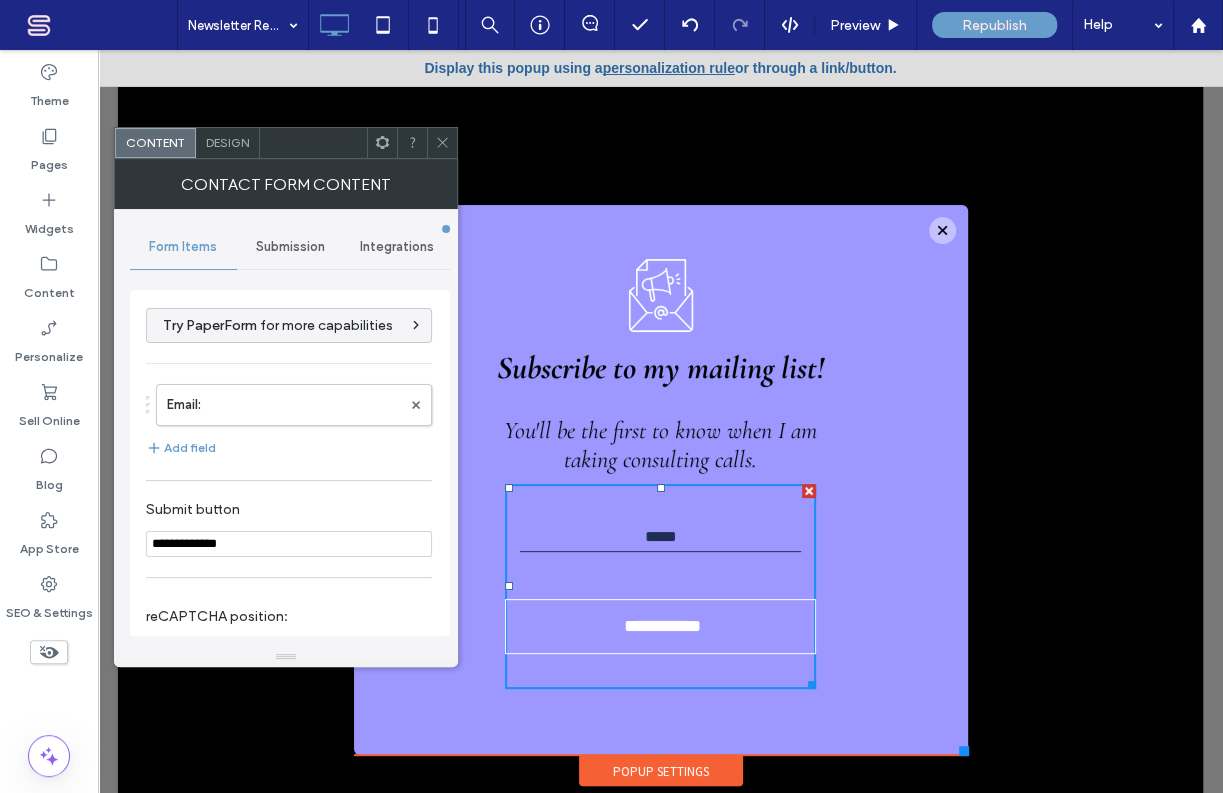 type on "**********" 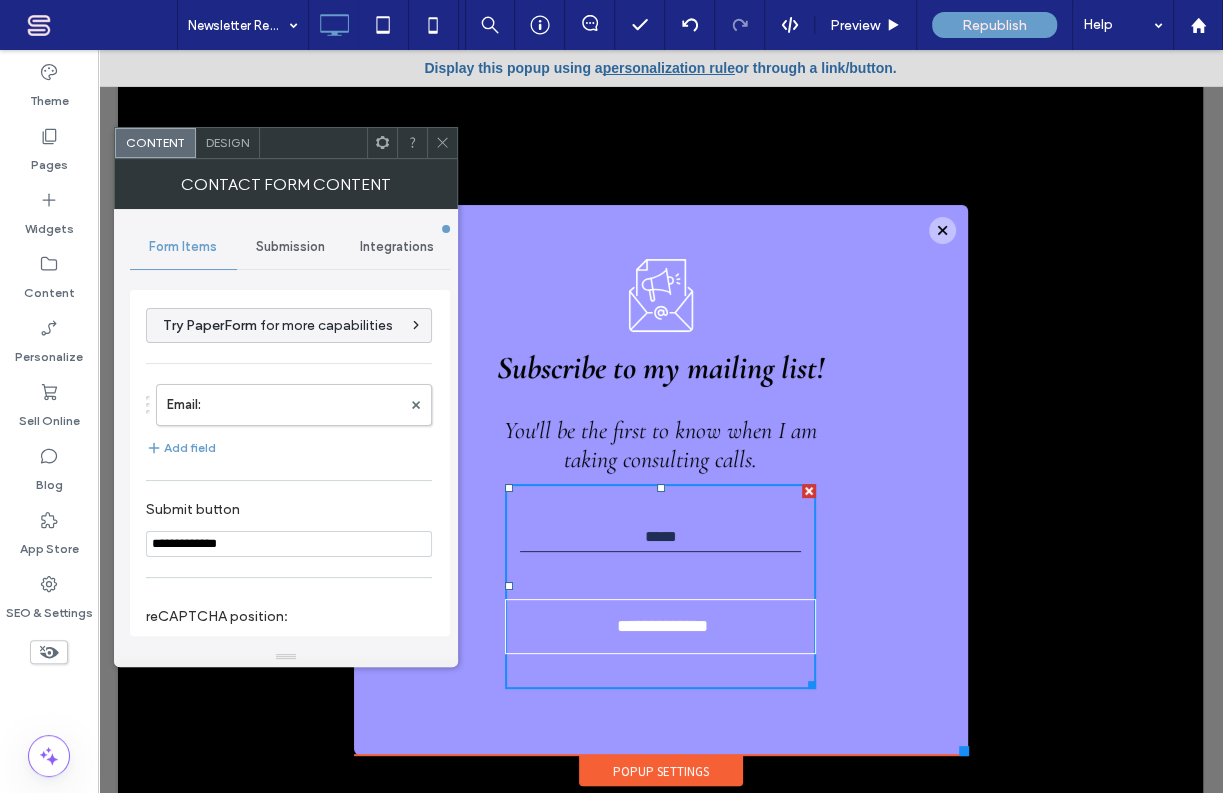 type on "**********" 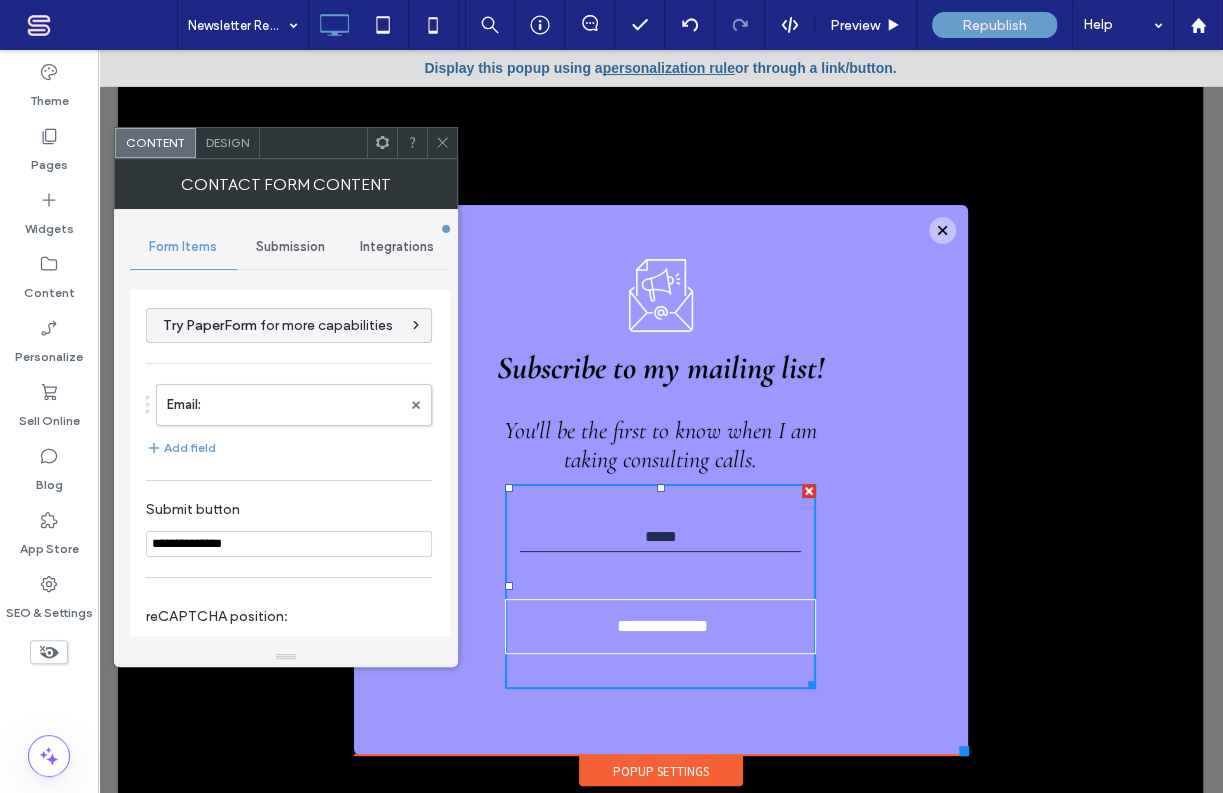 type on "**********" 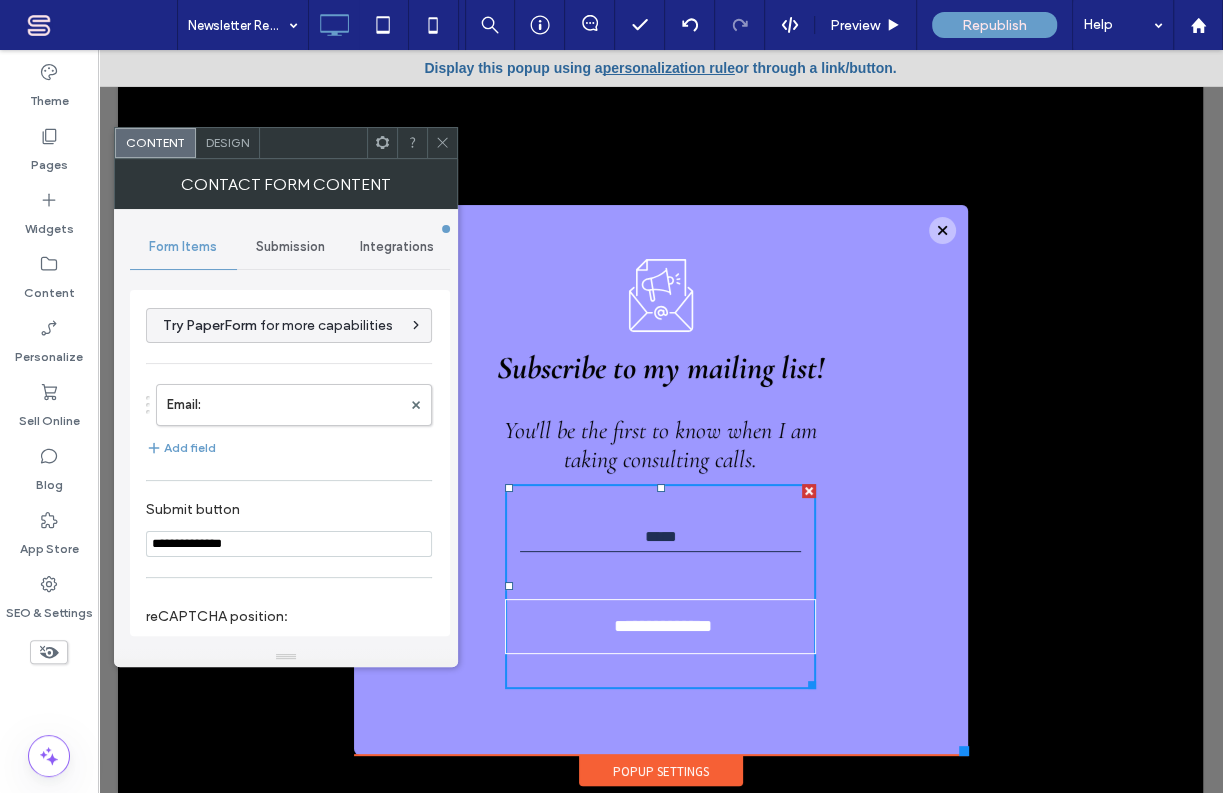 type on "**********" 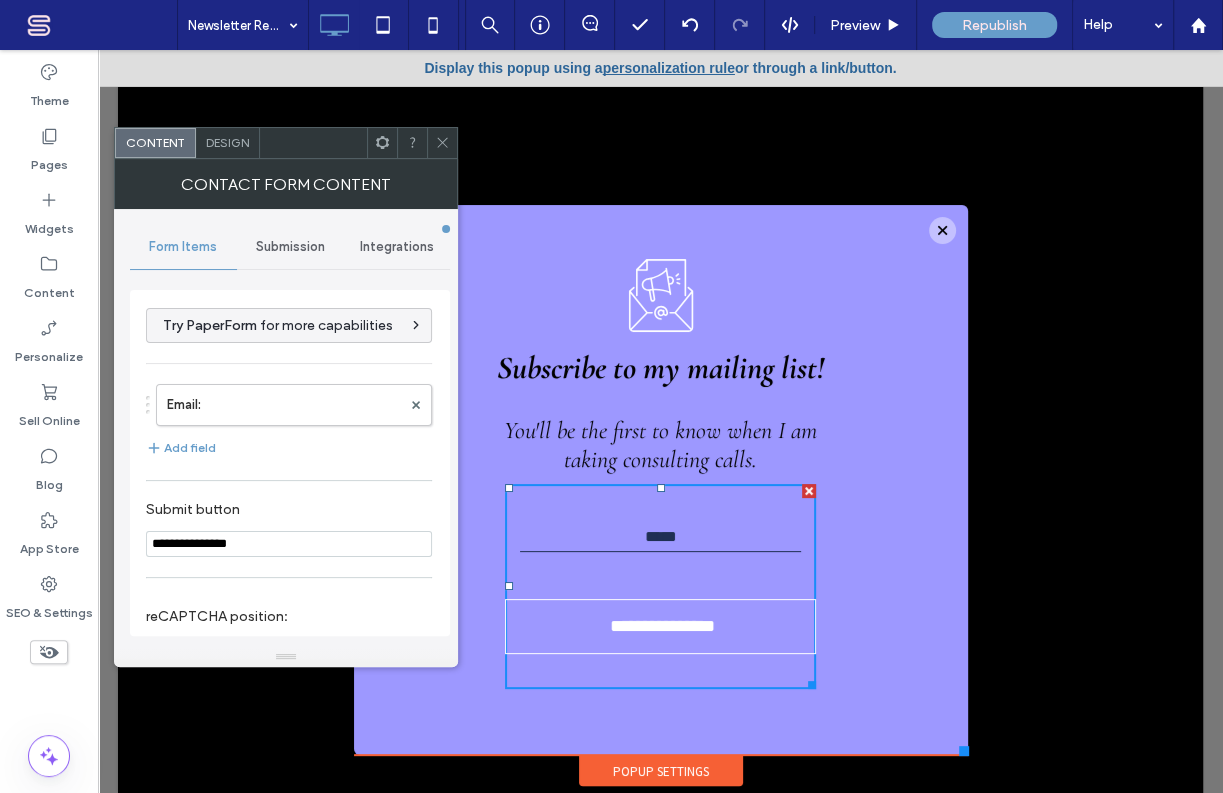 type on "**********" 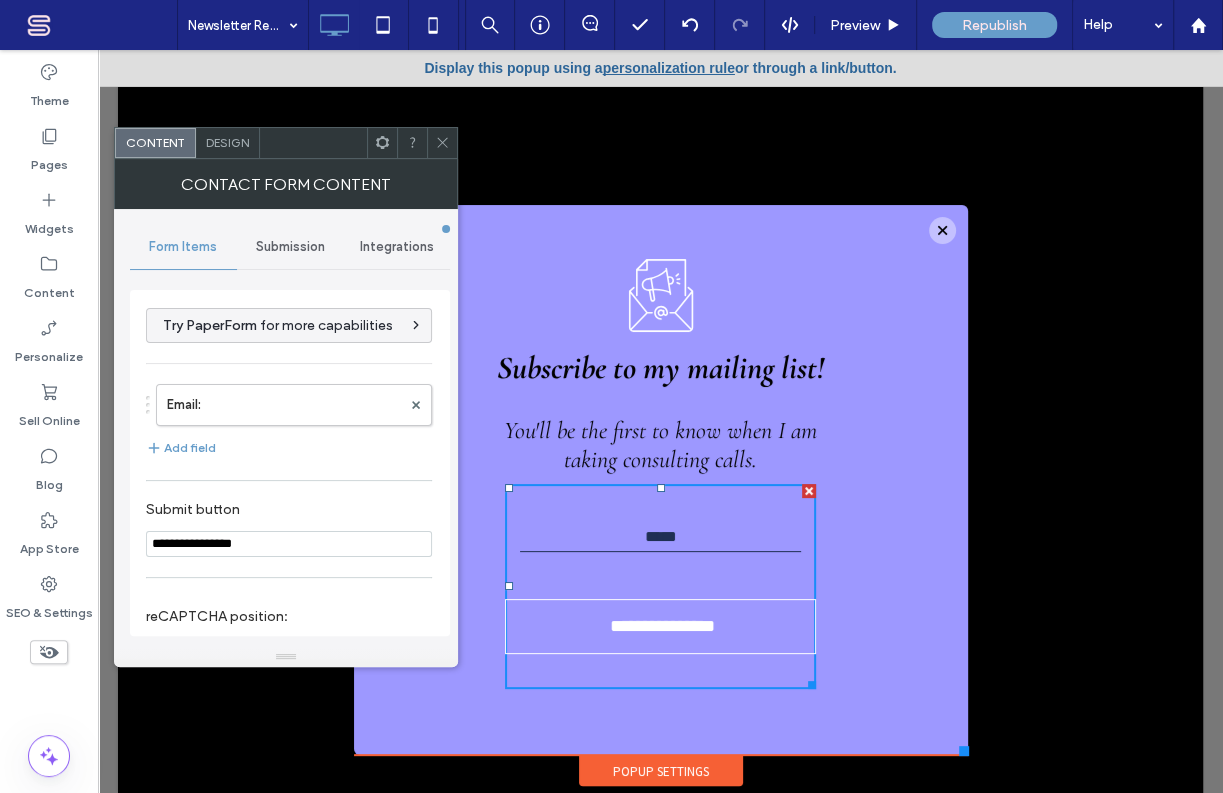 type on "**********" 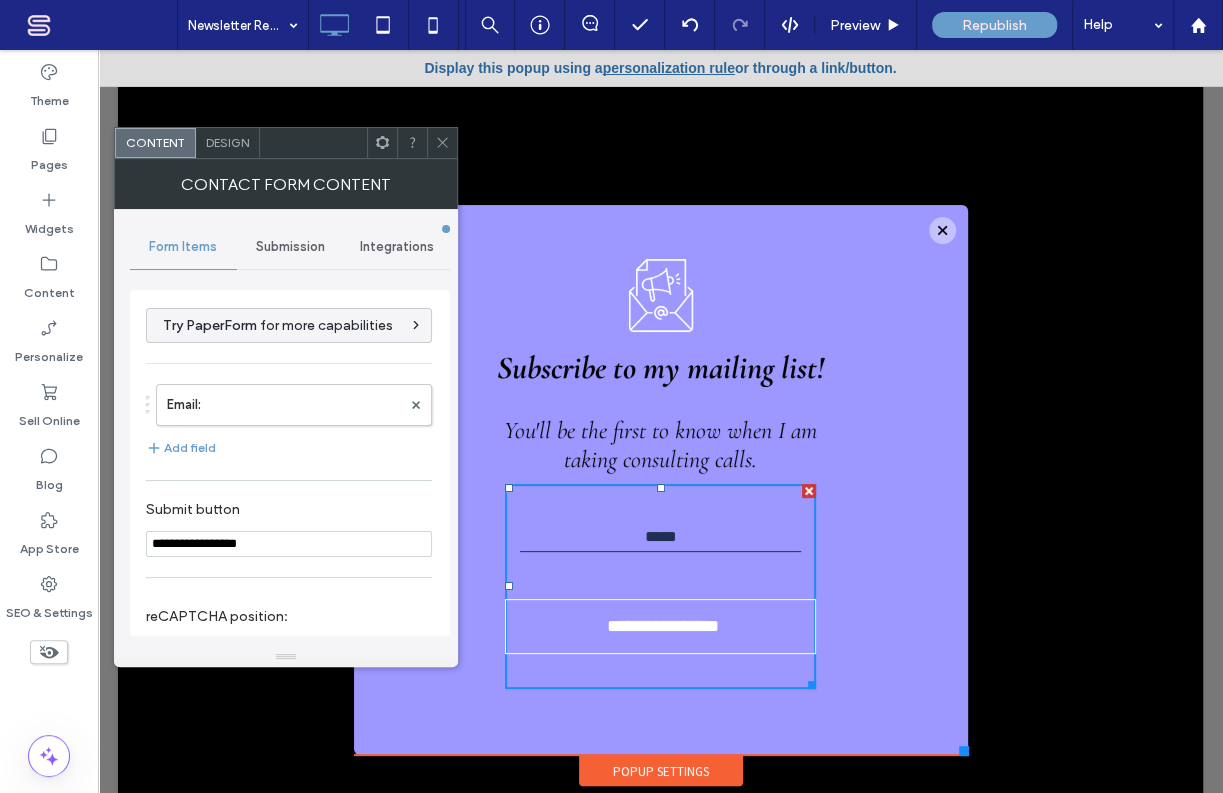 type on "**********" 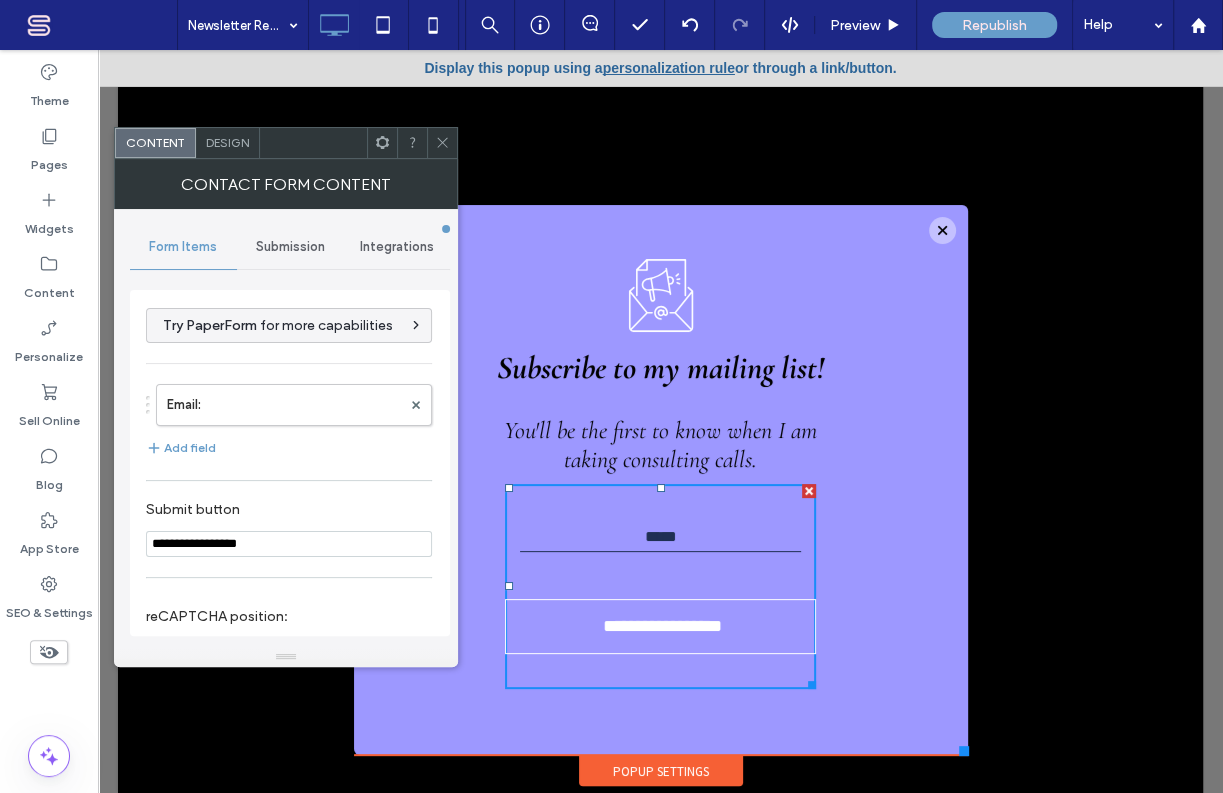 type on "**********" 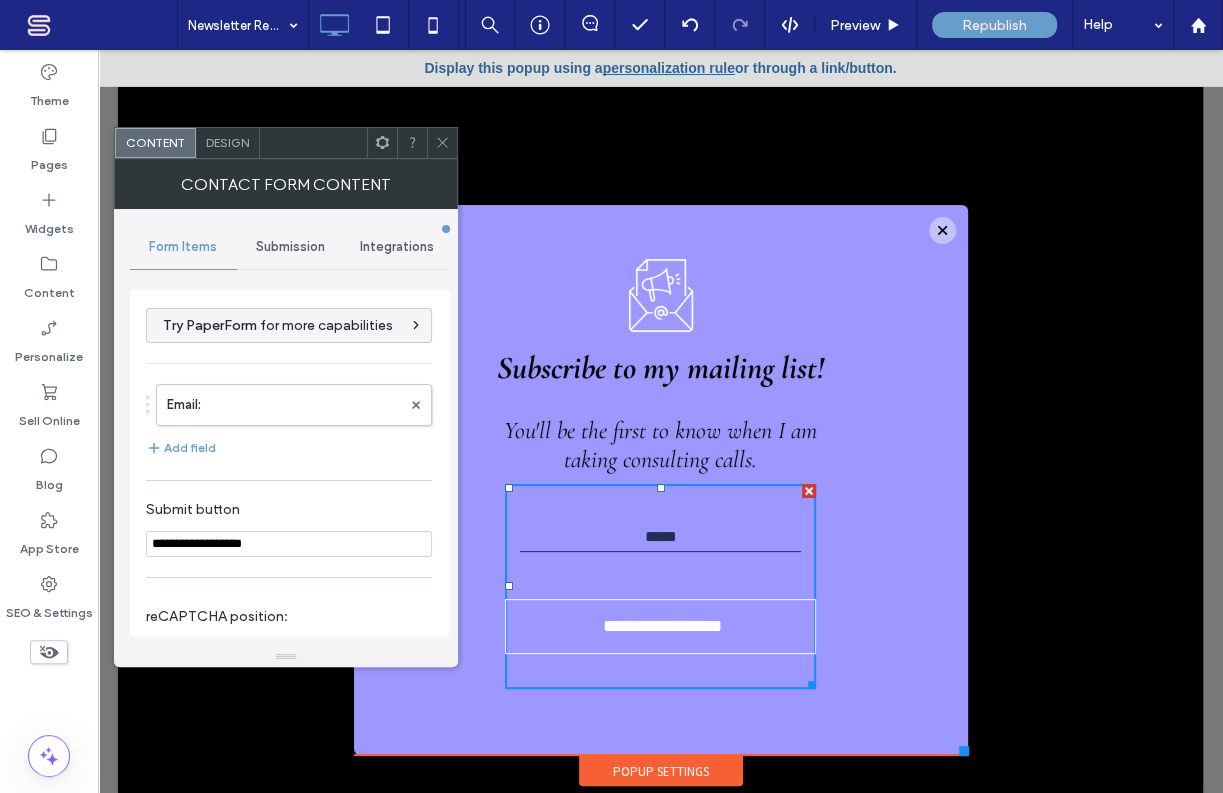 type on "**********" 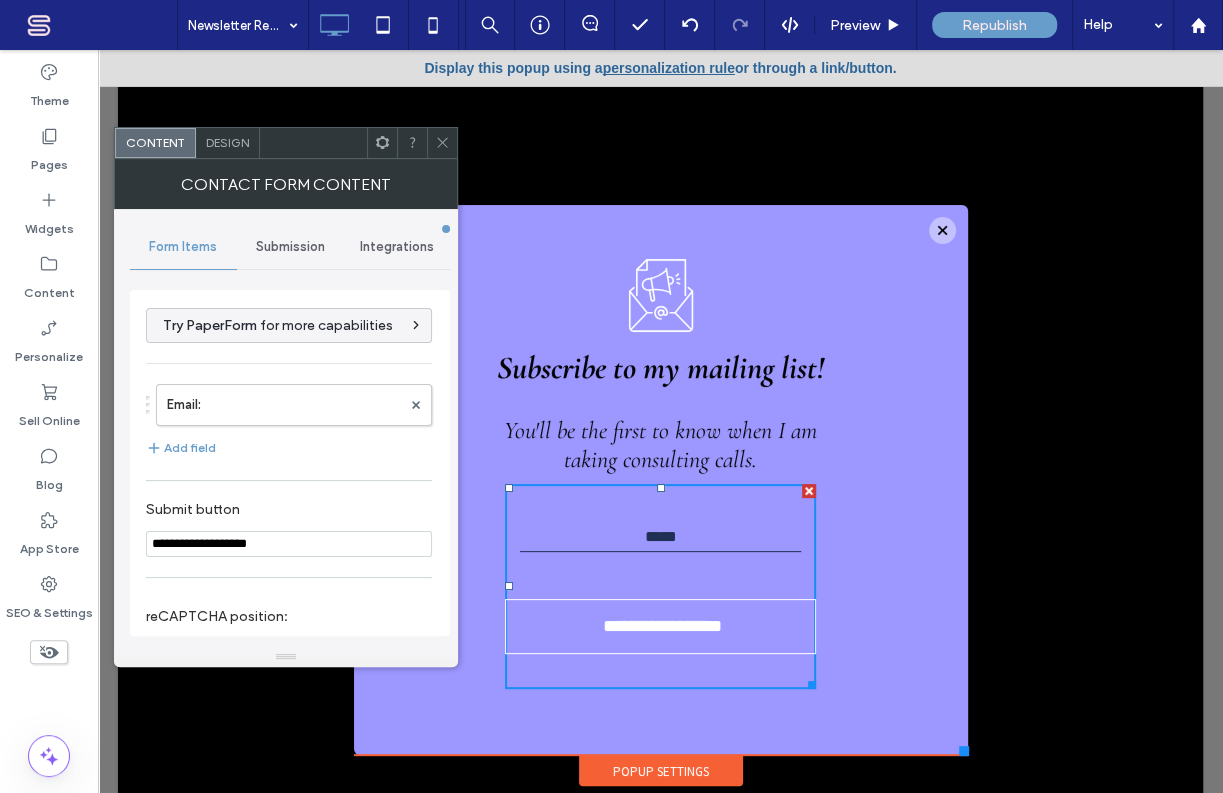 type on "**********" 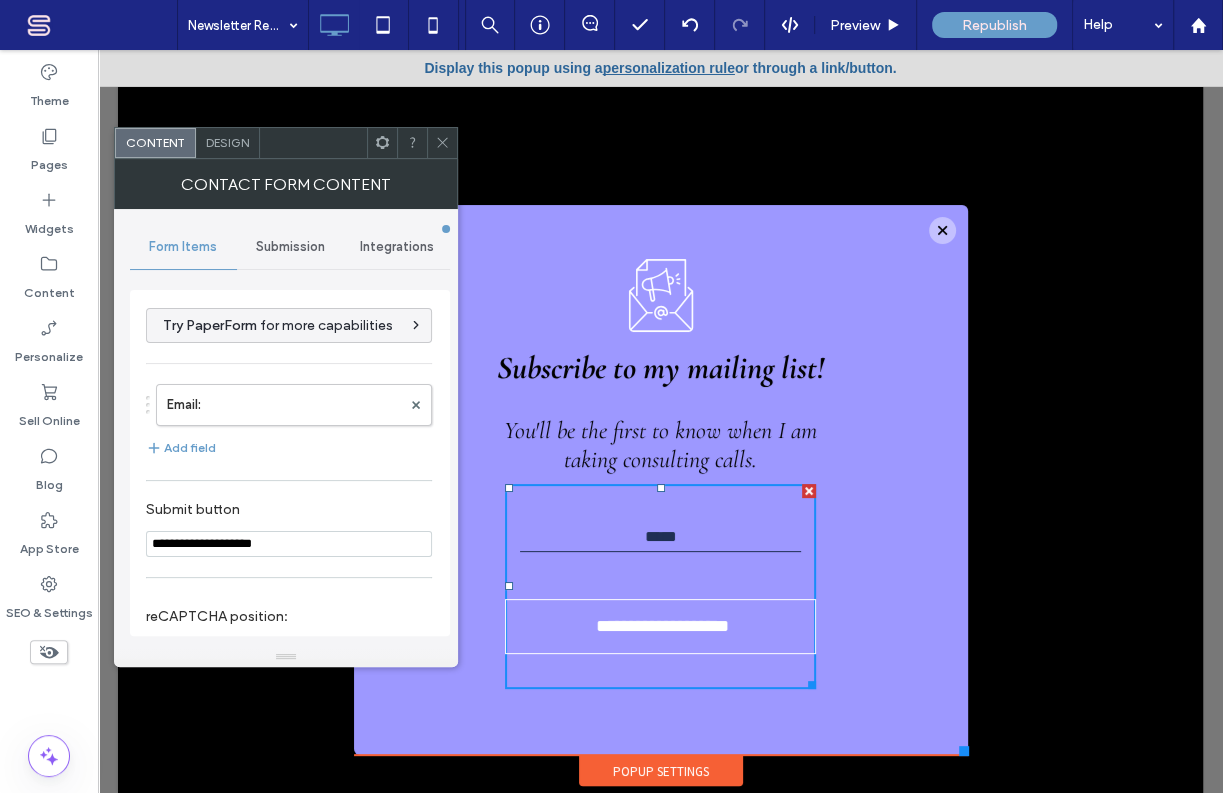 type on "**********" 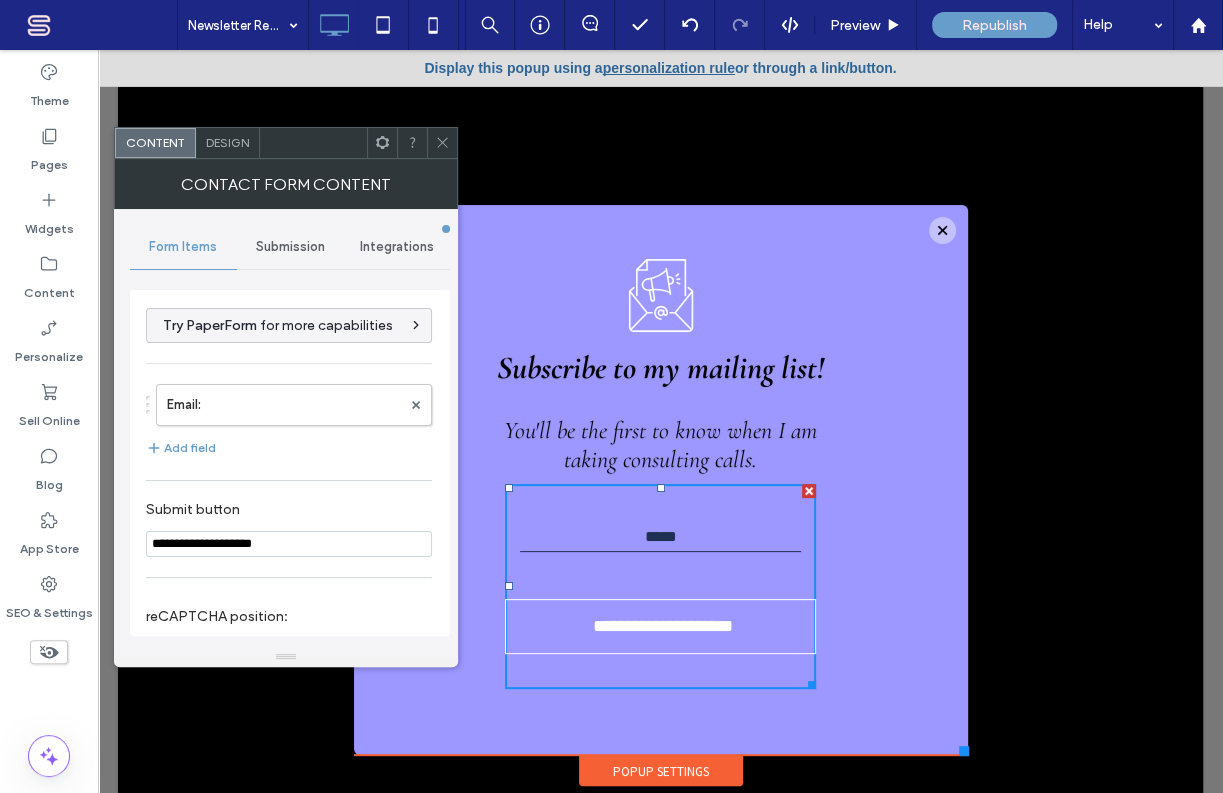 type on "**********" 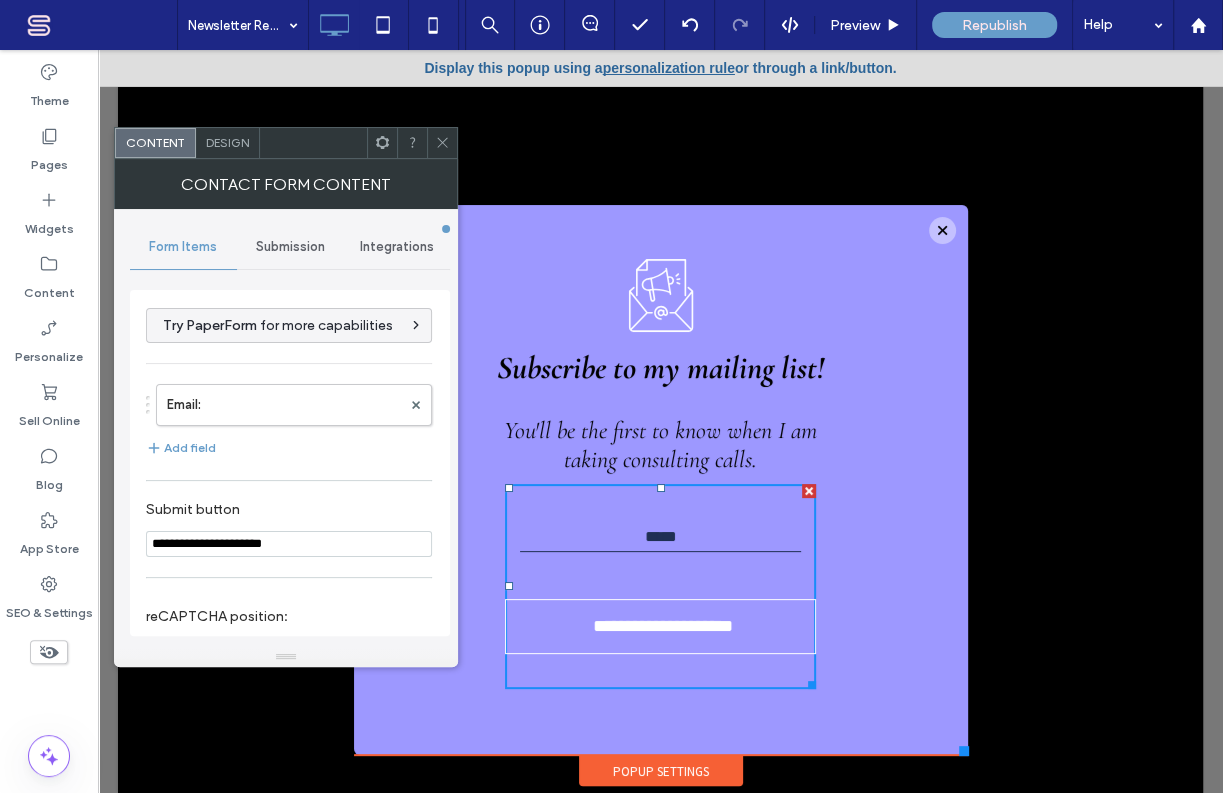 type on "**********" 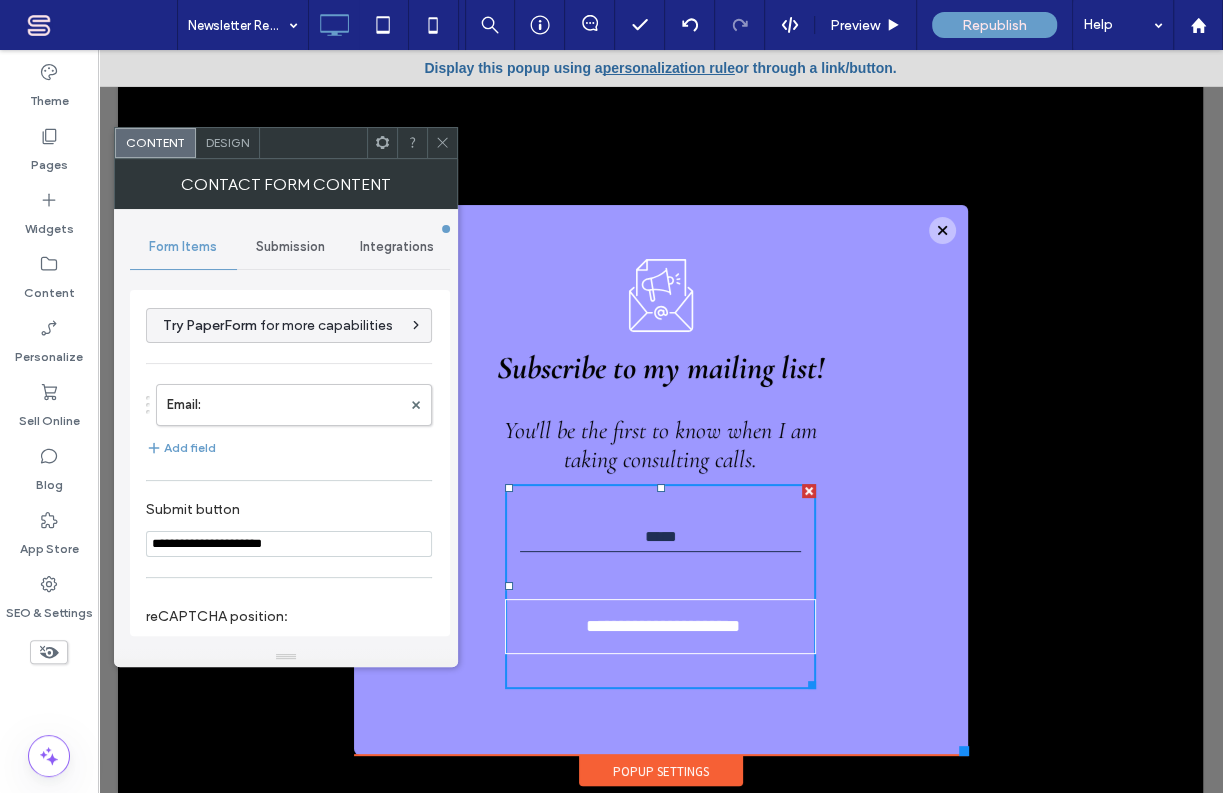 type on "**********" 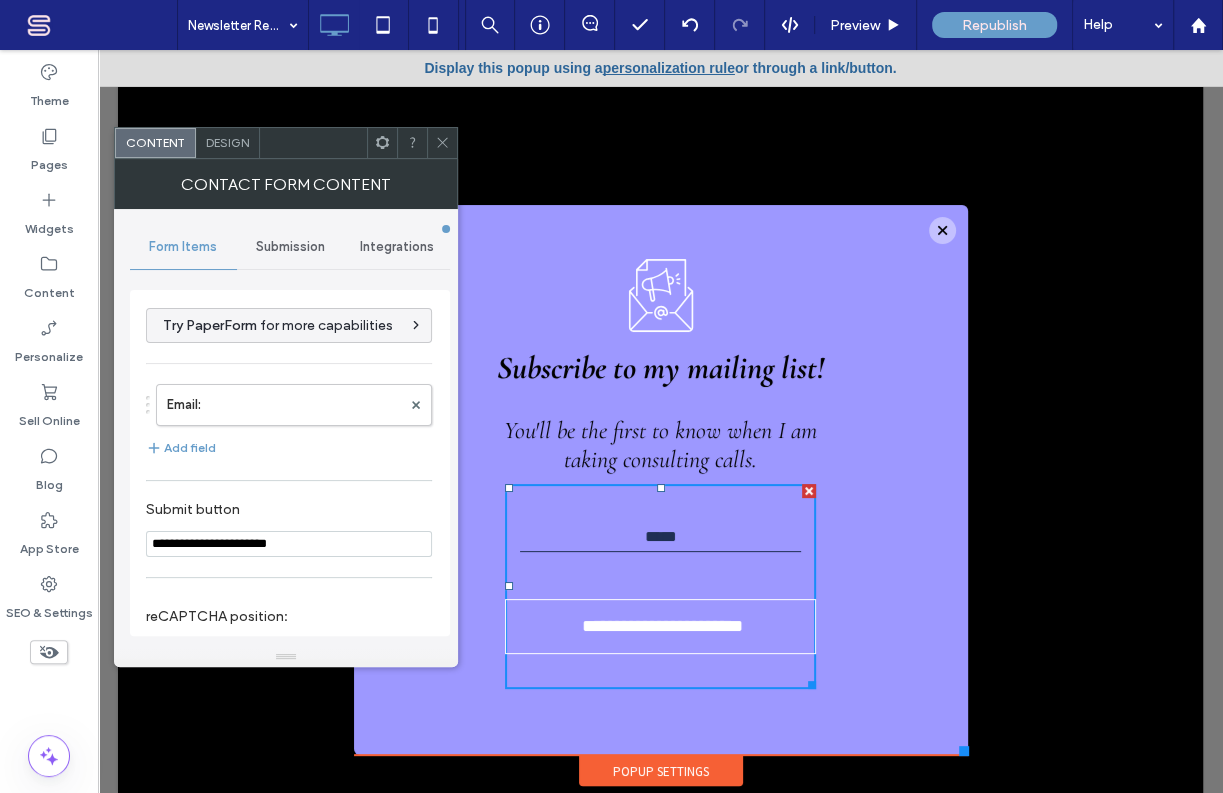 type on "**********" 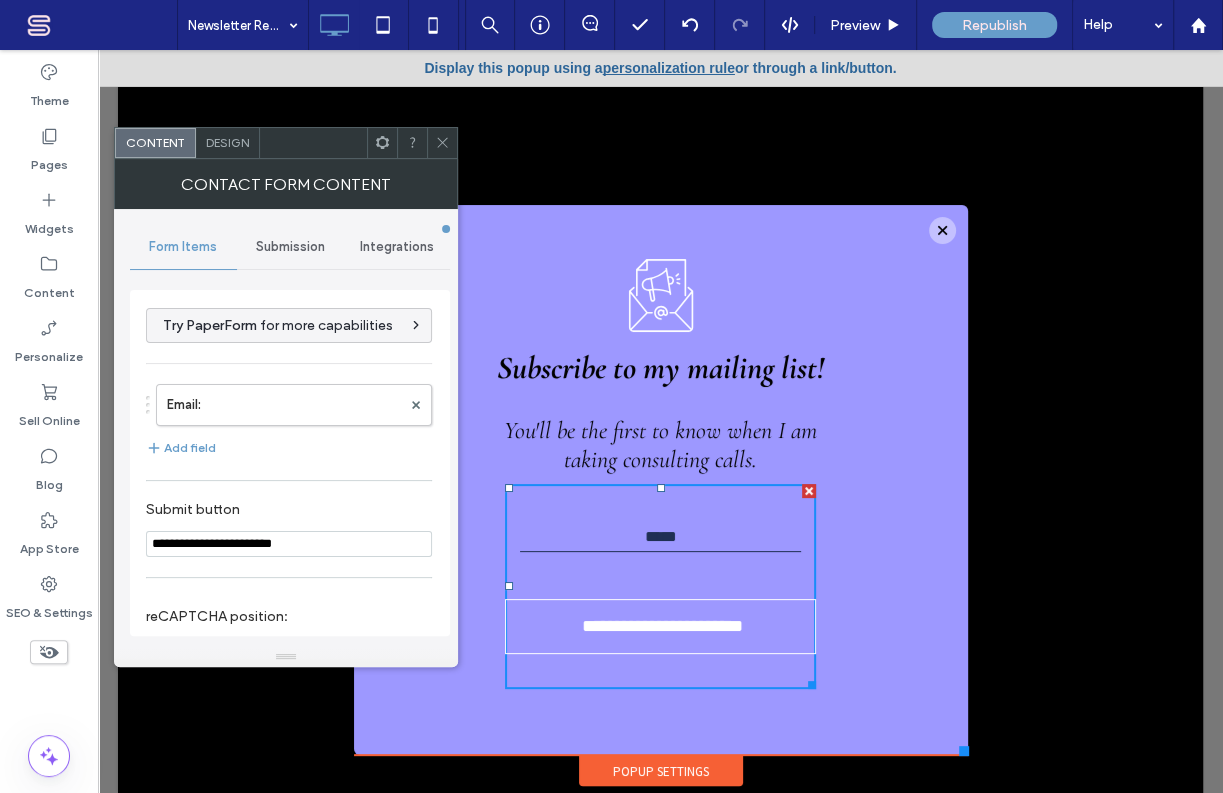type on "**********" 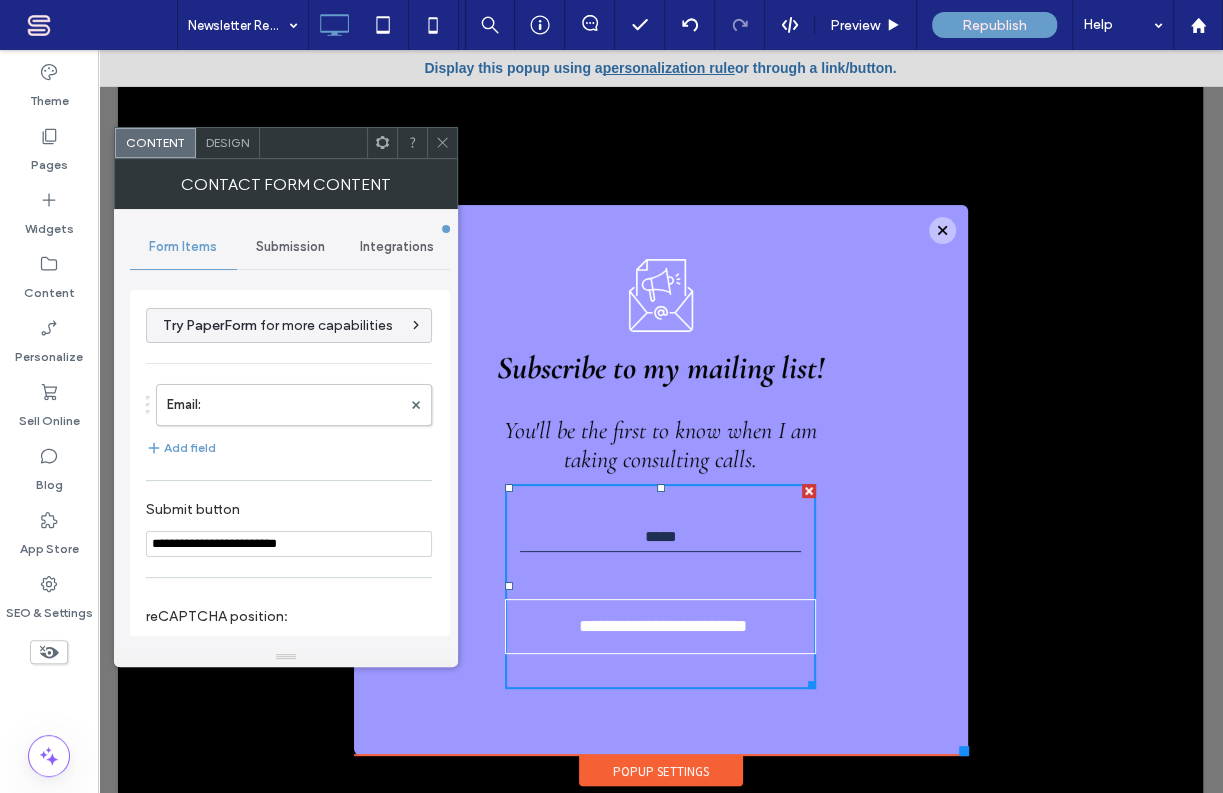type on "**********" 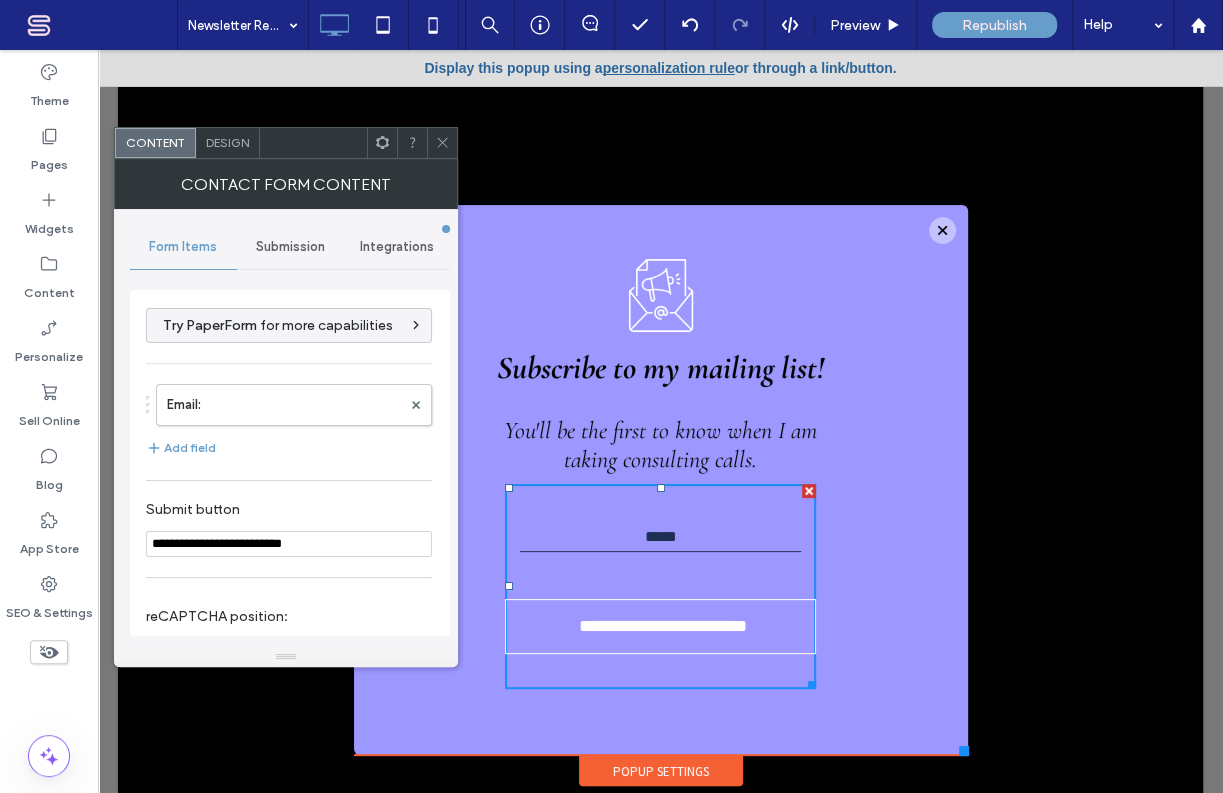 type on "**********" 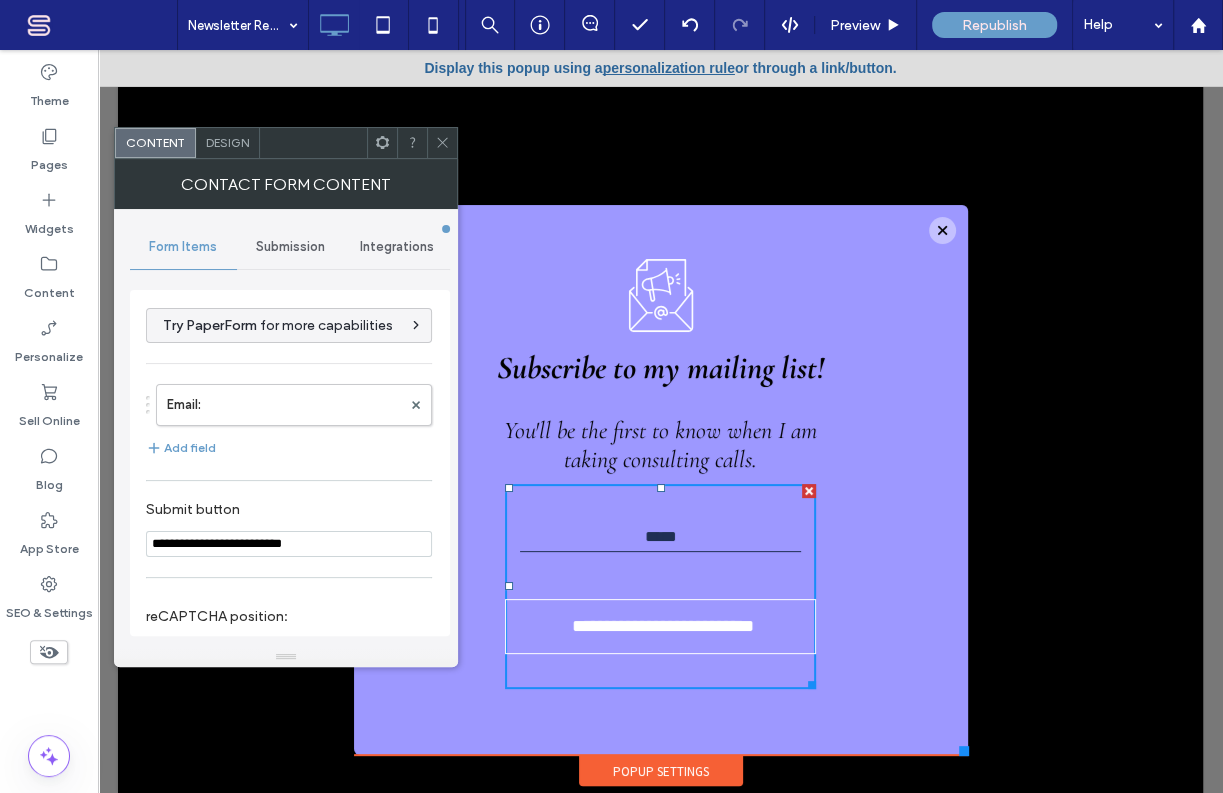 type on "**********" 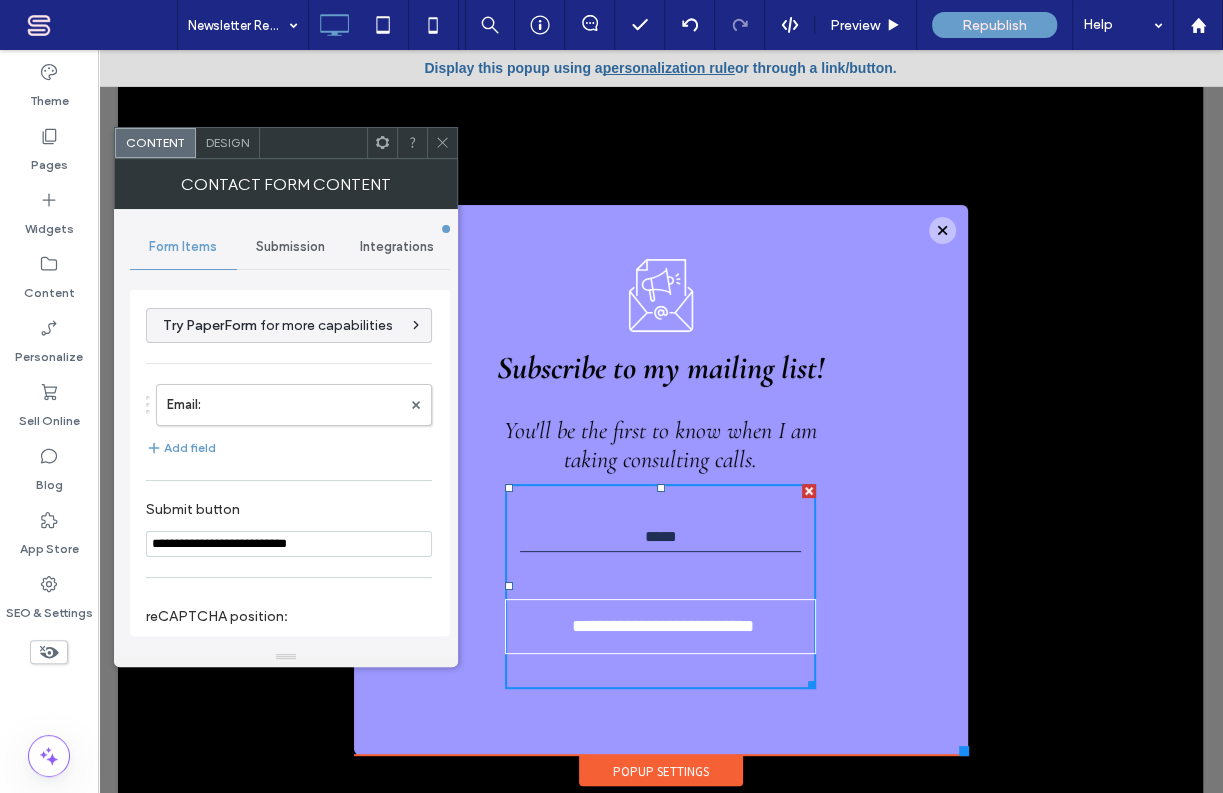 type on "**********" 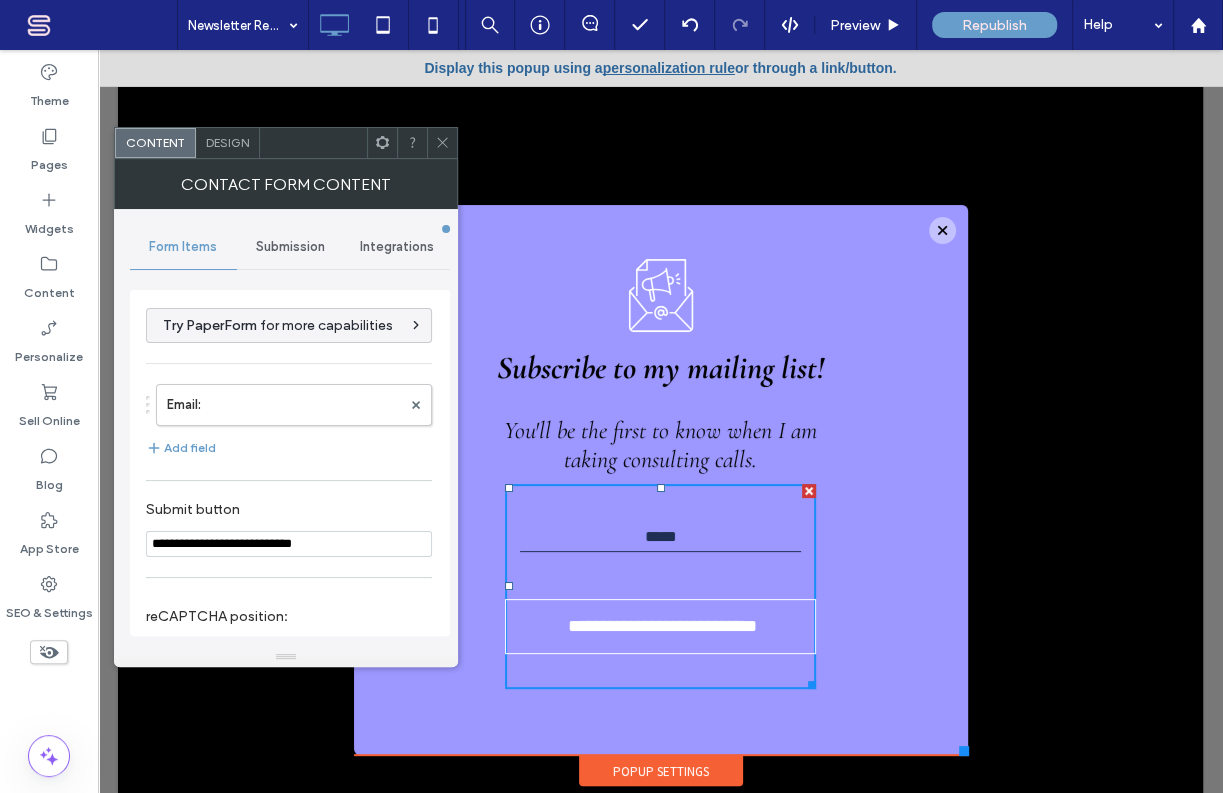 type on "**********" 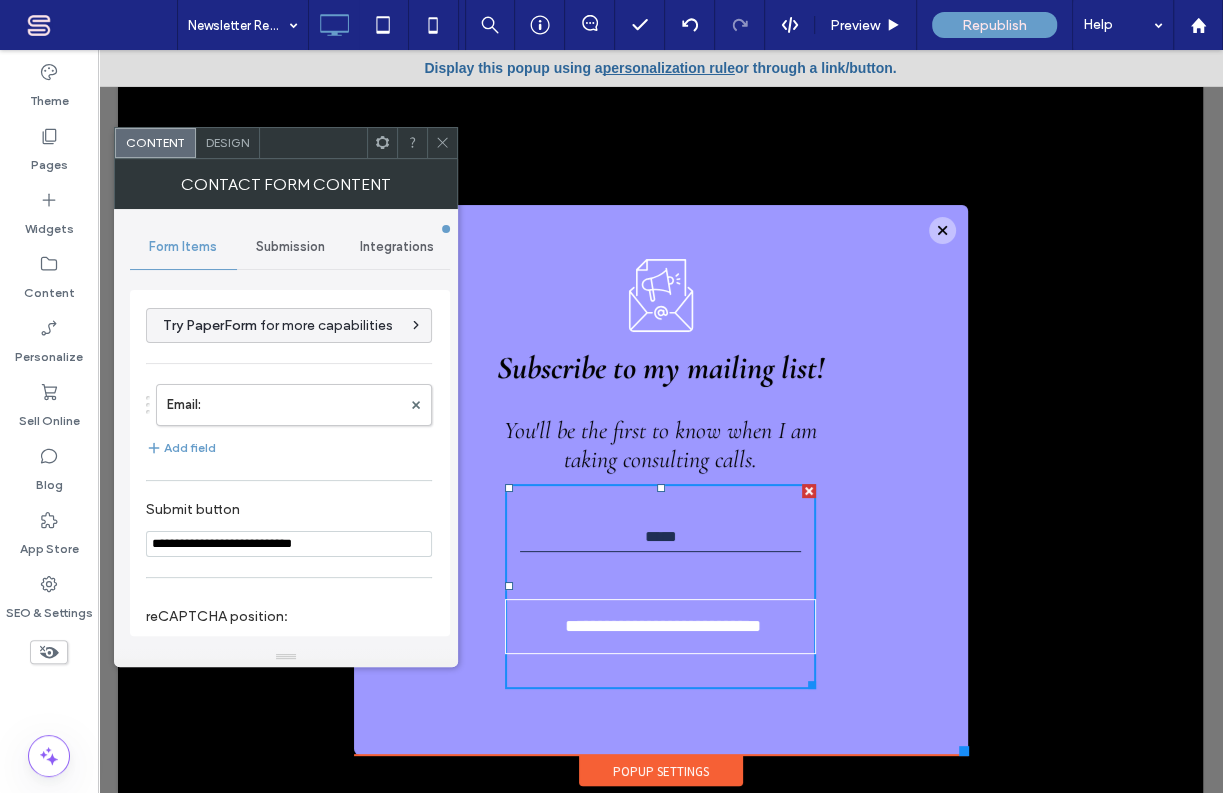 type on "**********" 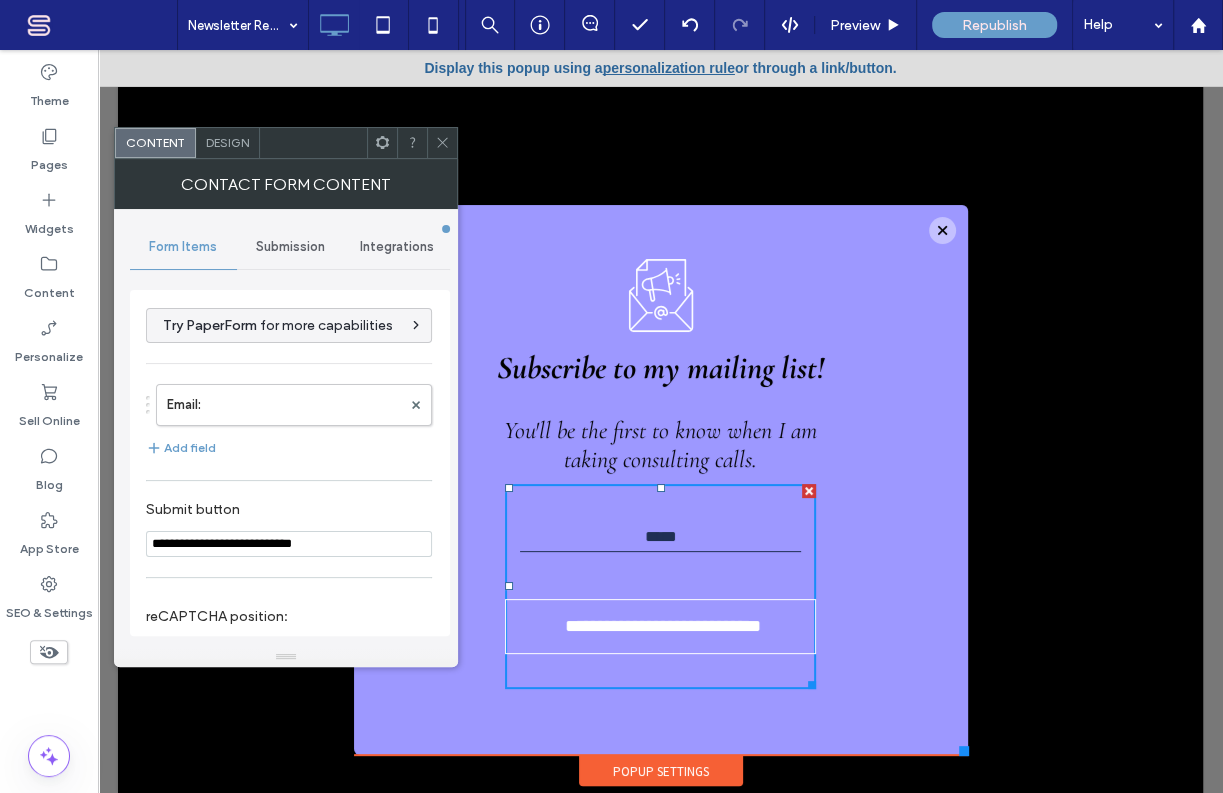 click on "Subscribe to my mailing list!" at bounding box center [660, 367] 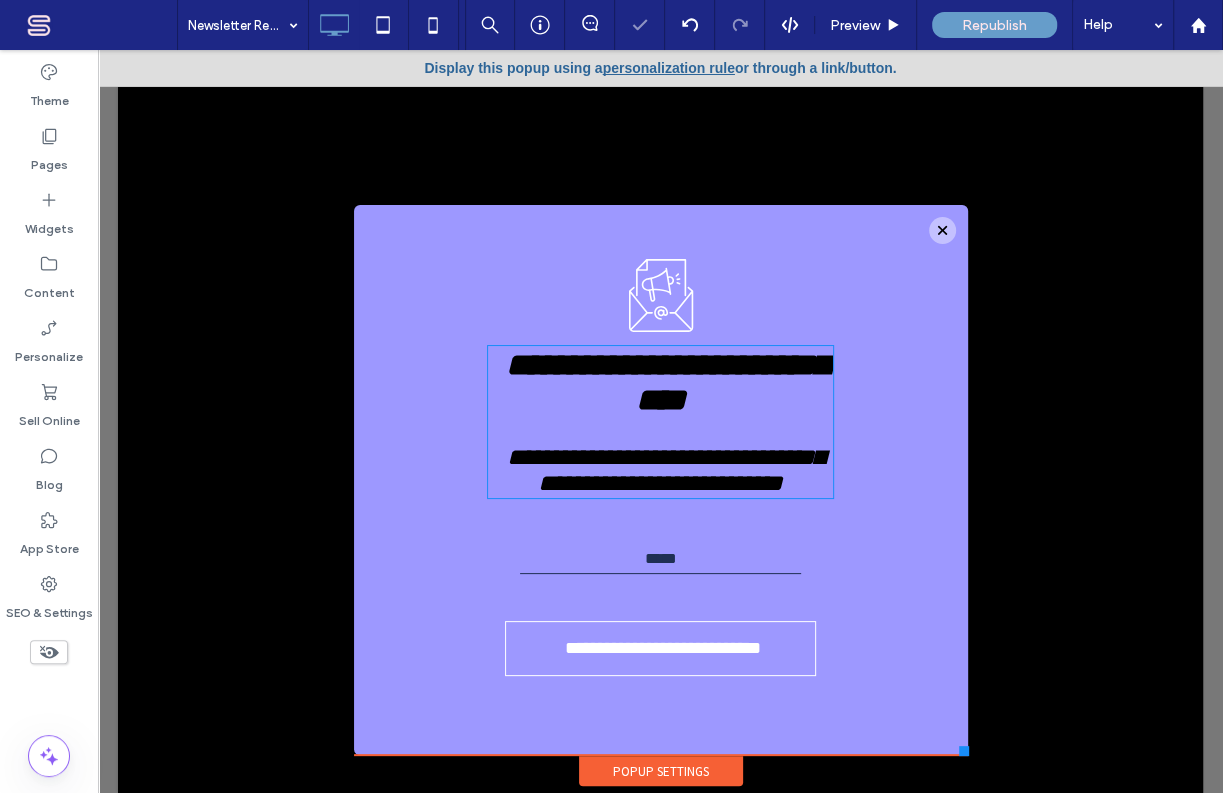 type on "**********" 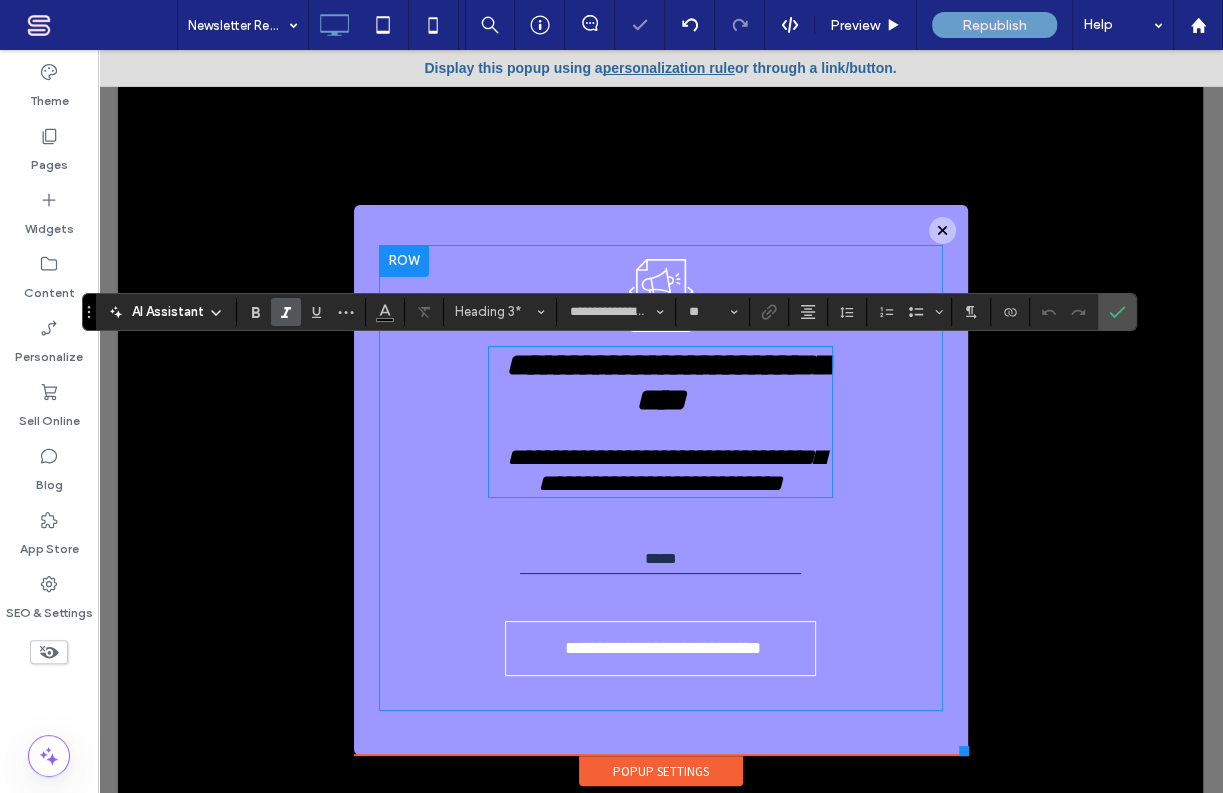 click on "**********" at bounding box center (666, 382) 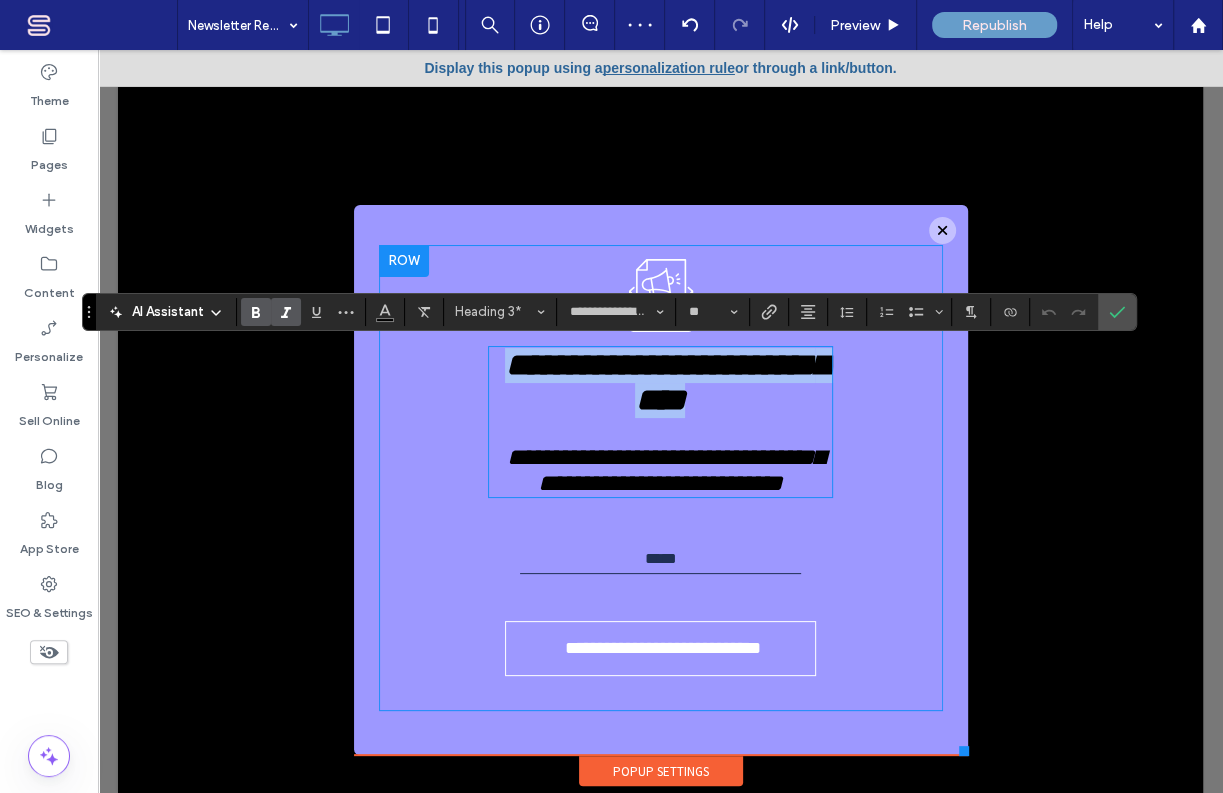 drag, startPoint x: 490, startPoint y: 369, endPoint x: 820, endPoint y: 364, distance: 330.03787 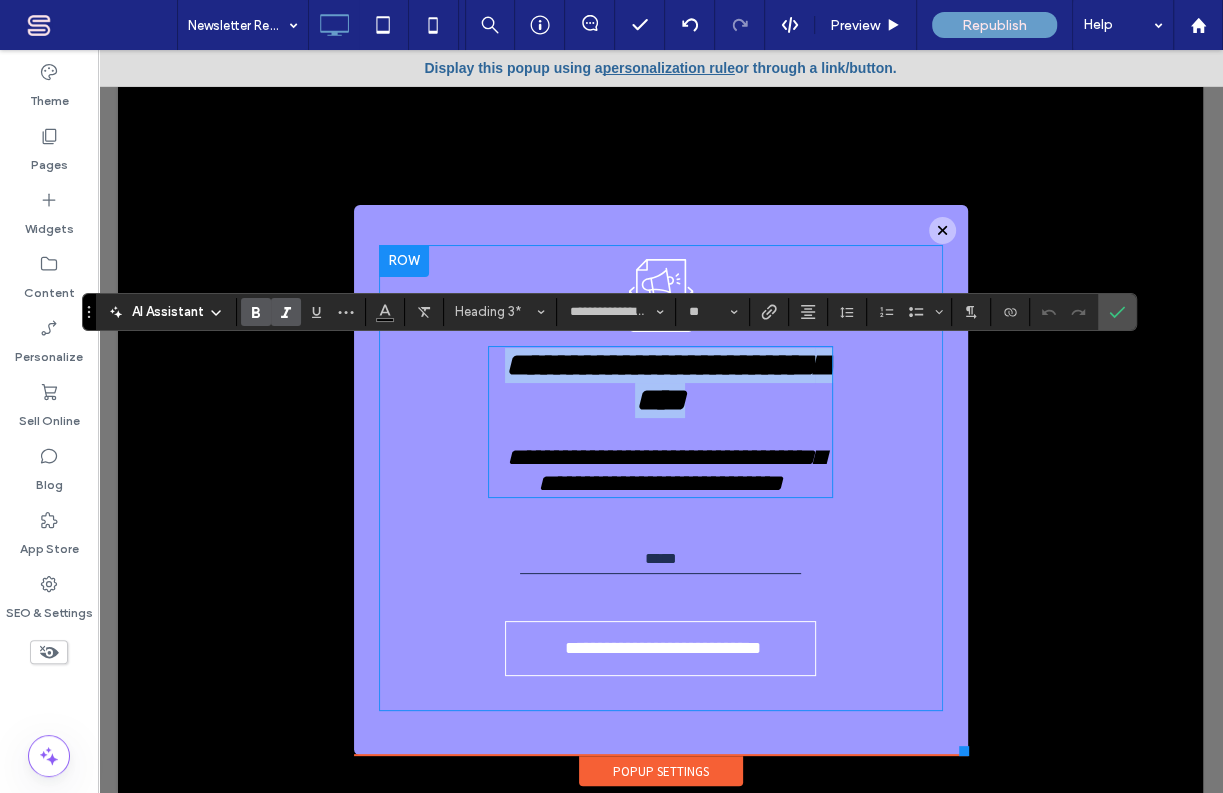 type on "**" 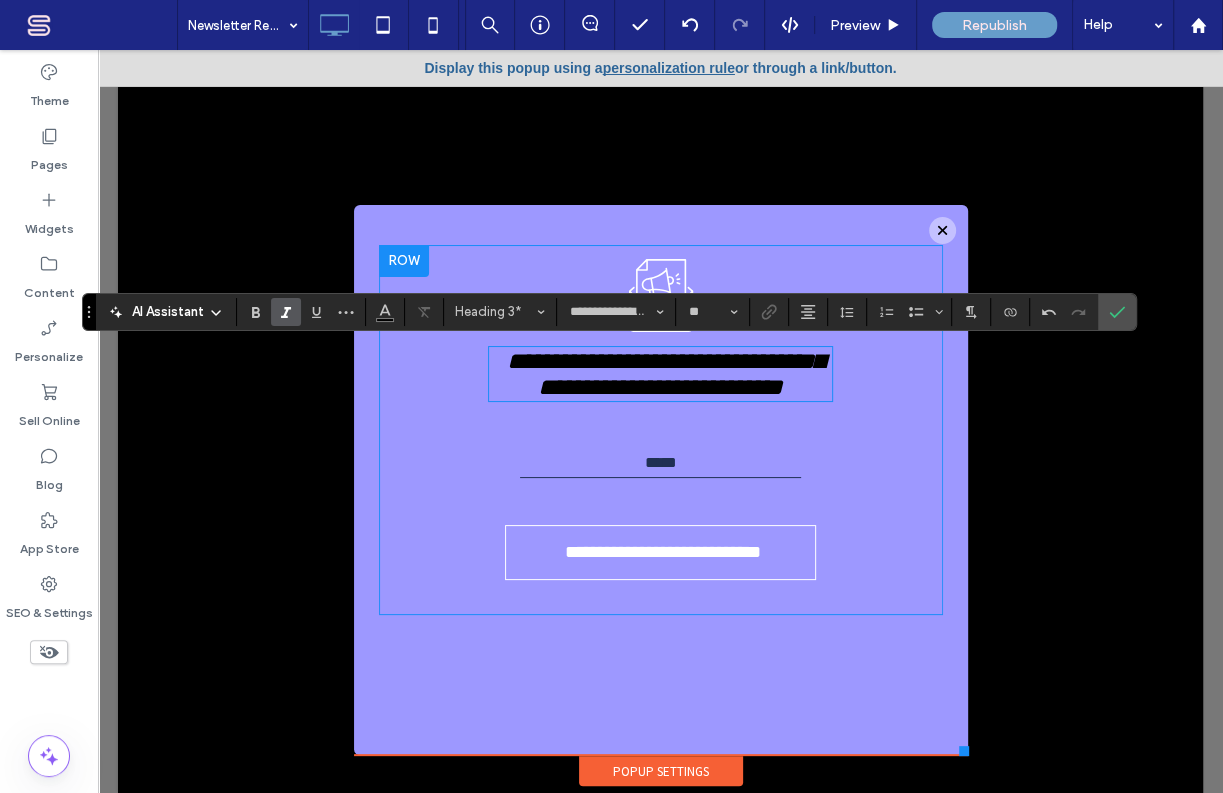 click on "**********" at bounding box center [660, 374] 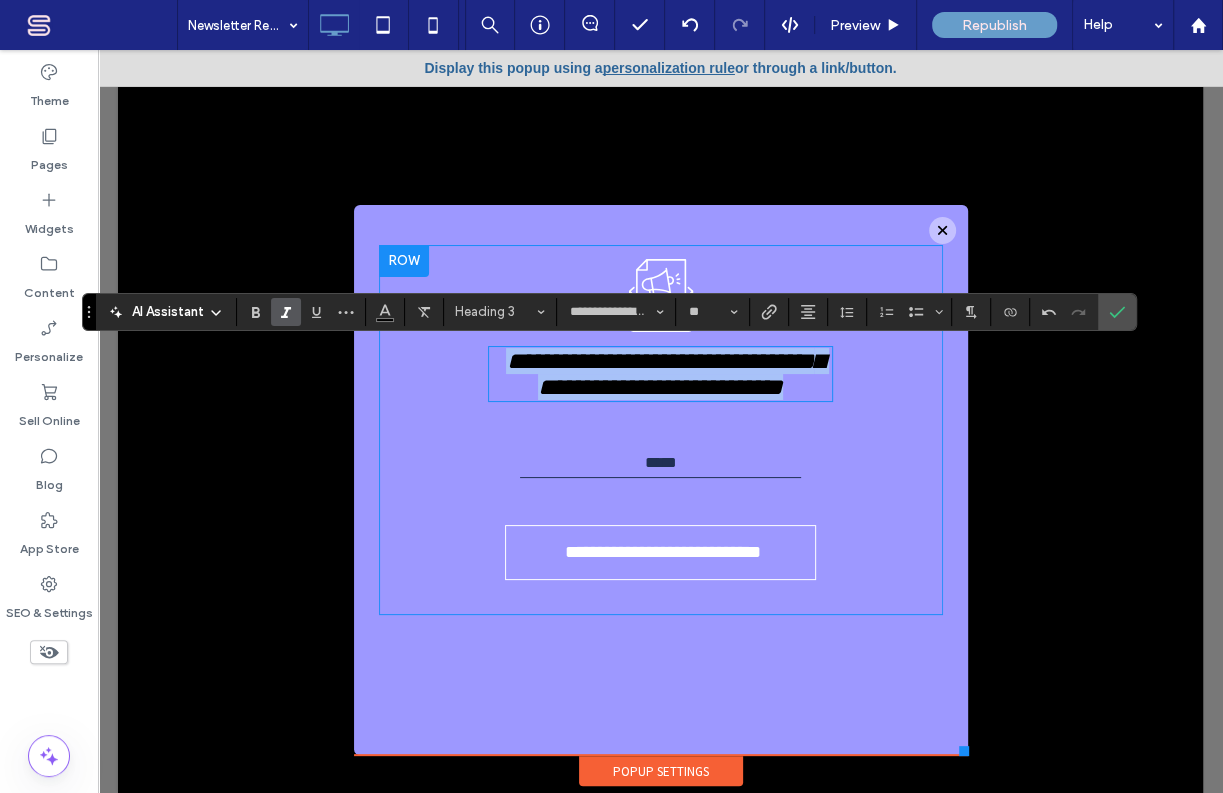 drag, startPoint x: 777, startPoint y: 397, endPoint x: 493, endPoint y: 358, distance: 286.6653 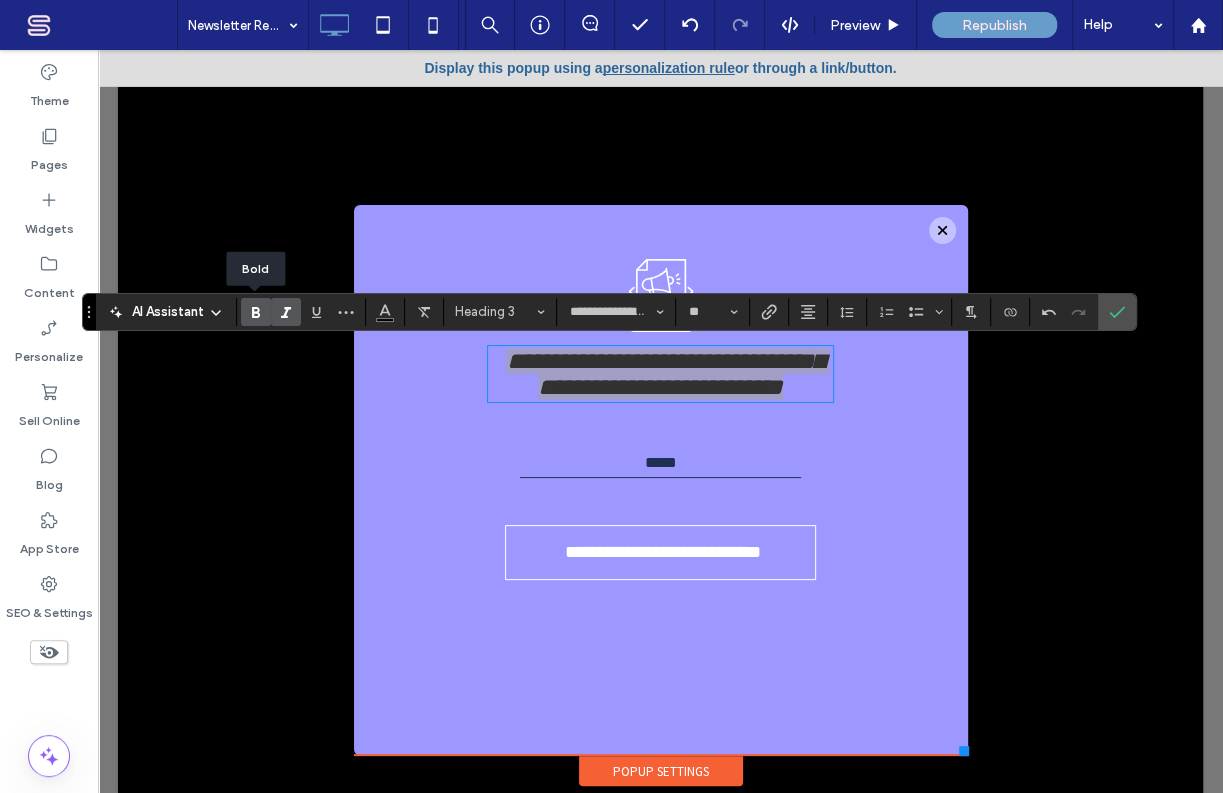 click 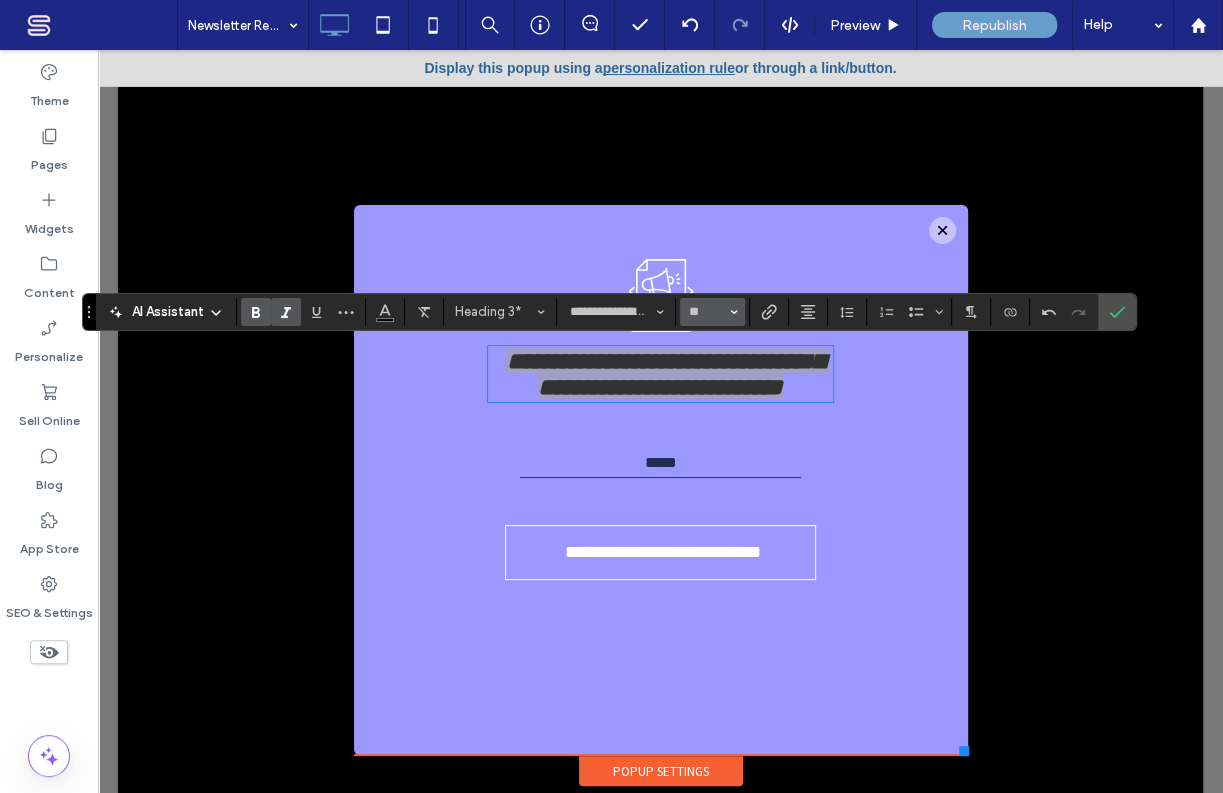 click 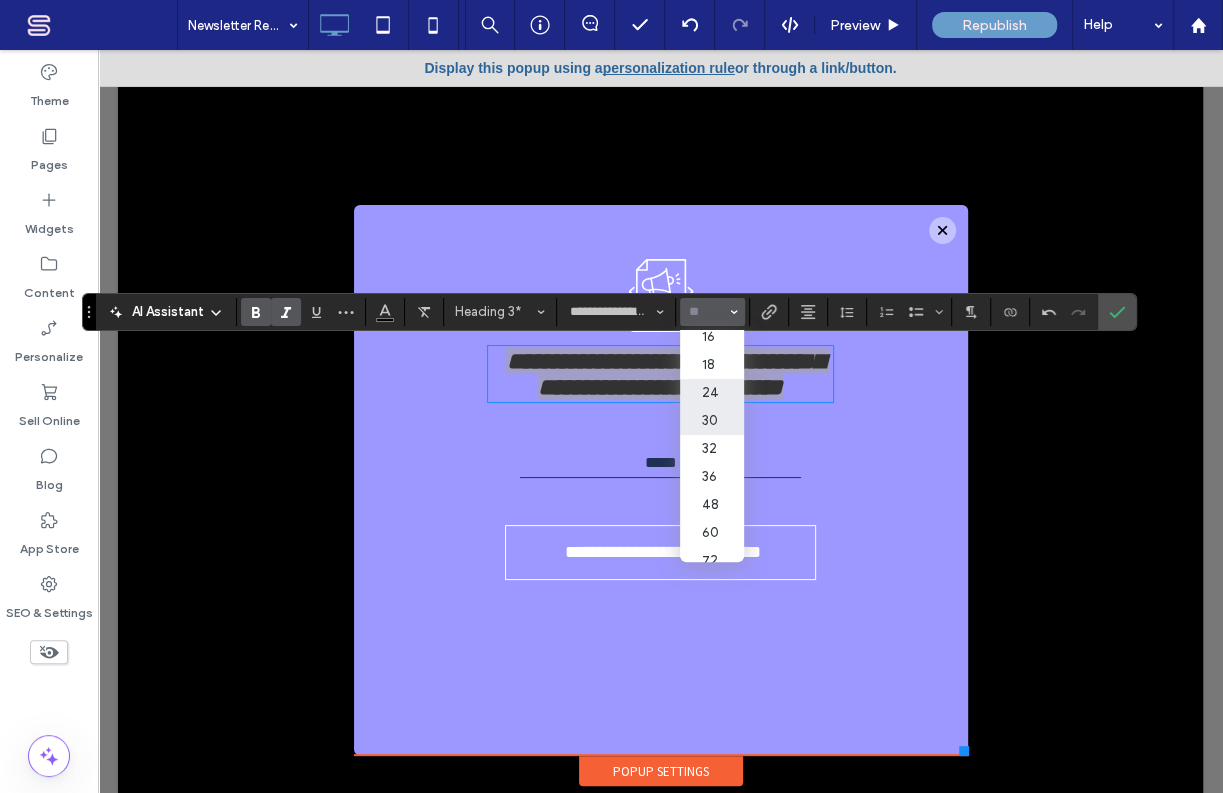 scroll, scrollTop: 242, scrollLeft: 0, axis: vertical 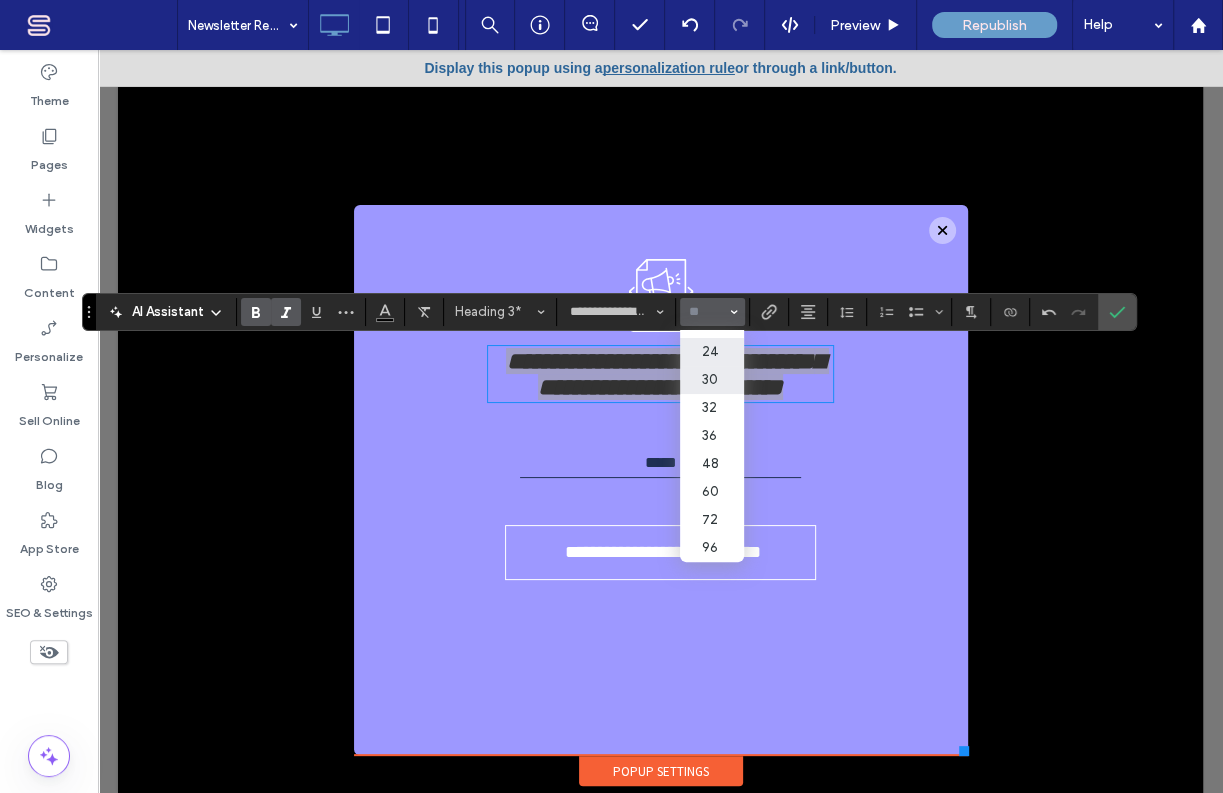 click on "30" at bounding box center (712, 380) 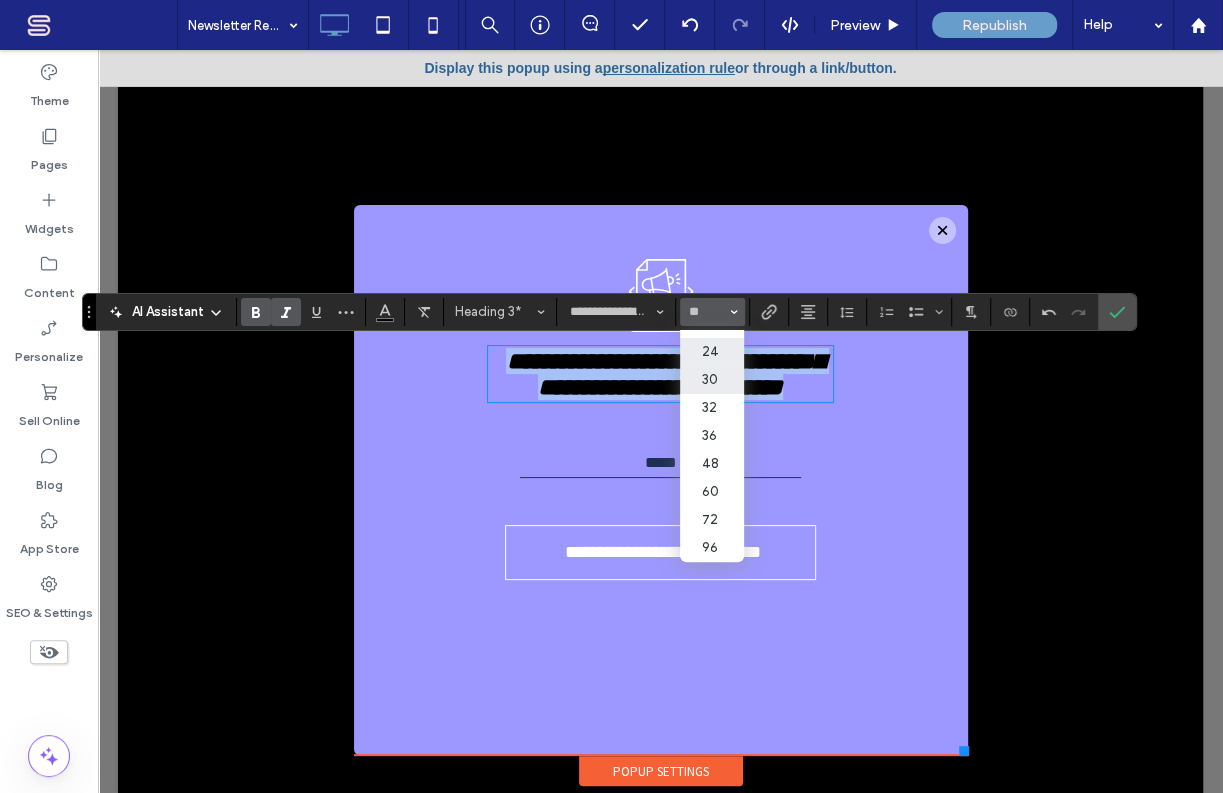 type on "**" 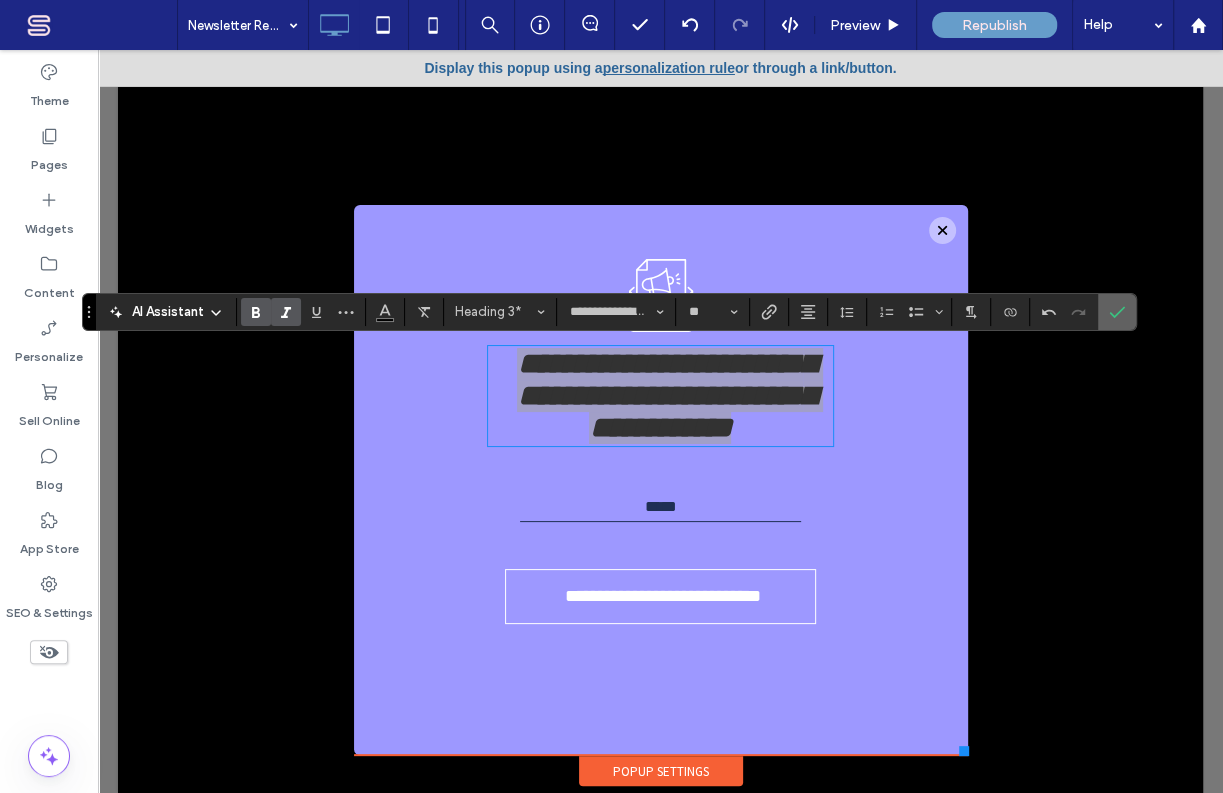 click at bounding box center [1117, 312] 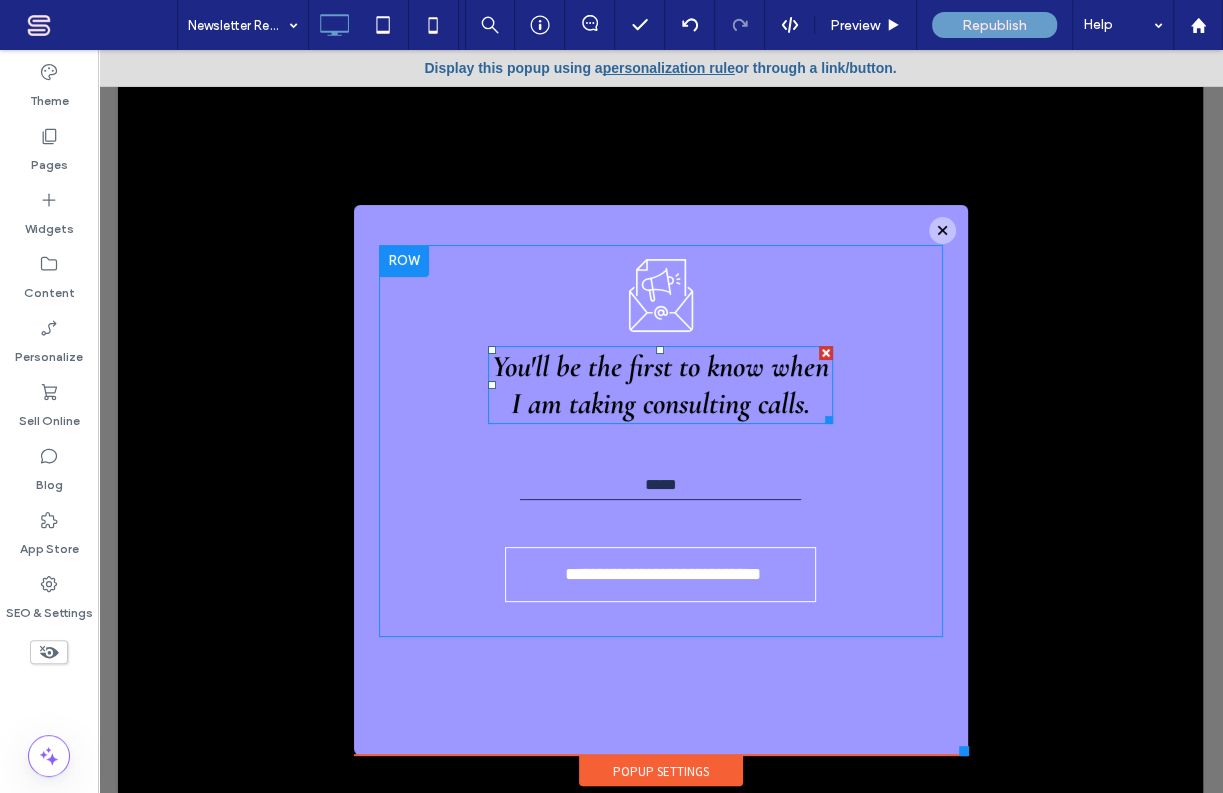 click on "You'll be the first to know when I am taking consulting calls." at bounding box center (660, 385) 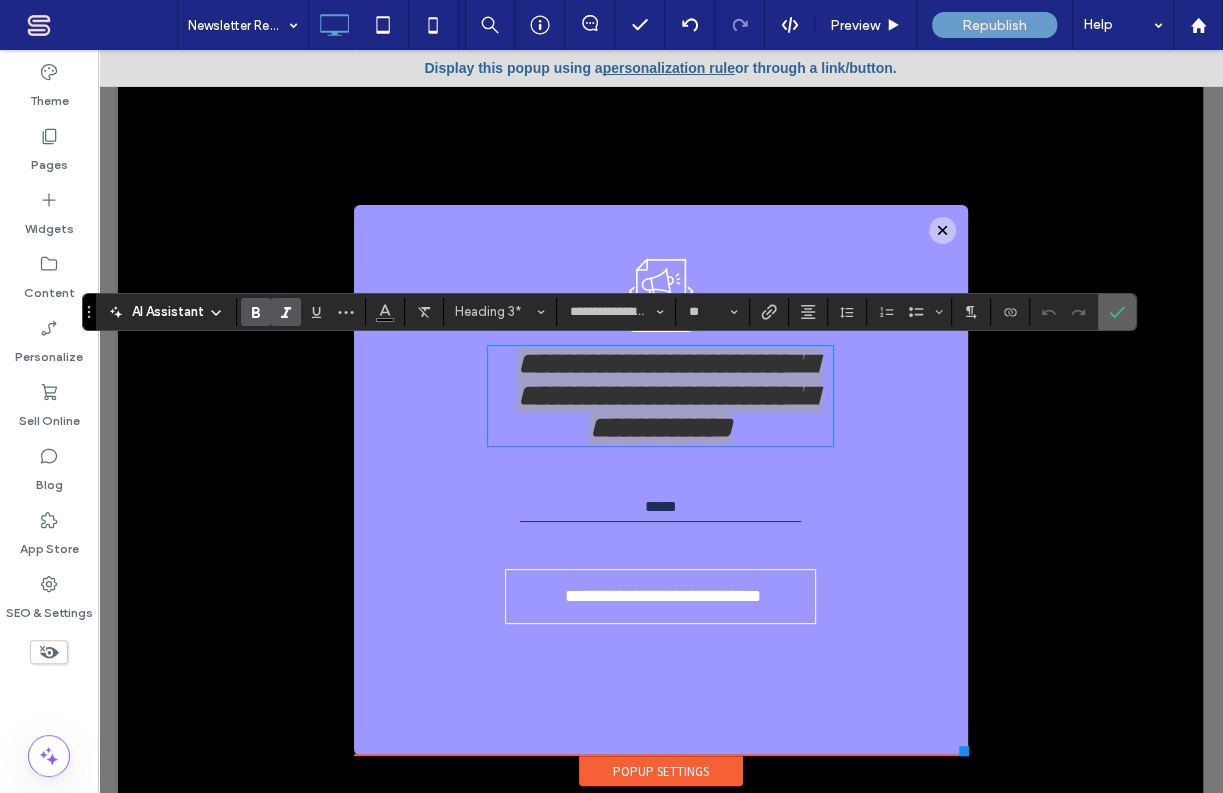 click 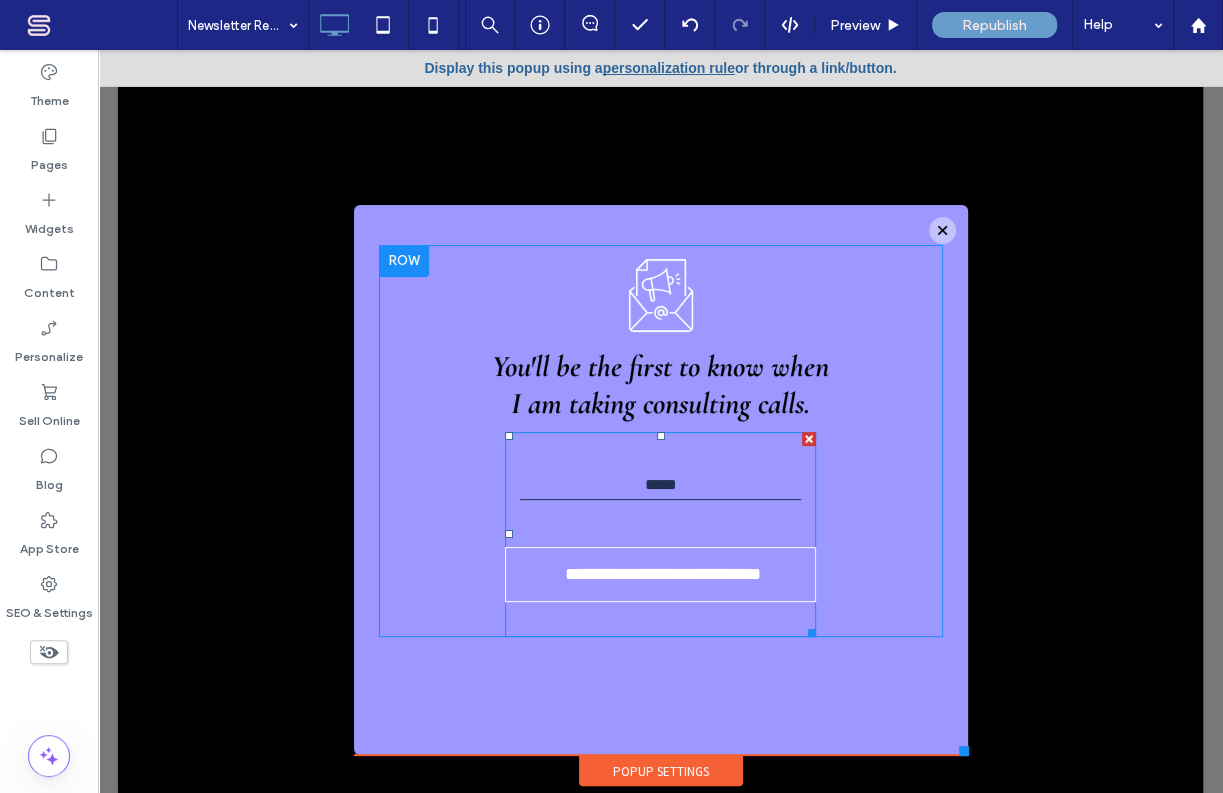 click on "**********" at bounding box center (660, 534) 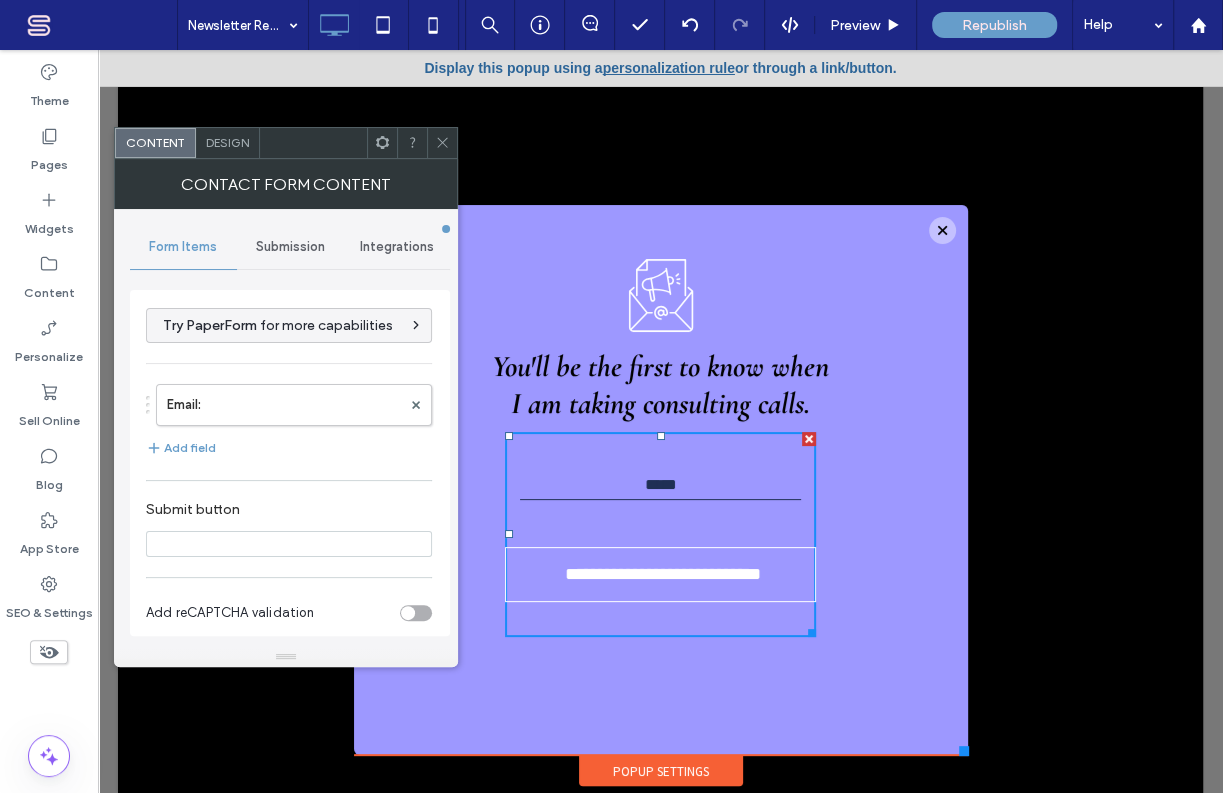 type on "**********" 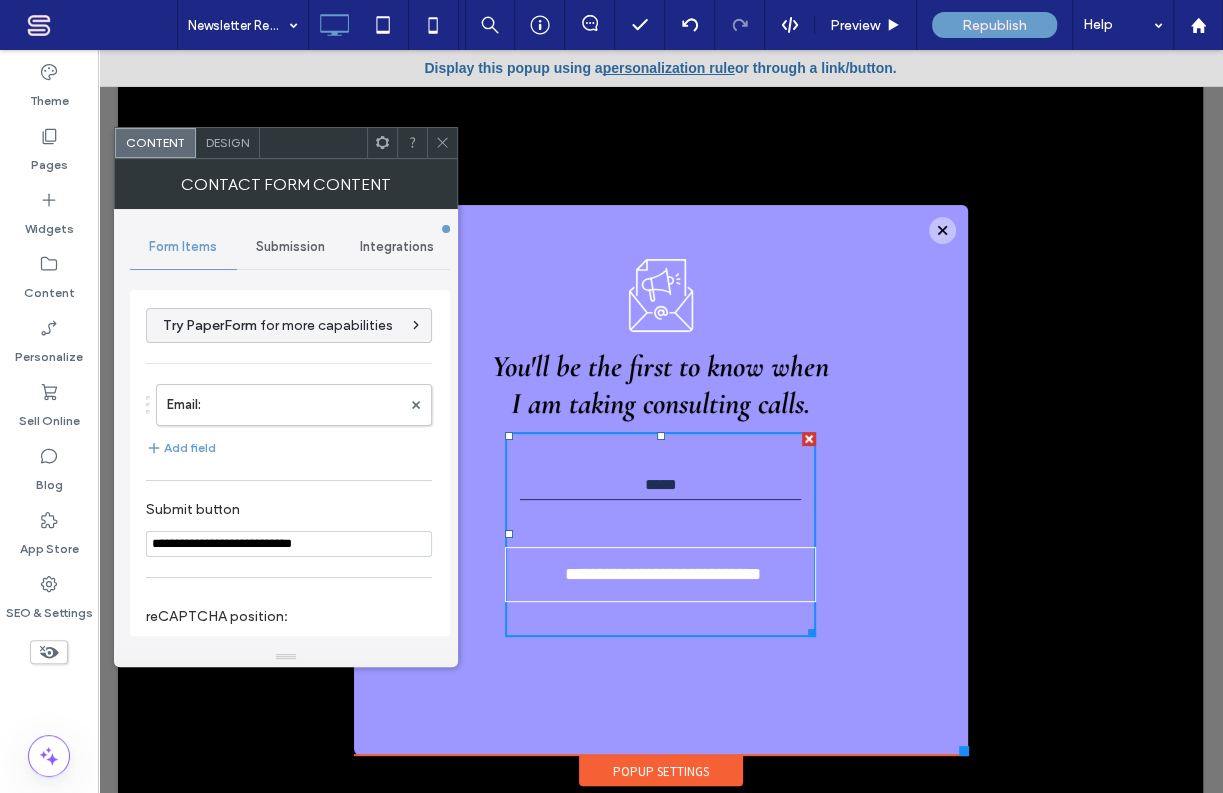 click on "You'll be the first to know when I am taking consulting calls." at bounding box center [660, 385] 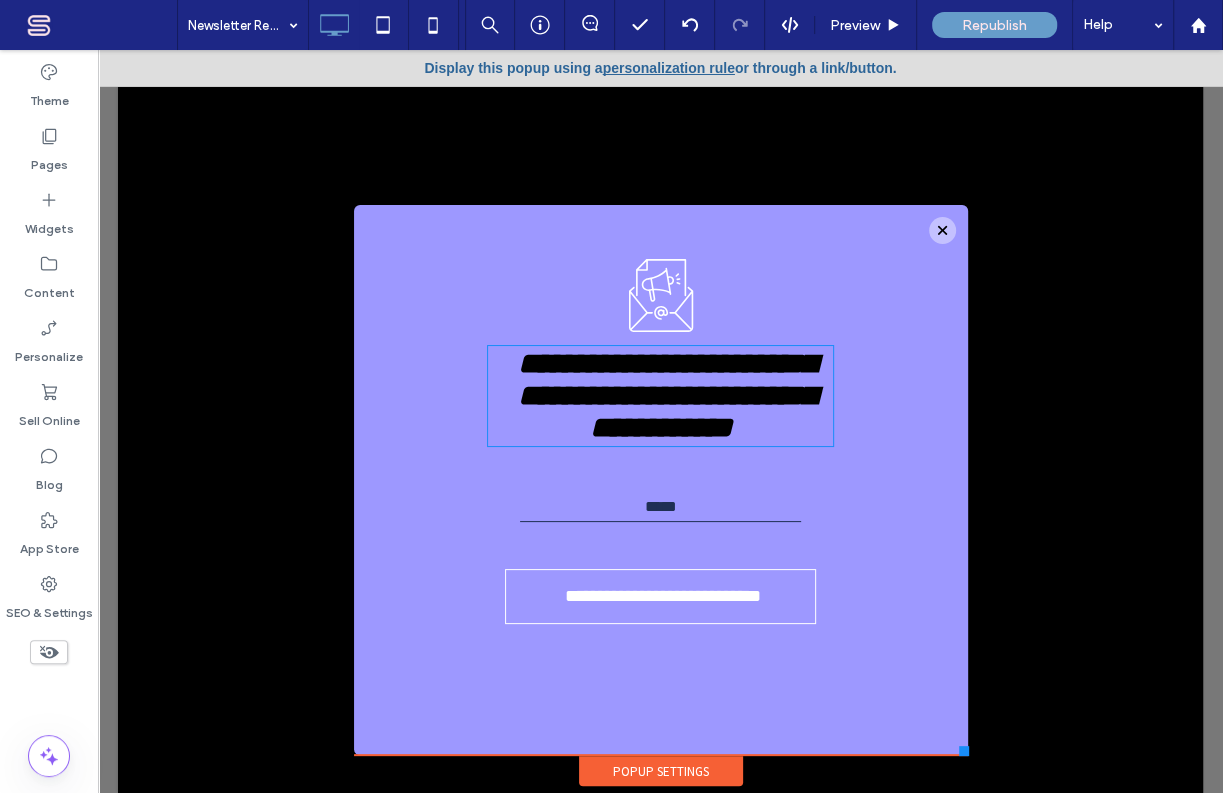 type on "**********" 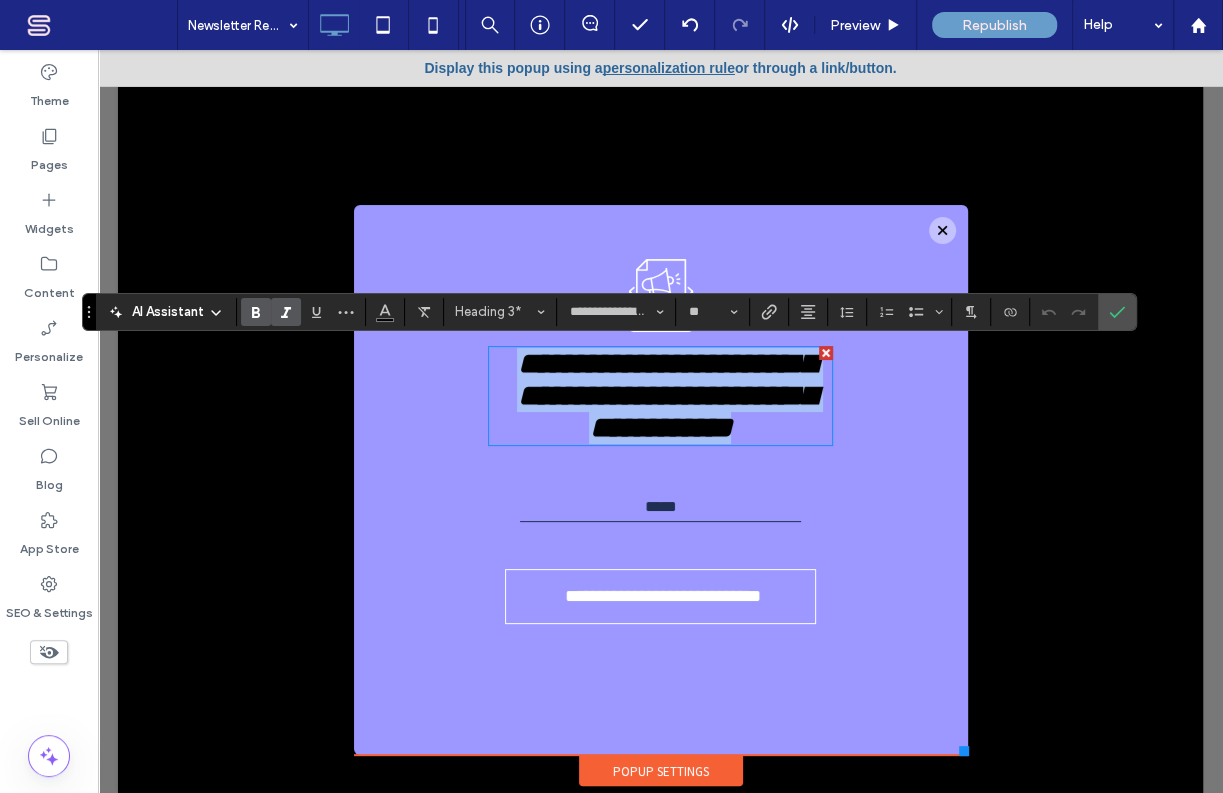 click on "**********" at bounding box center (660, 396) 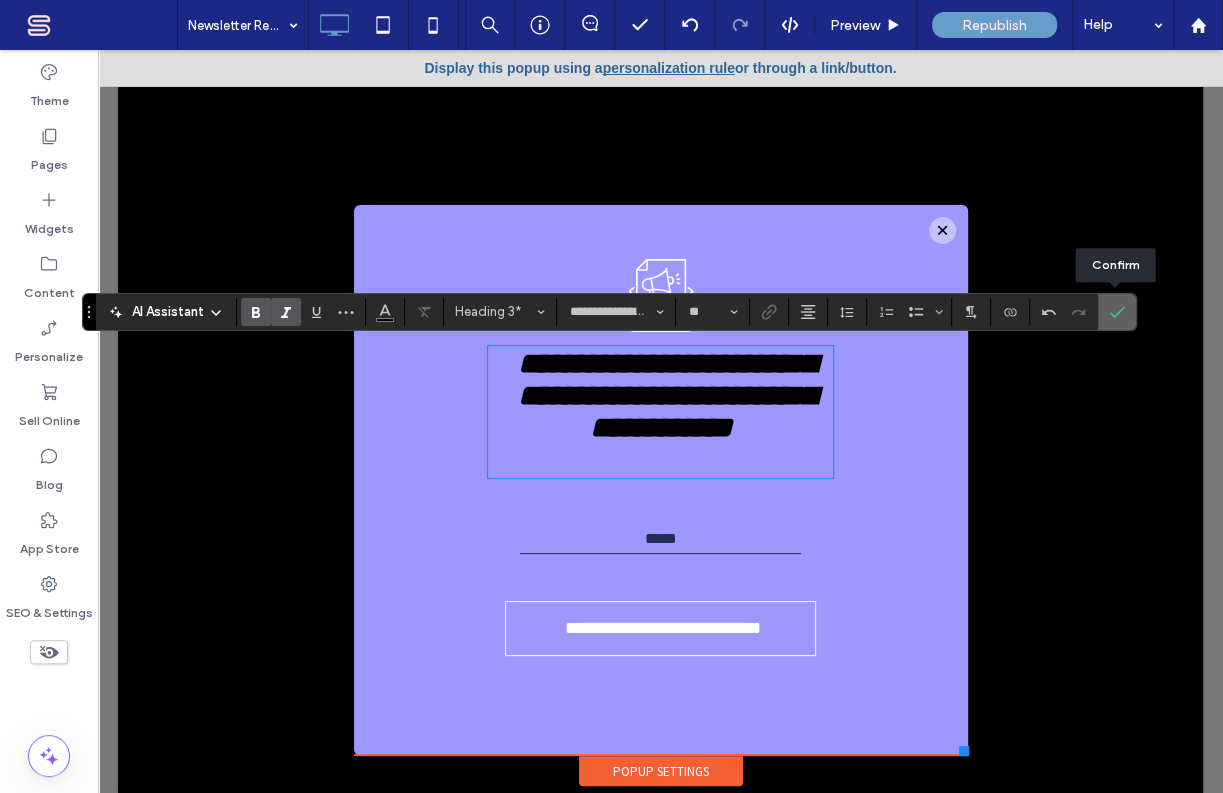 drag, startPoint x: 1113, startPoint y: 315, endPoint x: 852, endPoint y: 446, distance: 292.03082 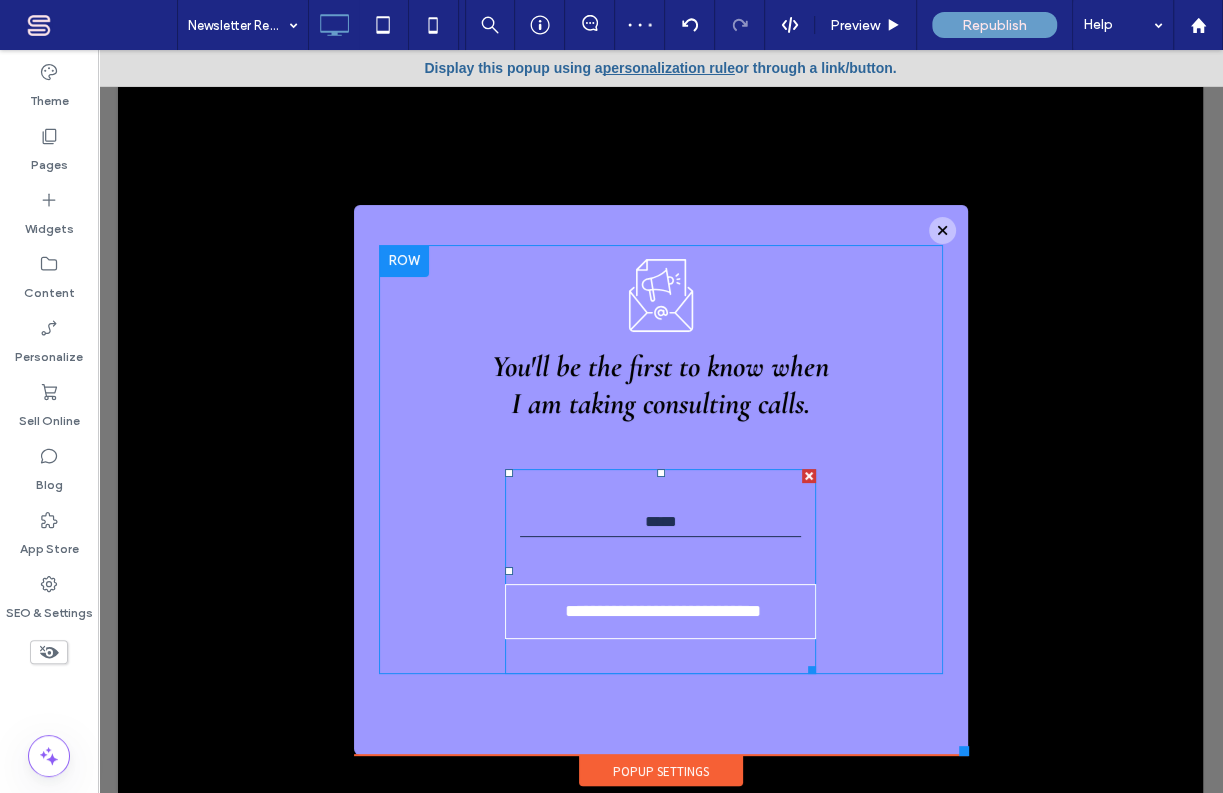 click at bounding box center (660, 522) 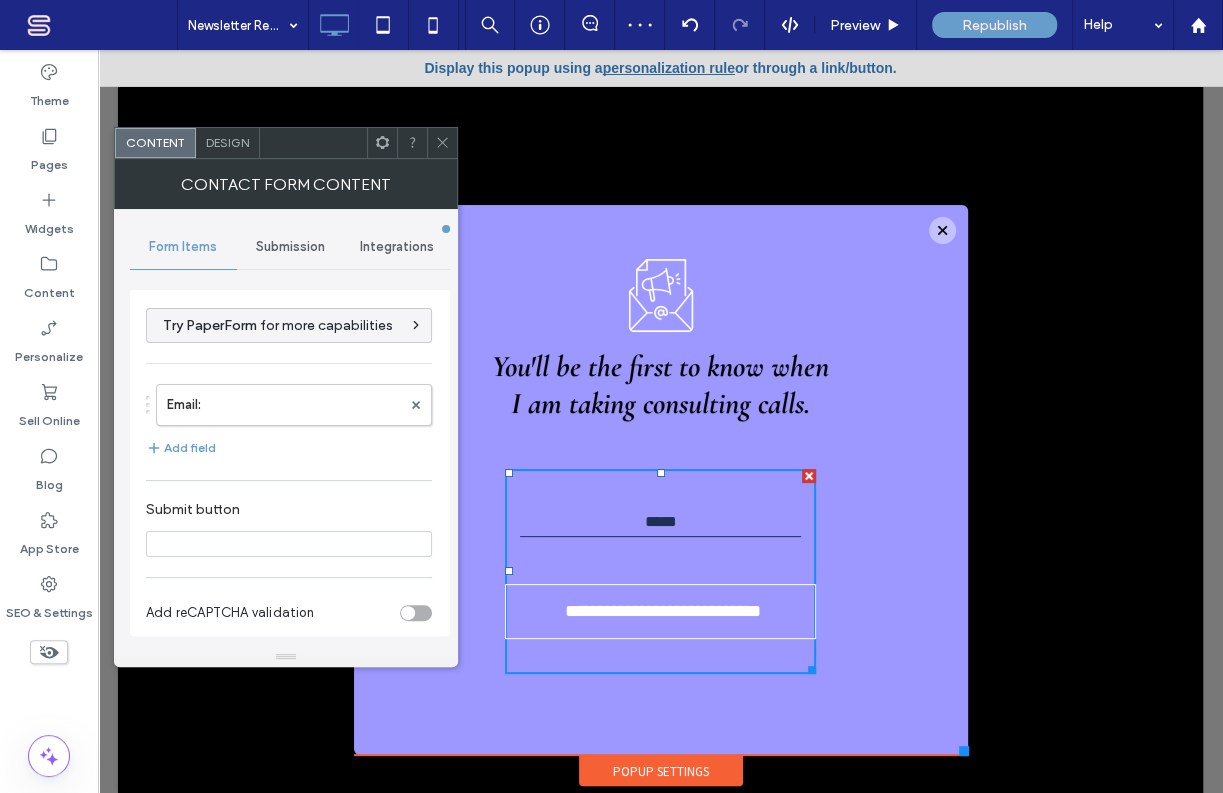 type on "**********" 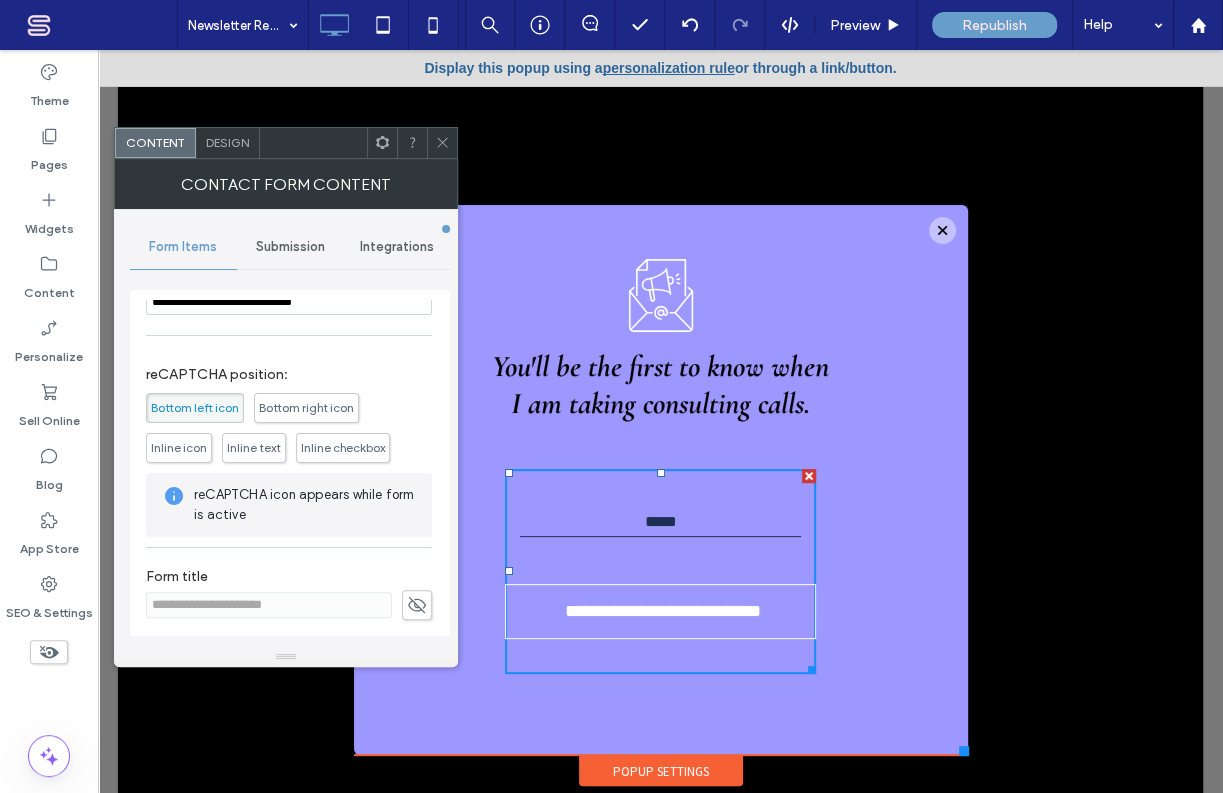scroll, scrollTop: 250, scrollLeft: 0, axis: vertical 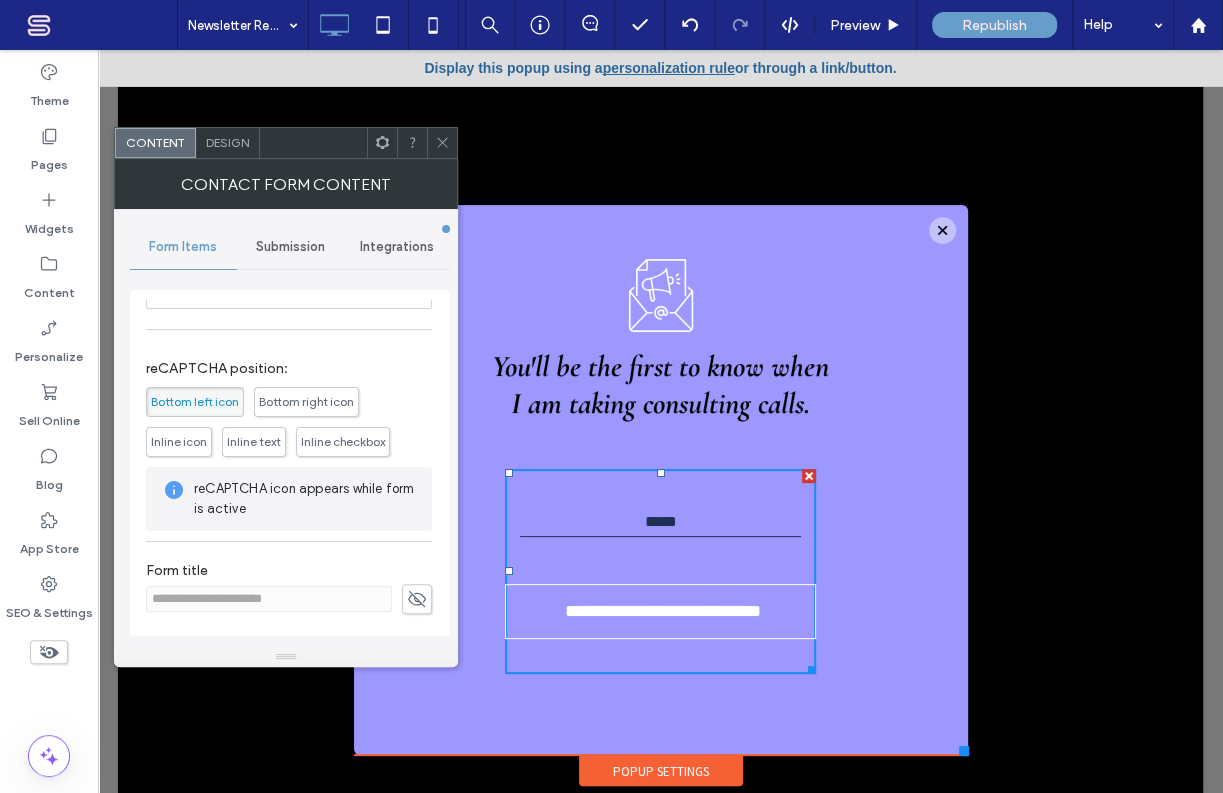 click on "Submission" at bounding box center [289, 247] 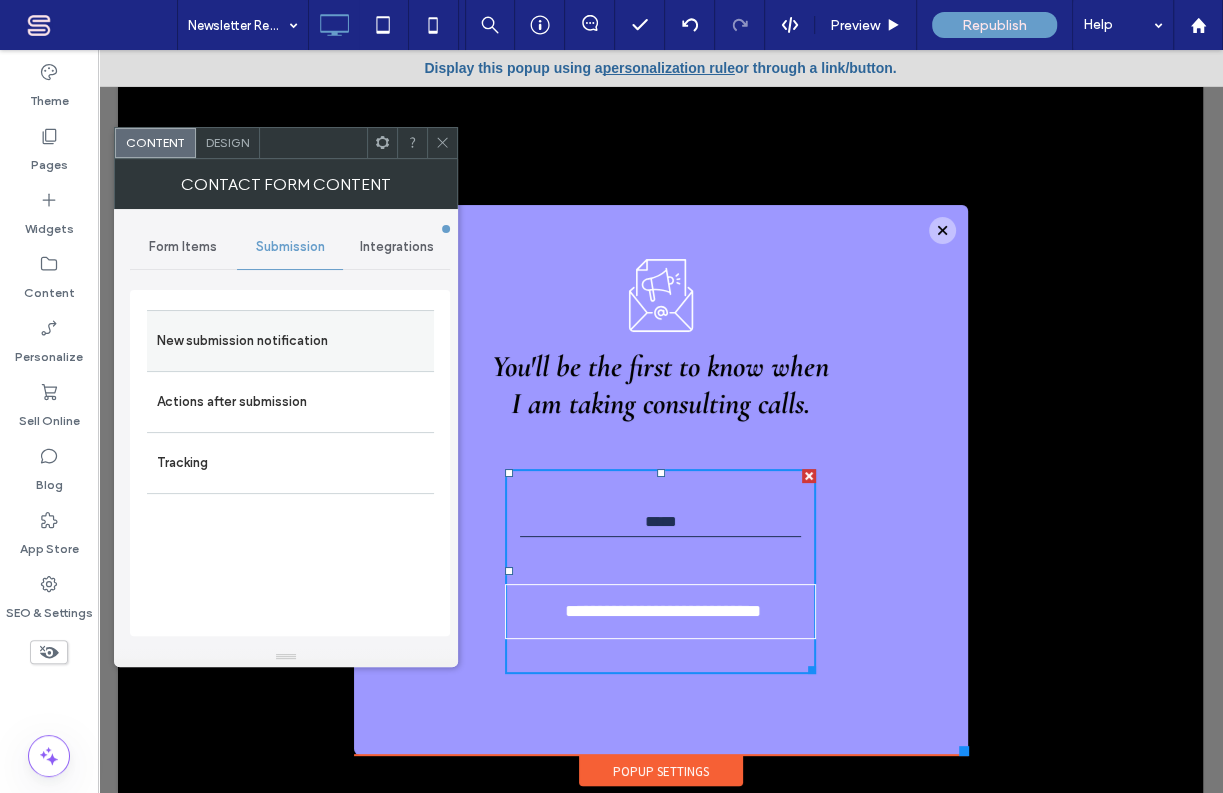 click on "New submission notification" at bounding box center [290, 341] 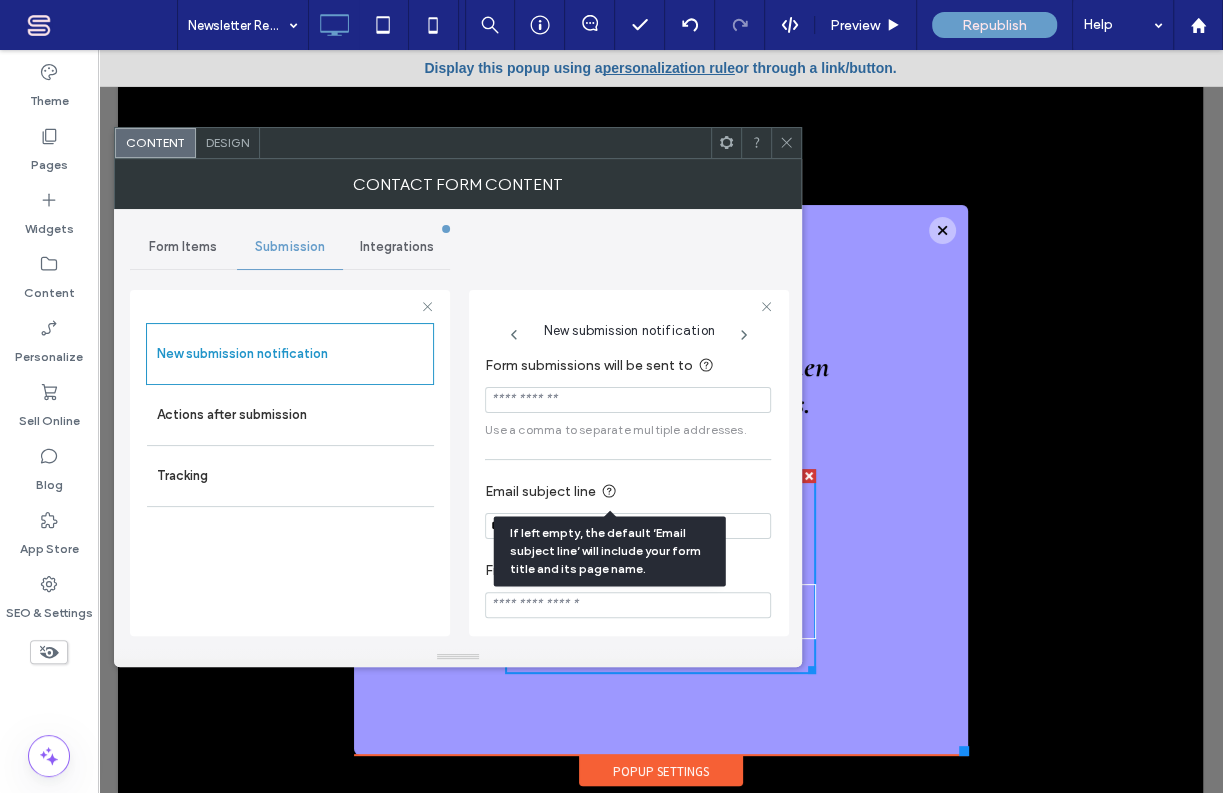 scroll, scrollTop: 0, scrollLeft: 0, axis: both 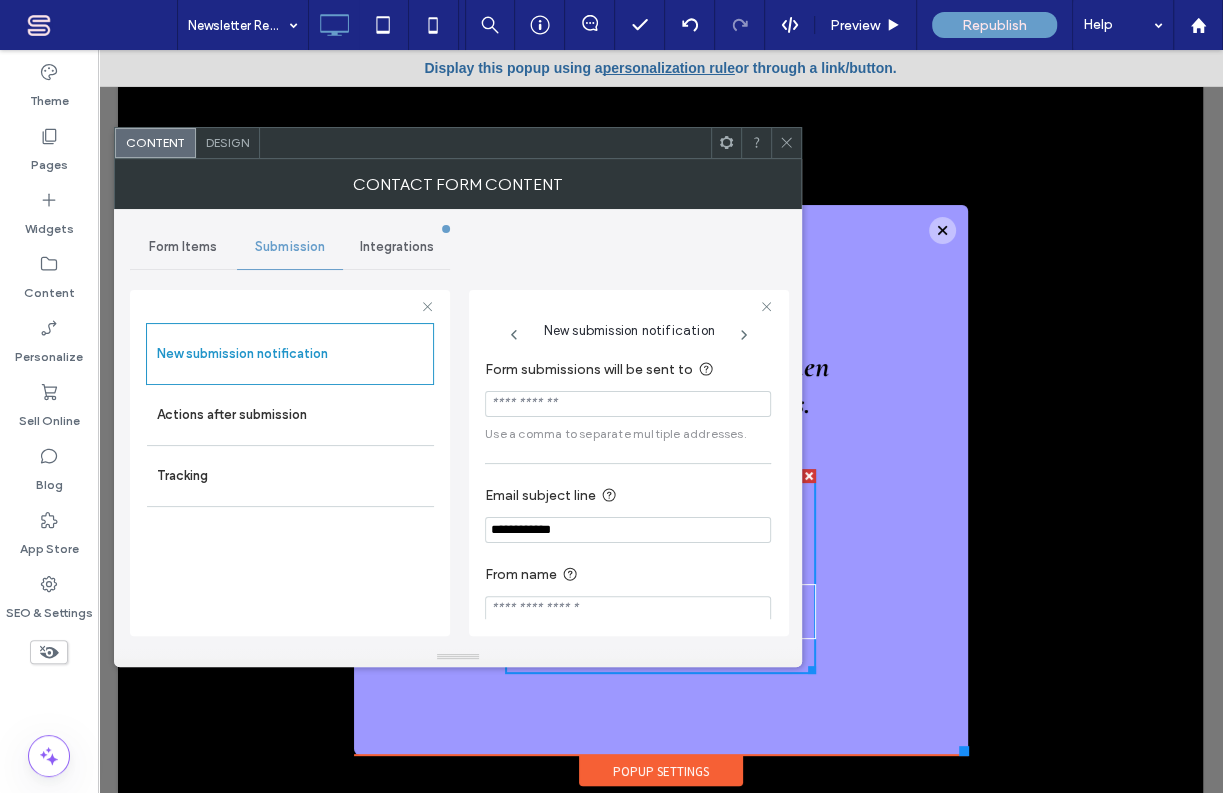 click 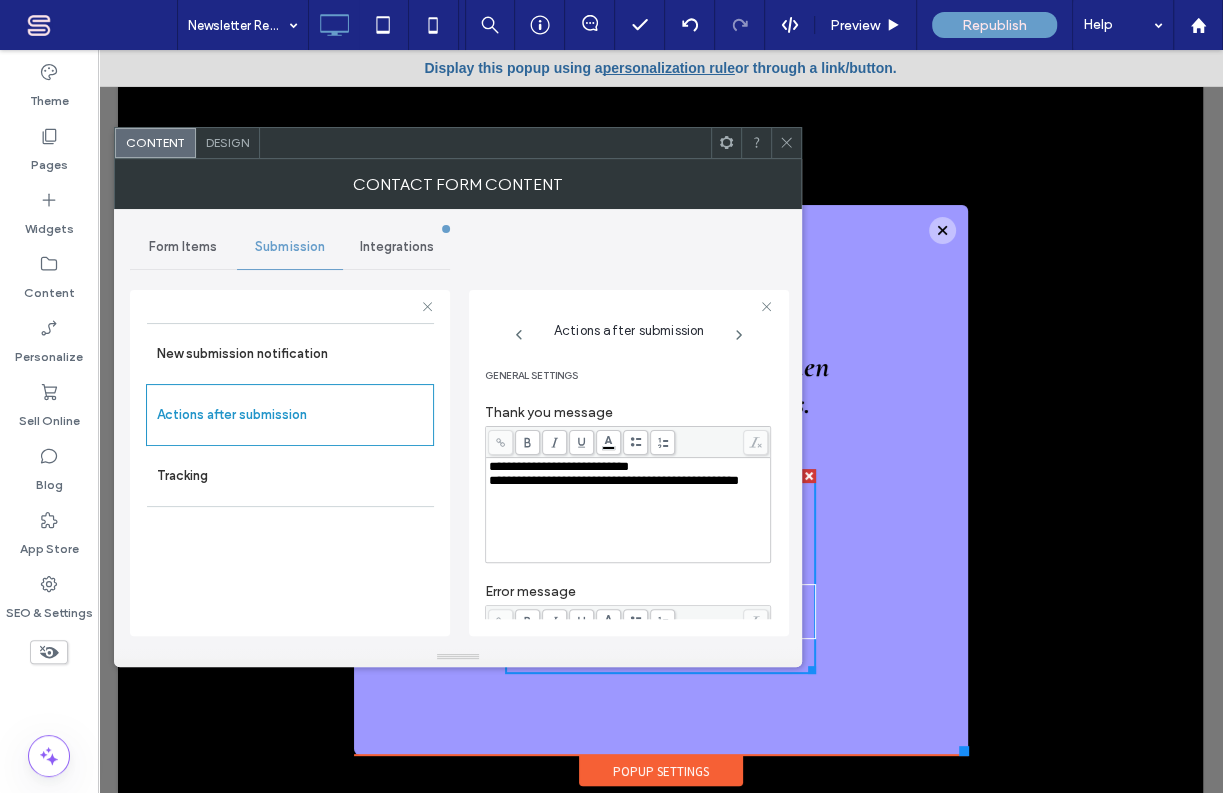 click on "**********" at bounding box center (614, 480) 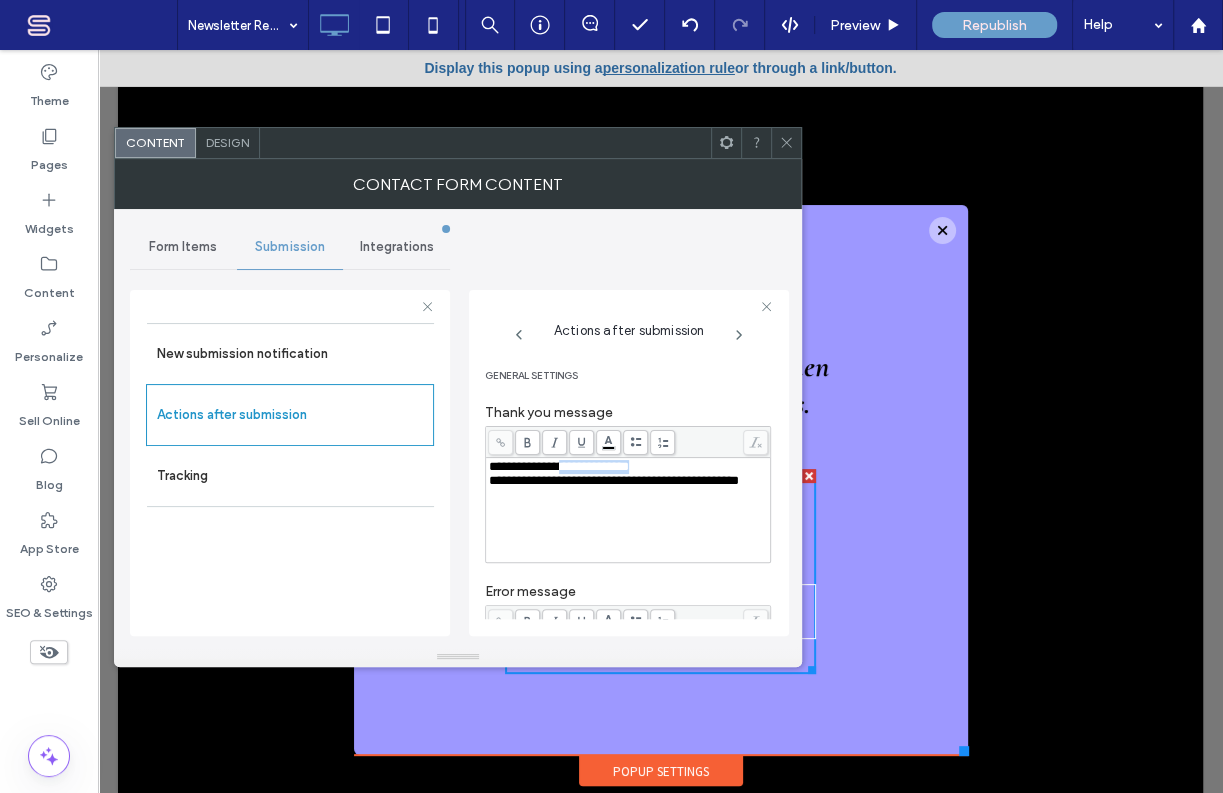 drag, startPoint x: 570, startPoint y: 469, endPoint x: 663, endPoint y: 470, distance: 93.00538 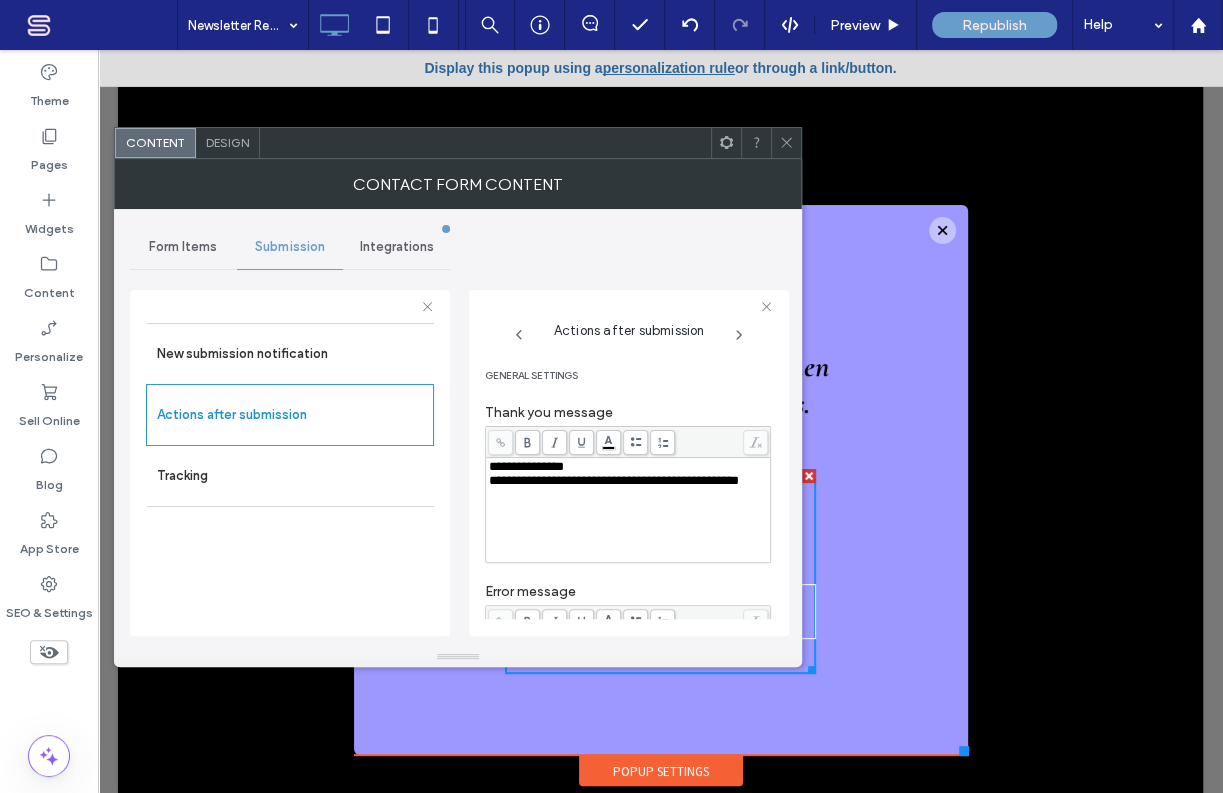 type 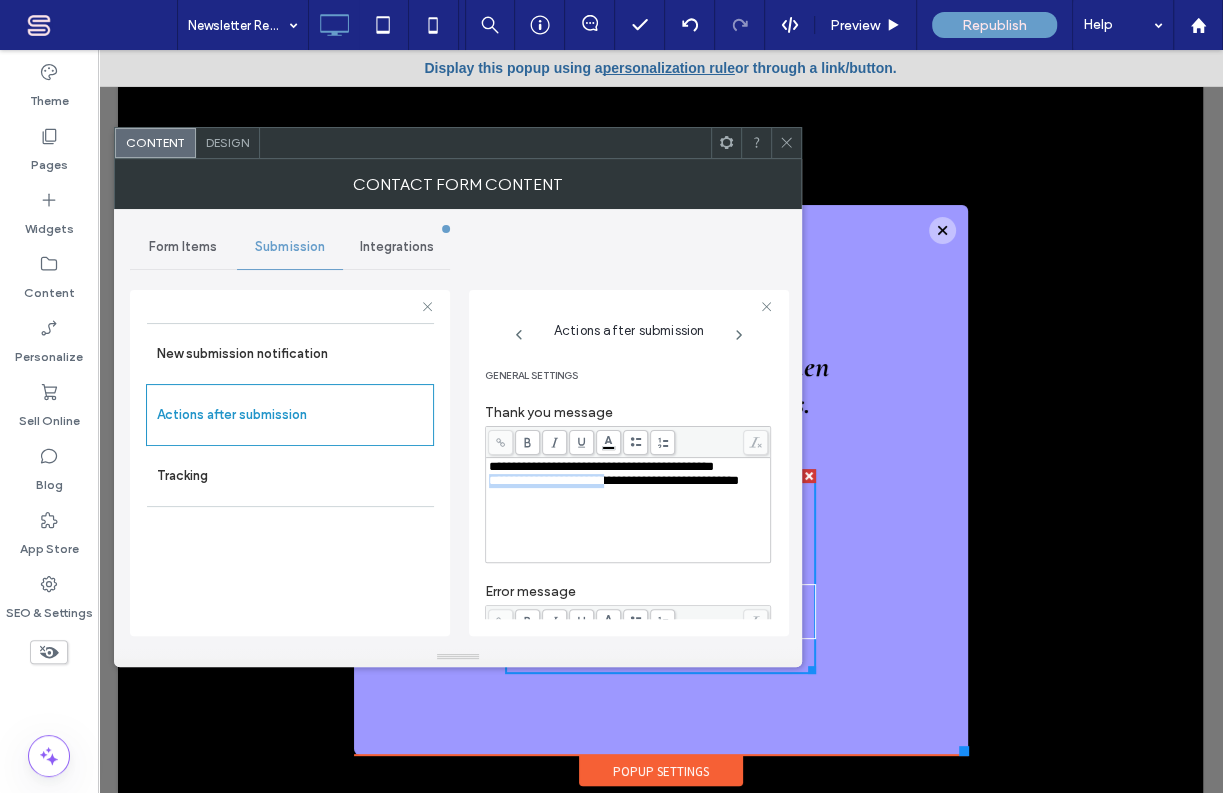 drag, startPoint x: 491, startPoint y: 484, endPoint x: 621, endPoint y: 489, distance: 130.09612 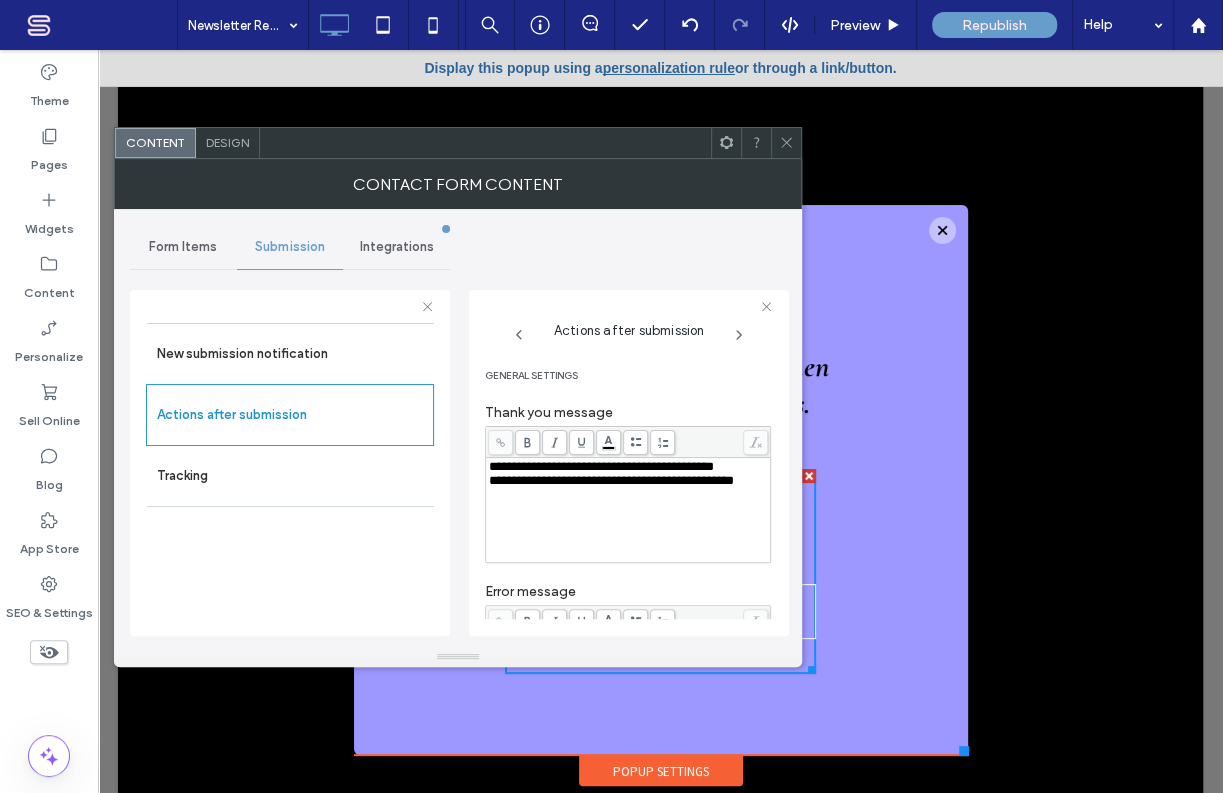 click on "**********" at bounding box center [628, 481] 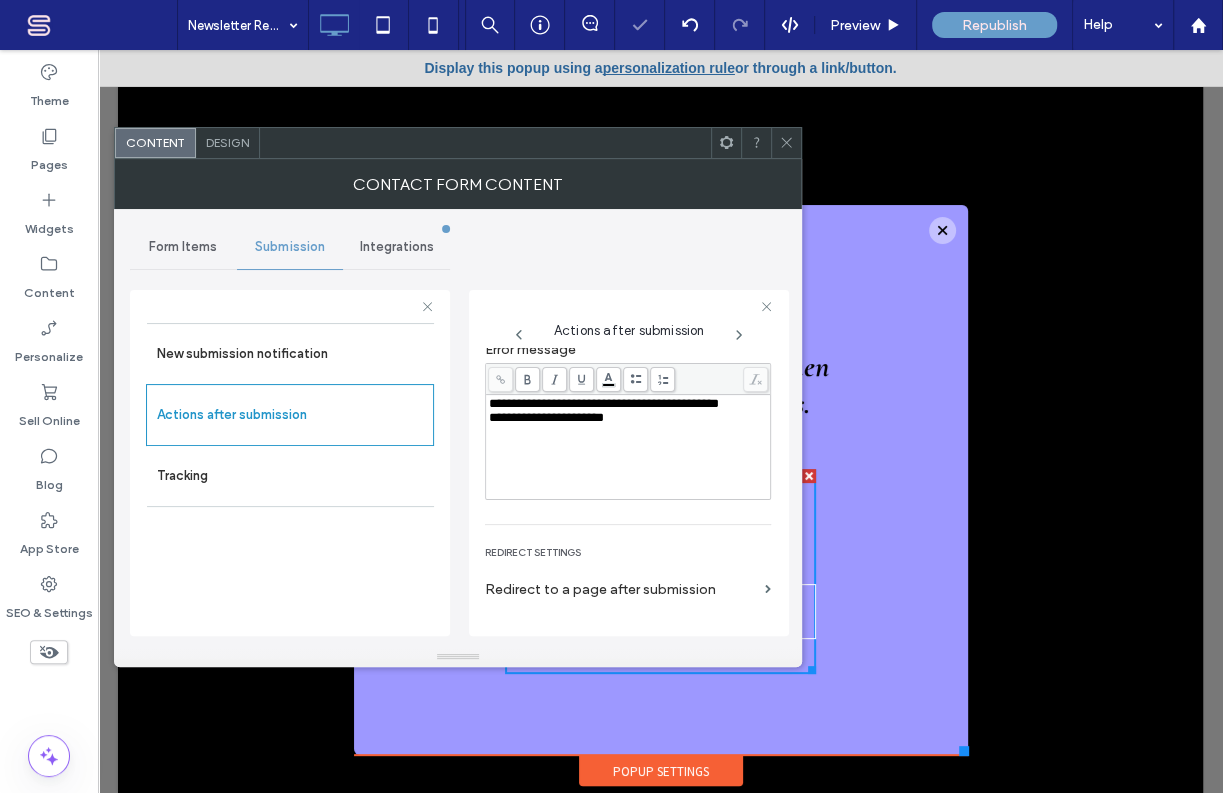 click on "Redirect to a page after submission" at bounding box center [621, 589] 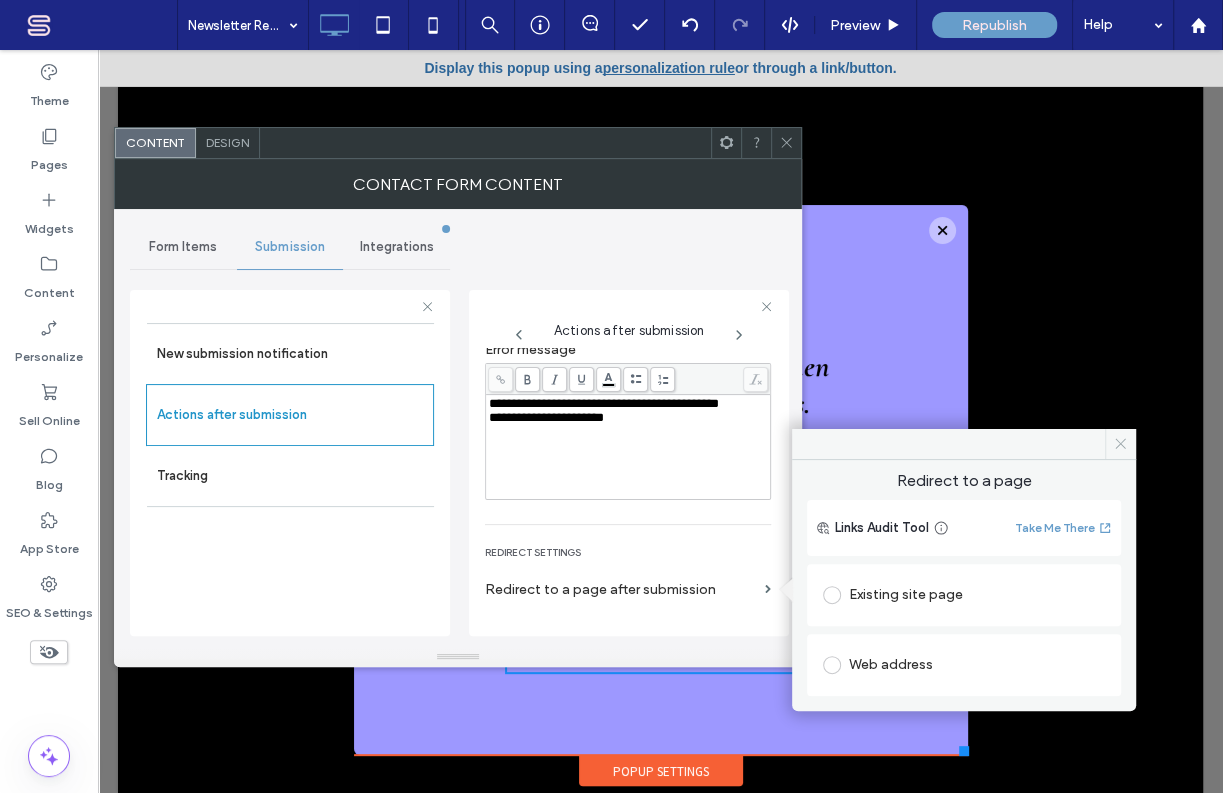 drag, startPoint x: 1119, startPoint y: 446, endPoint x: 806, endPoint y: 430, distance: 313.4087 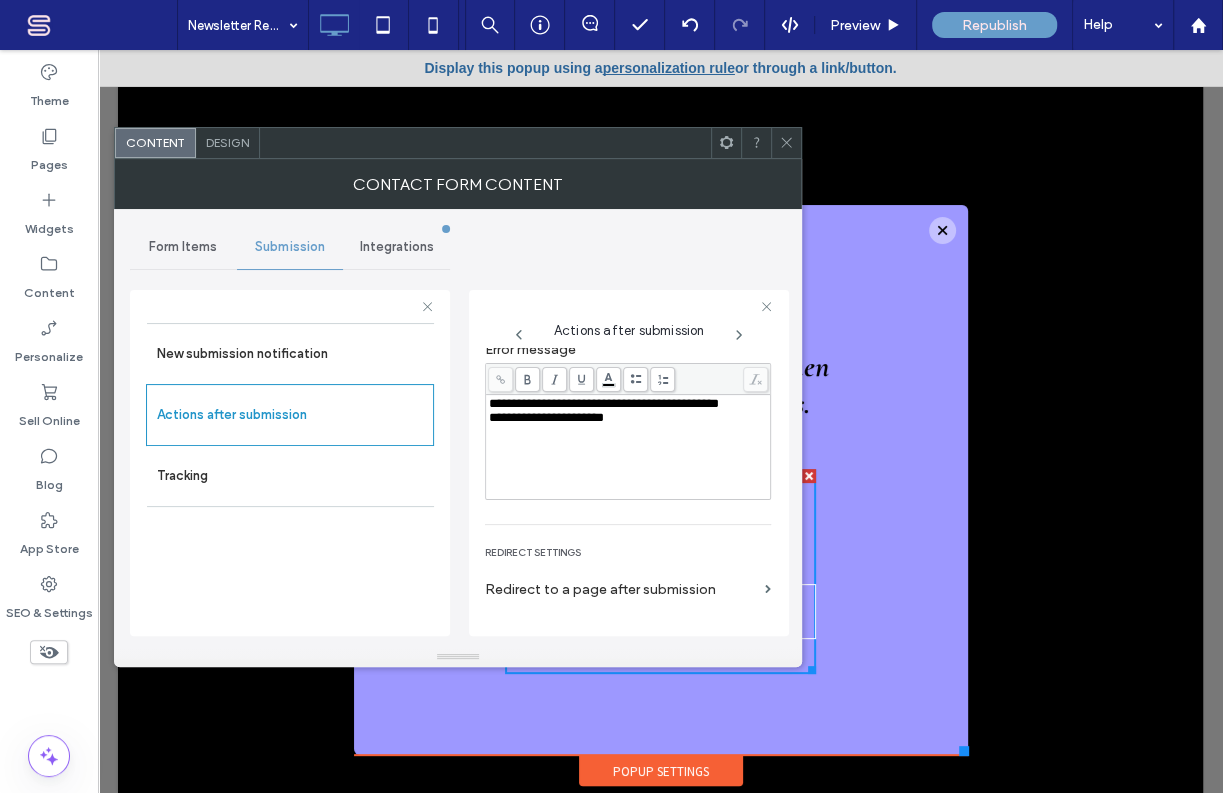 click 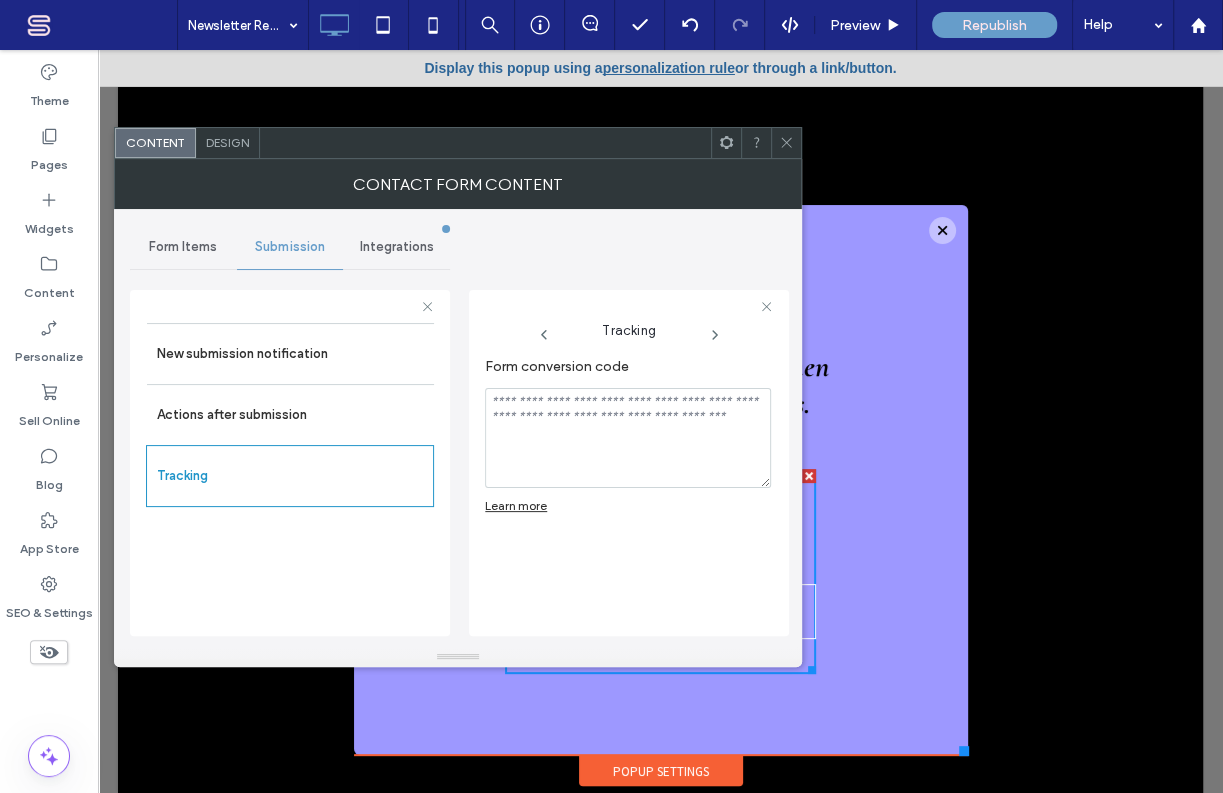 click 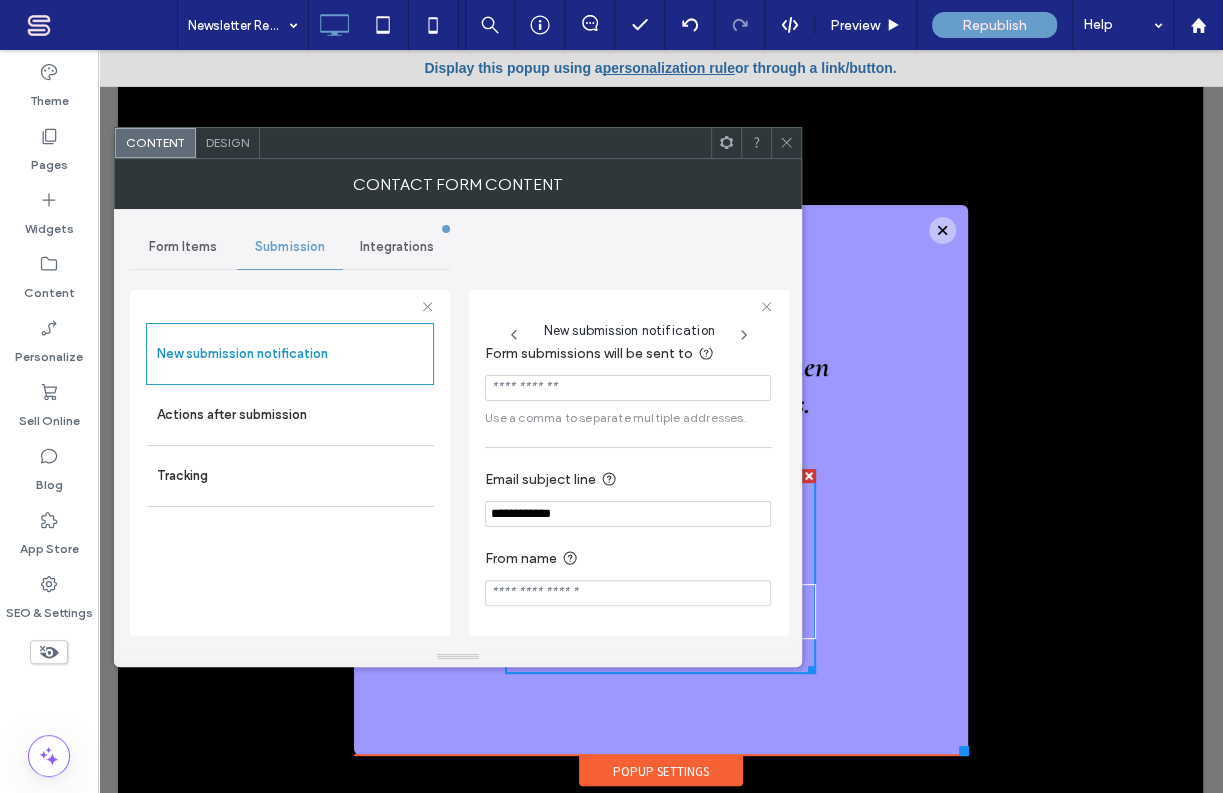 scroll, scrollTop: 20, scrollLeft: 0, axis: vertical 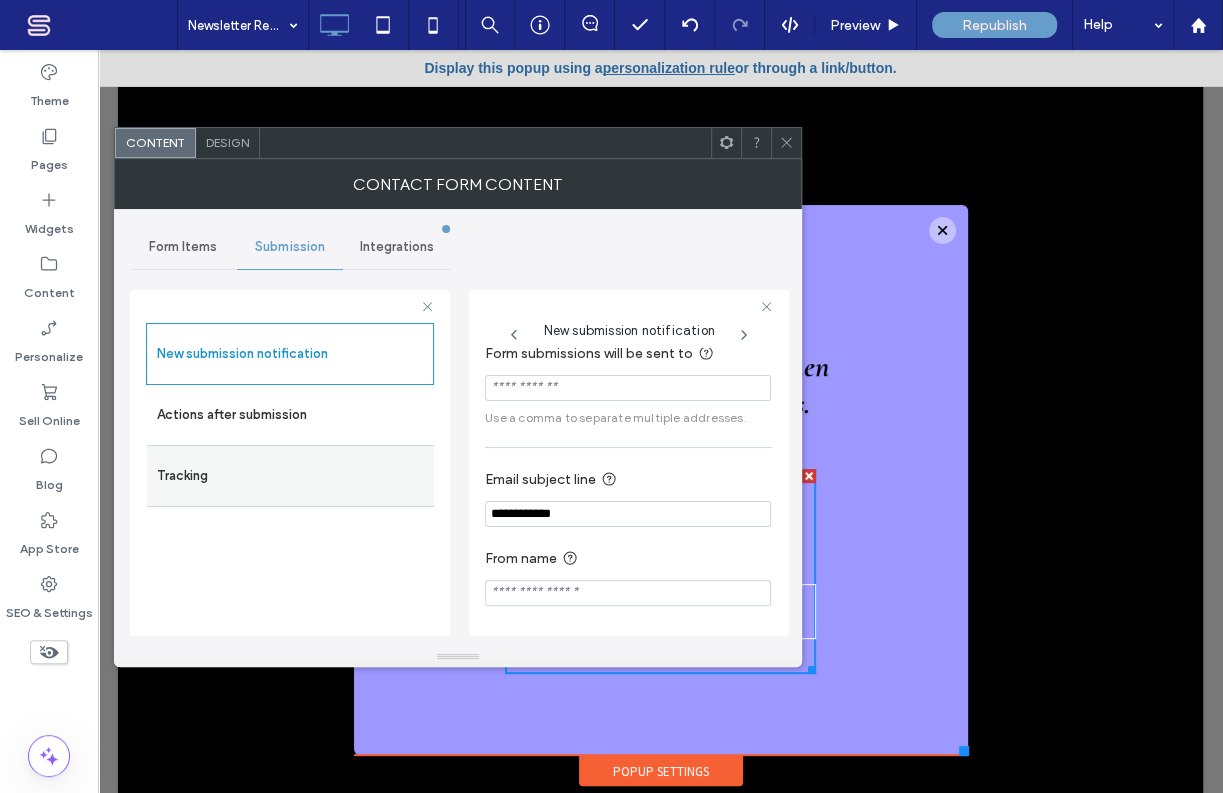 click on "Tracking" at bounding box center [290, 476] 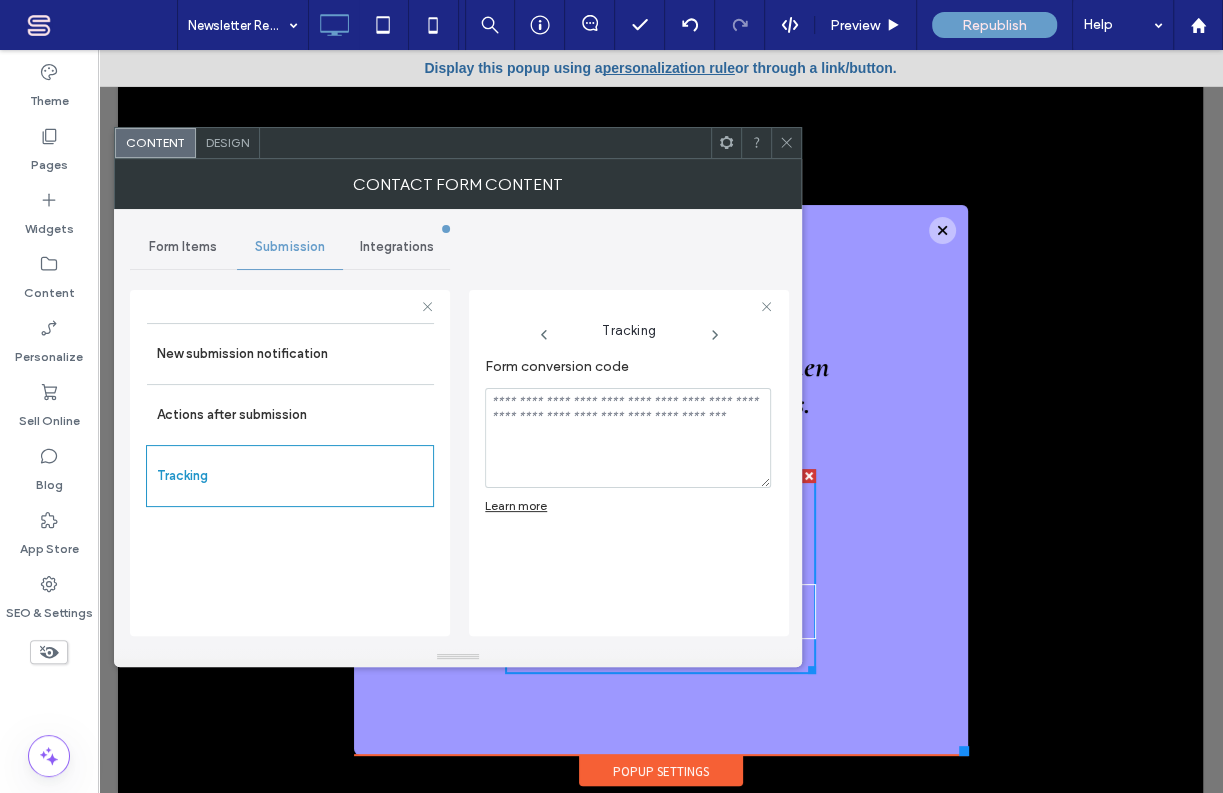 click on "Integrations" at bounding box center (397, 247) 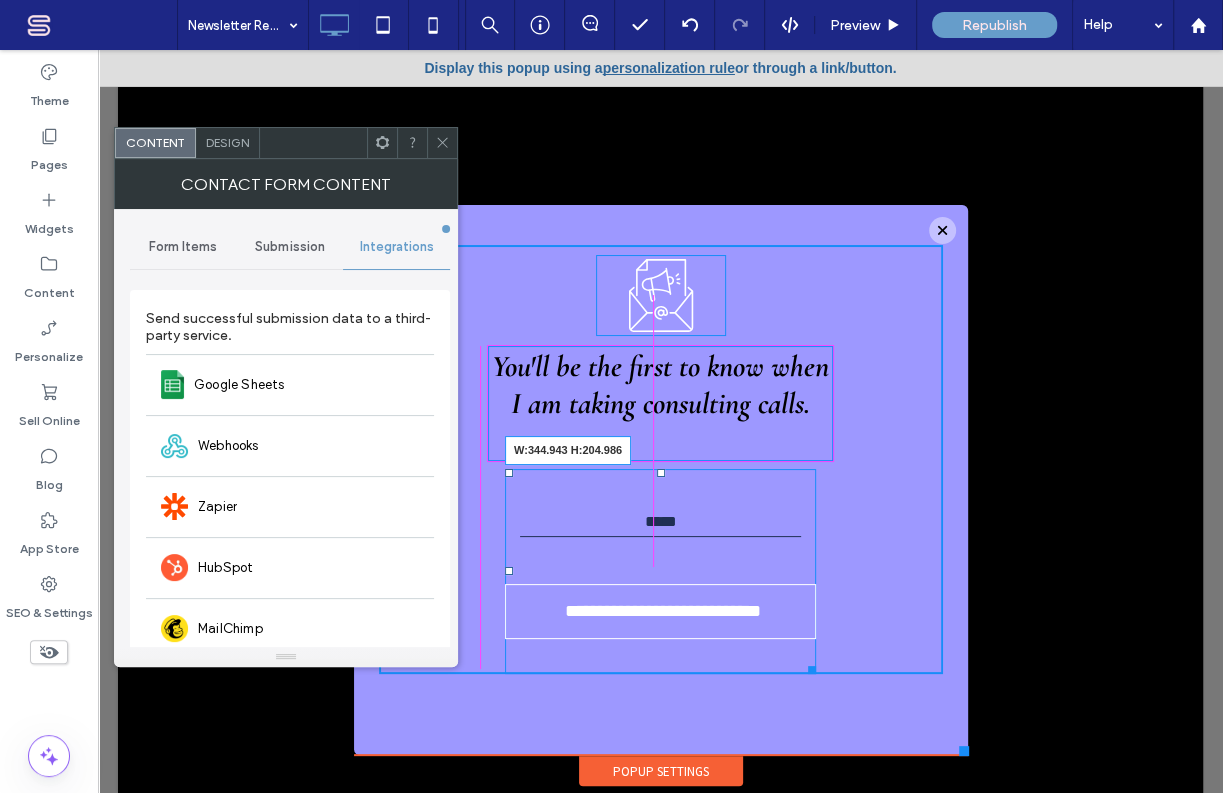 drag, startPoint x: 801, startPoint y: 663, endPoint x: 912, endPoint y: 709, distance: 120.15407 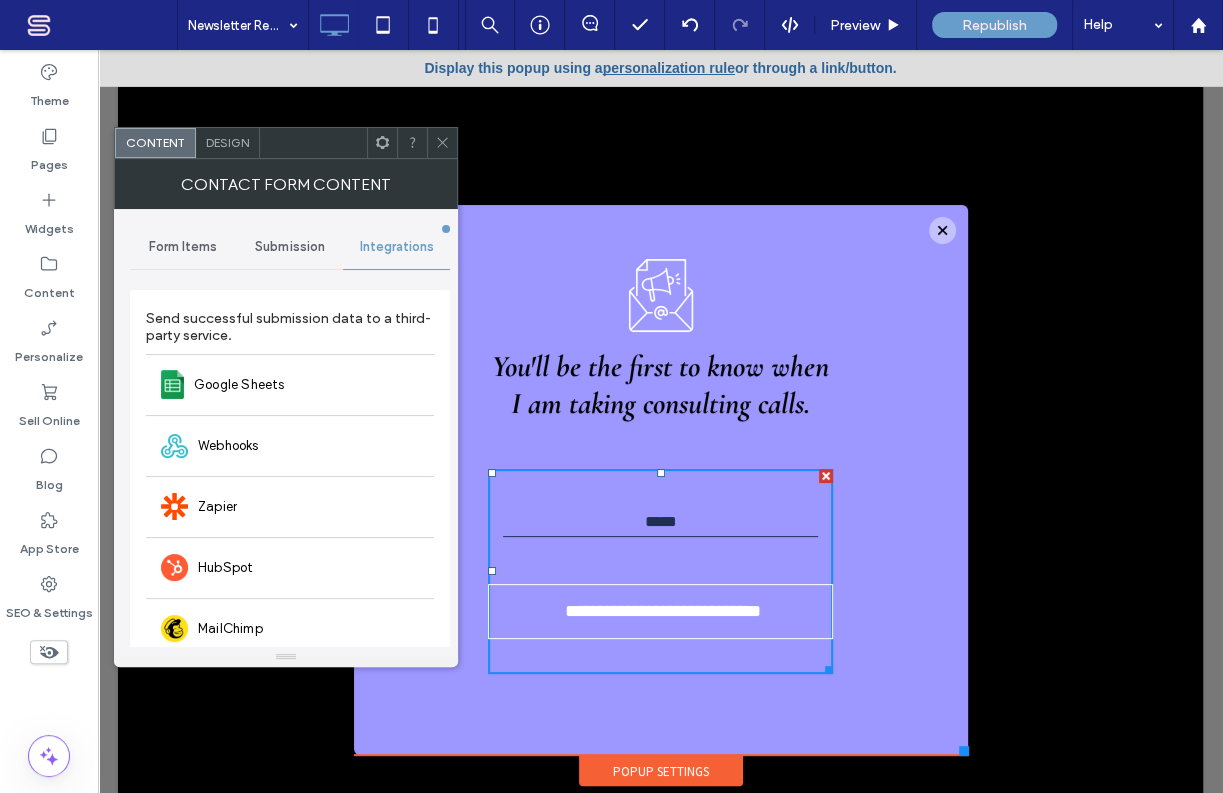 click 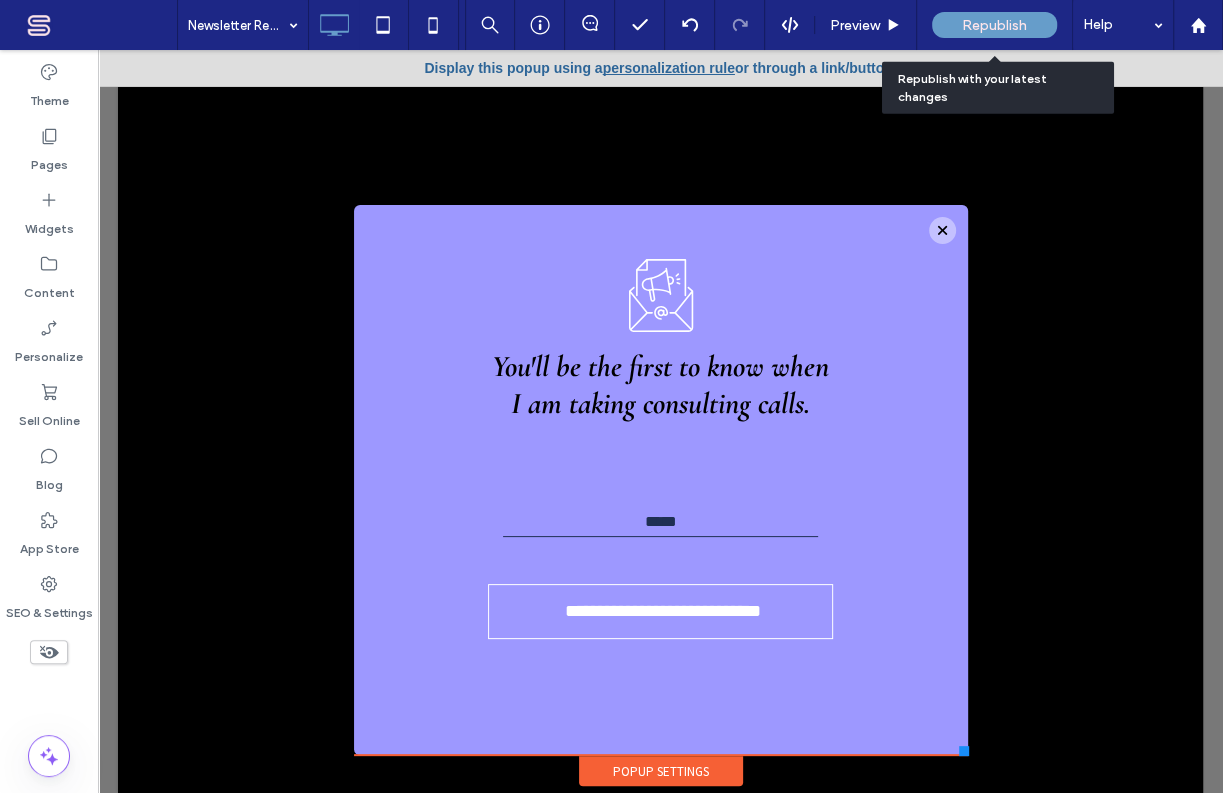 click on "Republish" at bounding box center (994, 25) 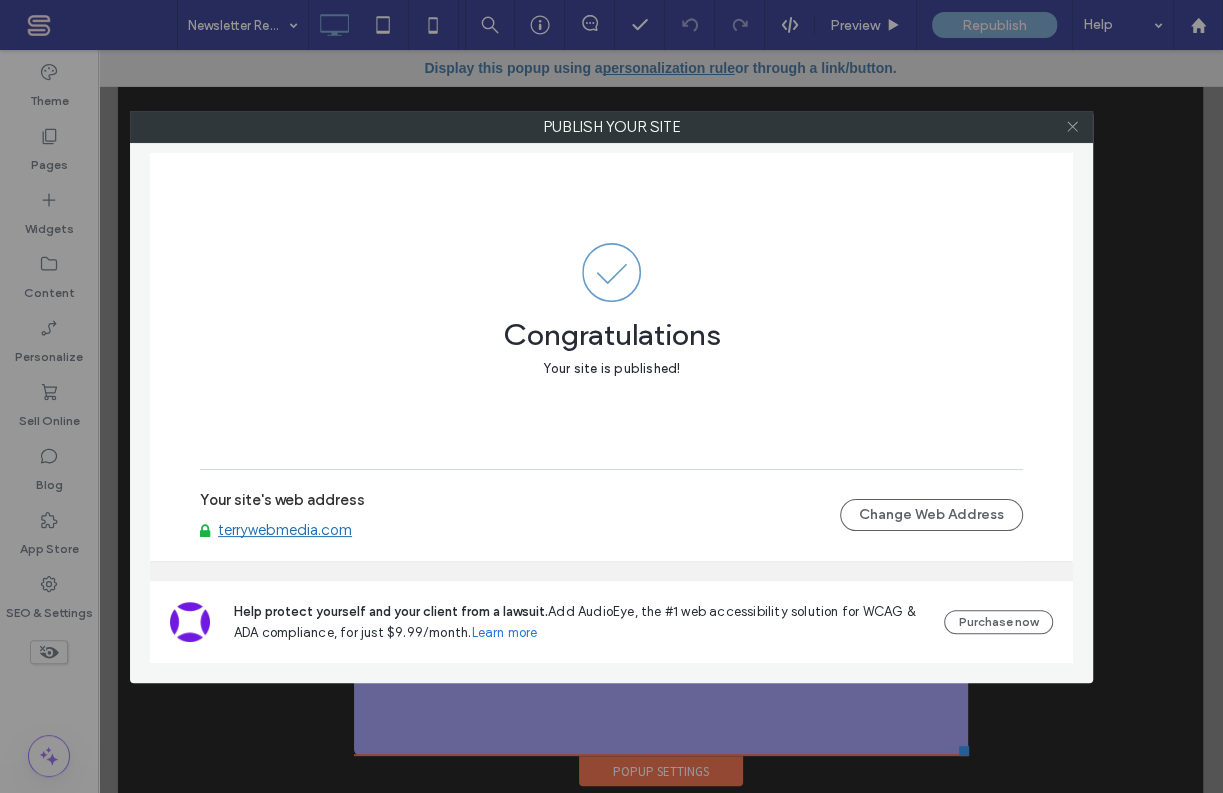 click 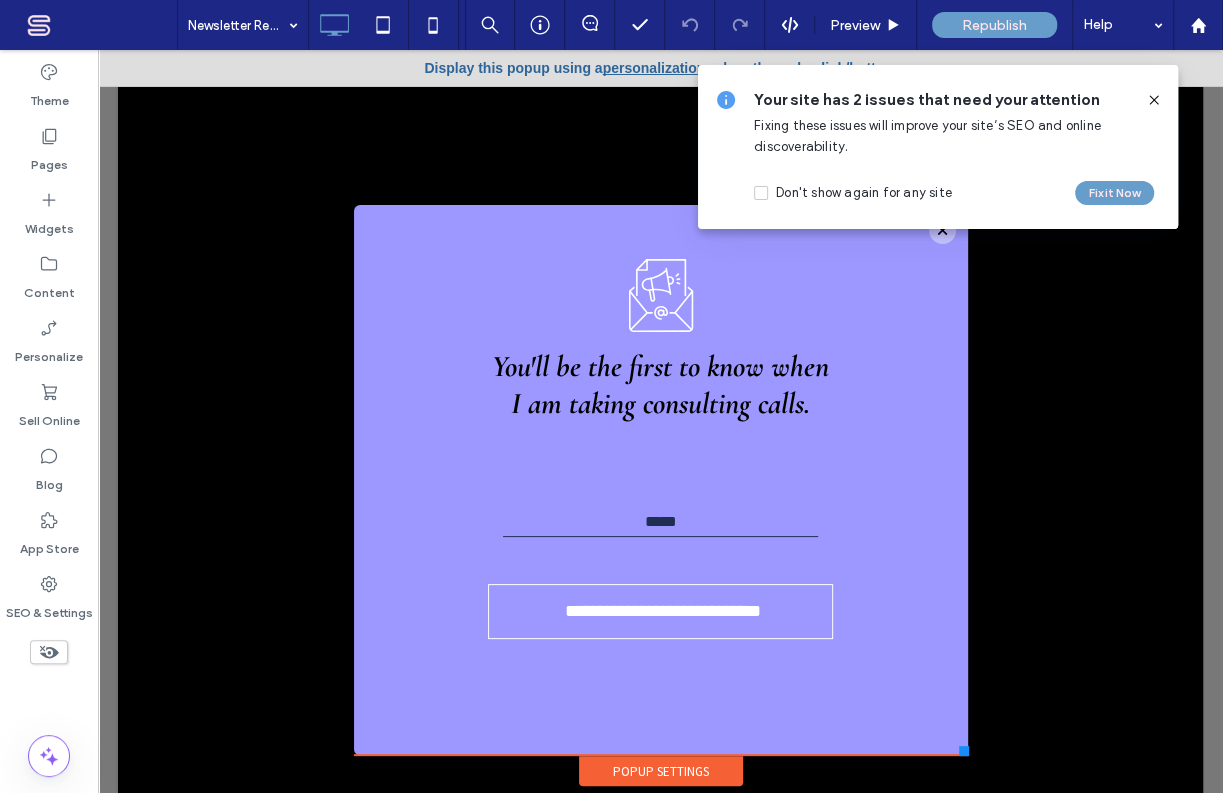 click 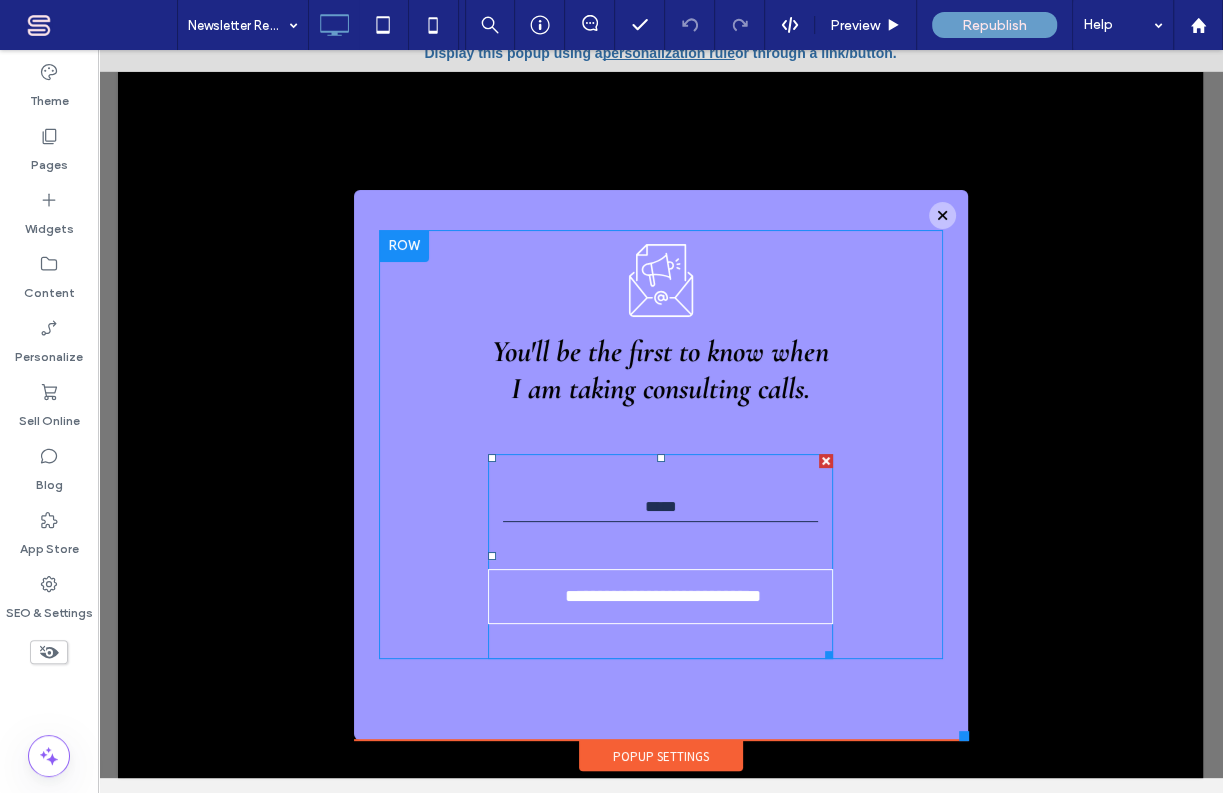 scroll, scrollTop: 20, scrollLeft: 0, axis: vertical 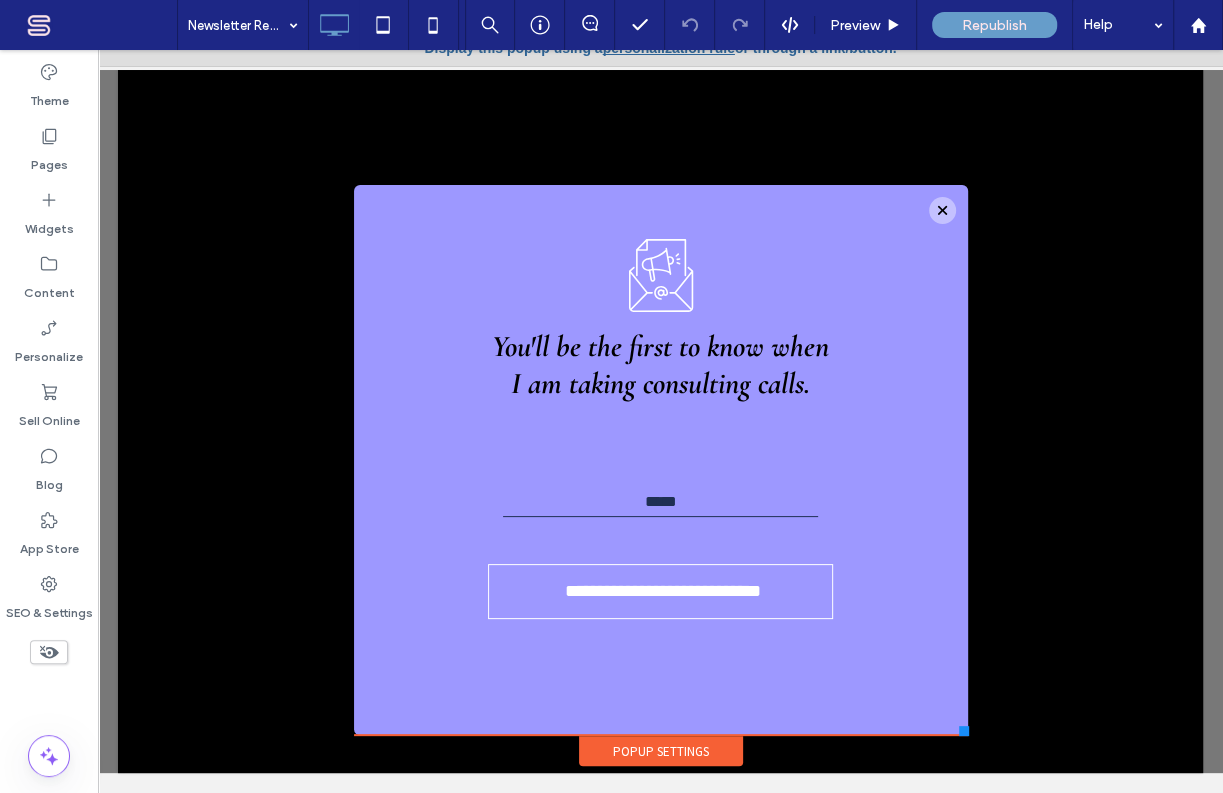 click at bounding box center (942, 210) 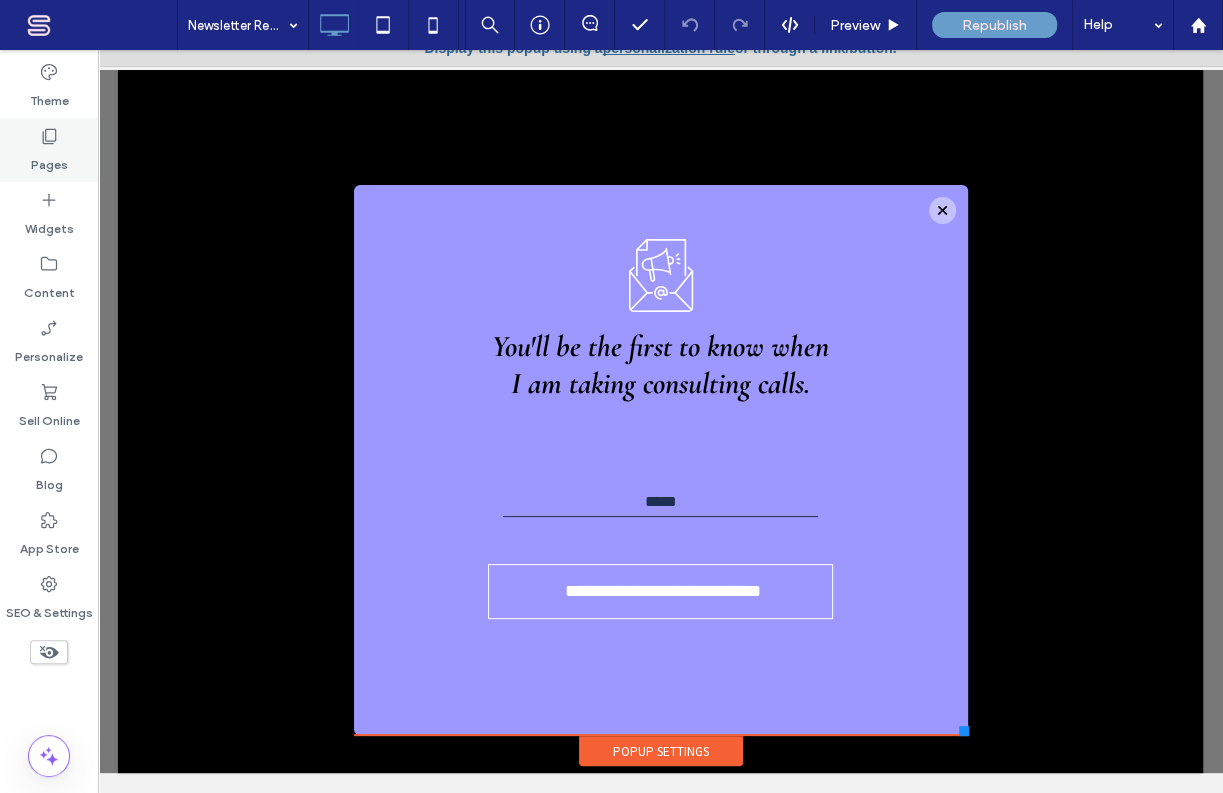 click on "Pages" at bounding box center [49, 160] 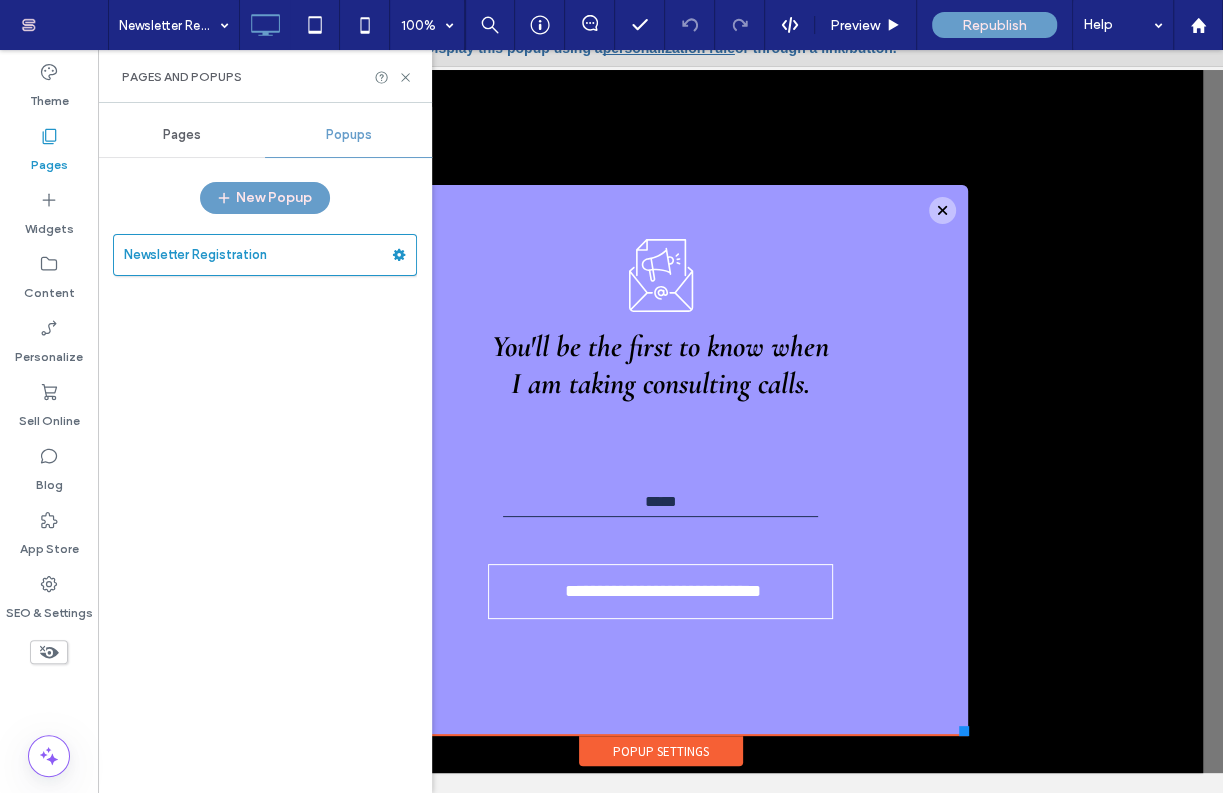 click on "Pages" at bounding box center (182, 135) 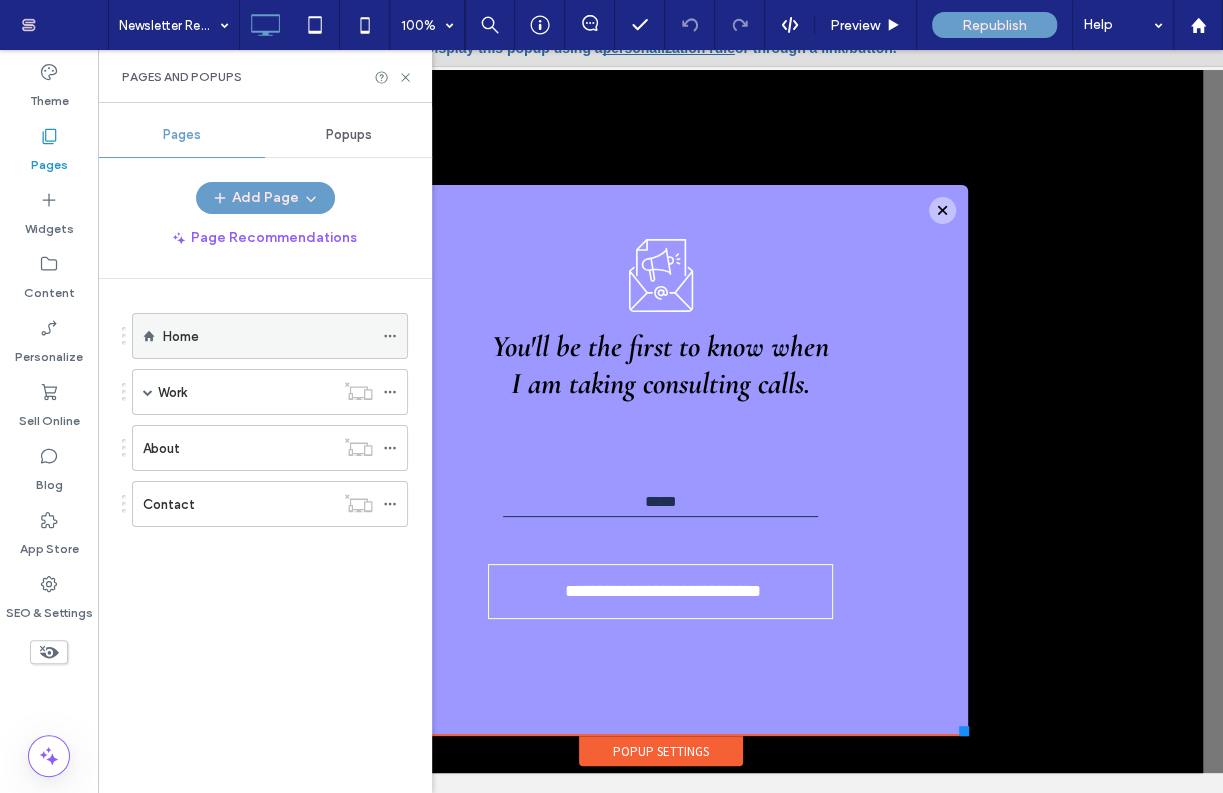 click on "Home" at bounding box center (268, 336) 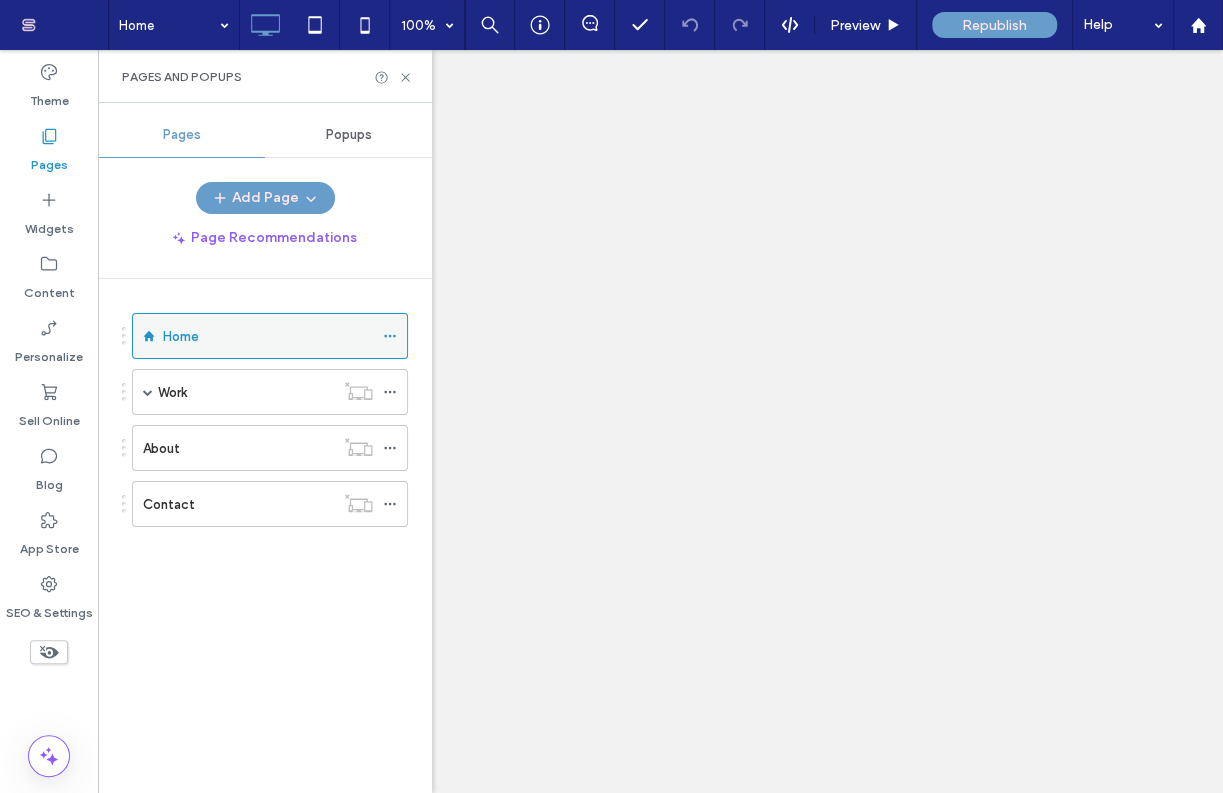 scroll, scrollTop: 0, scrollLeft: 0, axis: both 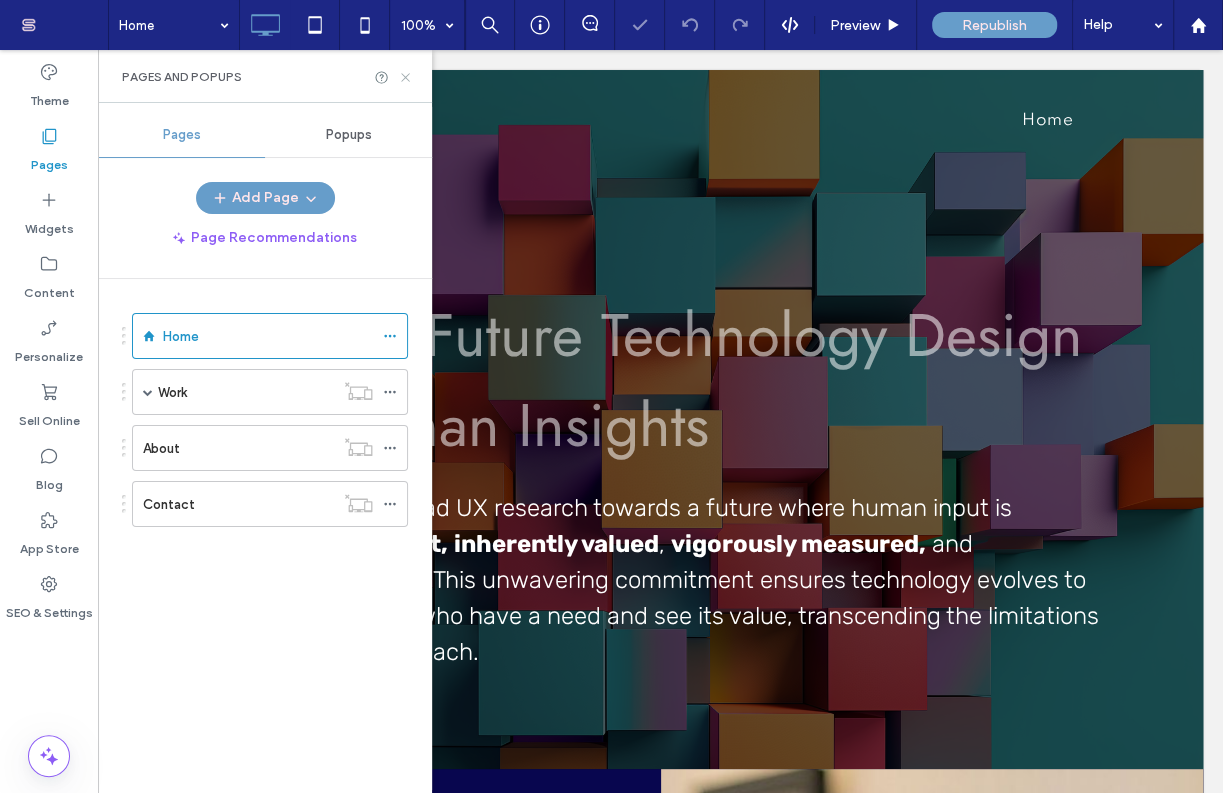 drag, startPoint x: 408, startPoint y: 76, endPoint x: 362, endPoint y: 26, distance: 67.941154 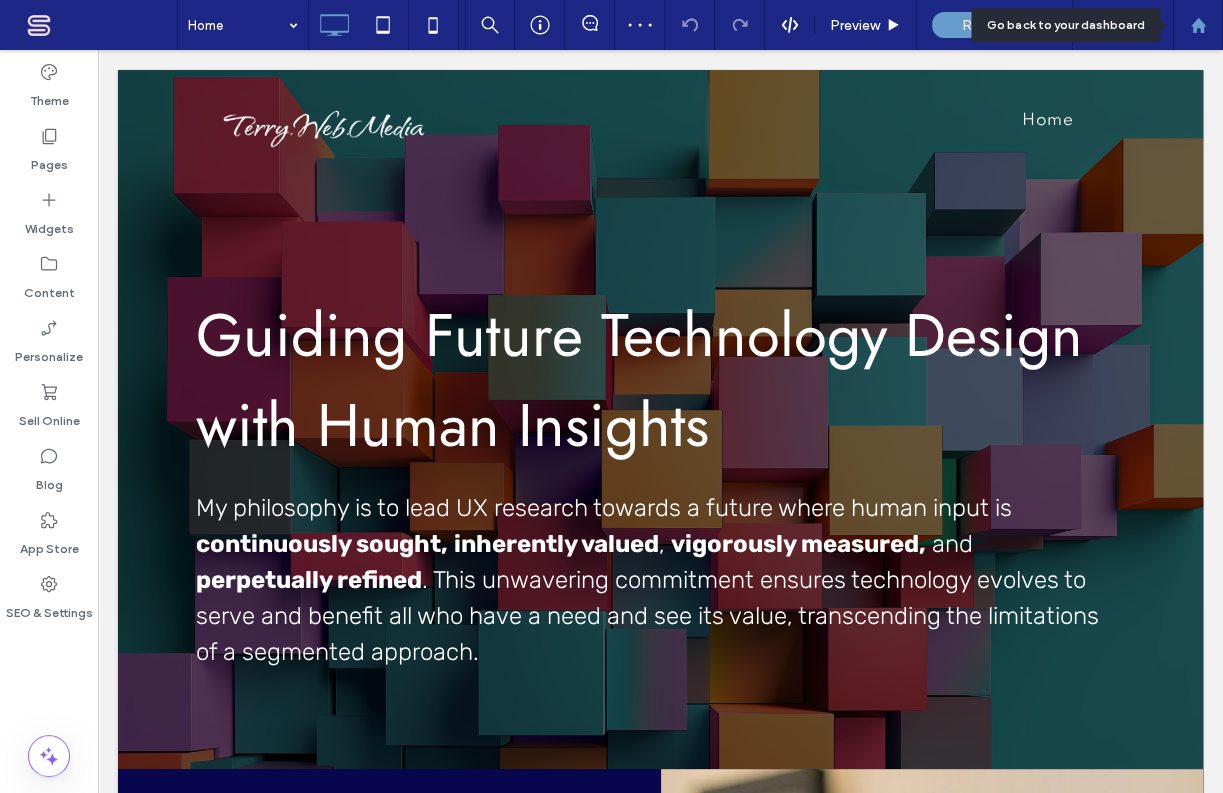 click 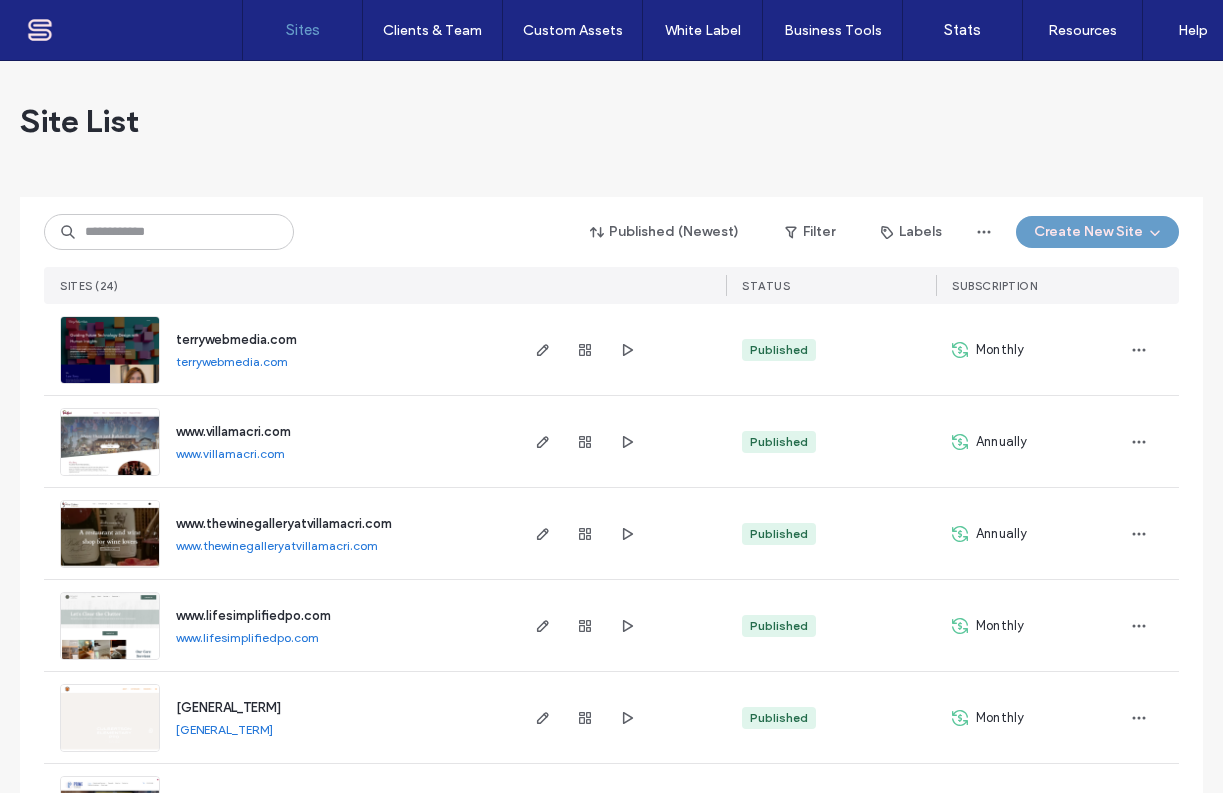 scroll, scrollTop: 0, scrollLeft: 0, axis: both 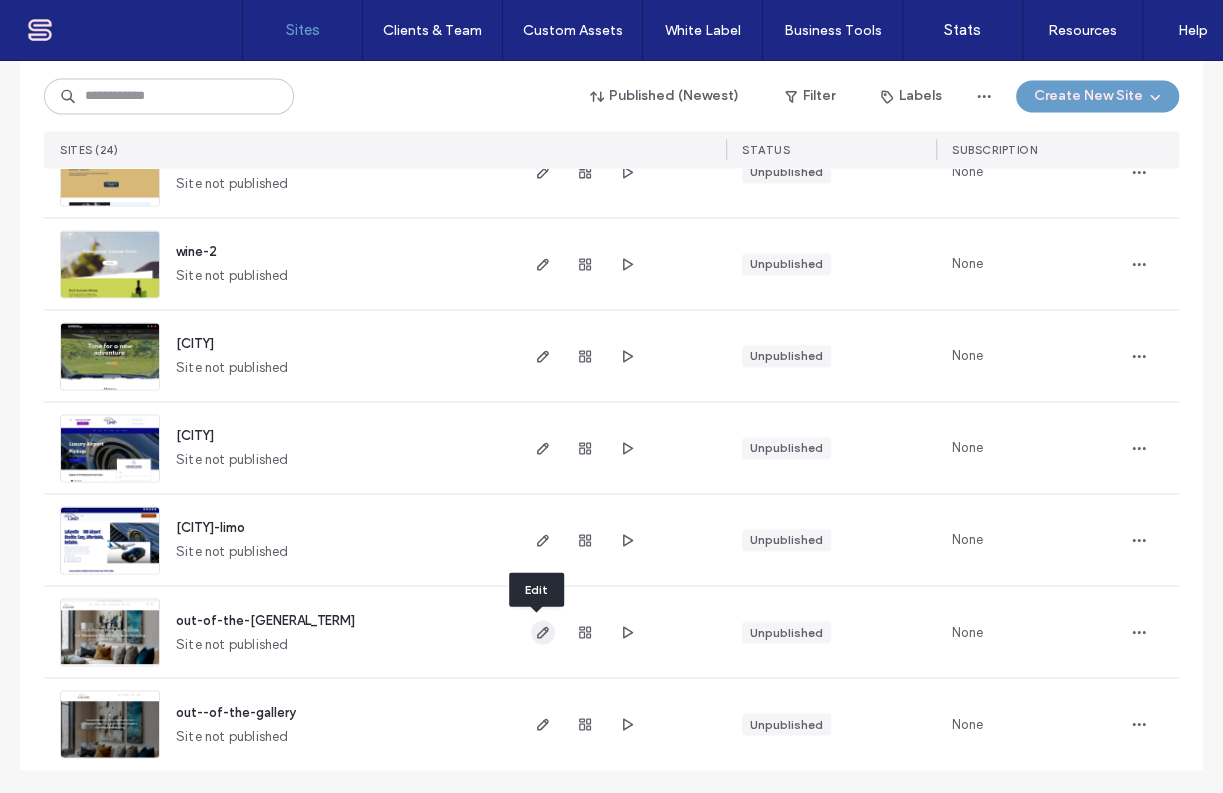 click 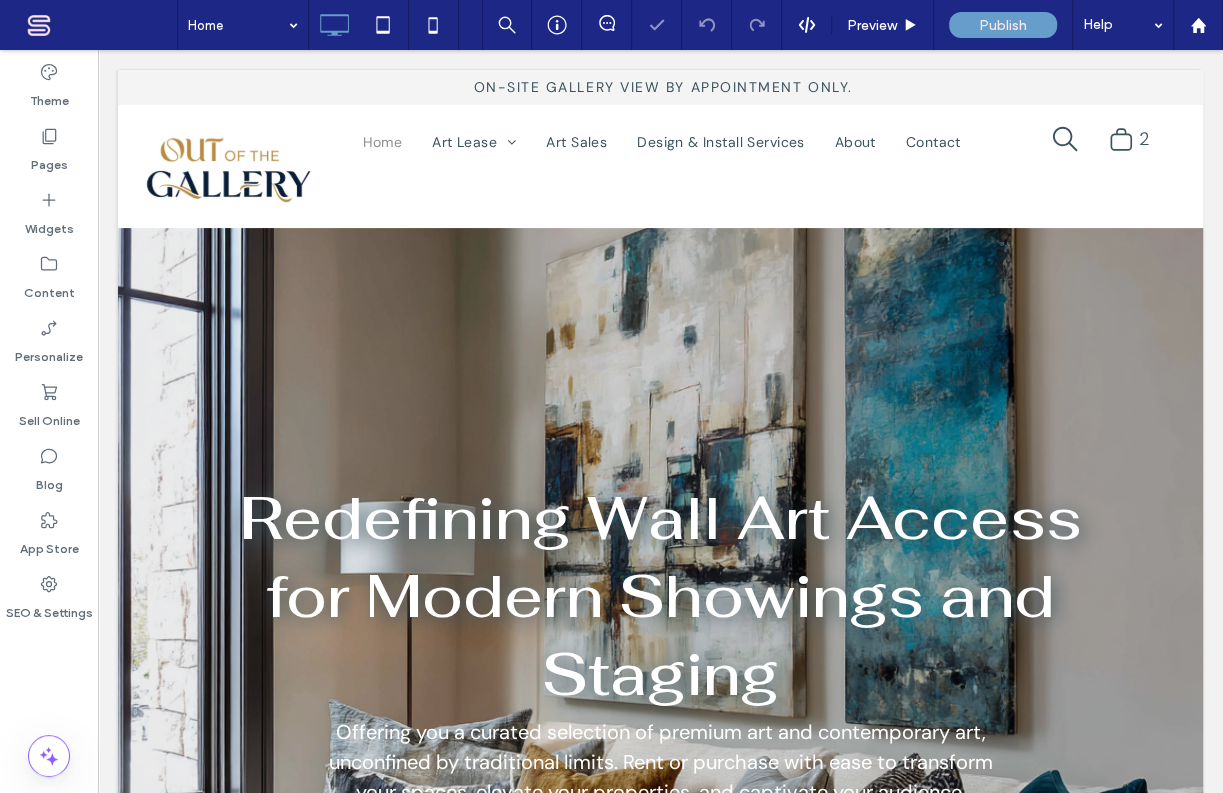 scroll, scrollTop: 0, scrollLeft: 0, axis: both 